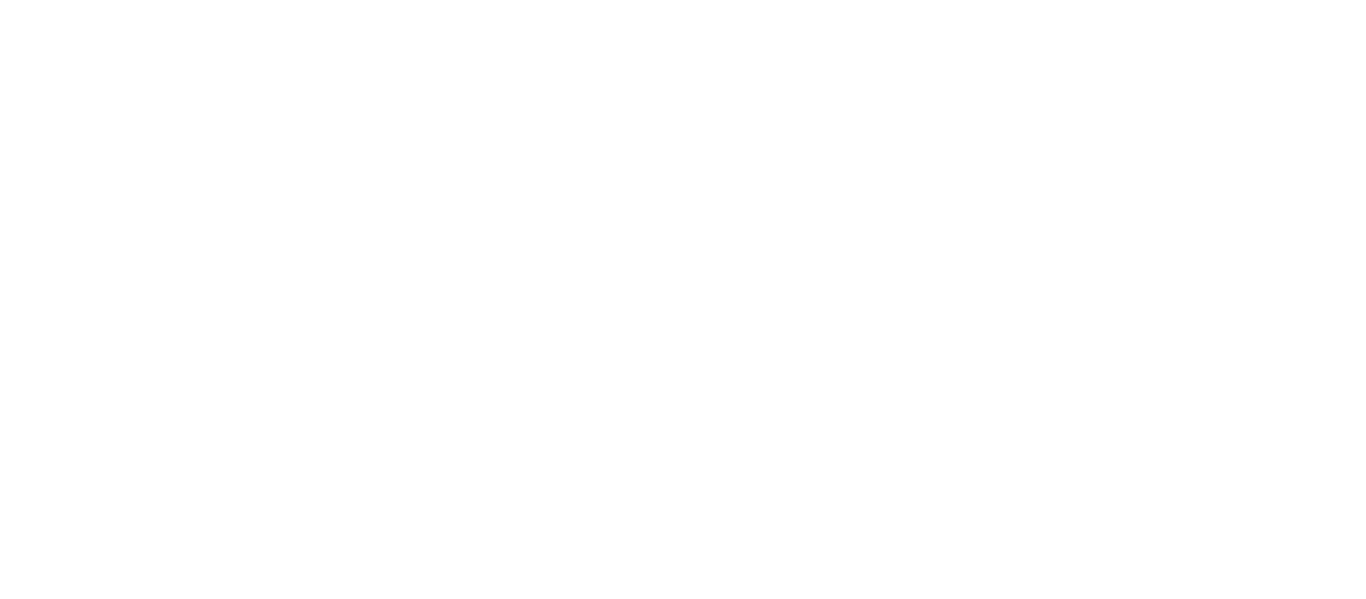 scroll, scrollTop: 0, scrollLeft: 0, axis: both 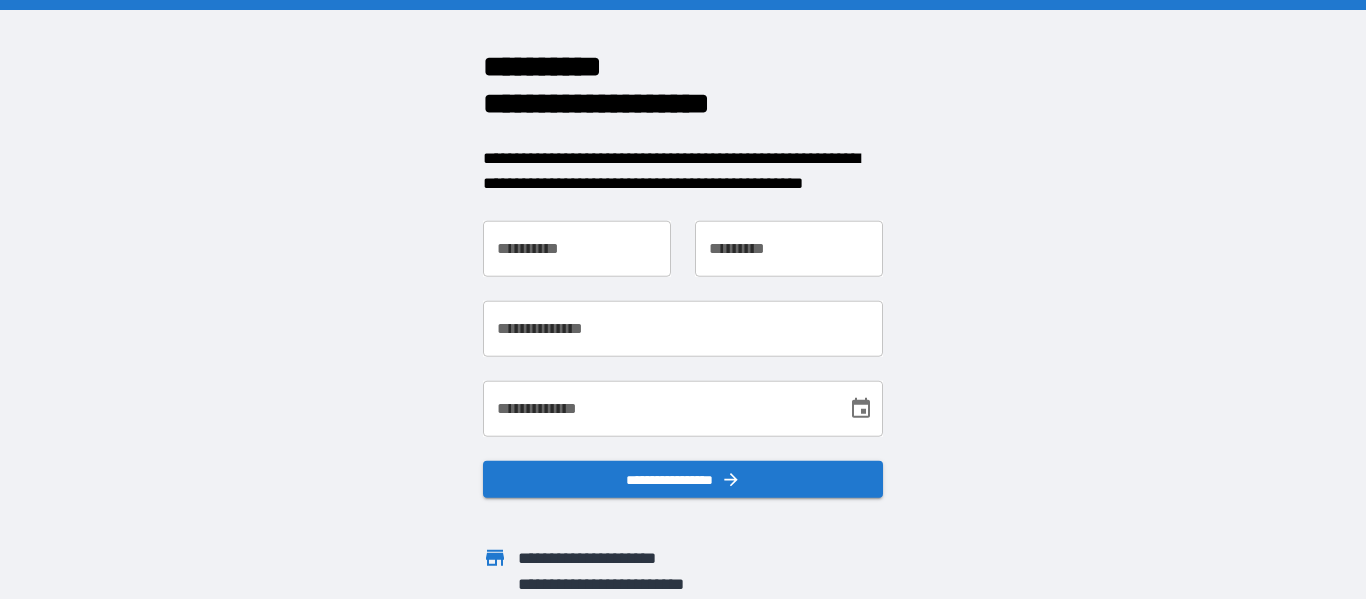click on "**********" at bounding box center [577, 248] 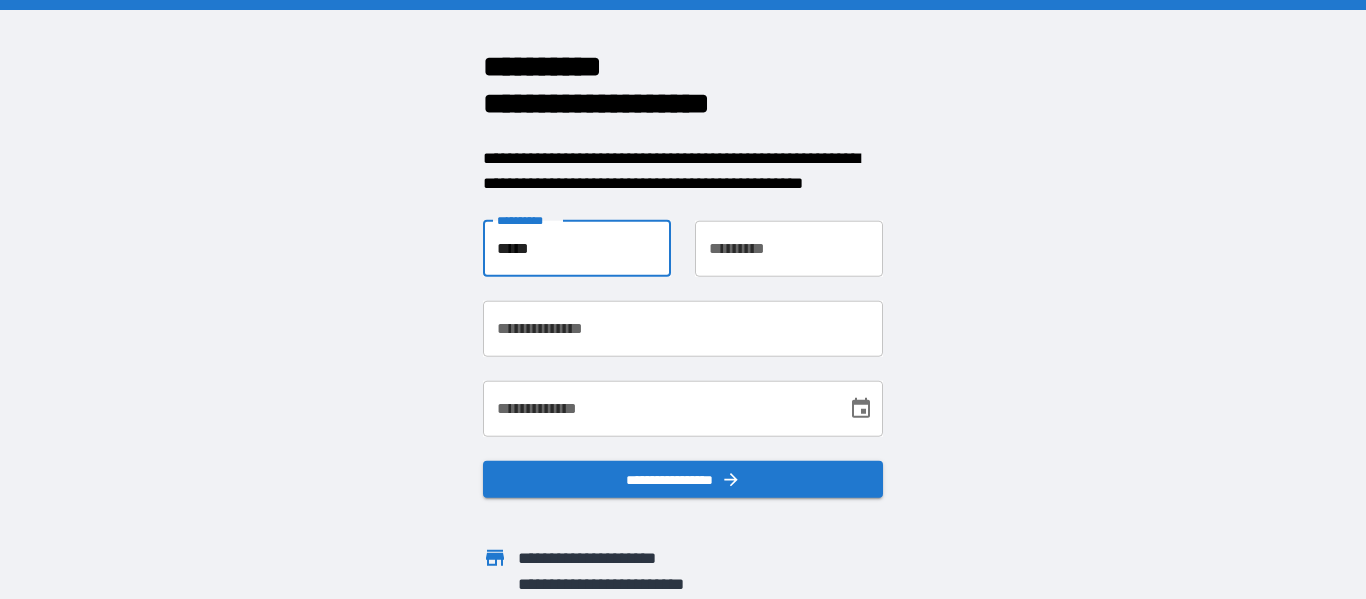 type on "*****" 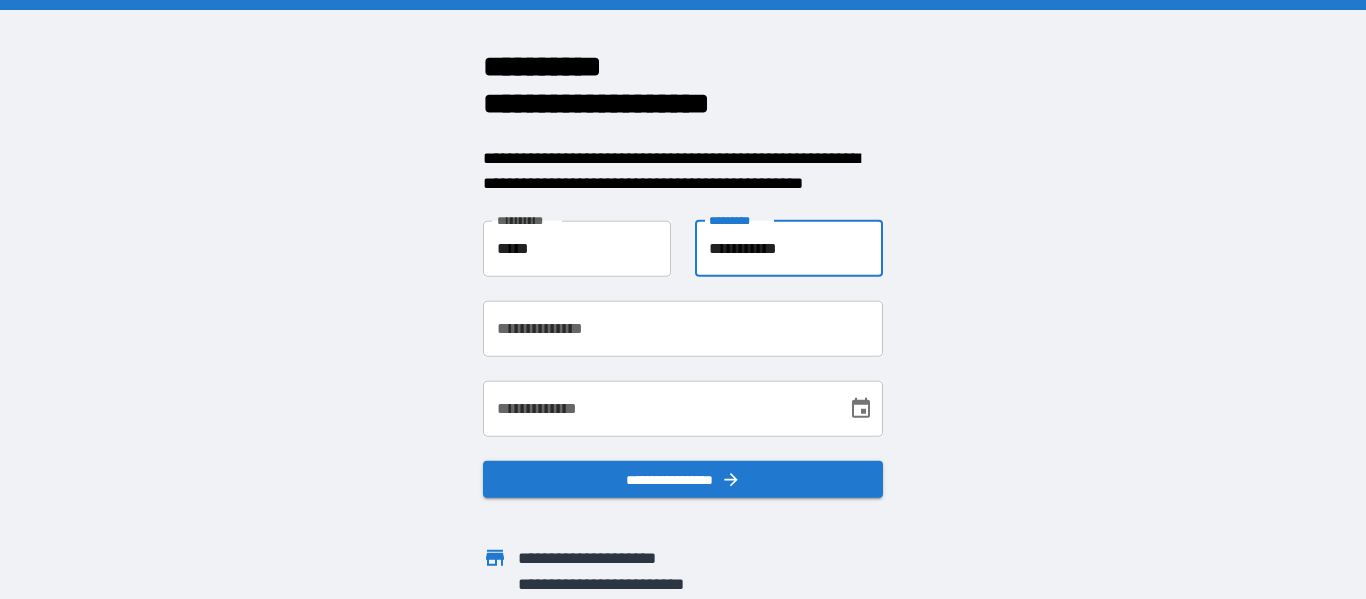 type on "**********" 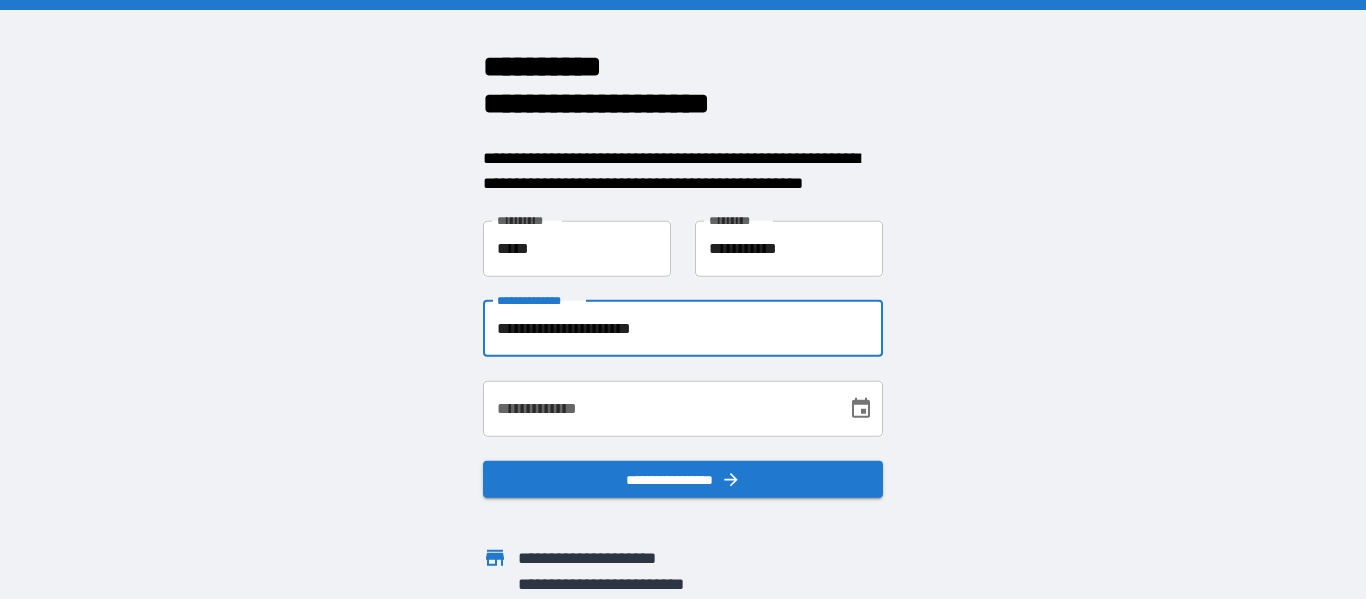 type on "**********" 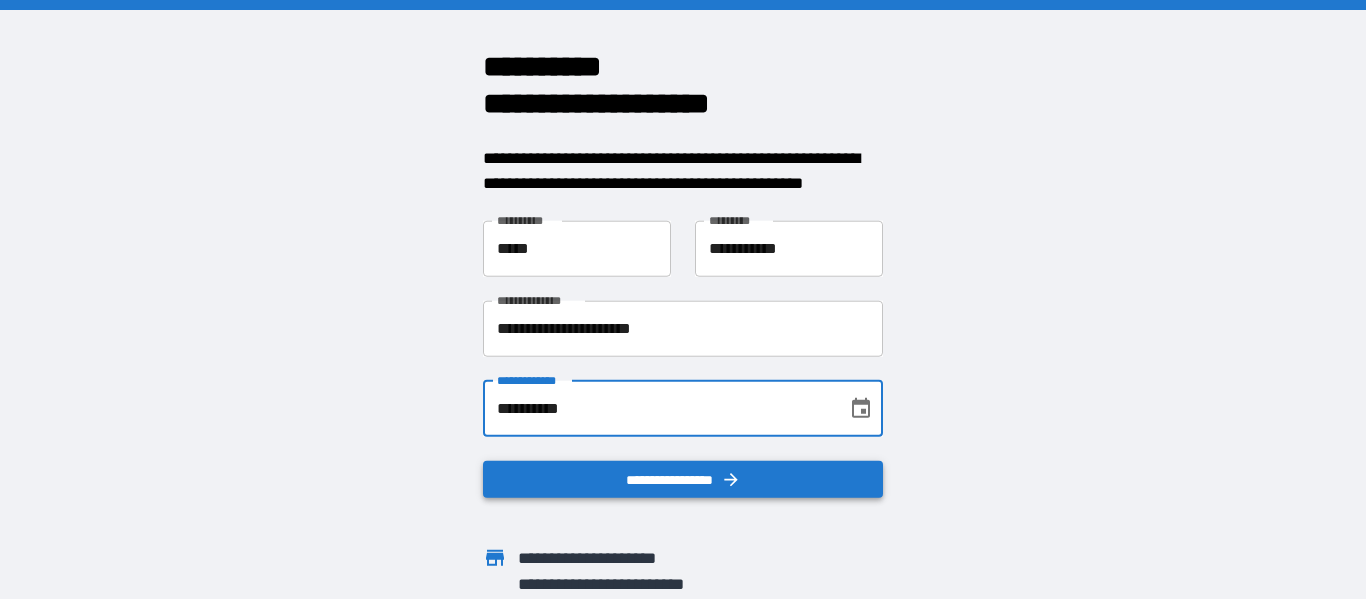 type on "**********" 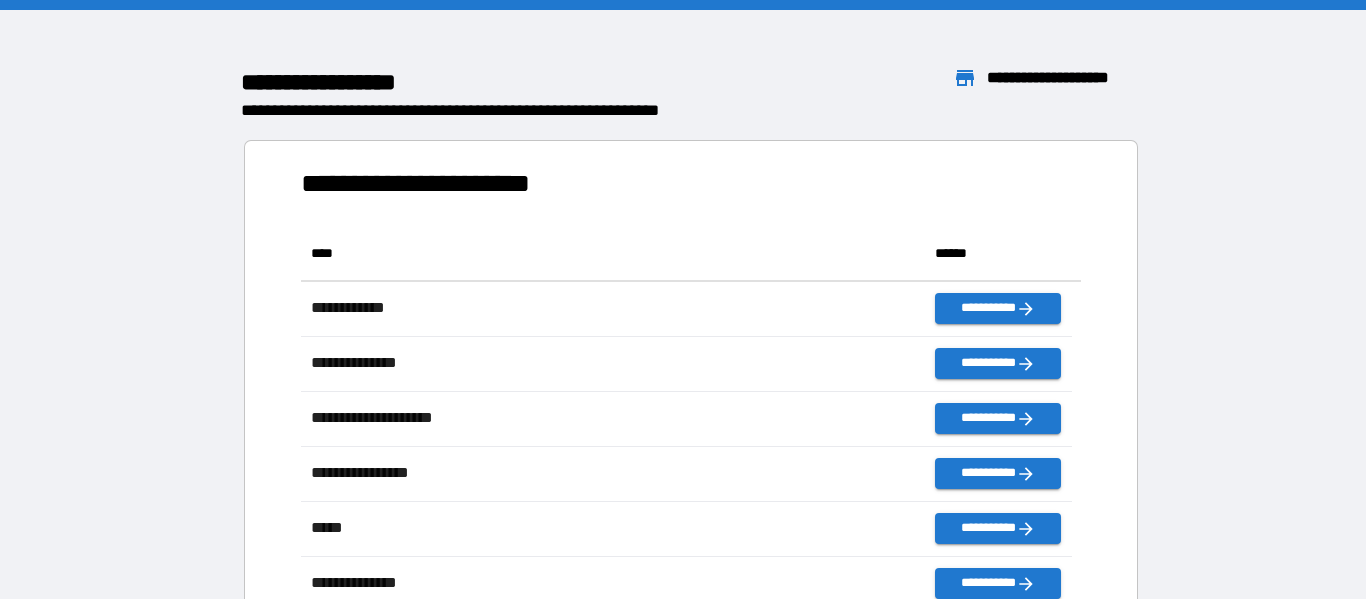 scroll, scrollTop: 426, scrollLeft: 755, axis: both 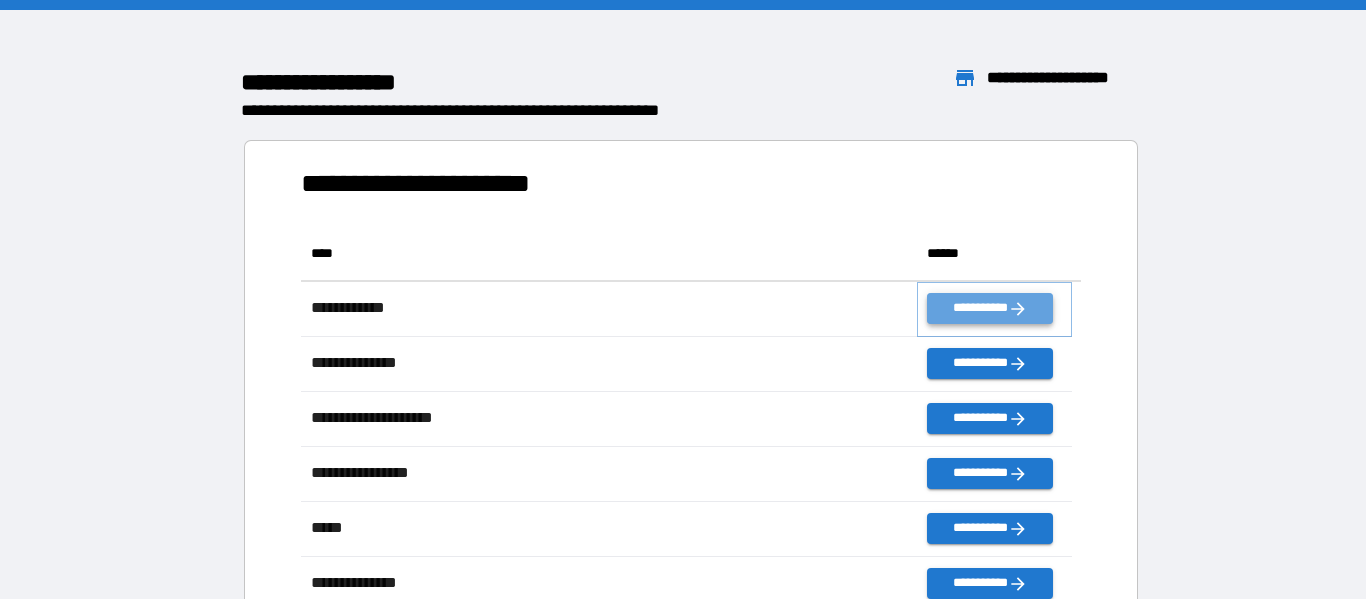 click 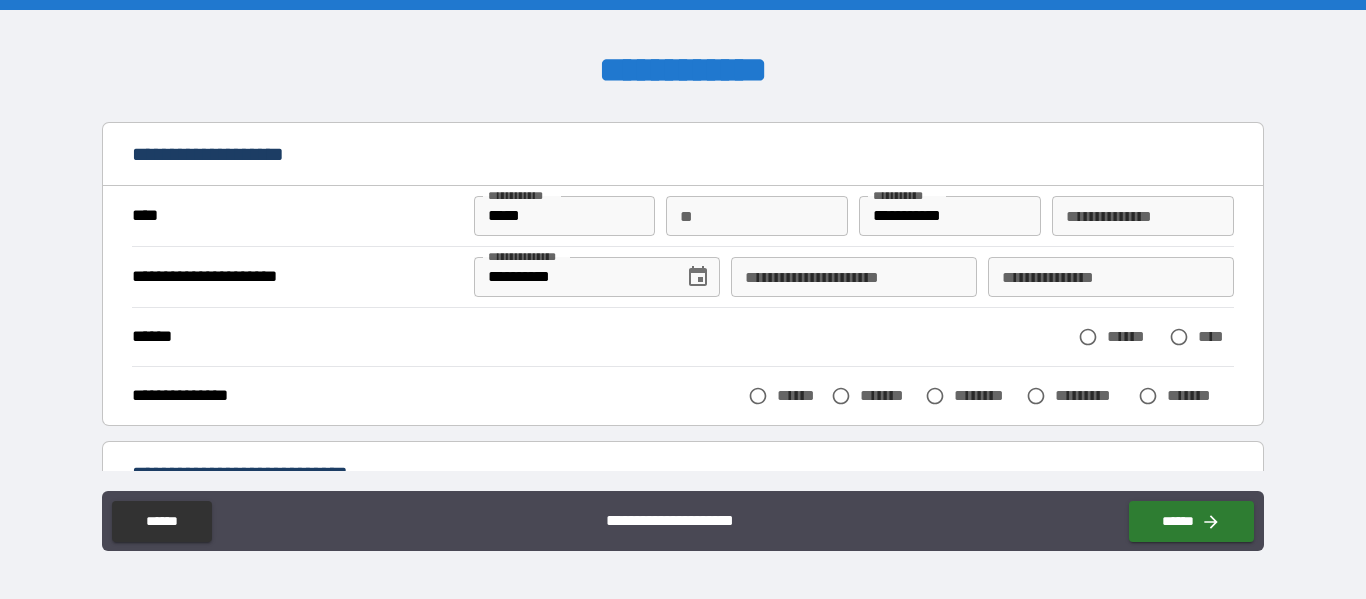scroll, scrollTop: 100, scrollLeft: 0, axis: vertical 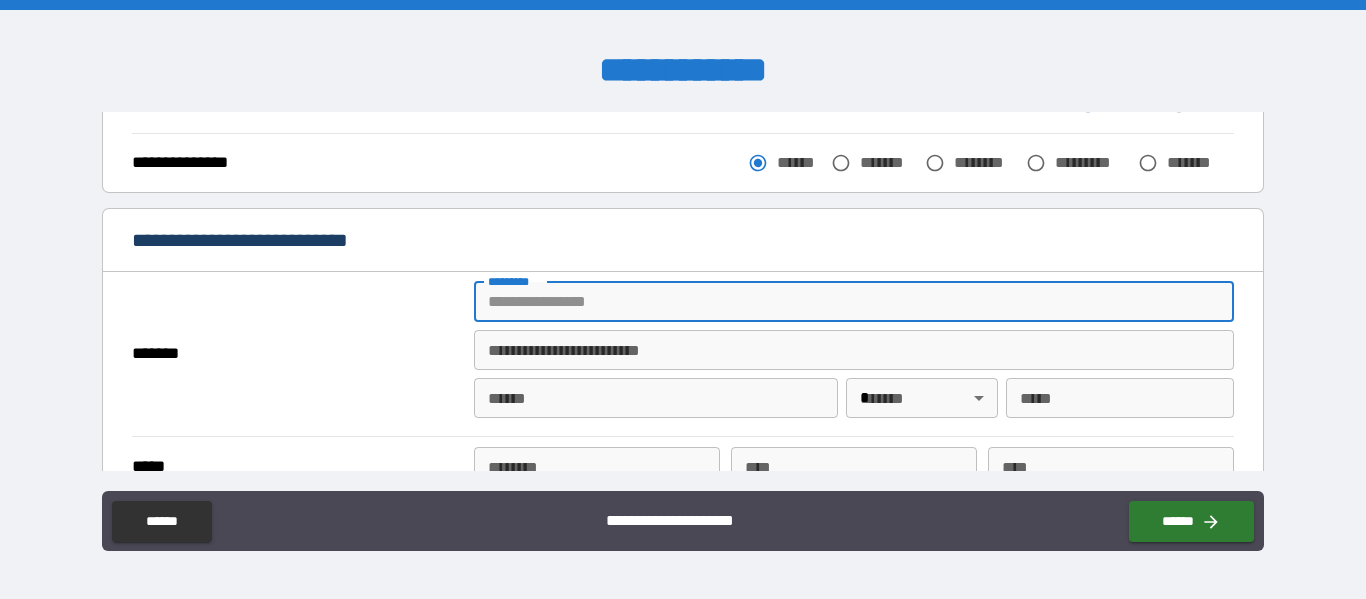 click on "*******   *" at bounding box center [854, 302] 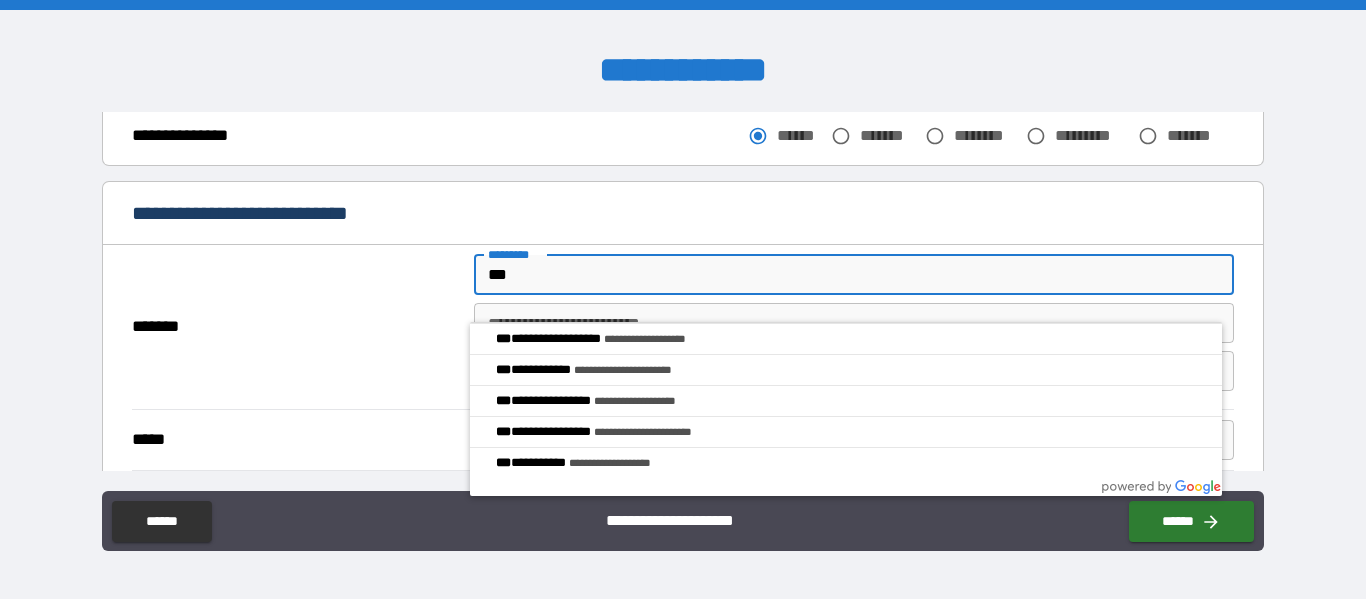 scroll, scrollTop: 400, scrollLeft: 0, axis: vertical 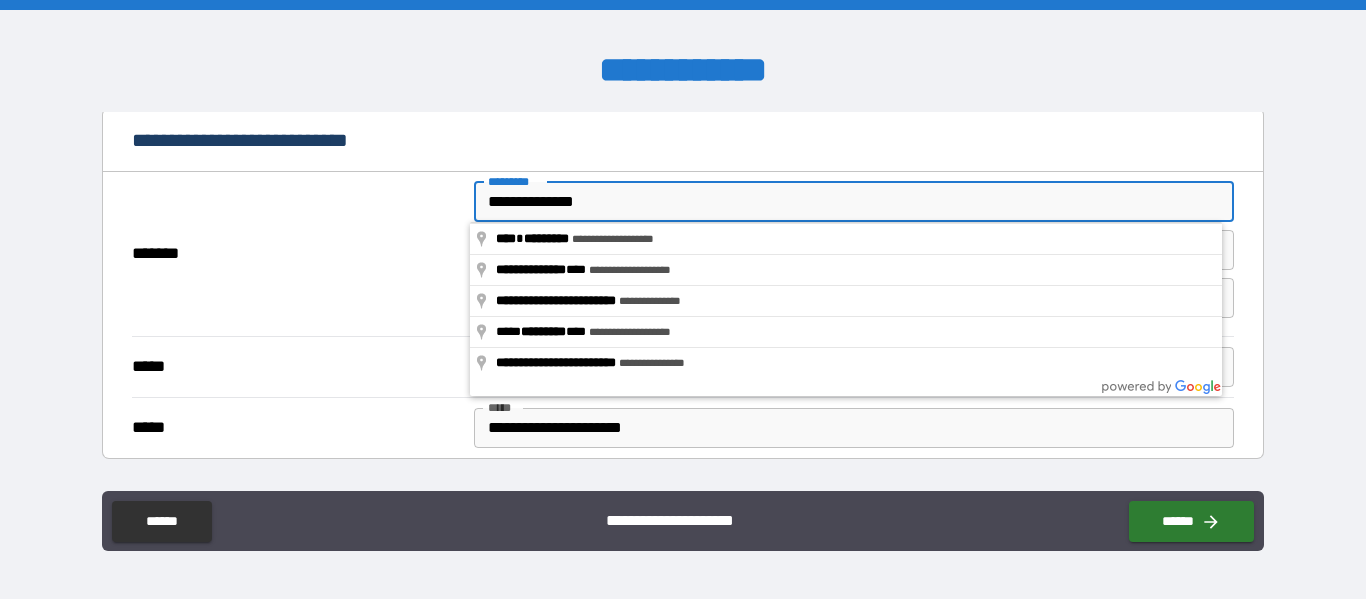 type on "**********" 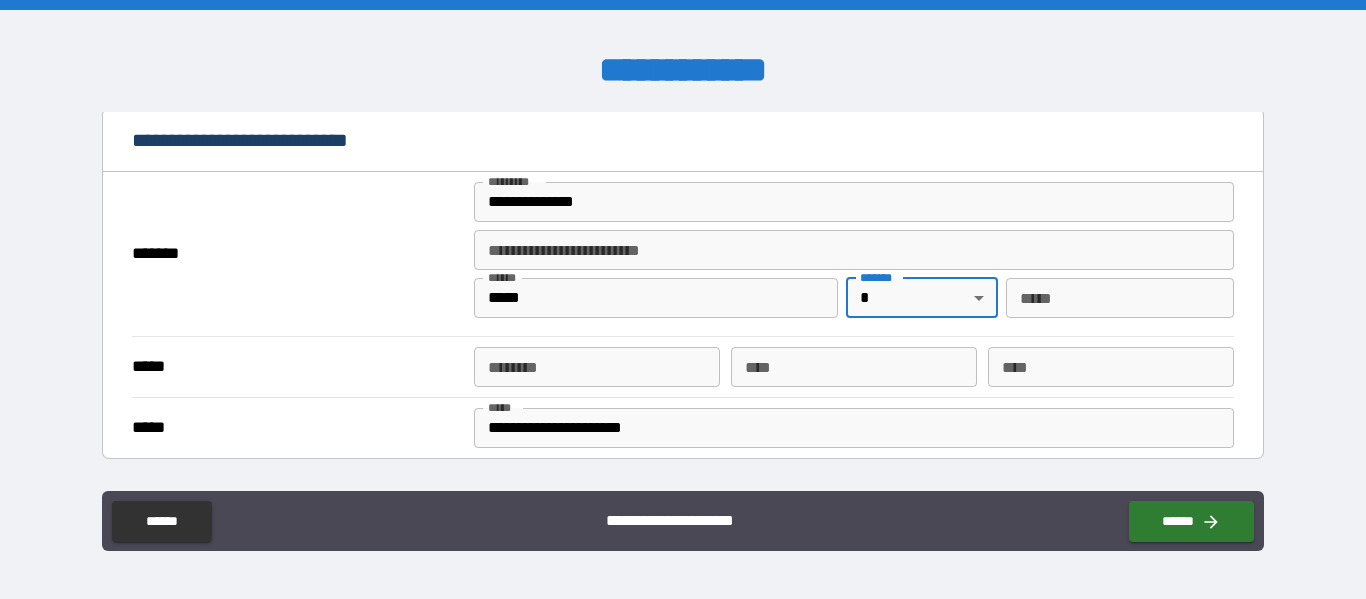 click on "*****" at bounding box center (656, 298) 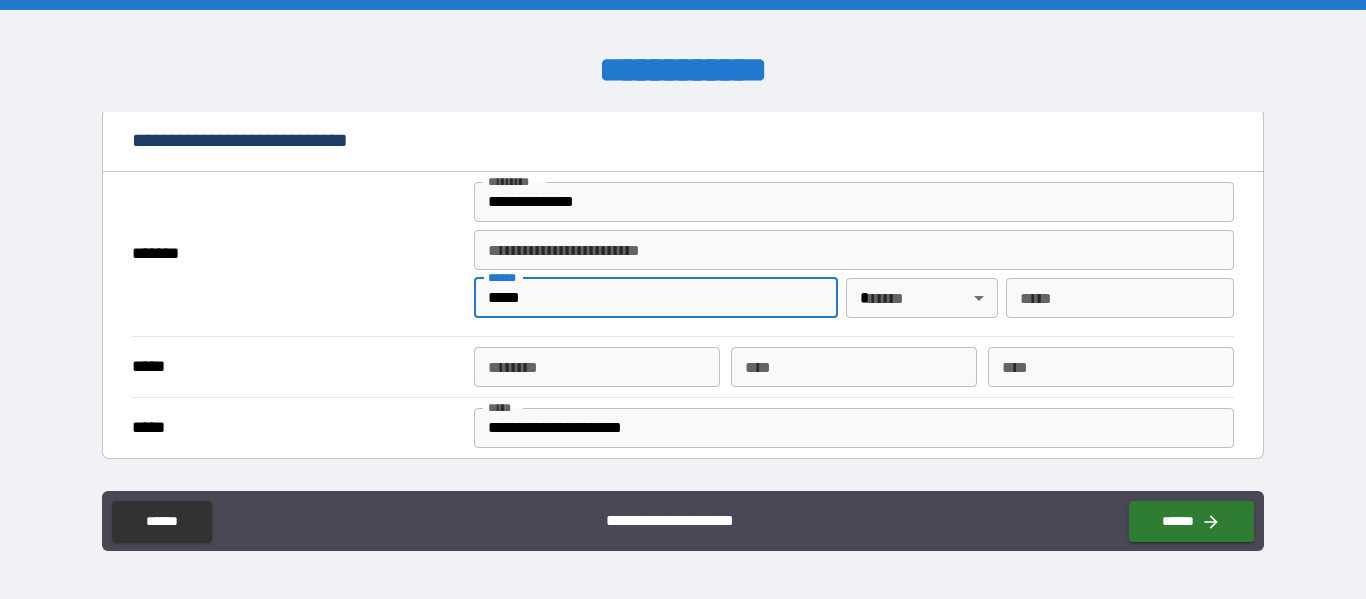 type on "**********" 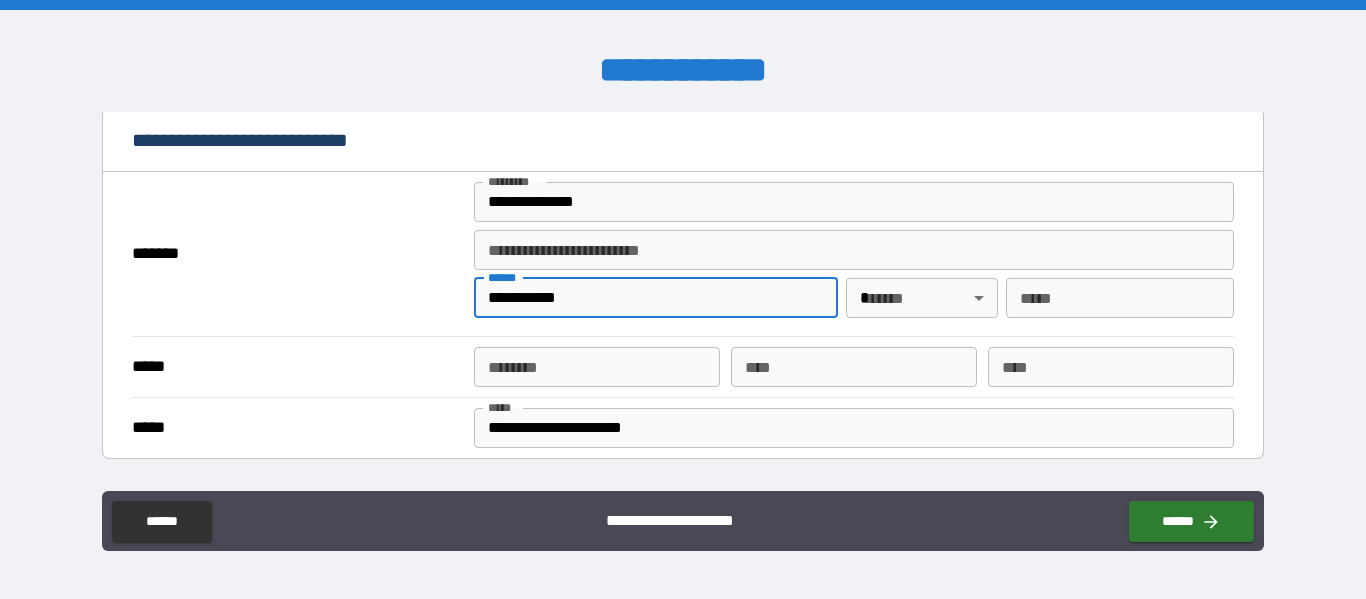 type on "*****" 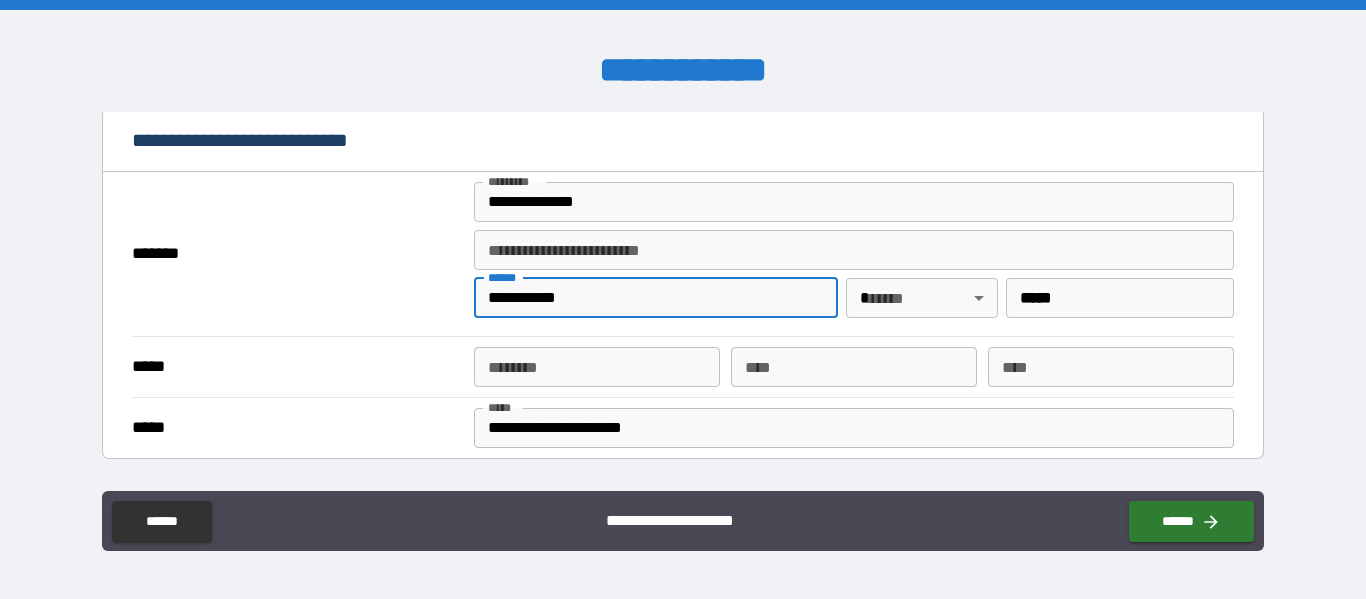 type on "**********" 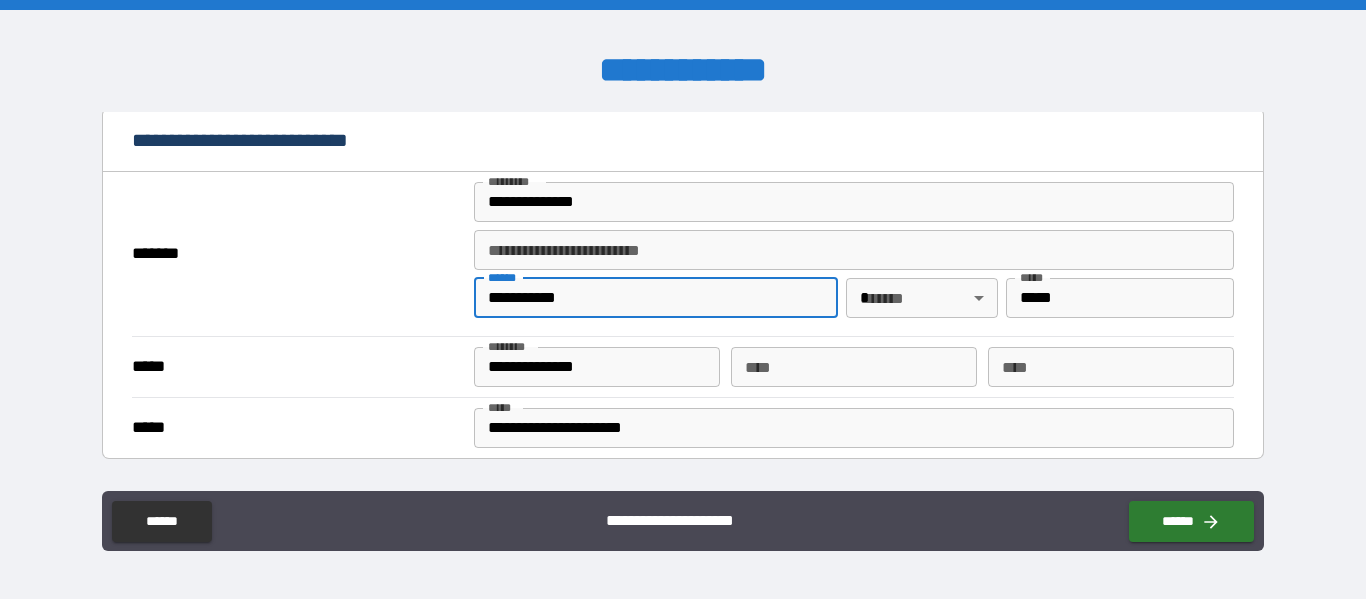 click on "[FIRST] [LAST] [CITY] [STATE] [POSTAL_CODE] [COUNTRY] [STREET_ADDRESS] [APARTMENT] [BUILDING_NAME] [FLOOR] [OFFICE] [COMPANY_NAME] [JOB_TITLE] [EMAIL] [PHONE] [WEBSITE] [SOCIAL_MEDIA] [DATE_OF_BIRTH] [AGE] [GENDER] [MARITAL_STATUS] [NATIONALITY] [PASSPORT_NUMBER] [DRIVER_LICENSE] [CREDIT_CARD] [BANK_ACCOUNT] [SSN]" at bounding box center (683, 299) 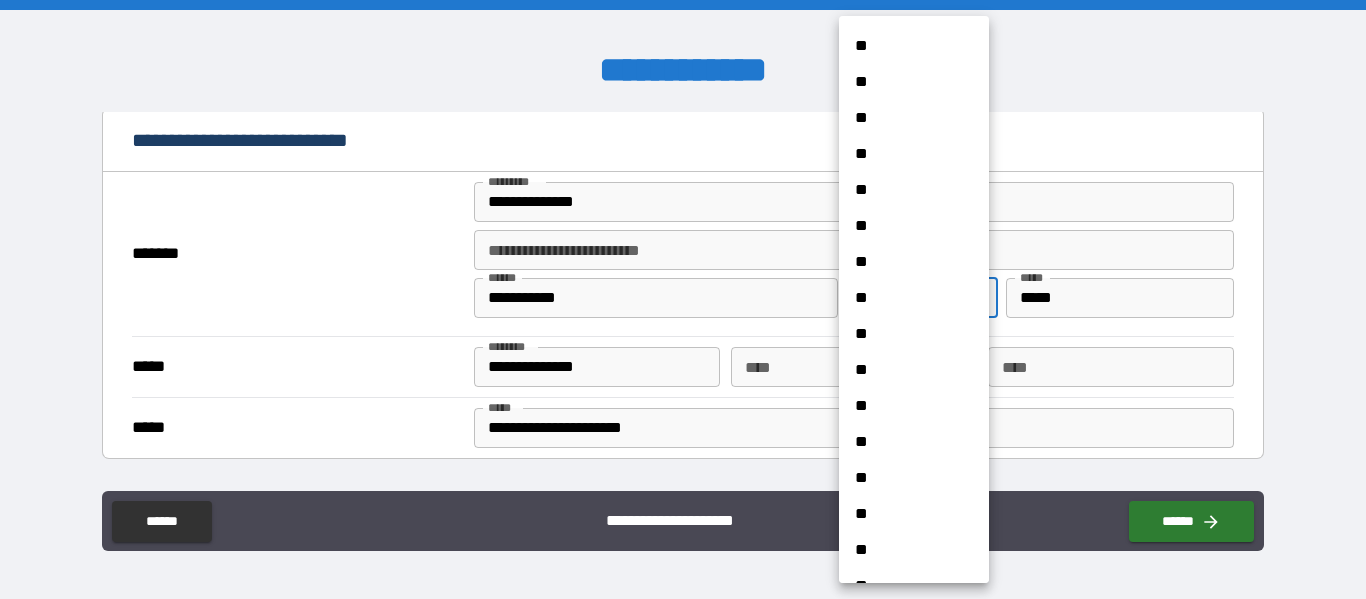 scroll, scrollTop: 600, scrollLeft: 0, axis: vertical 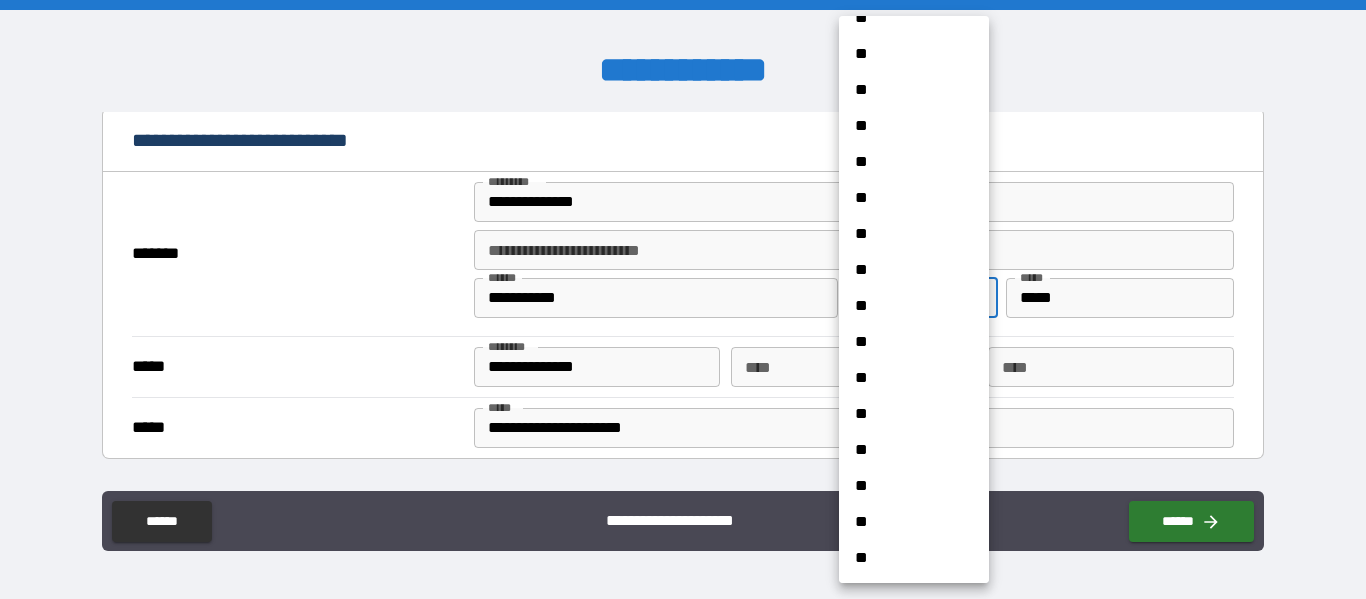 click on "**" at bounding box center (906, 486) 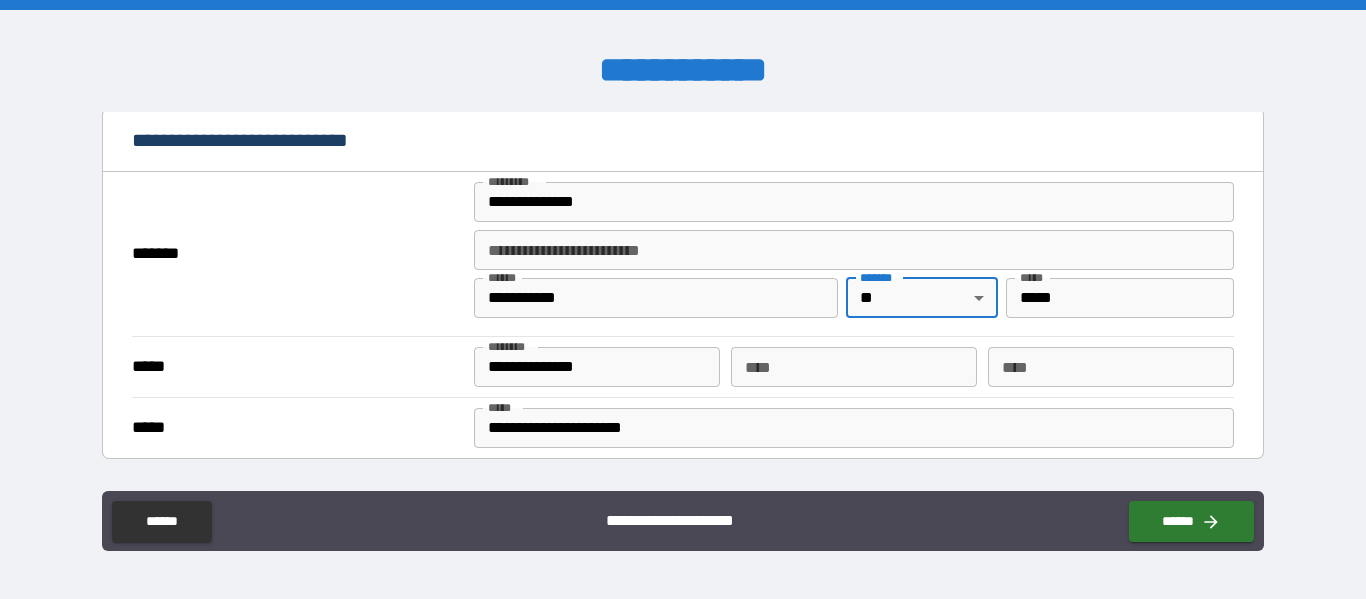 type on "**" 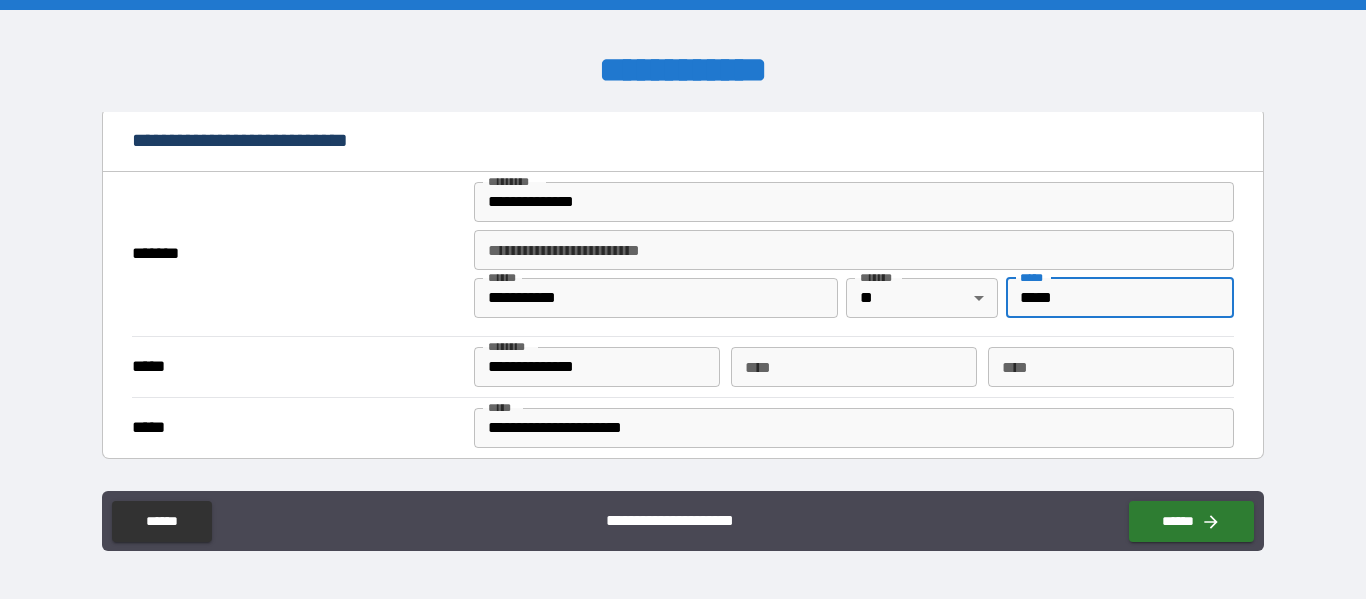 click on "*****" at bounding box center [1120, 298] 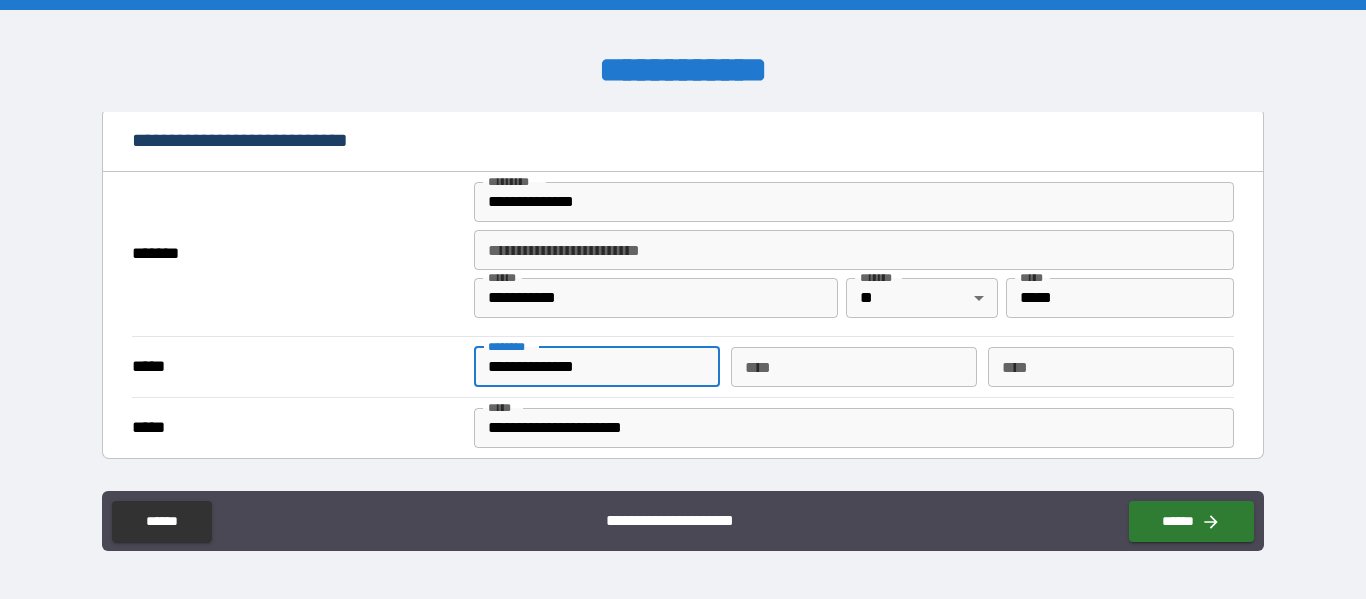 drag, startPoint x: 661, startPoint y: 364, endPoint x: 430, endPoint y: 367, distance: 231.01949 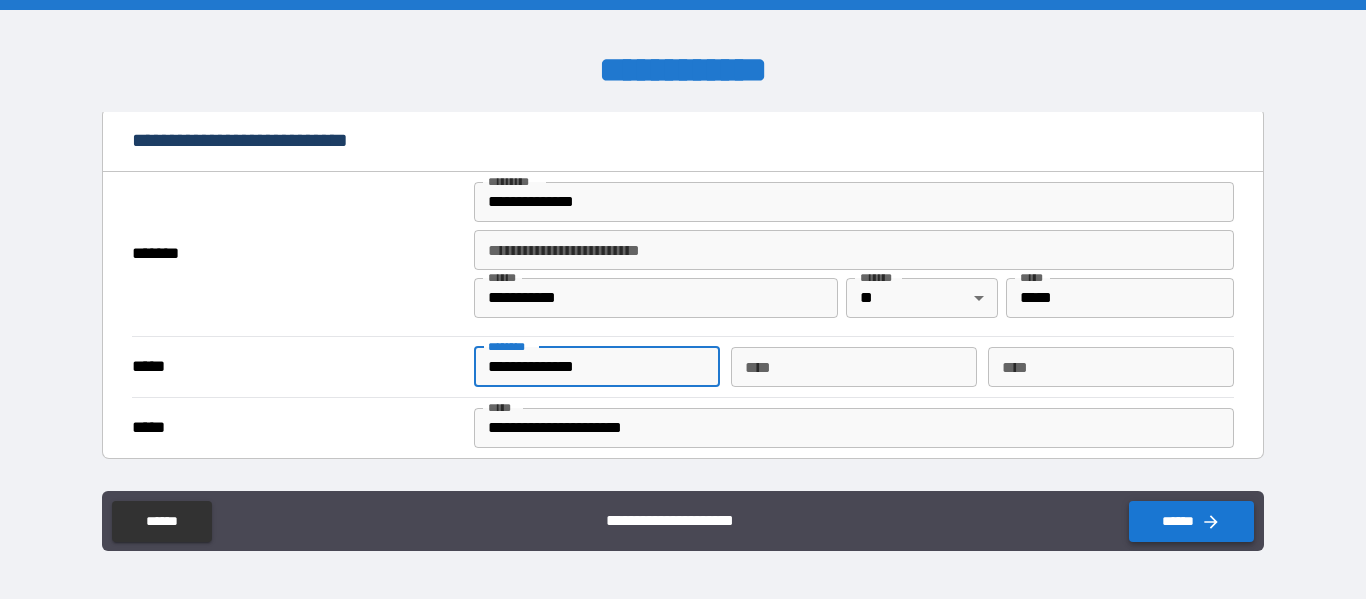 type on "**********" 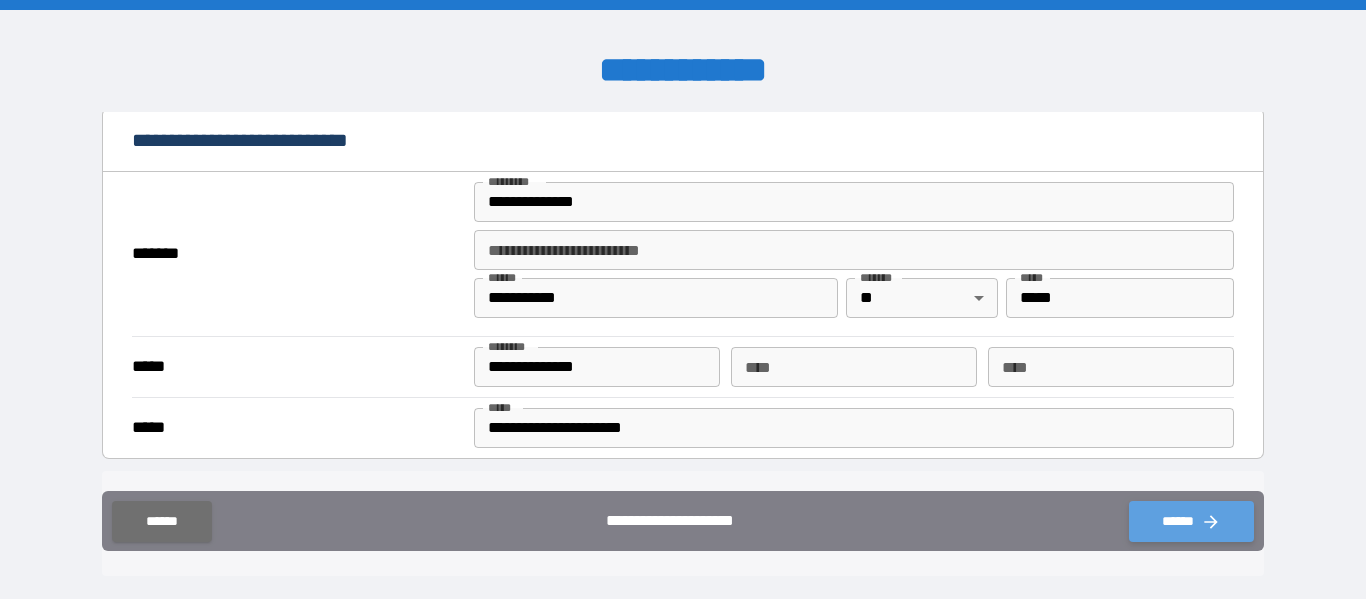 click on "******" at bounding box center [1191, 521] 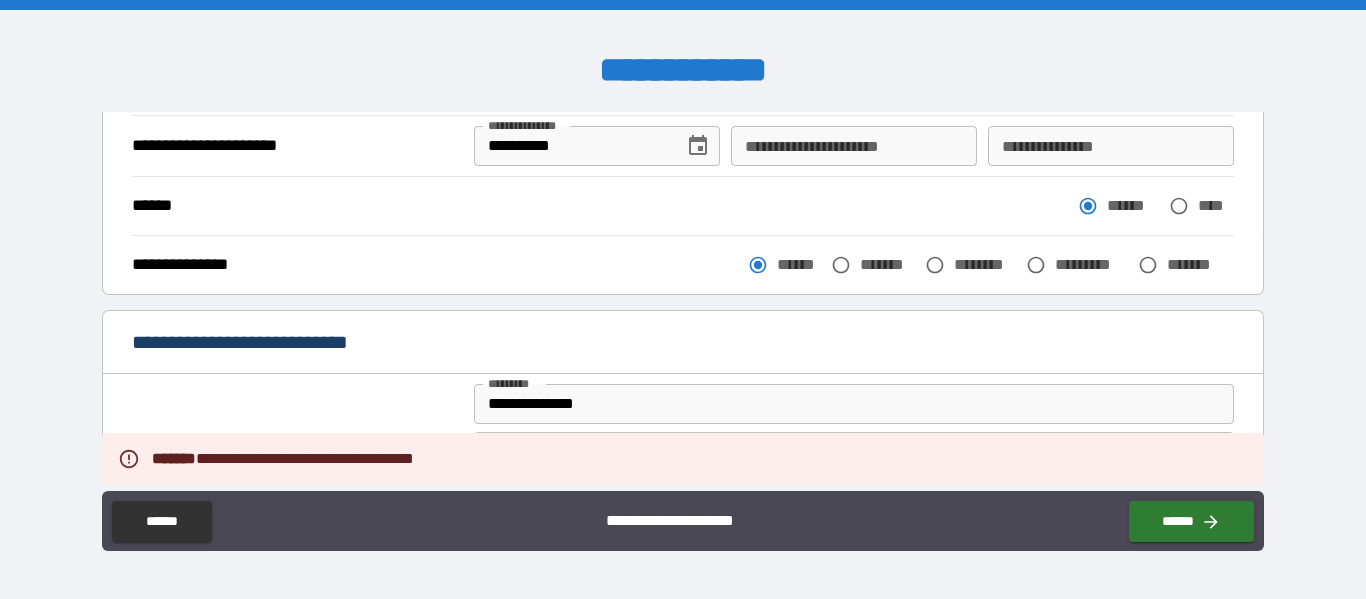 scroll, scrollTop: 200, scrollLeft: 0, axis: vertical 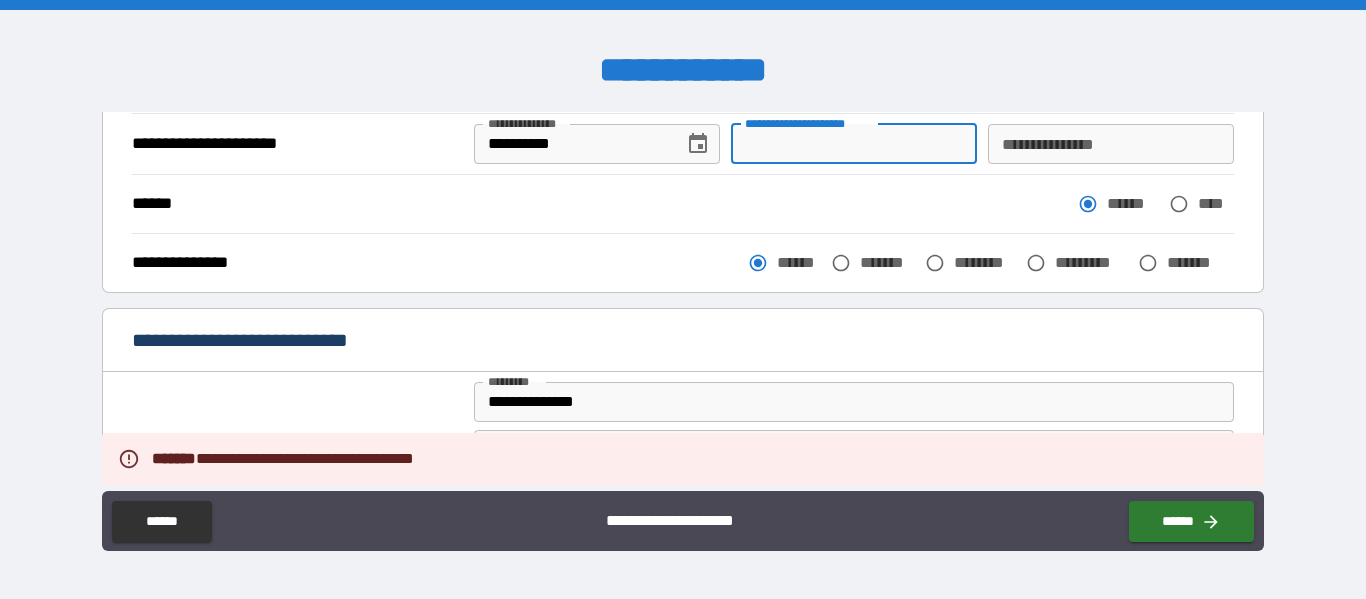click on "**********" at bounding box center [854, 144] 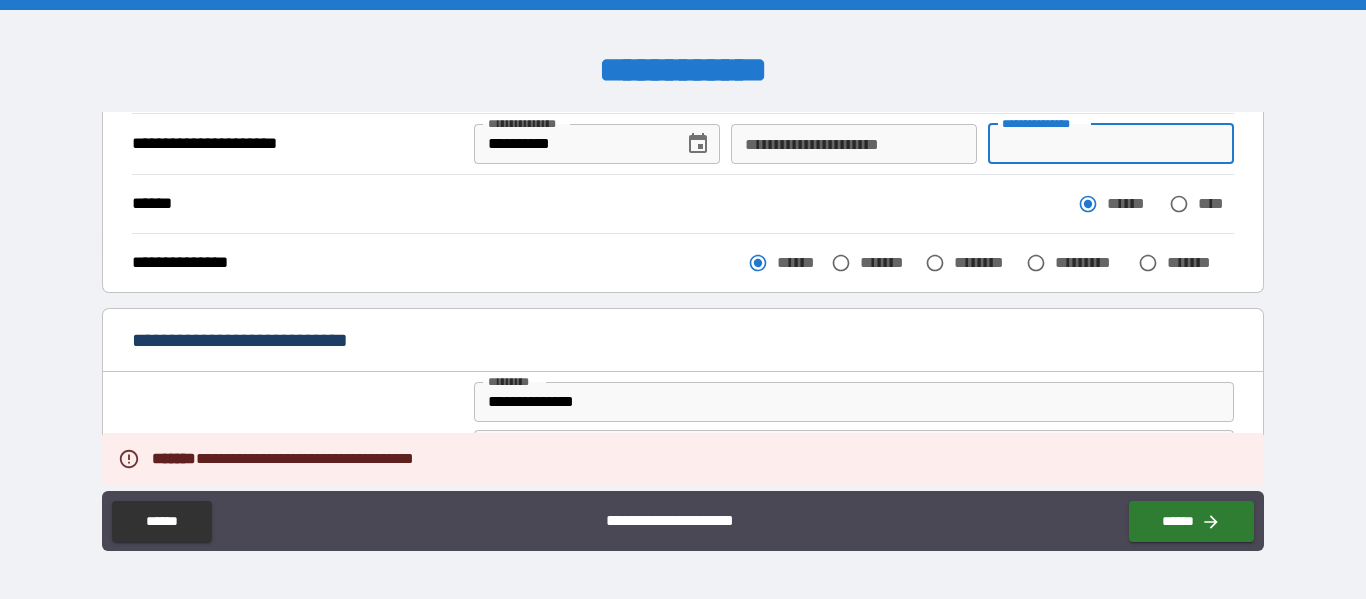 click on "**********" at bounding box center (1111, 144) 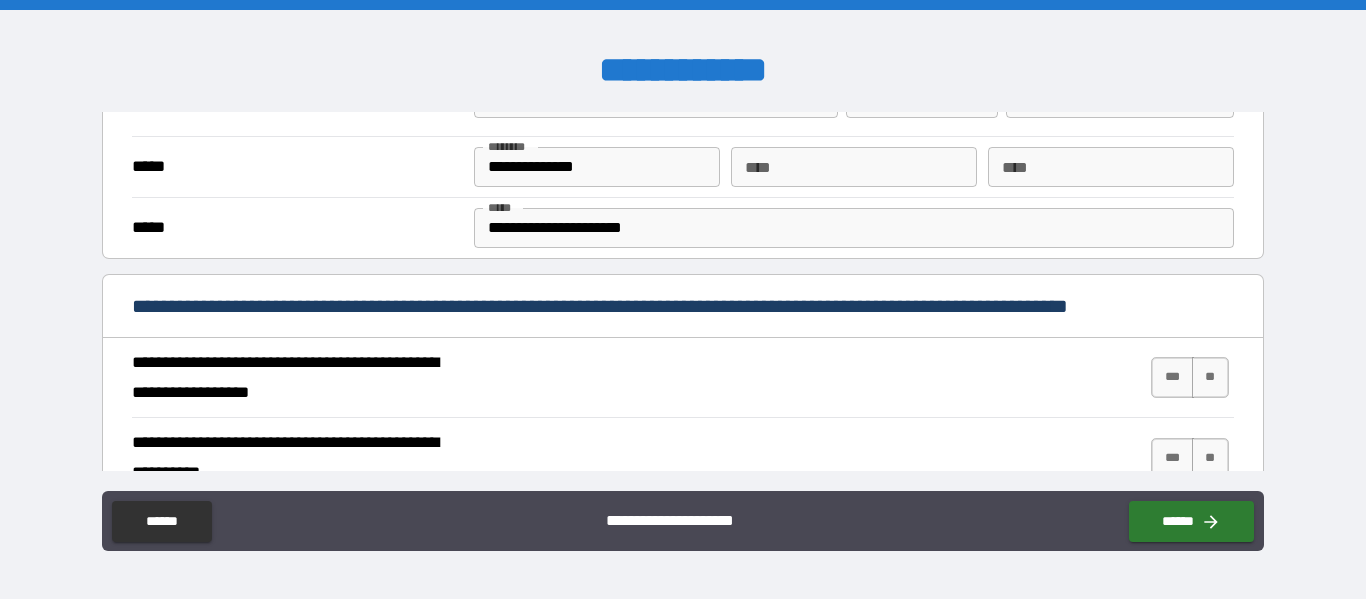 scroll, scrollTop: 700, scrollLeft: 0, axis: vertical 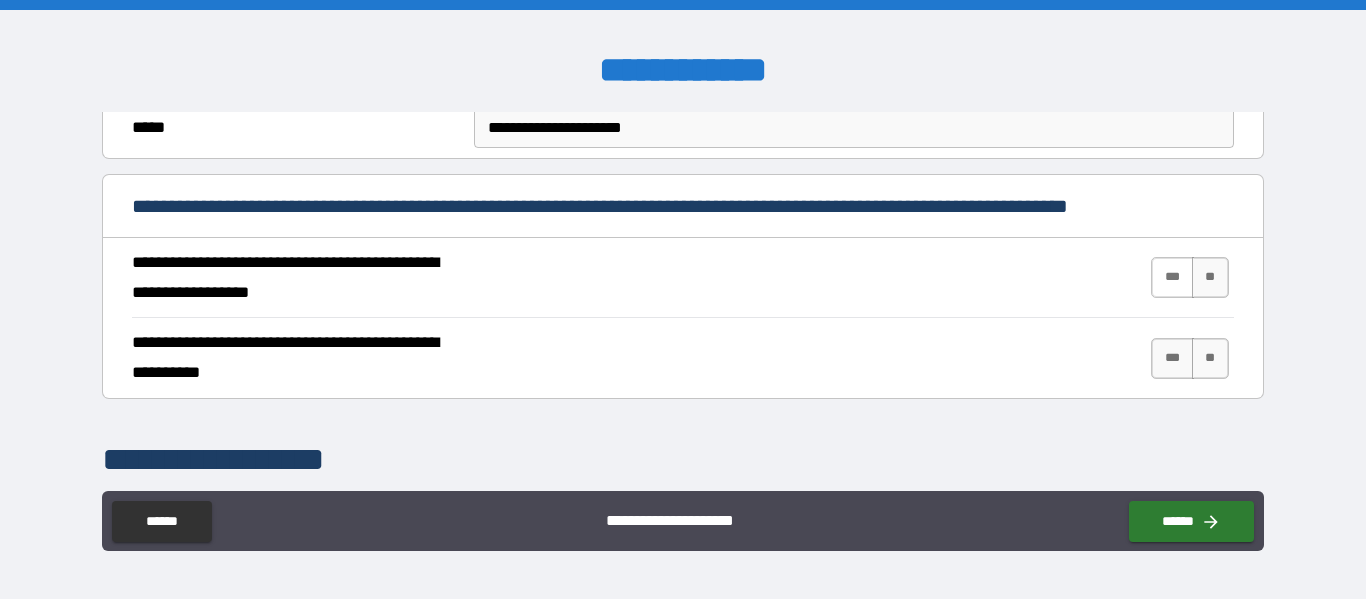 type on "**" 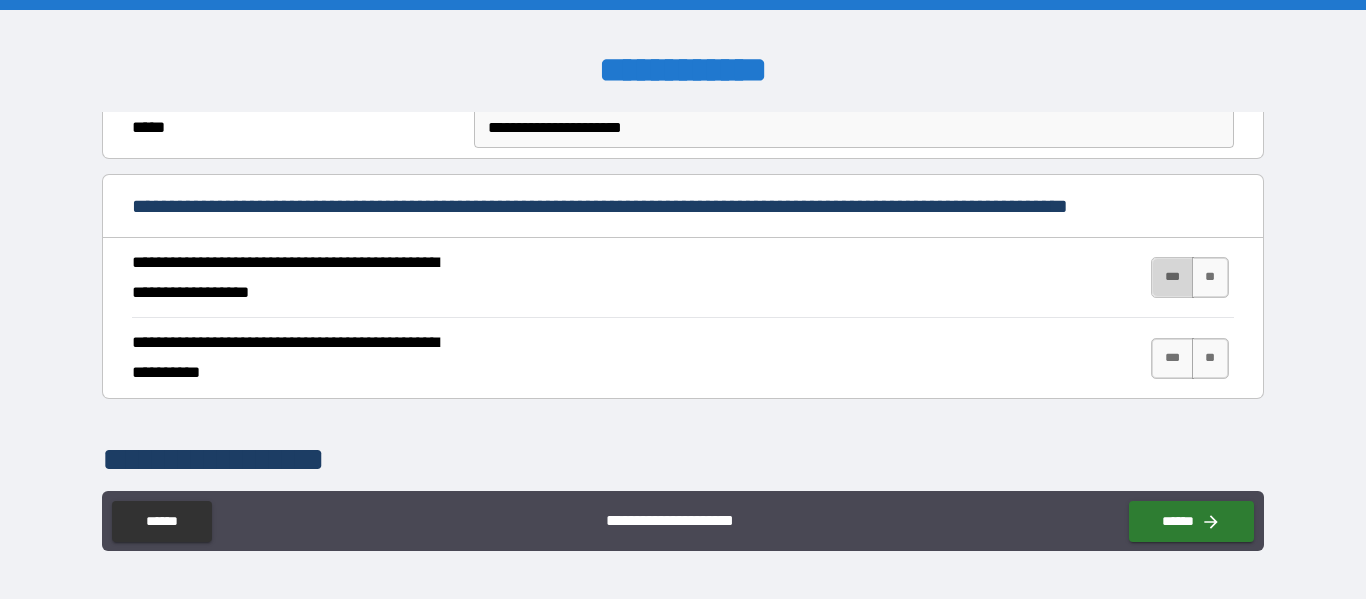 click on "***" at bounding box center (1172, 277) 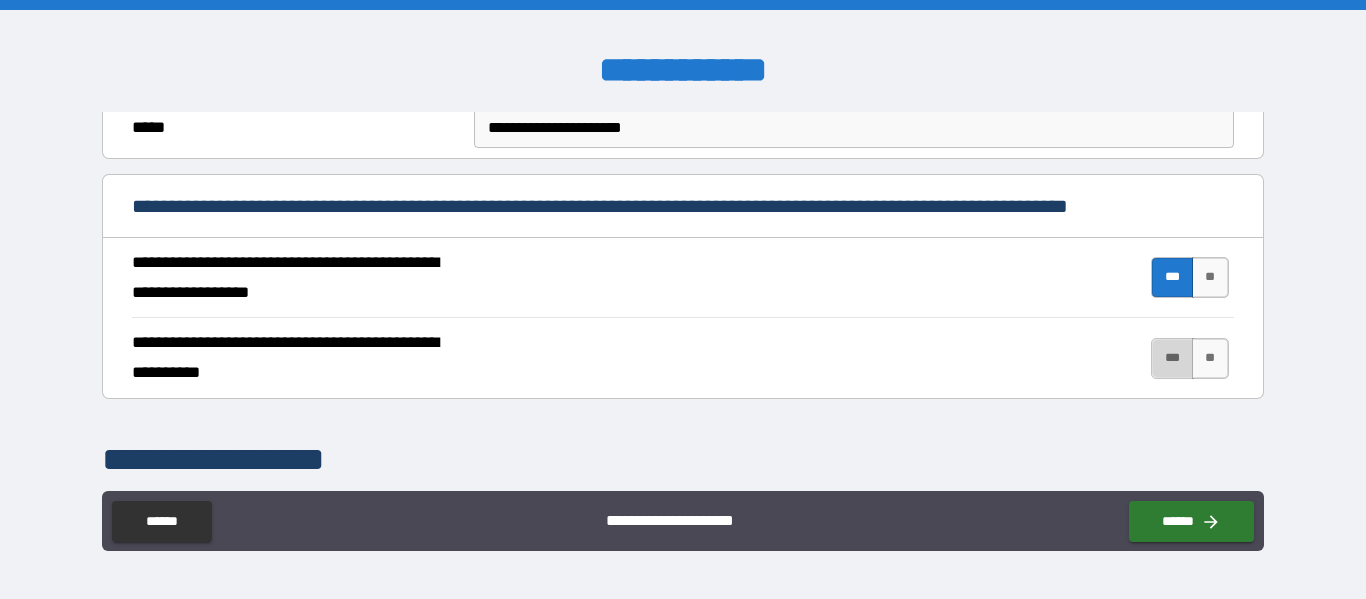 click on "***" at bounding box center (1172, 358) 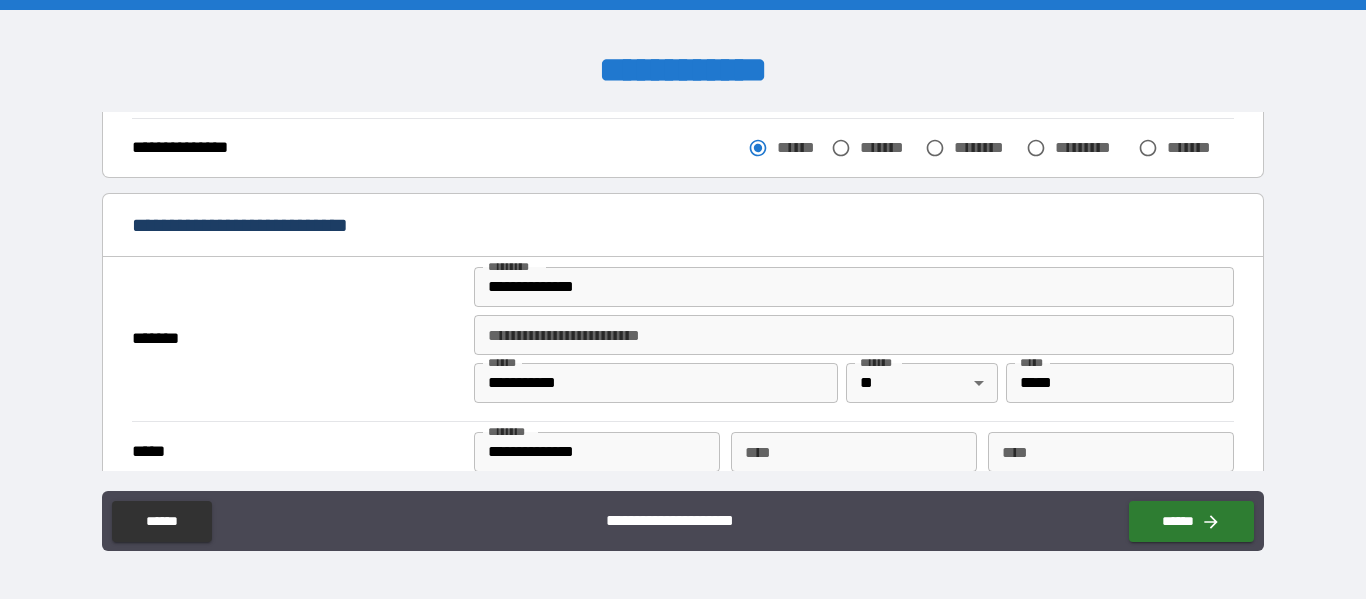 scroll, scrollTop: 300, scrollLeft: 0, axis: vertical 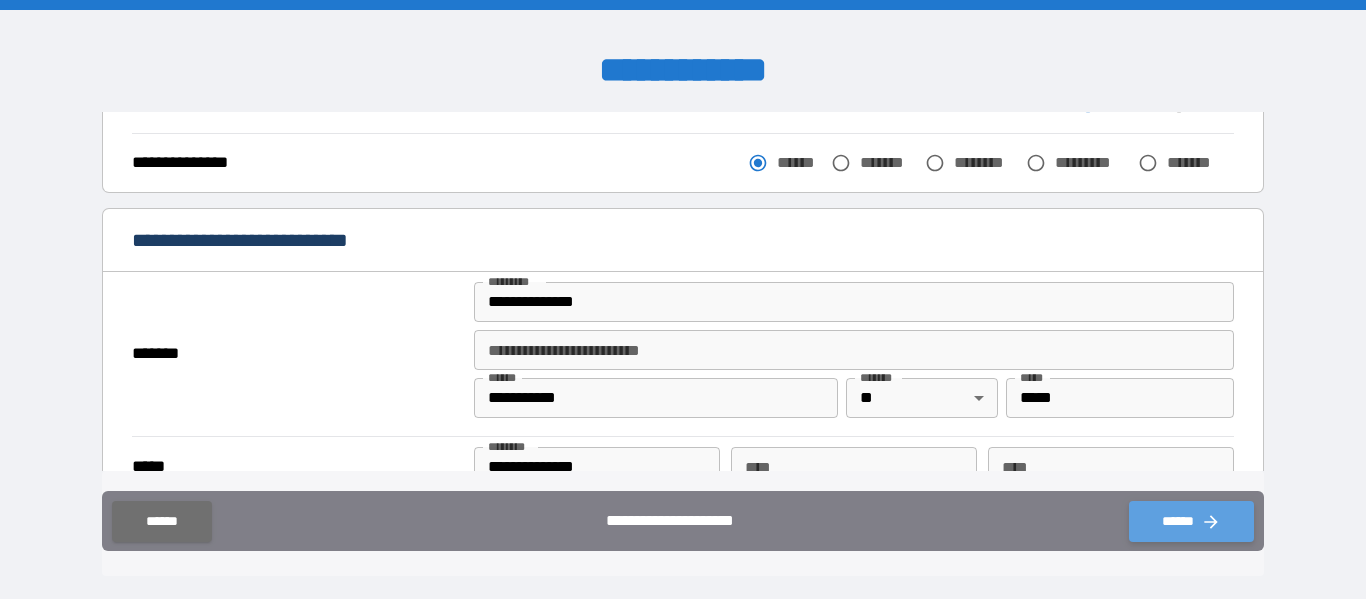 click on "******" at bounding box center [1191, 521] 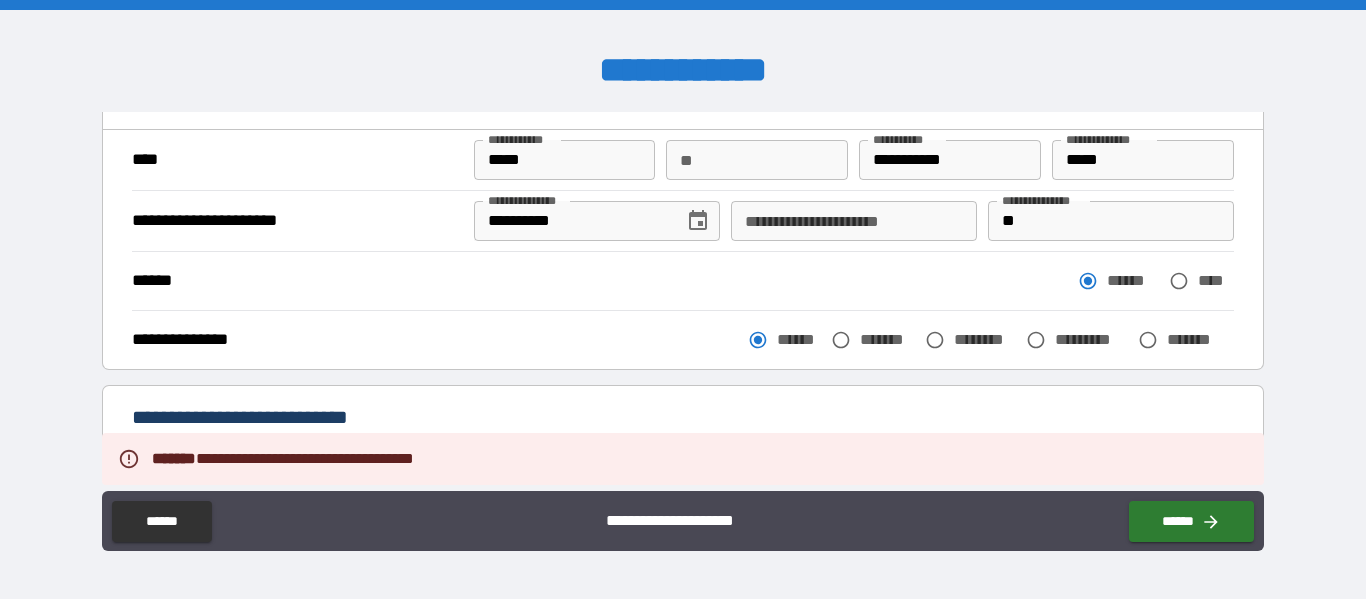 scroll, scrollTop: 0, scrollLeft: 0, axis: both 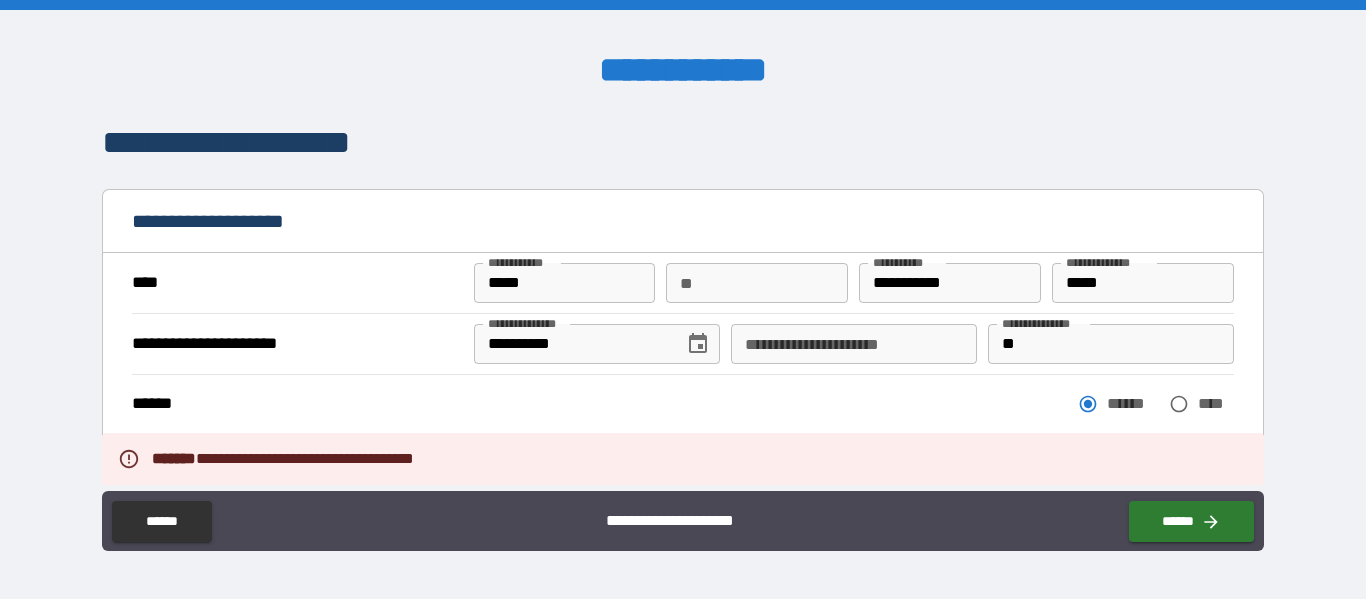 click on "**********" at bounding box center (854, 344) 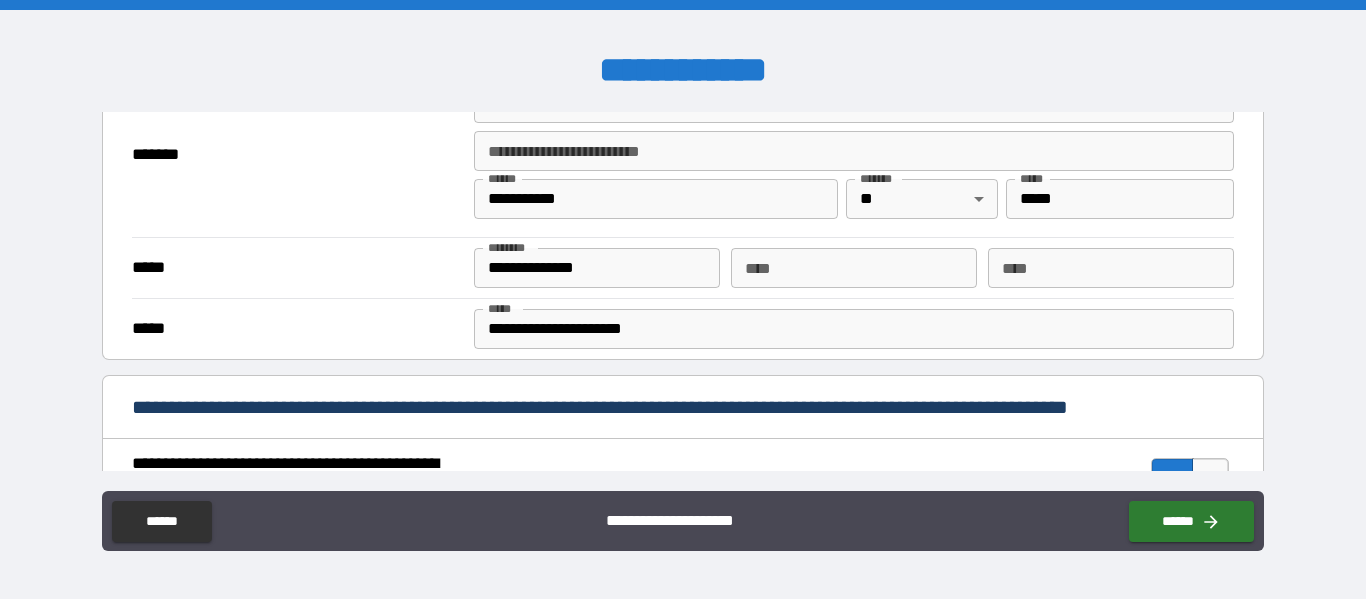 scroll, scrollTop: 500, scrollLeft: 0, axis: vertical 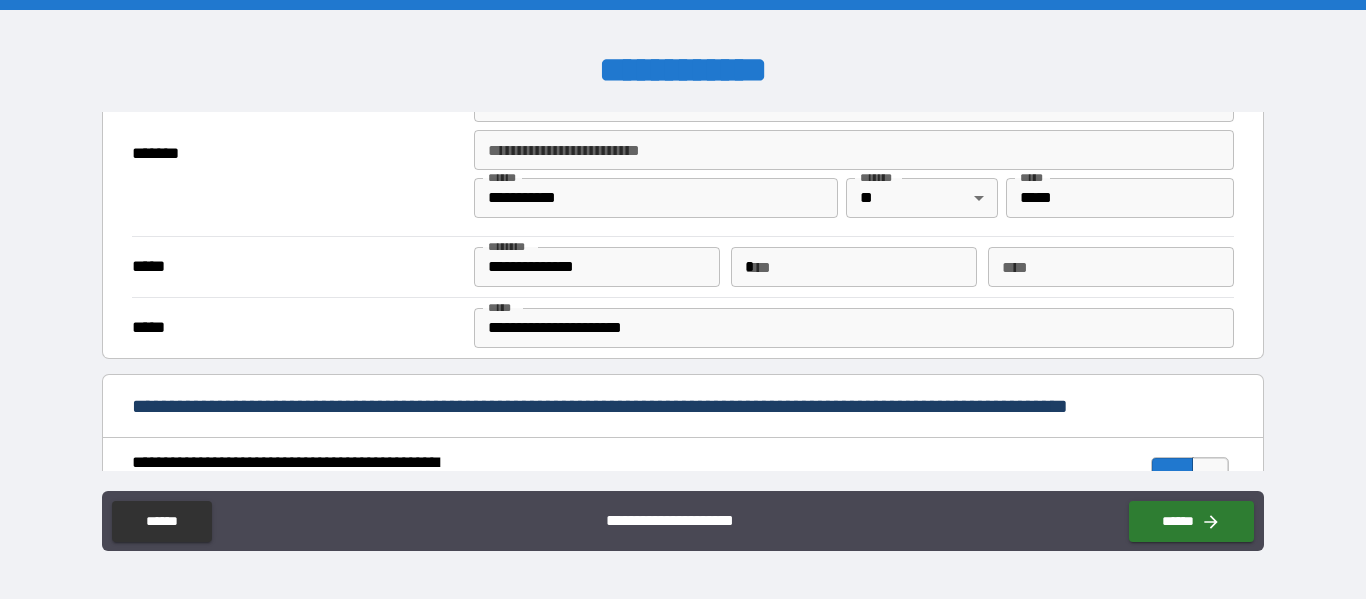 click on "*" at bounding box center [854, 267] 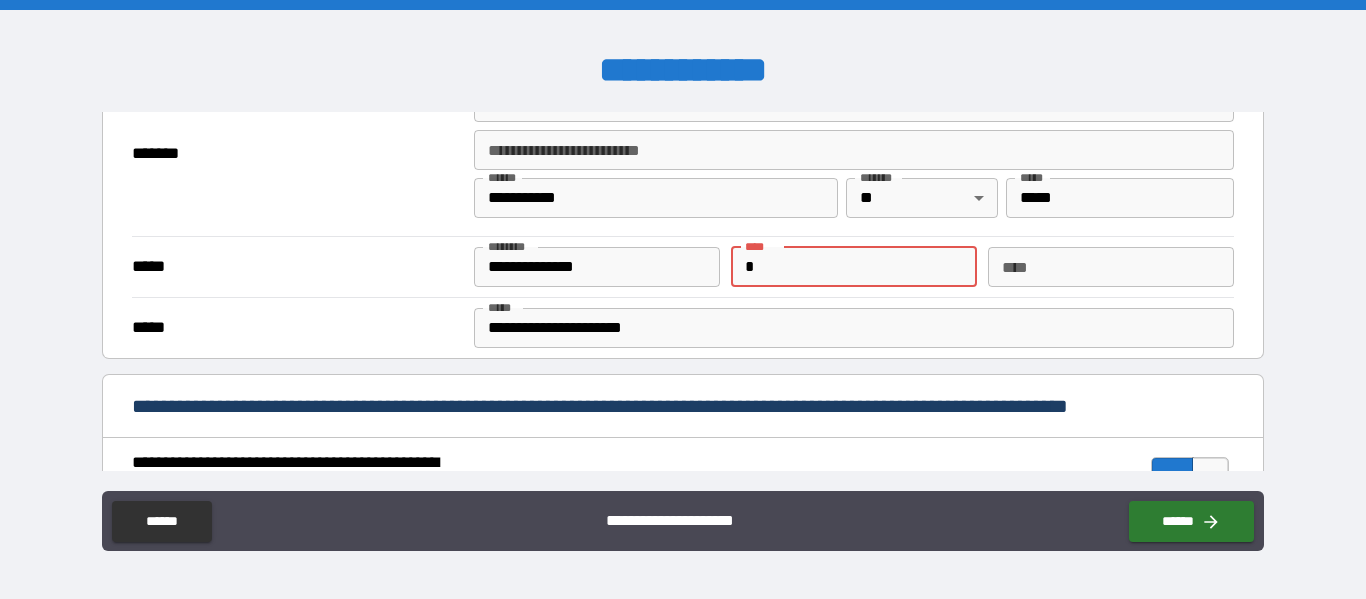 type on "*" 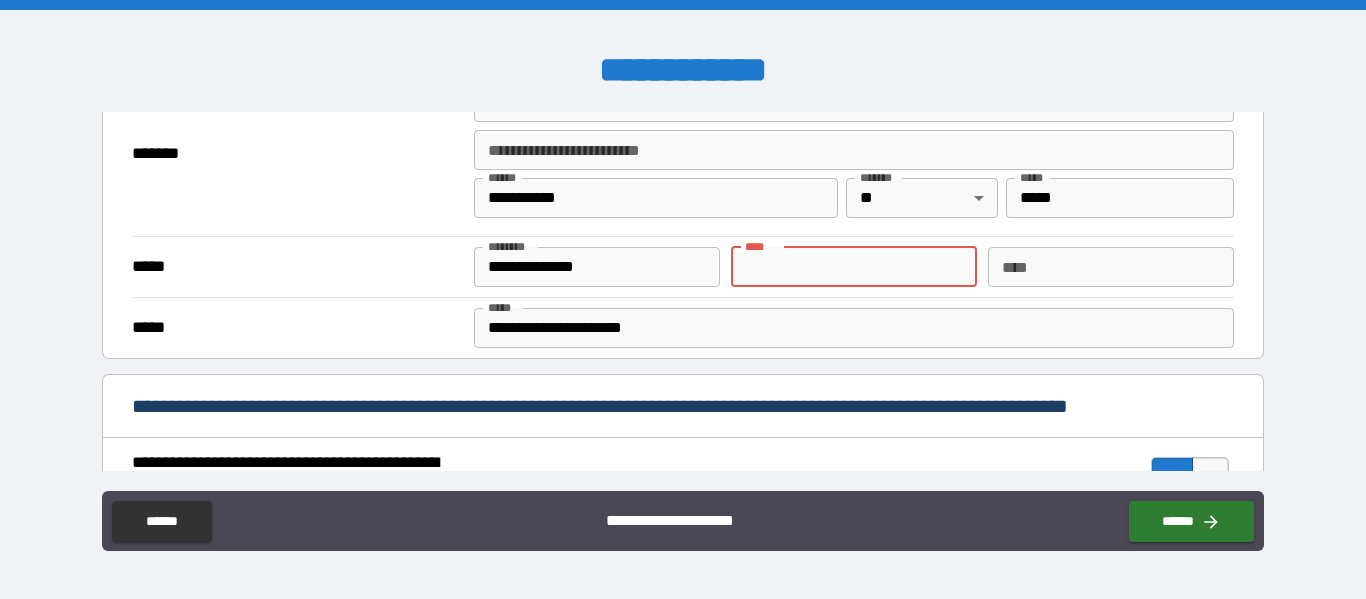 click on "**********" at bounding box center [682, 406] 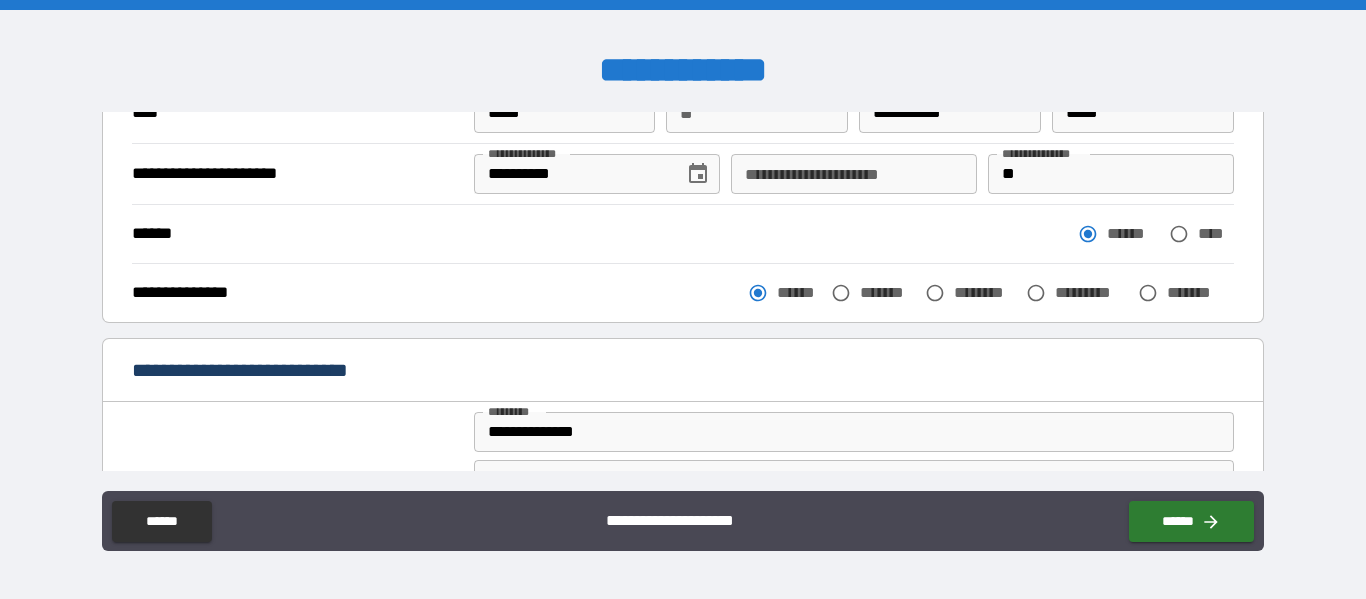 scroll, scrollTop: 200, scrollLeft: 0, axis: vertical 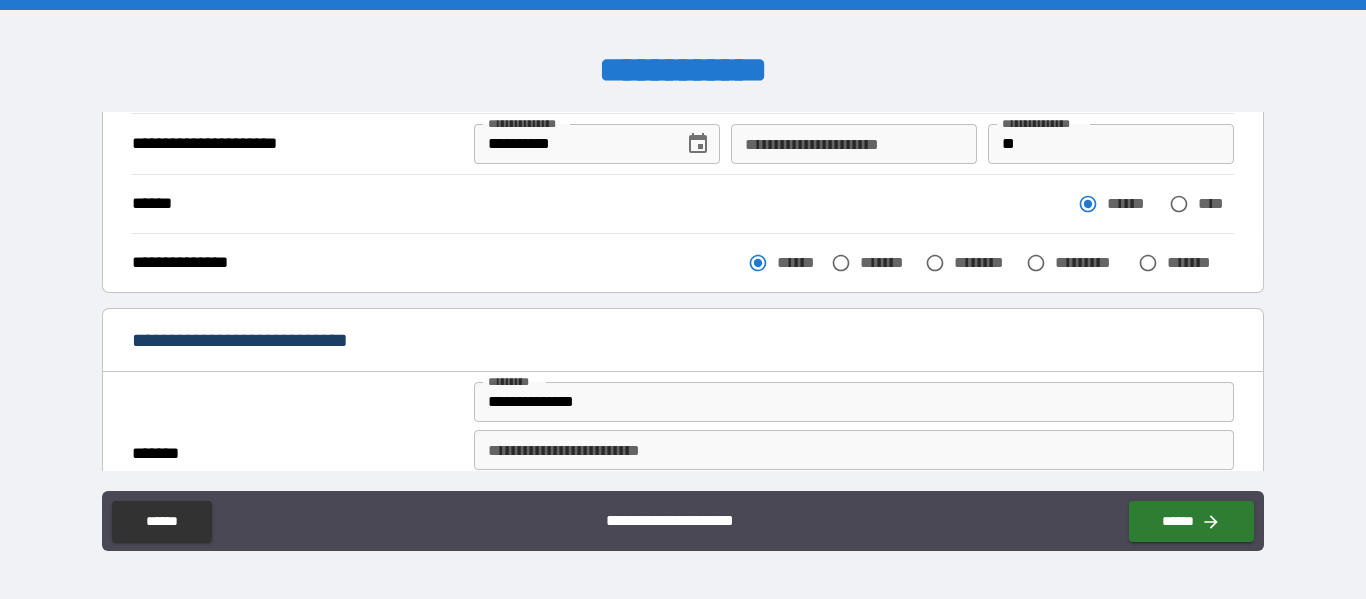 click on "**********" at bounding box center [854, 144] 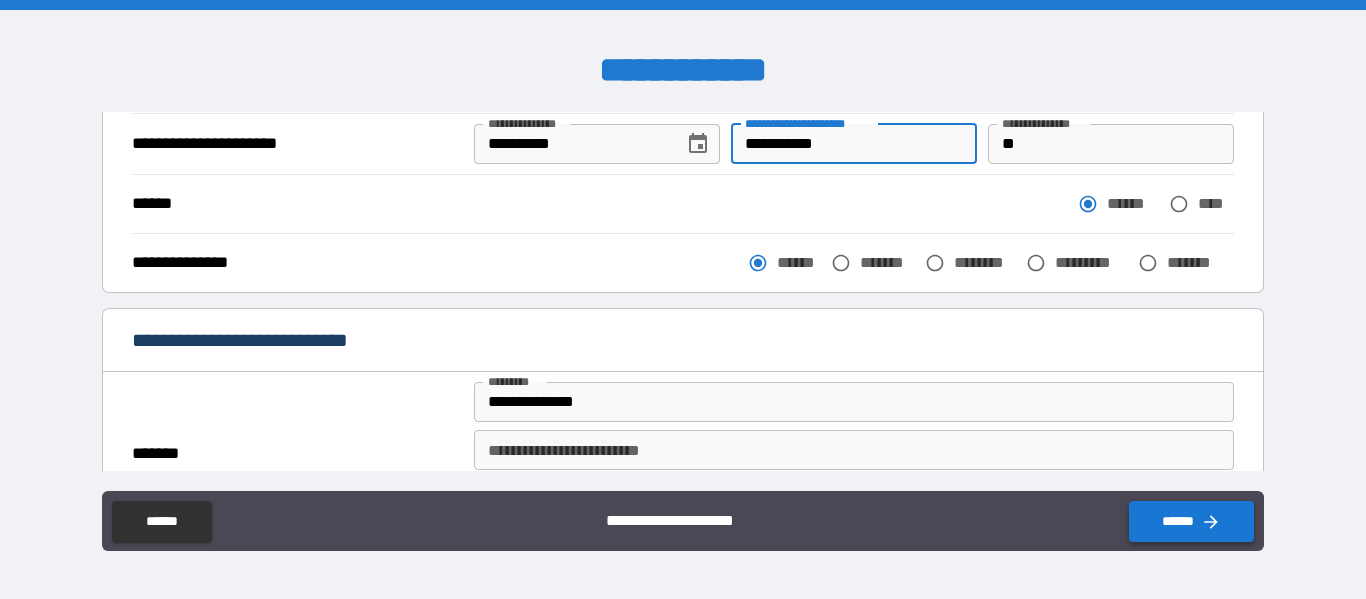 type on "**********" 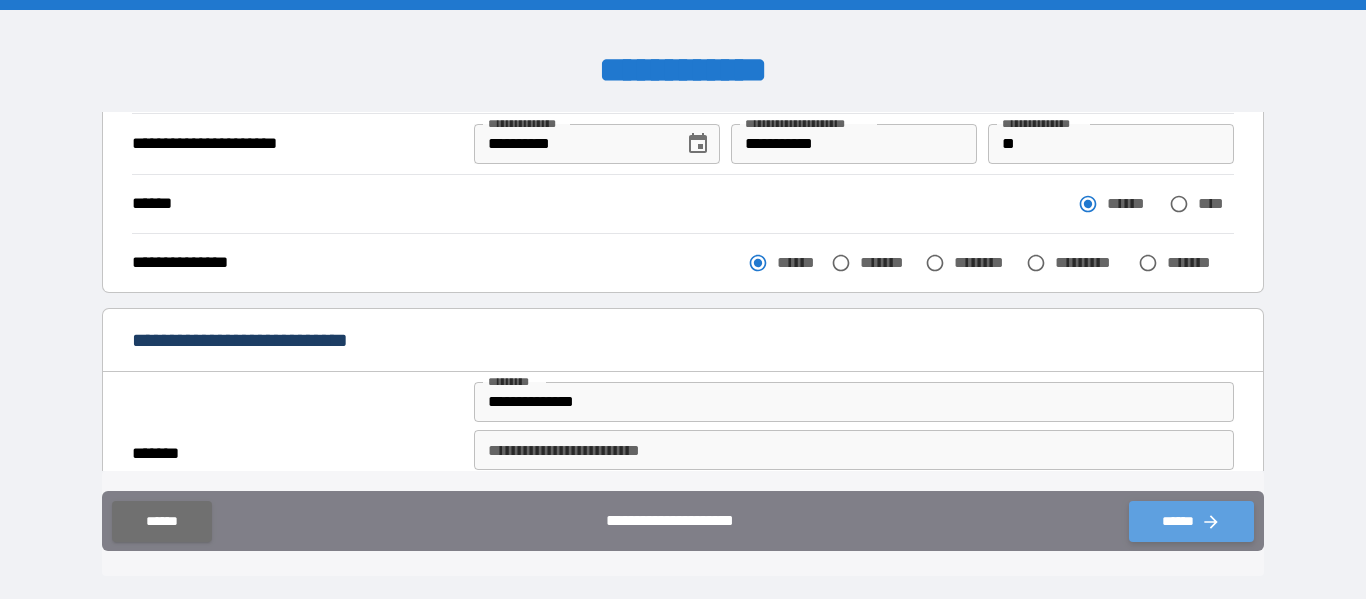click on "******" at bounding box center (1191, 521) 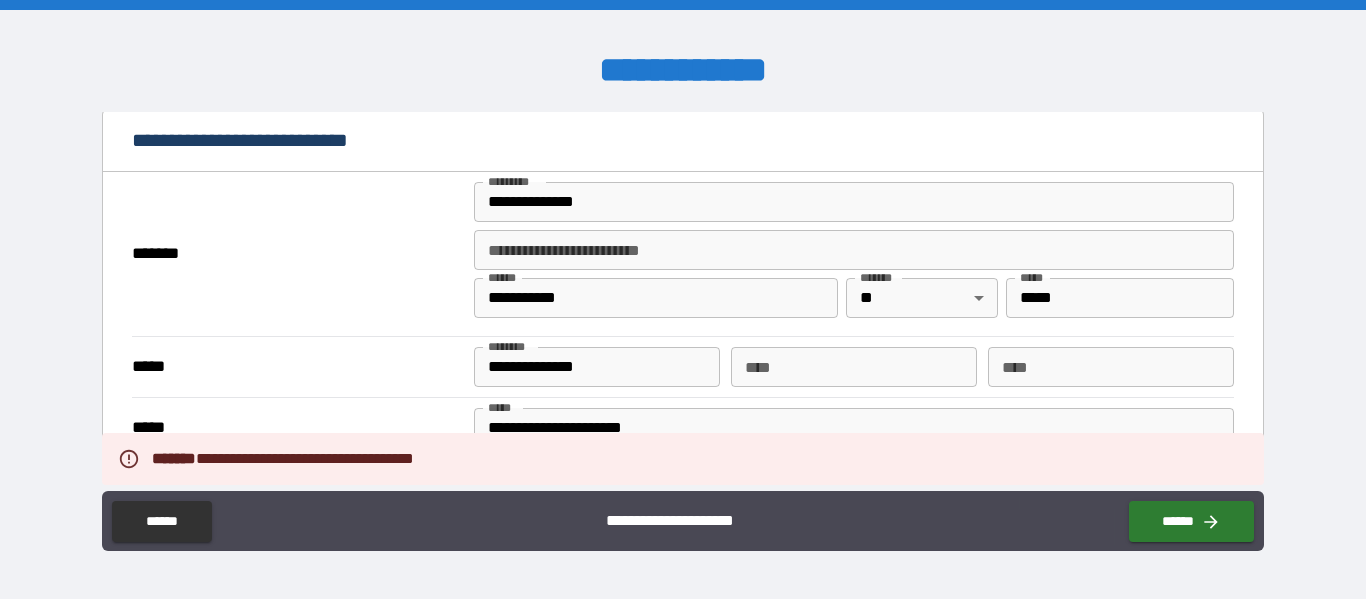scroll, scrollTop: 0, scrollLeft: 0, axis: both 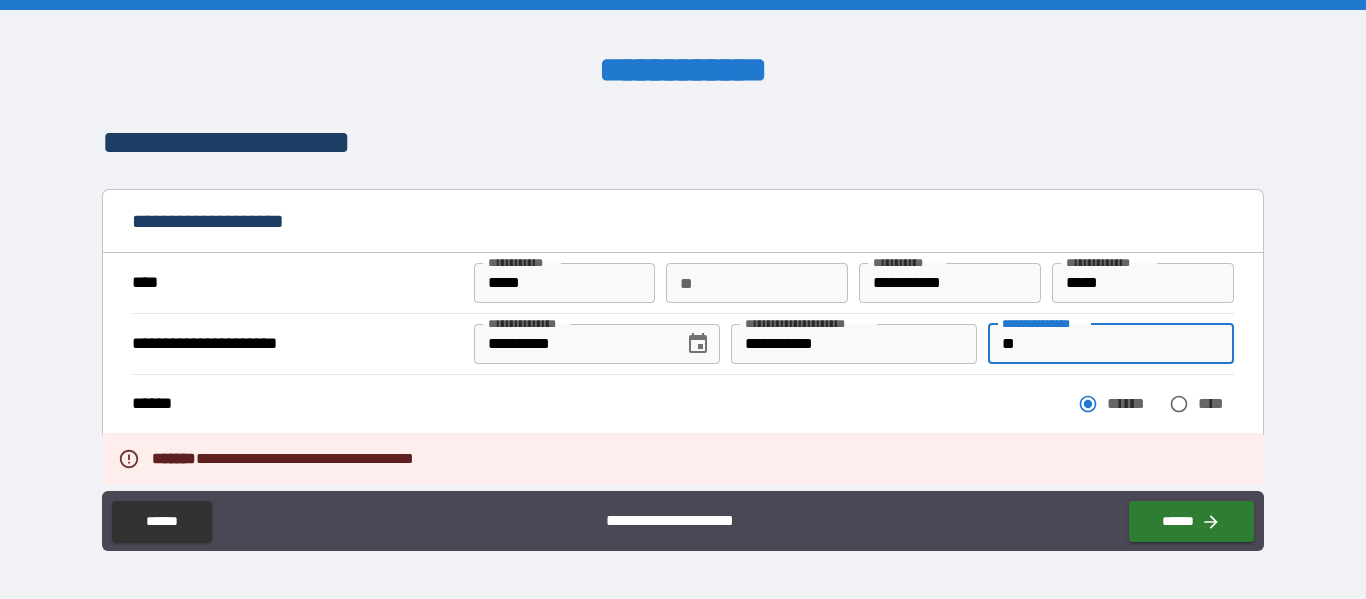 click on "**" at bounding box center [1111, 344] 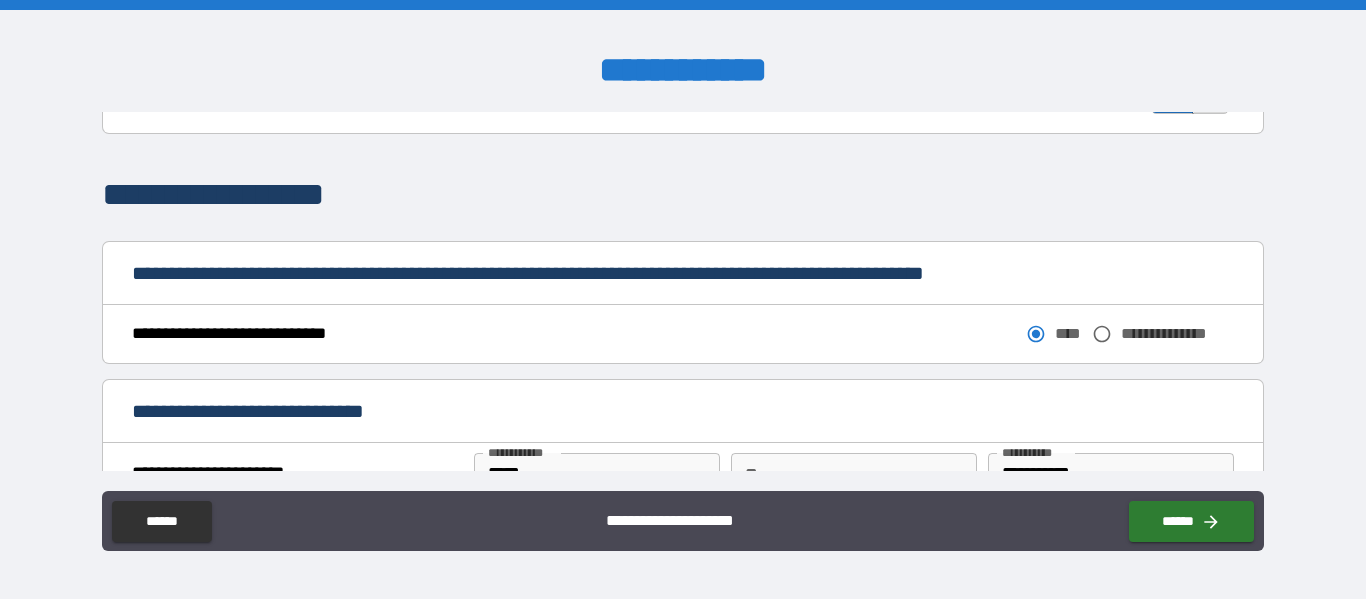 scroll, scrollTop: 1000, scrollLeft: 0, axis: vertical 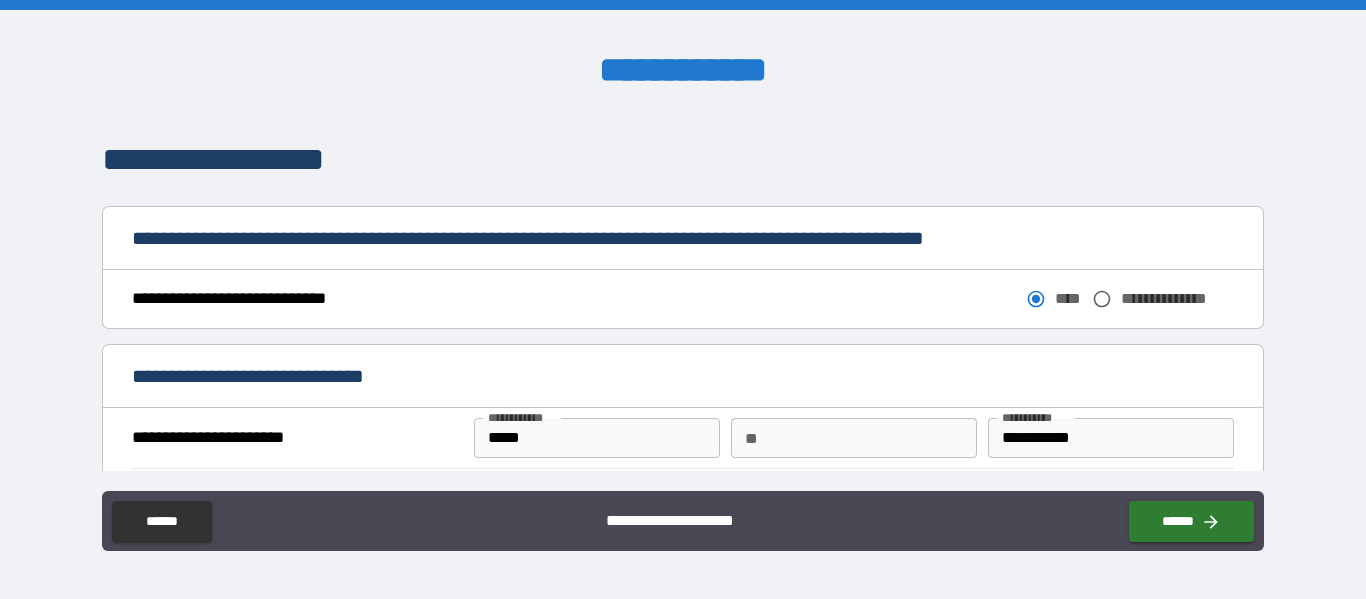 type on "*******" 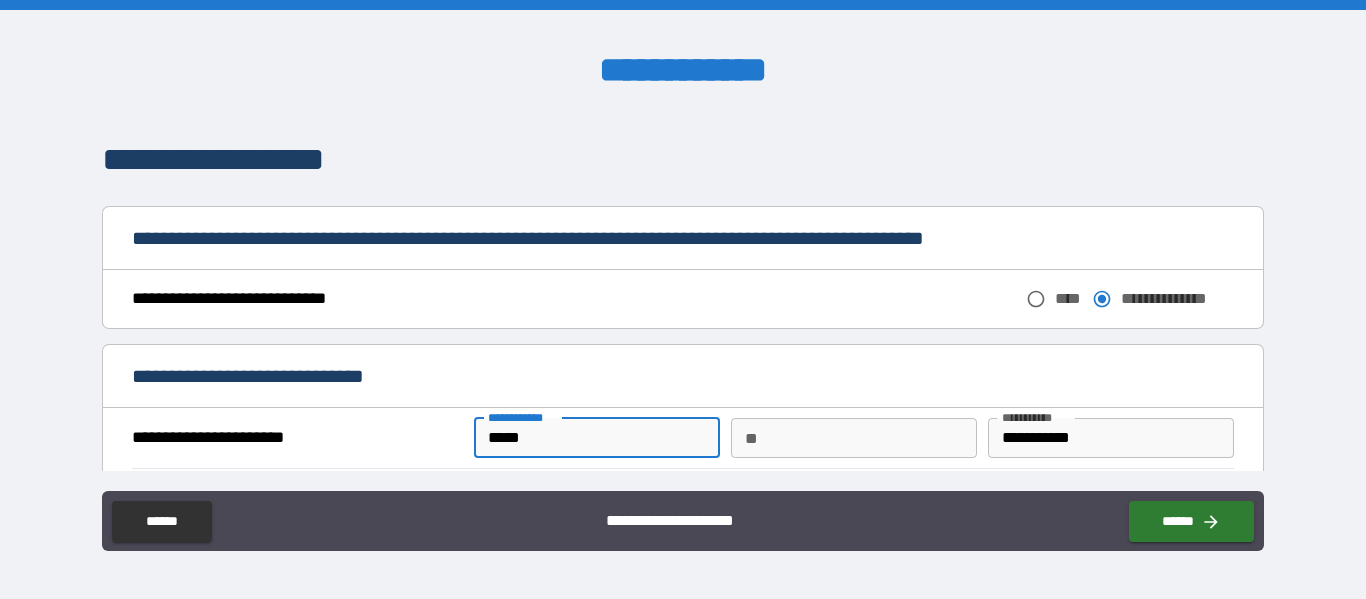 click on "*****" at bounding box center [597, 438] 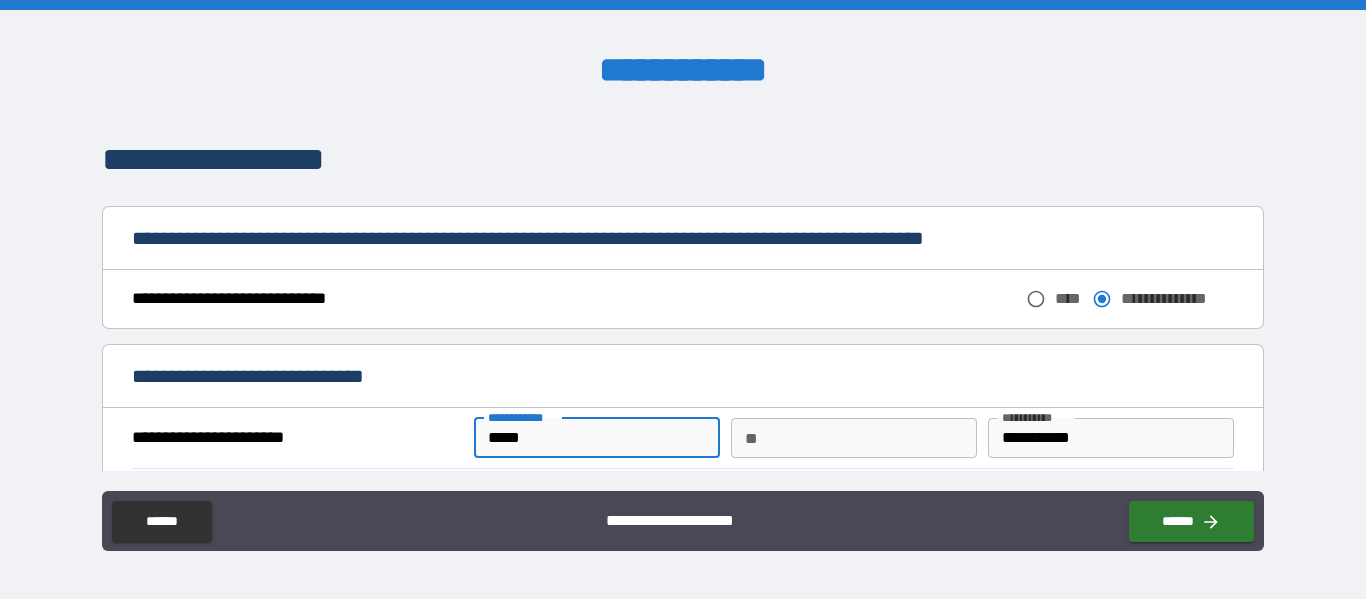 type on "*****" 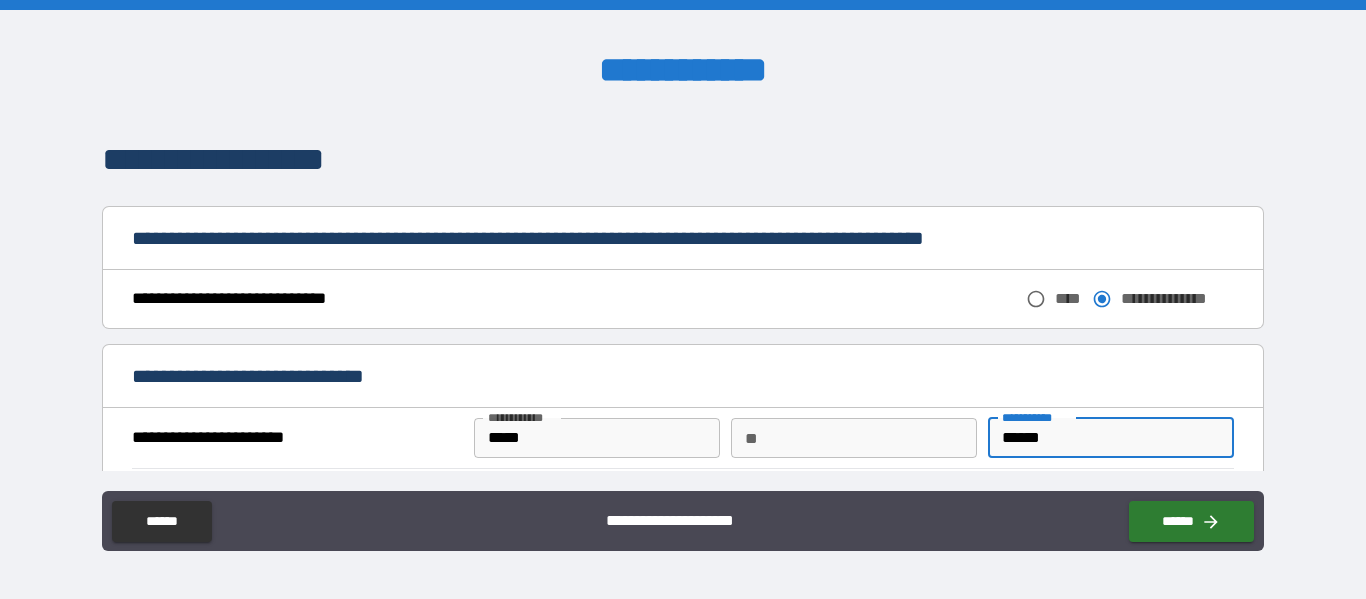type on "*******" 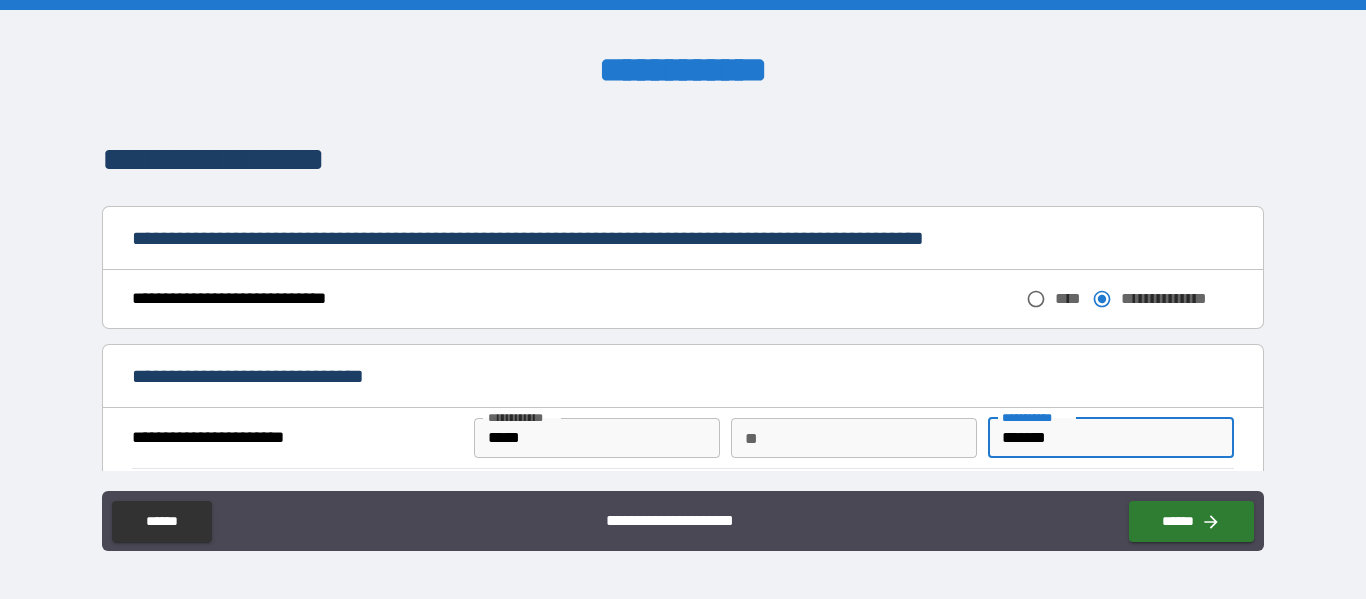 type on "**********" 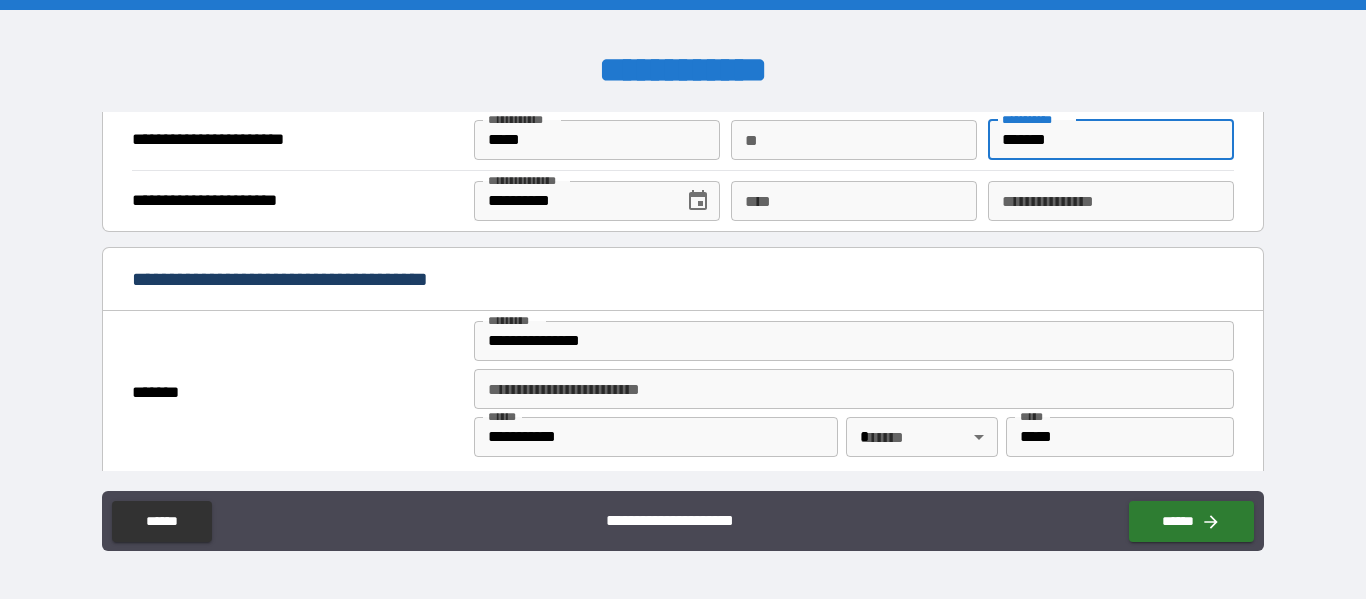 scroll, scrollTop: 1300, scrollLeft: 0, axis: vertical 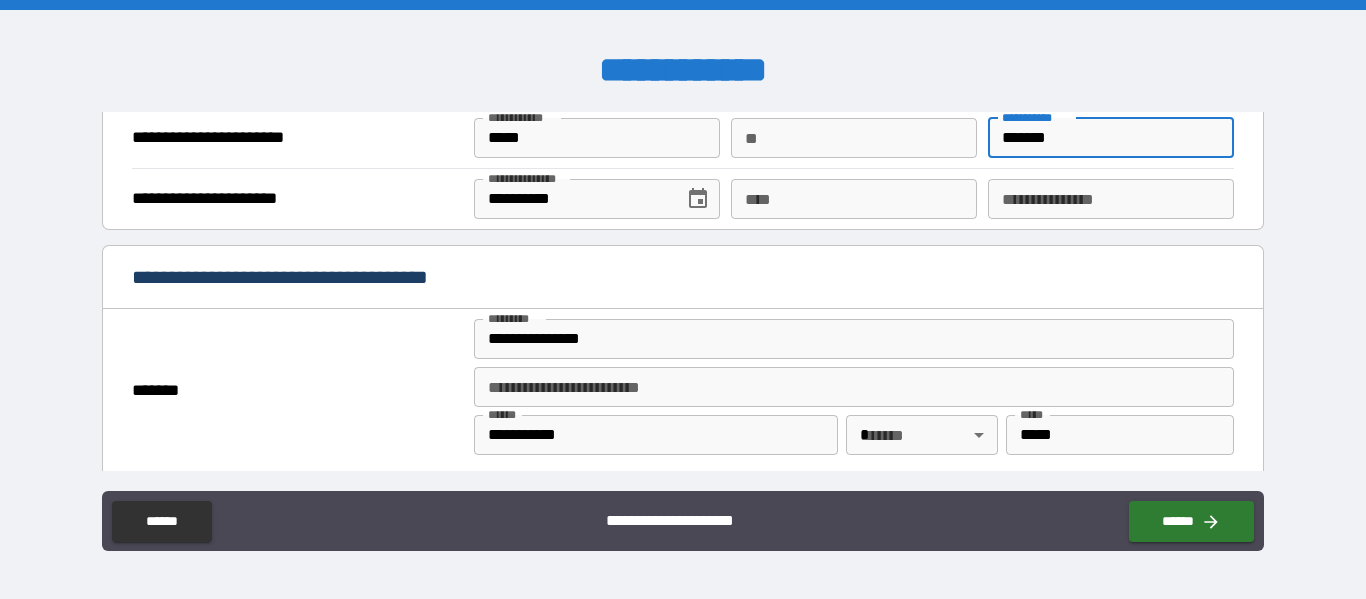 type on "*******" 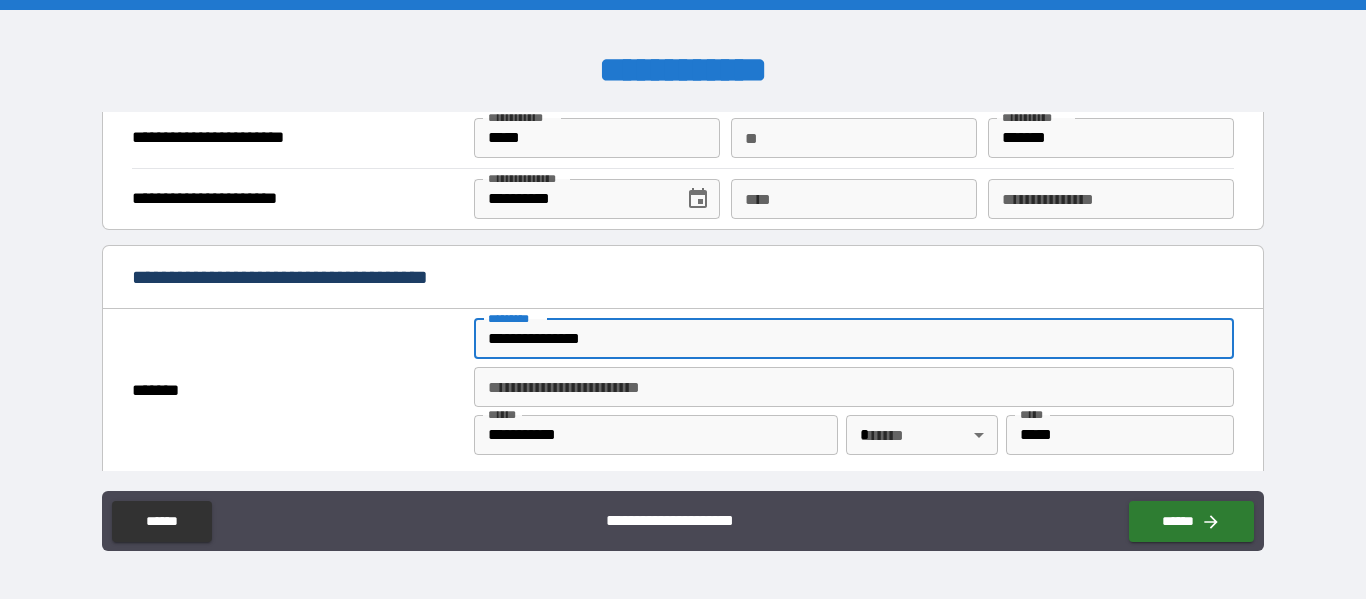 click on "**********" at bounding box center [854, 339] 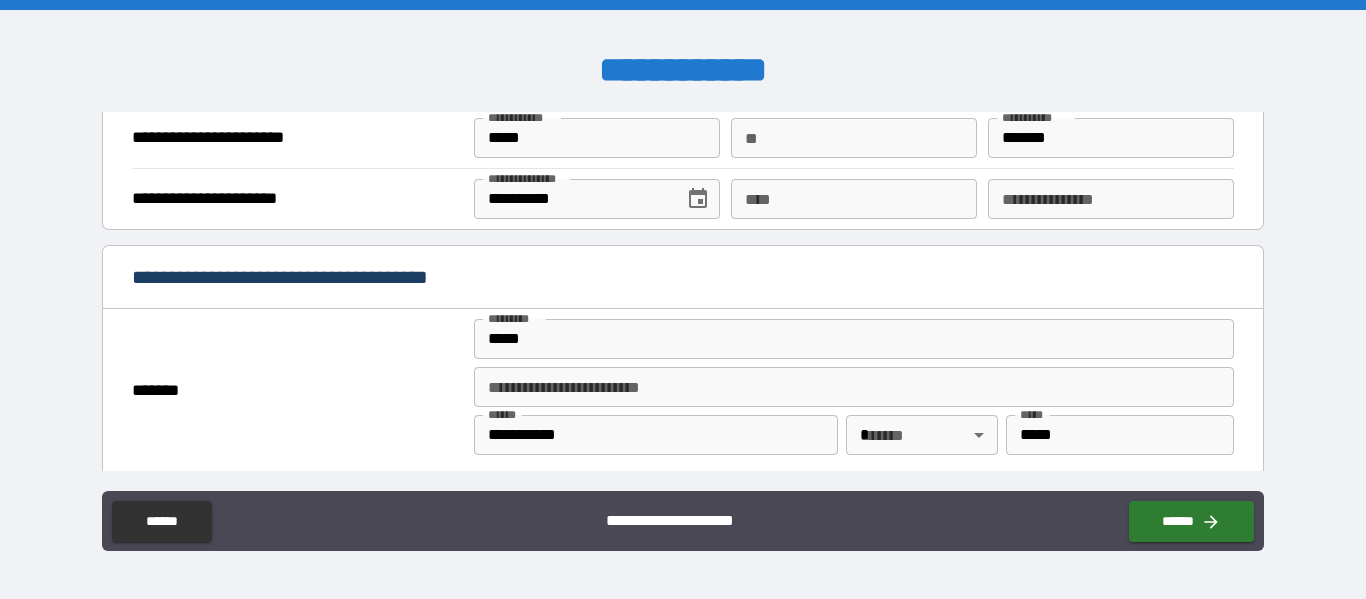 type on "**********" 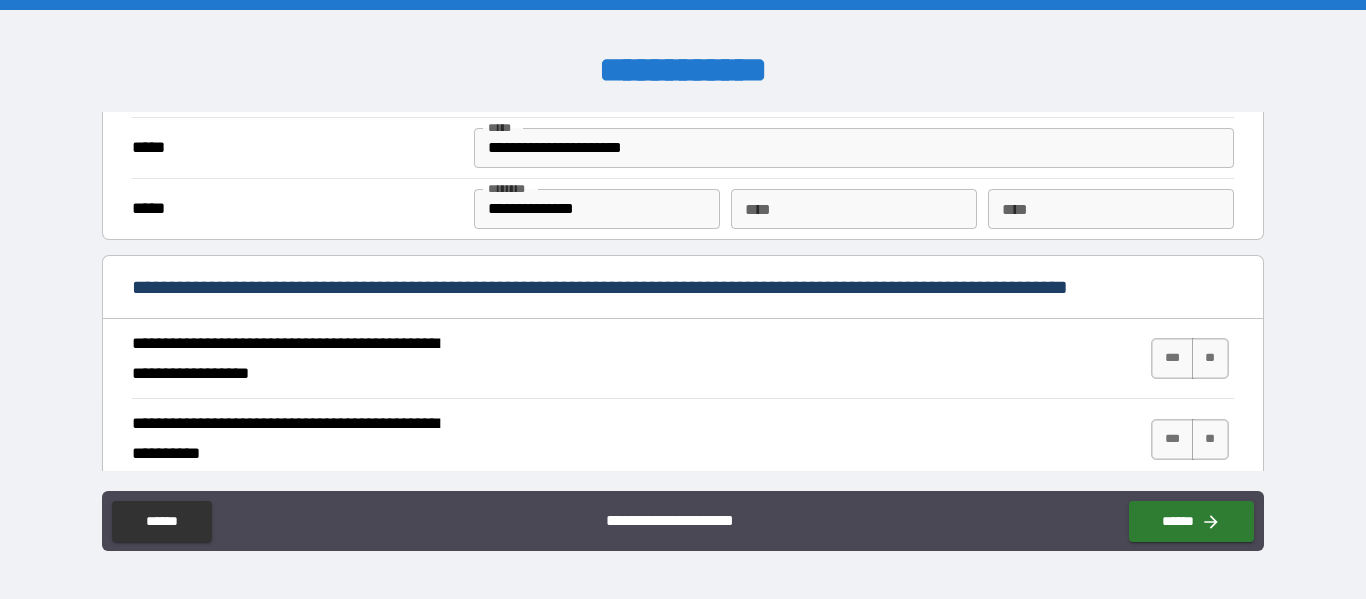 scroll, scrollTop: 1700, scrollLeft: 0, axis: vertical 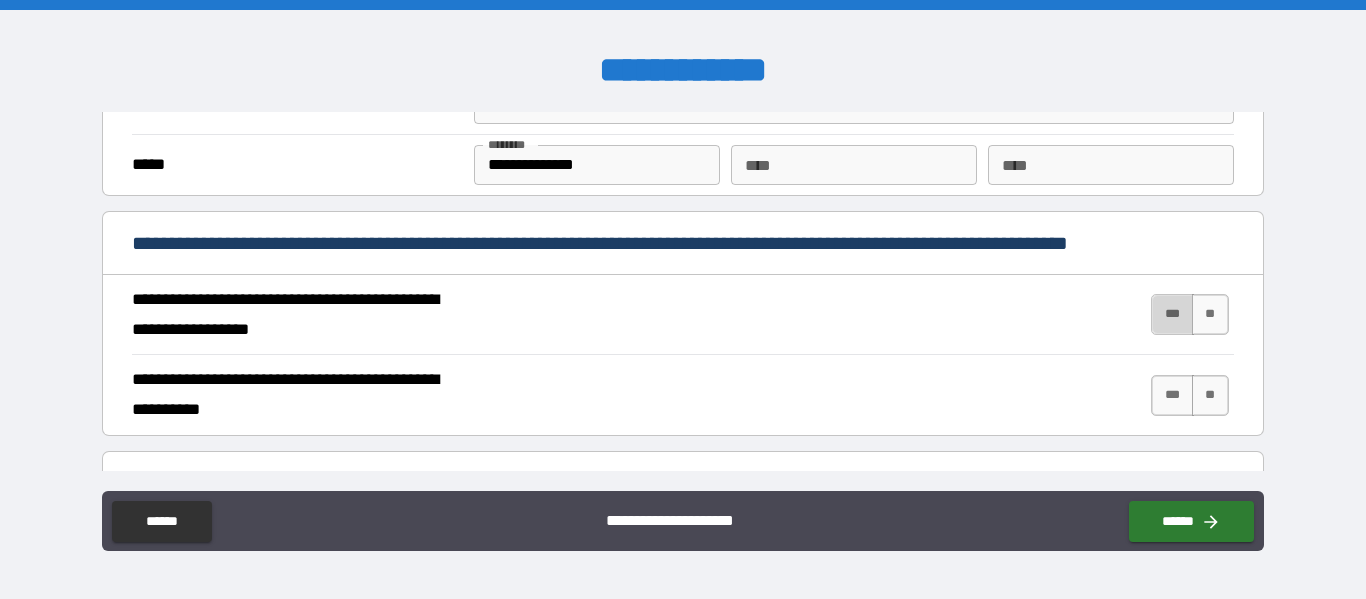 click on "***" at bounding box center [1172, 314] 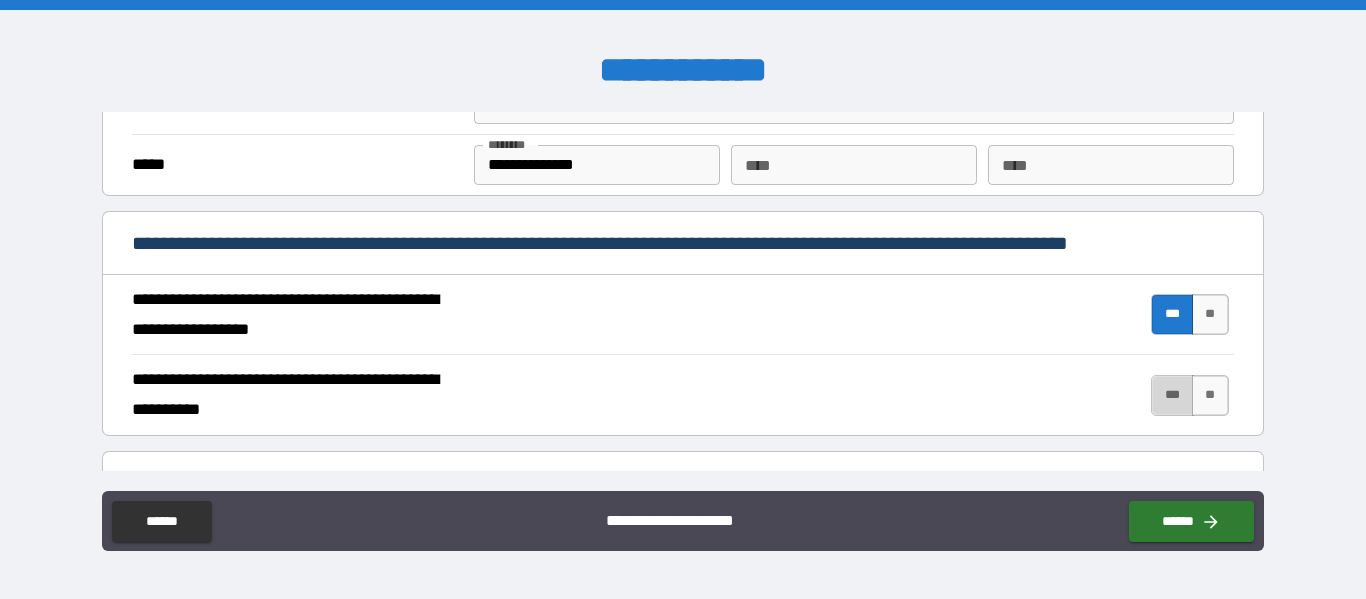 click on "***" at bounding box center (1172, 395) 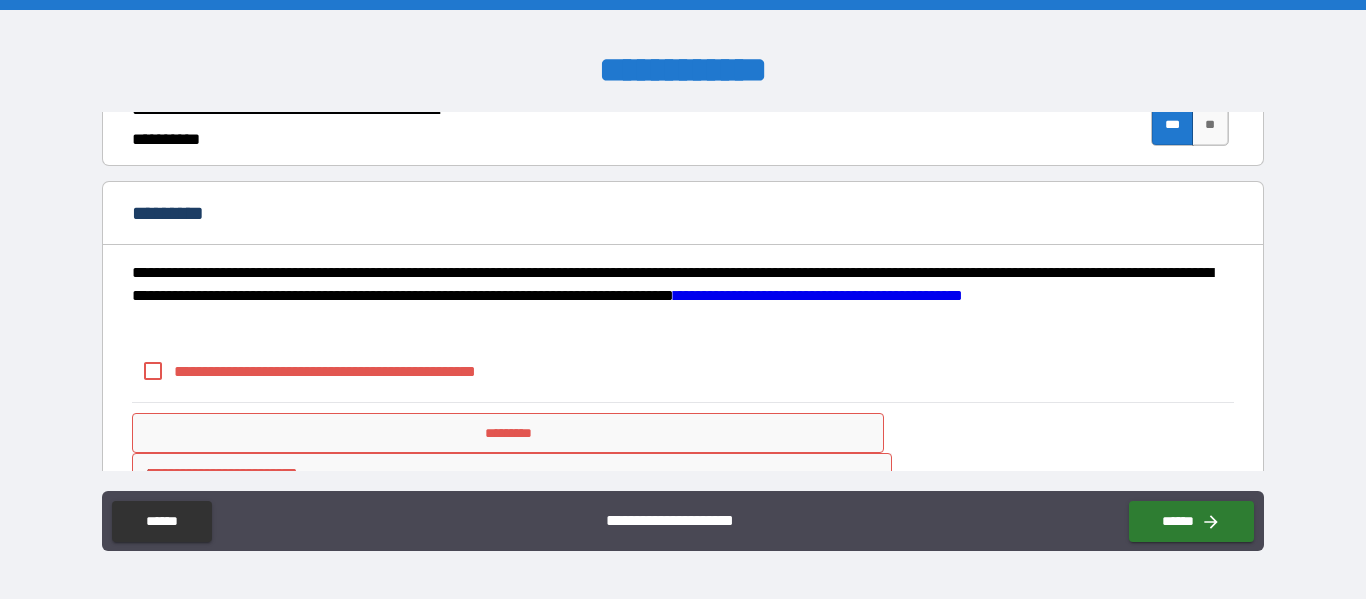 scroll, scrollTop: 2023, scrollLeft: 0, axis: vertical 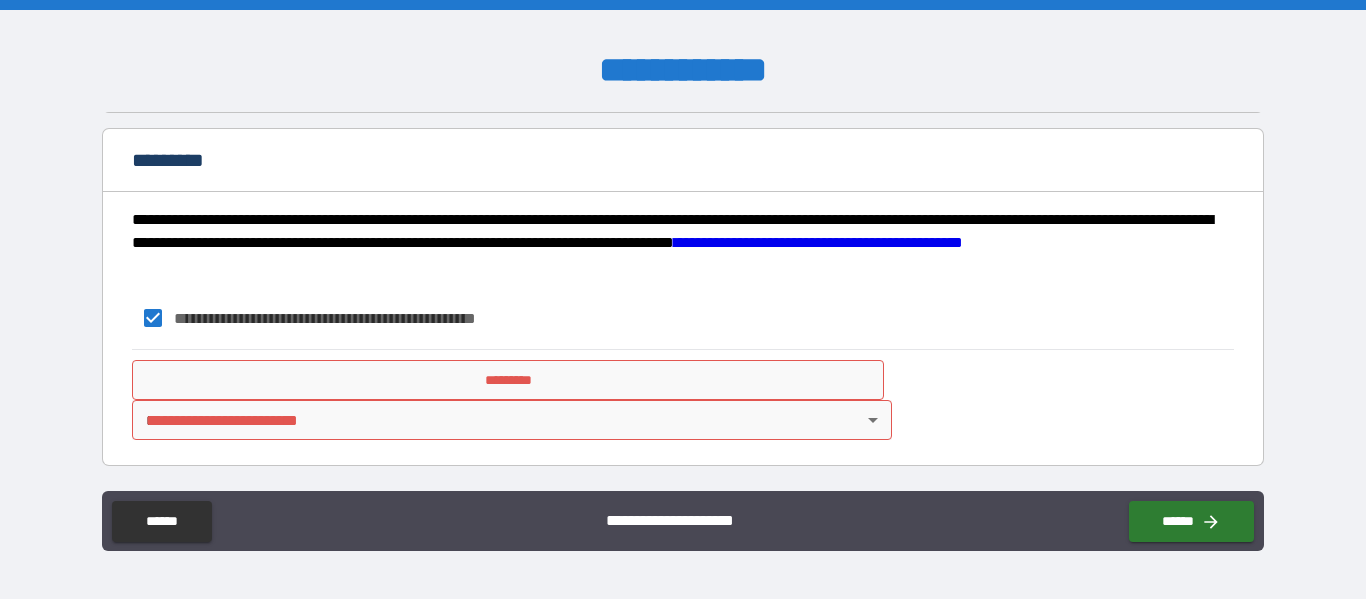click on "*********" at bounding box center (508, 380) 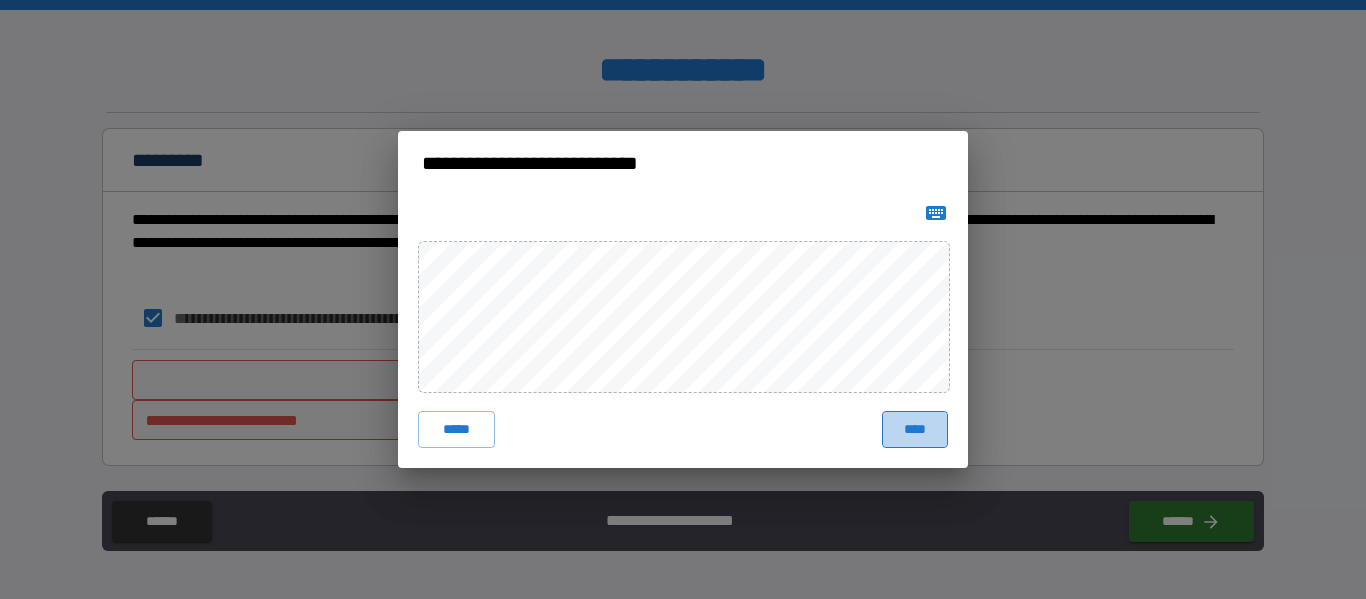 click on "****" at bounding box center [915, 429] 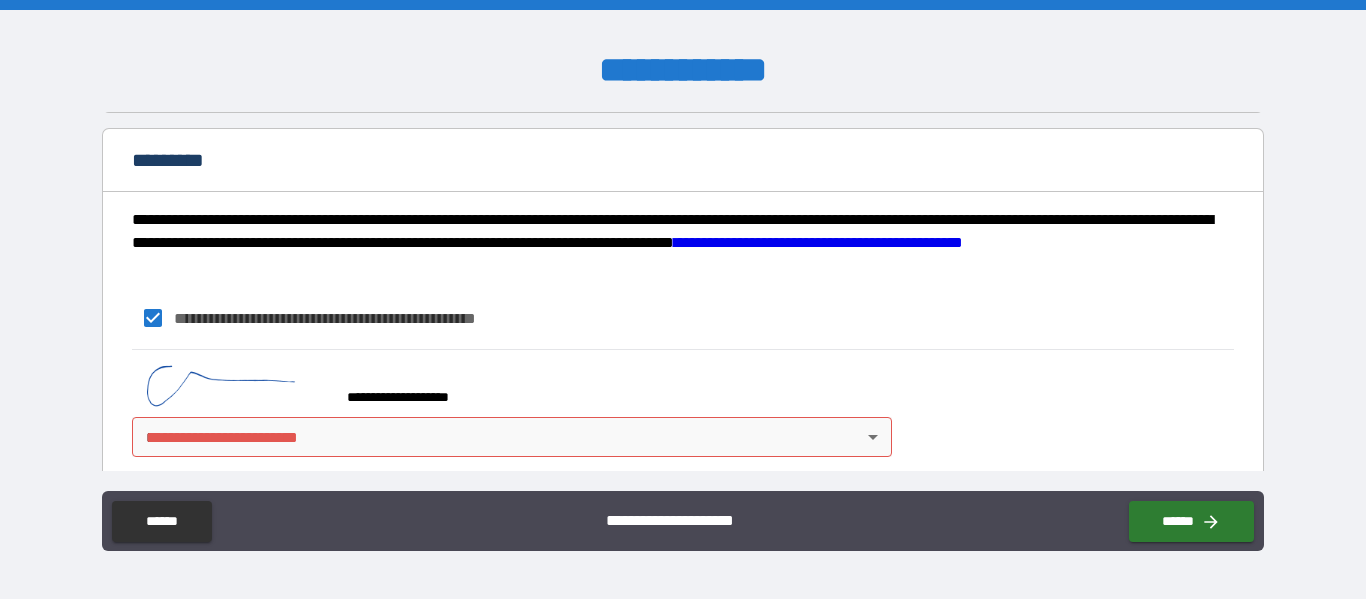 click on "[FIRST] [LAST] [CITY] [STATE] [POSTAL_CODE] [COUNTRY] [STREET_ADDRESS] [APARTMENT] [BUILDING_NAME] [FLOOR] [OFFICE] [COMPANY_NAME] [JOB_TITLE] [EMAIL] [PHONE] [WEBSITE] [SOCIAL_MEDIA] [DATE_OF_BIRTH] [AGE] [GENDER] [MARITAL_STATUS] [NATIONALITY] [PASSPORT_NUMBER] [DRIVER_LICENSE] [CREDIT_CARD] [BANK_ACCOUNT] [SSN]" at bounding box center [683, 299] 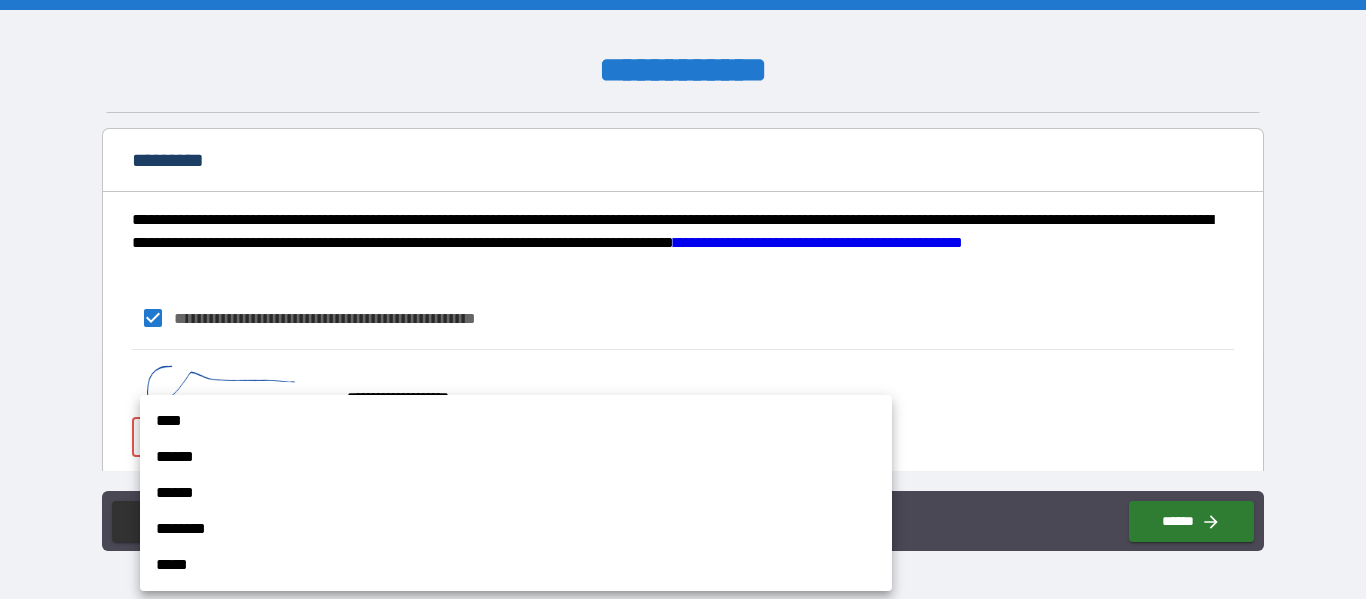 click on "******" at bounding box center [516, 457] 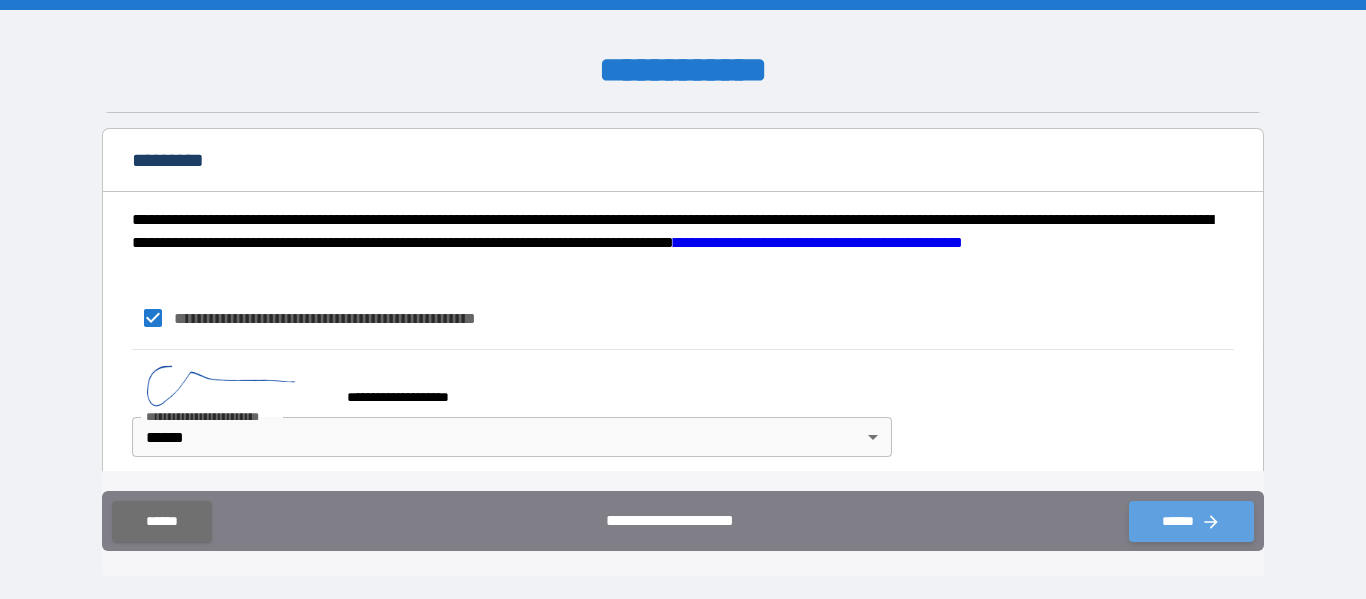 click on "******" at bounding box center (1191, 521) 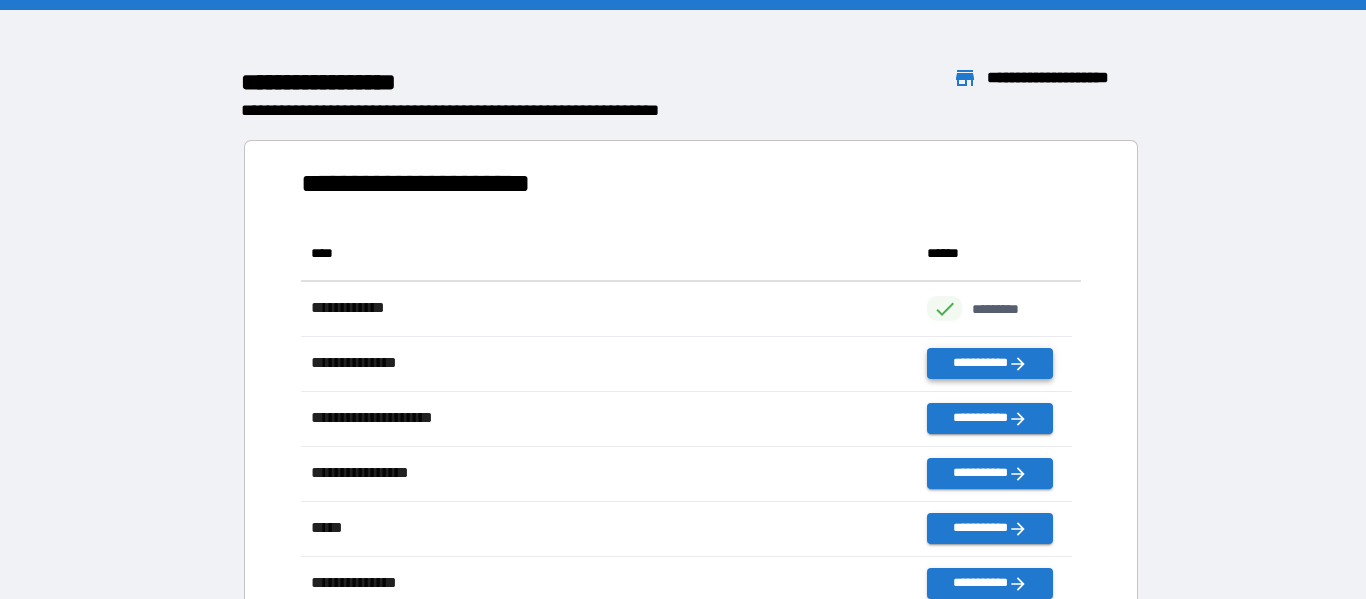 scroll, scrollTop: 16, scrollLeft: 16, axis: both 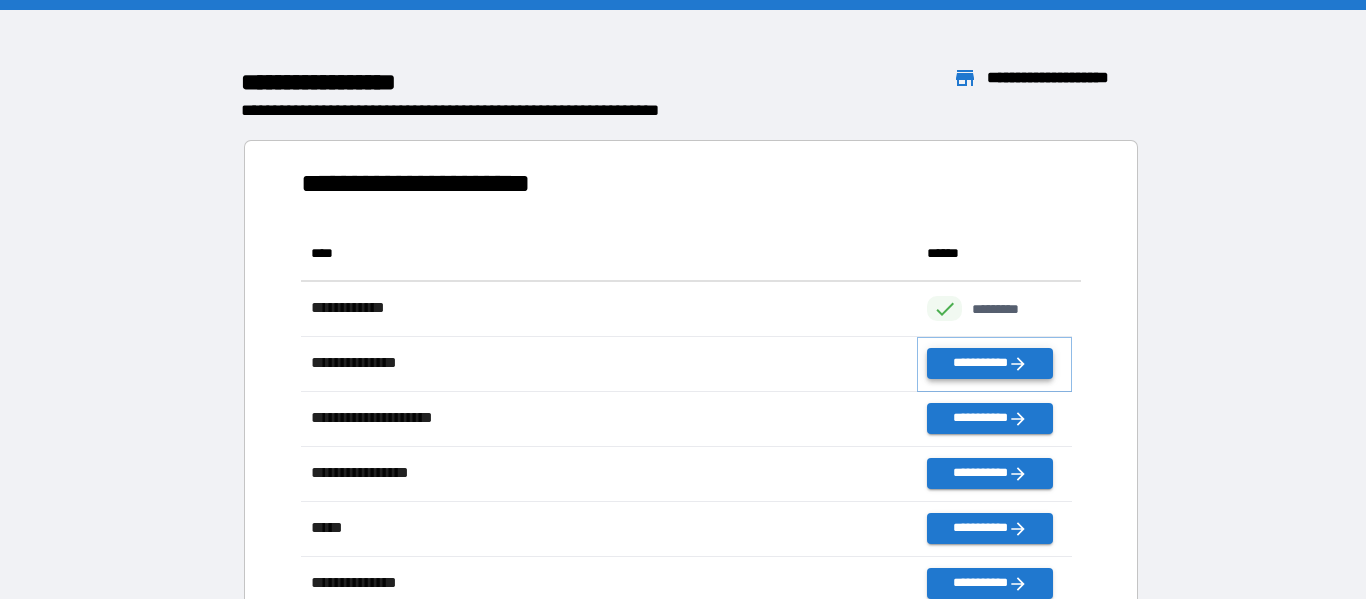 click on "**********" at bounding box center (989, 363) 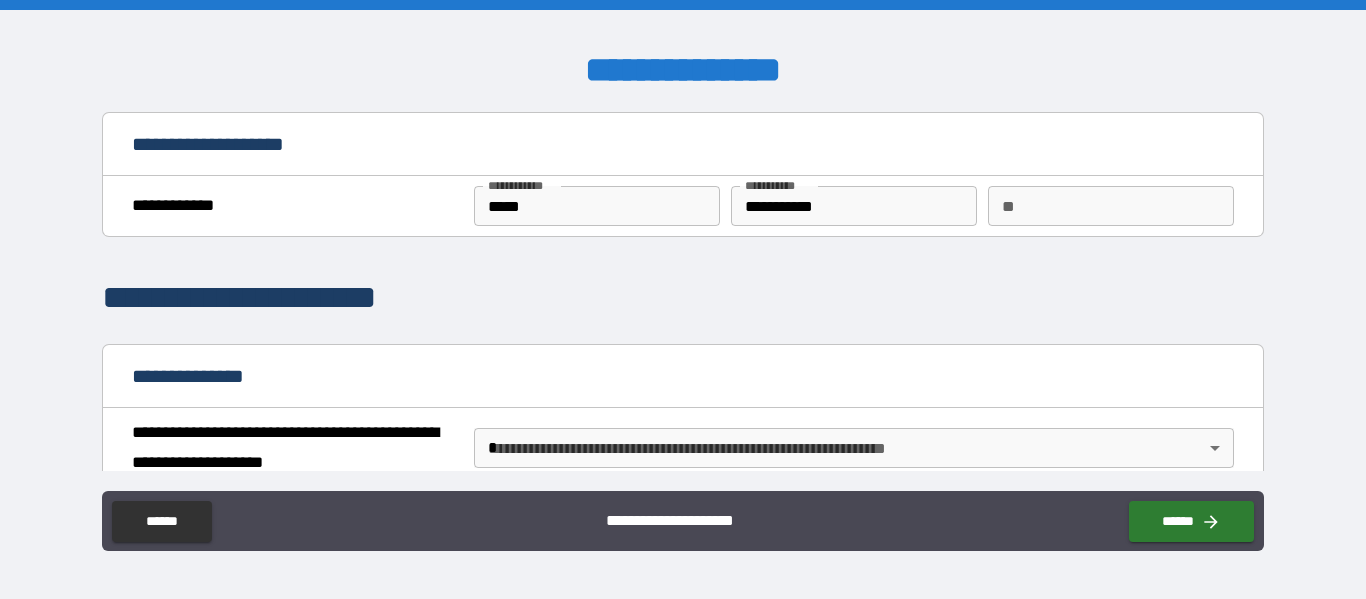 click on "[FIRST] [LAST] [CITY] [STATE] [POSTAL_CODE] [COUNTRY] [STREET_ADDRESS] [APARTMENT] [BUILDING_NAME] [FLOOR] [OFFICE] [COMPANY_NAME] [JOB_TITLE] [EMAIL] [PHONE] [WEBSITE] [SOCIAL_MEDIA] [DATE_OF_BIRTH] [AGE] [GENDER] [MARITAL_STATUS] [NATIONALITY] [PASSPORT_NUMBER] [DRIVER_LICENSE] [CREDIT_CARD] [BANK_ACCOUNT] [SSN]" at bounding box center (683, 299) 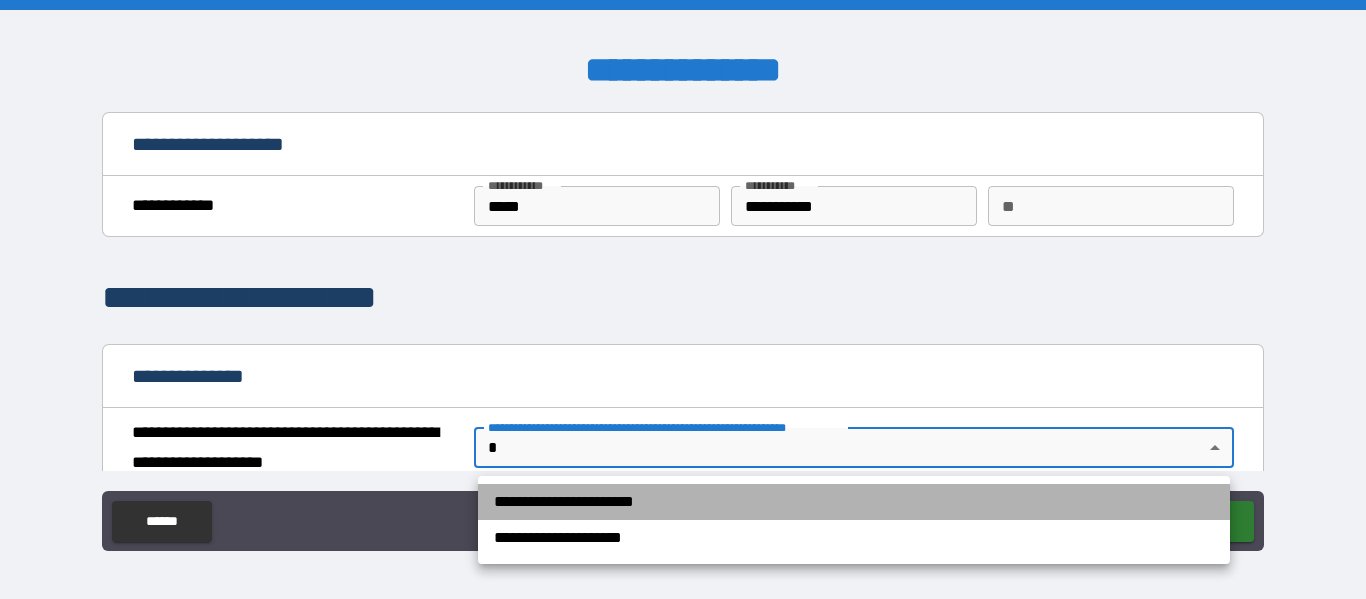 click on "**********" at bounding box center [854, 502] 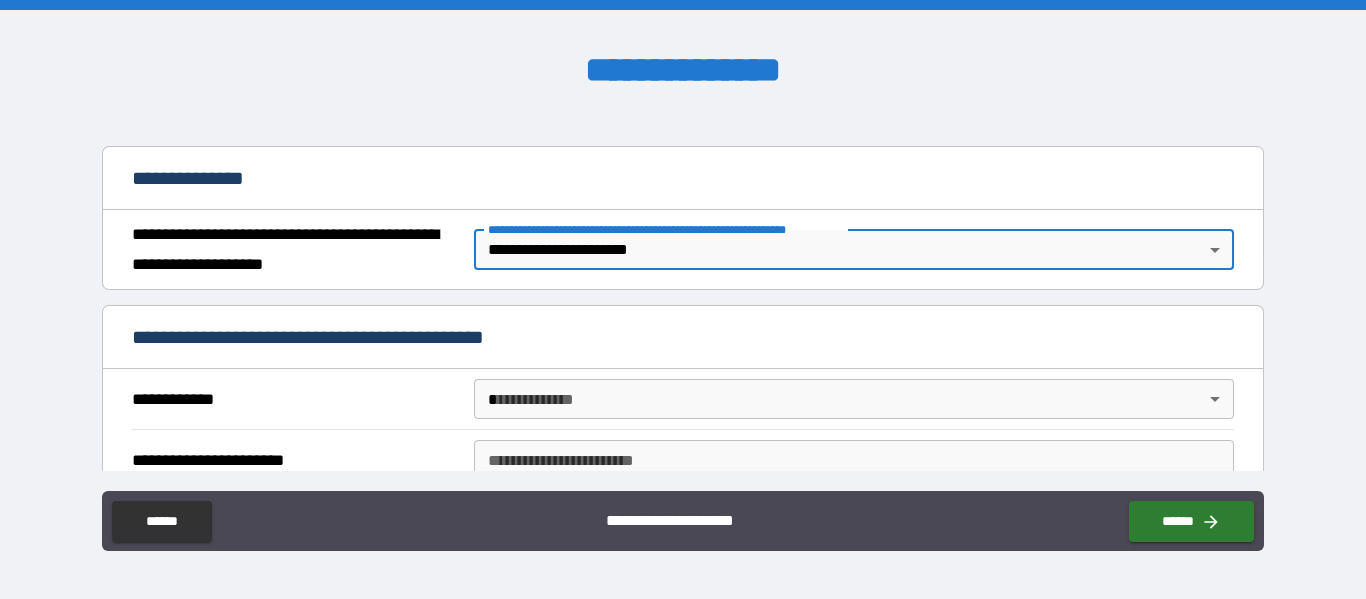 scroll, scrollTop: 200, scrollLeft: 0, axis: vertical 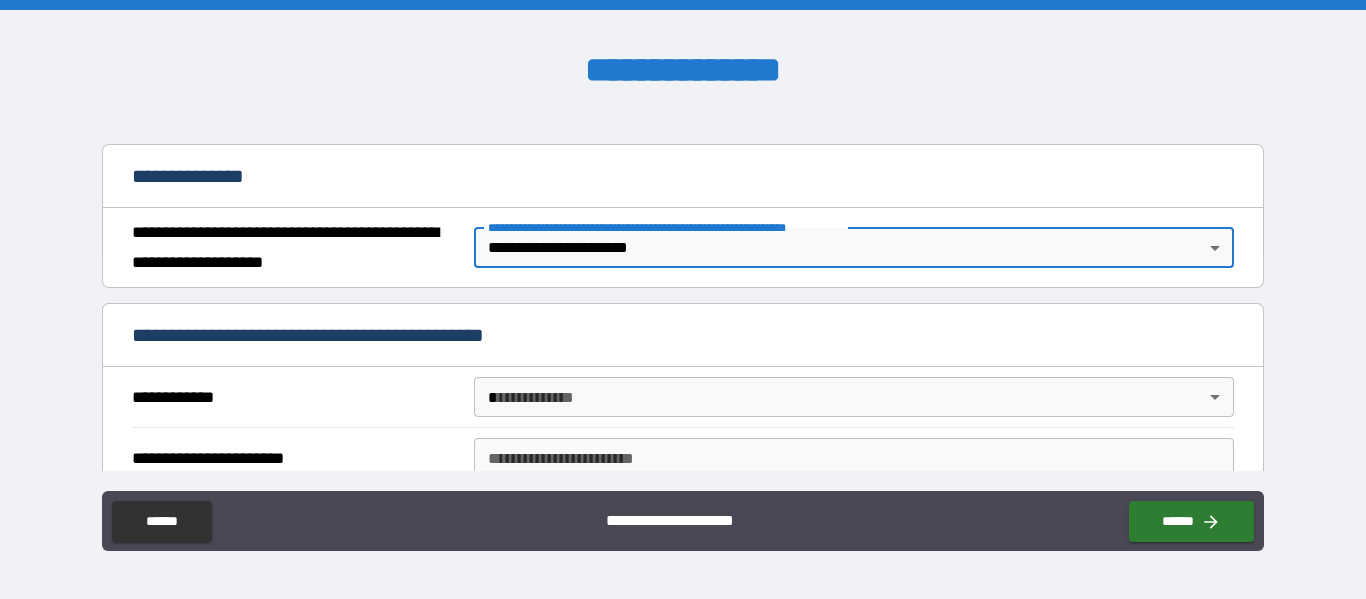 click on "[FIRST] [LAST] [CITY] [STATE] [POSTAL_CODE] [COUNTRY] [STREET_ADDRESS] [APARTMENT] [BUILDING_NAME] [FLOOR] [OFFICE] [COMPANY_NAME] [JOB_TITLE] [EMAIL] [PHONE] [WEBSITE] [SOCIAL_MEDIA] [DATE_OF_BIRTH] [AGE] [GENDER] [MARITAL_STATUS] [NATIONALITY] [PASSPORT_NUMBER] [DRIVER_LICENSE] [CREDIT_CARD] [BANK_ACCOUNT] [SSN]" at bounding box center [683, 299] 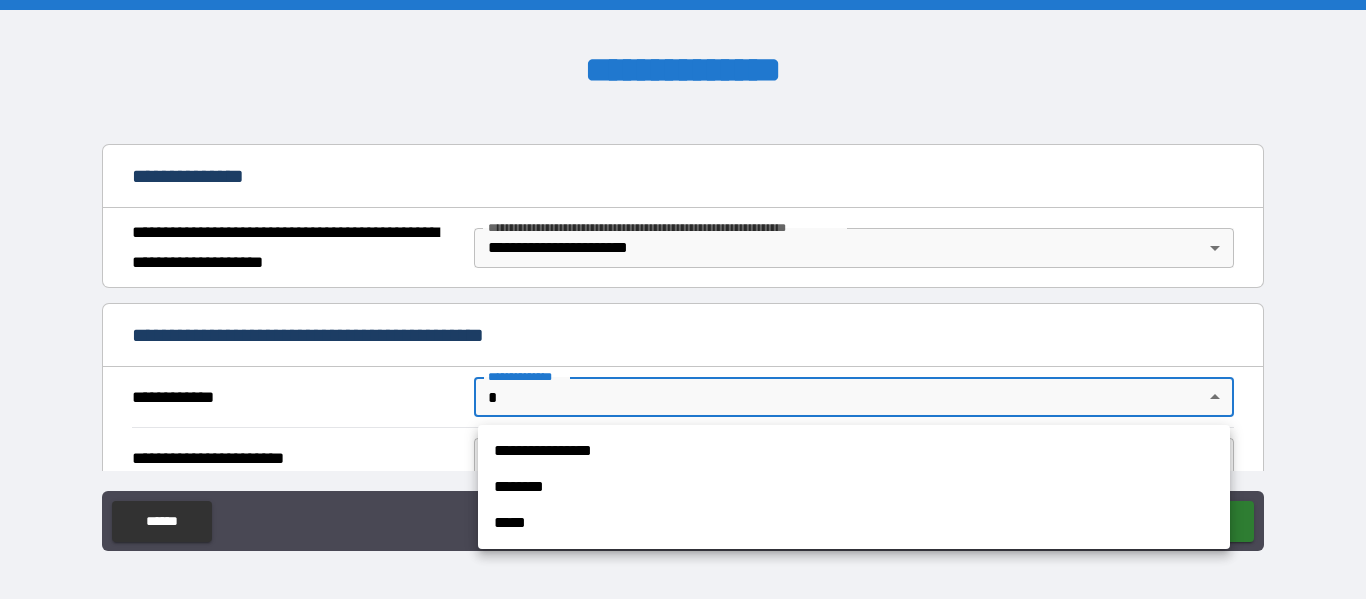 click on "**********" at bounding box center [854, 451] 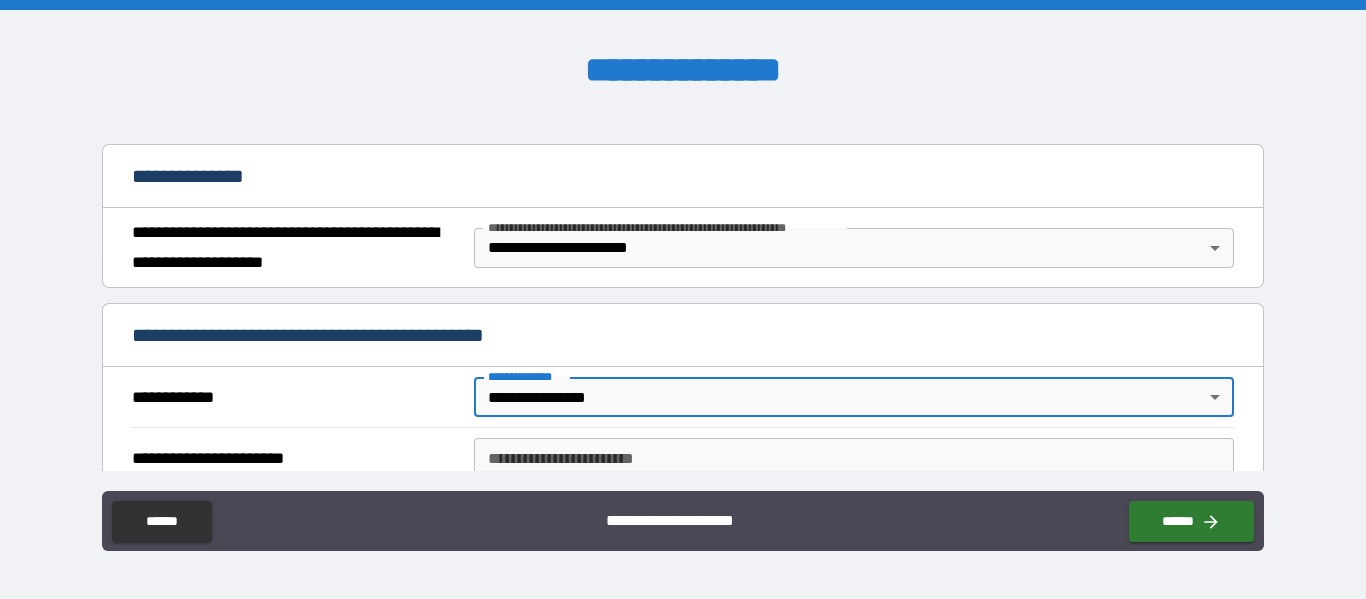 click on "**********" at bounding box center [854, 458] 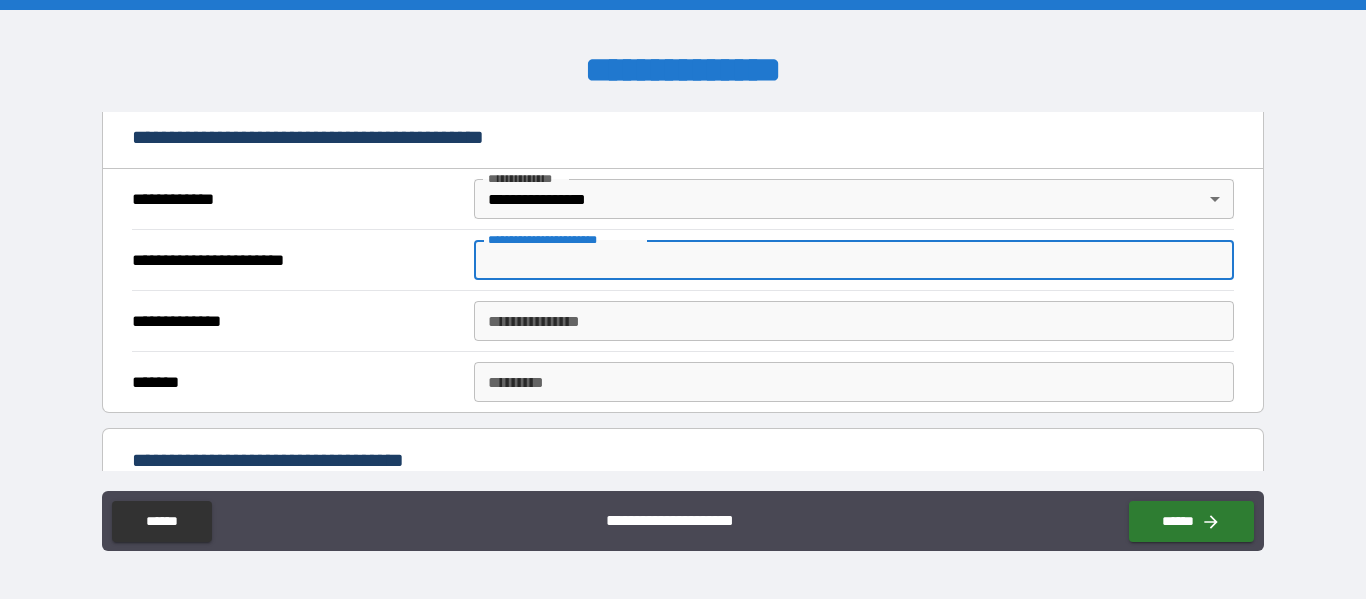 scroll, scrollTop: 400, scrollLeft: 0, axis: vertical 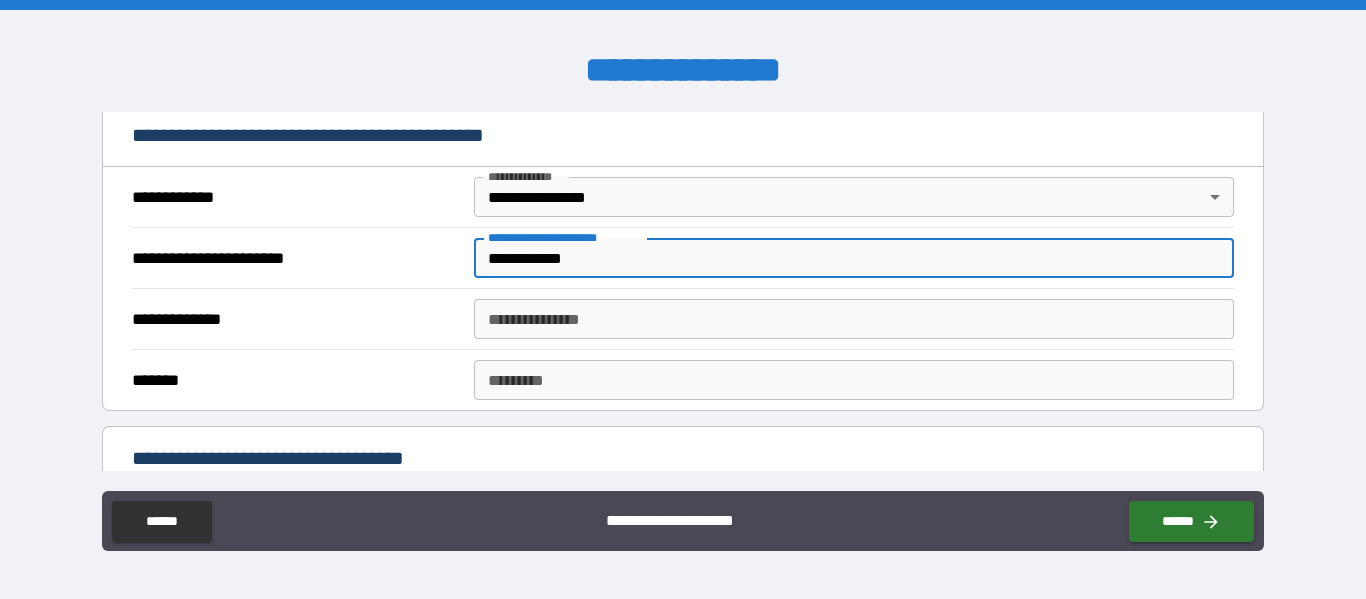 type on "**********" 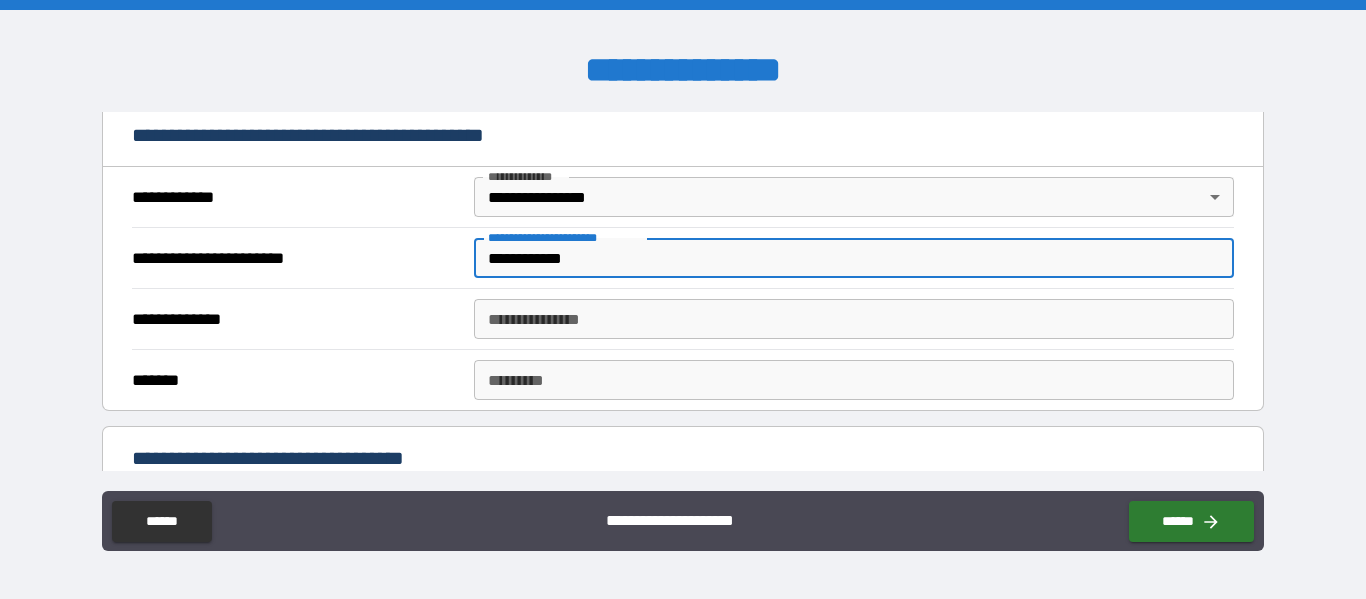 drag, startPoint x: 611, startPoint y: 256, endPoint x: 484, endPoint y: 256, distance: 127 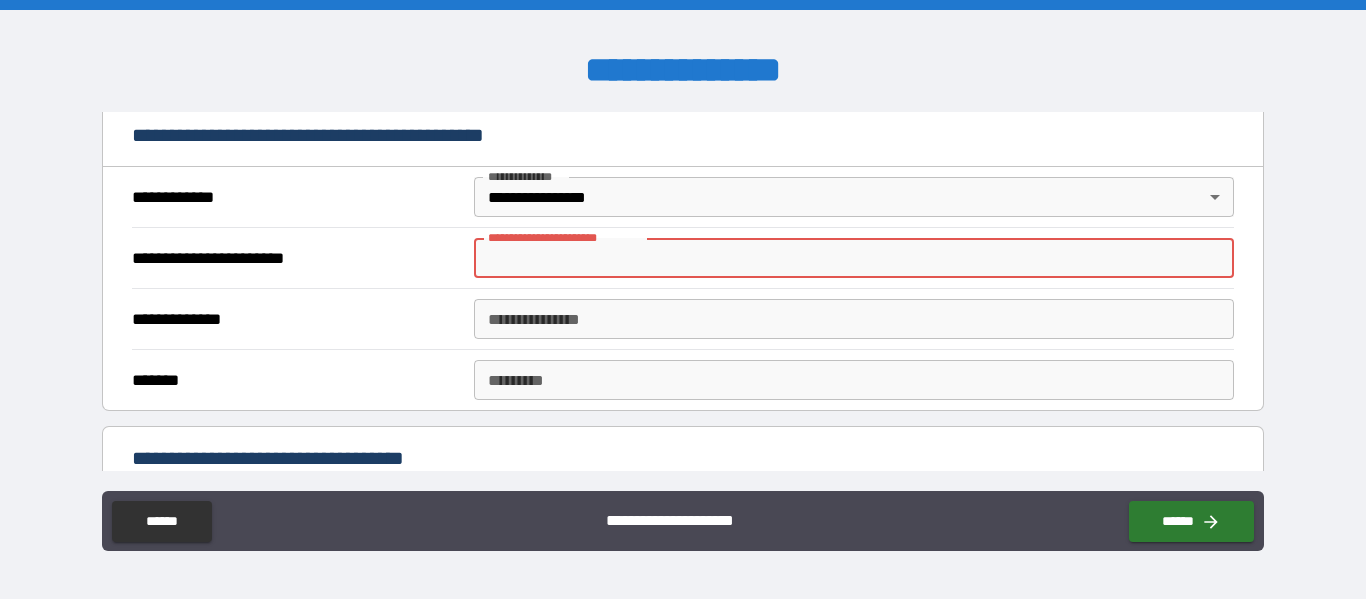 type 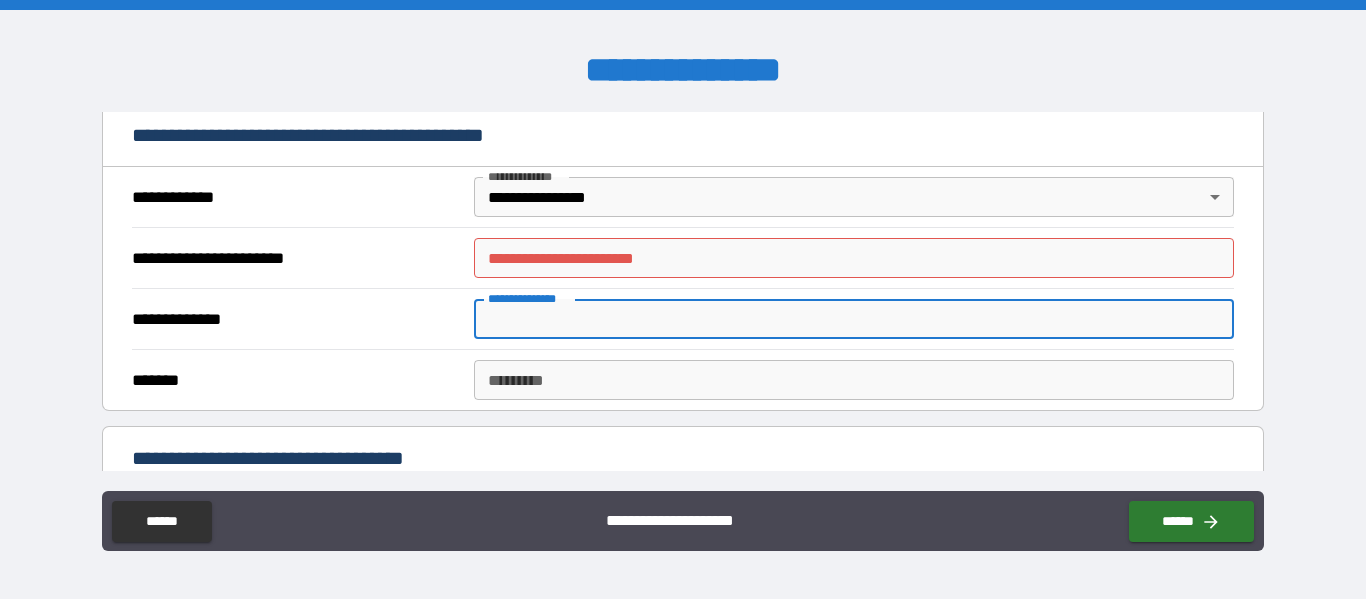 paste on "**********" 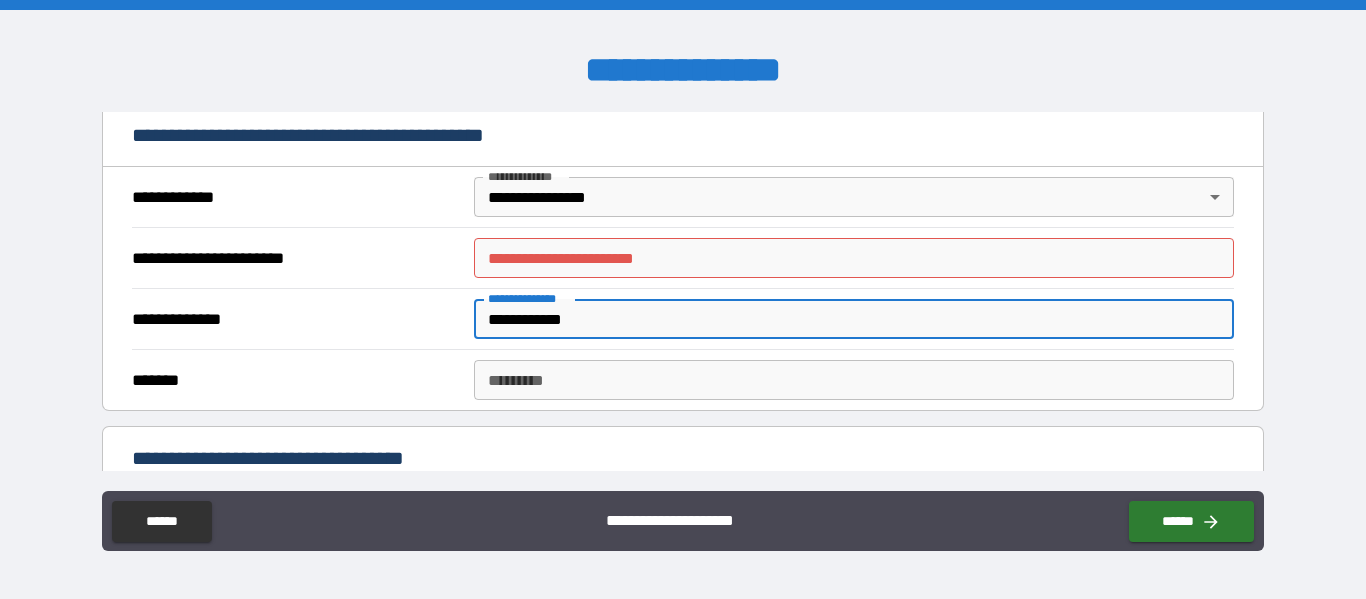 type on "**********" 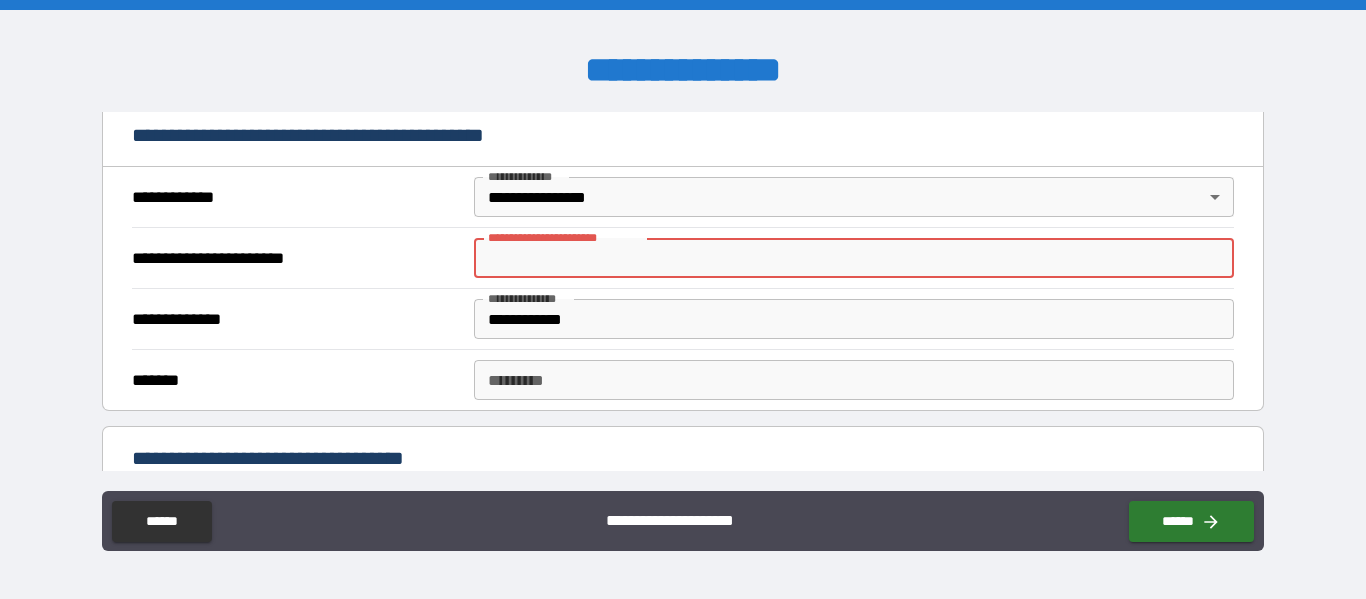 click on "**********" at bounding box center [854, 258] 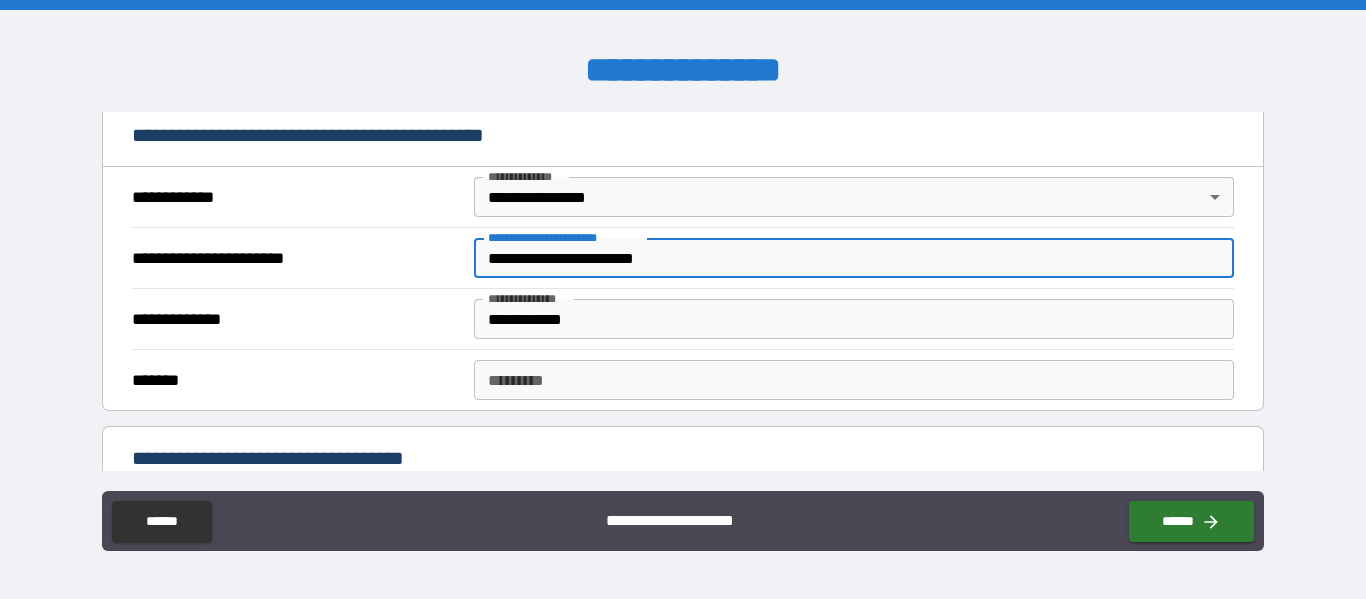 type on "**********" 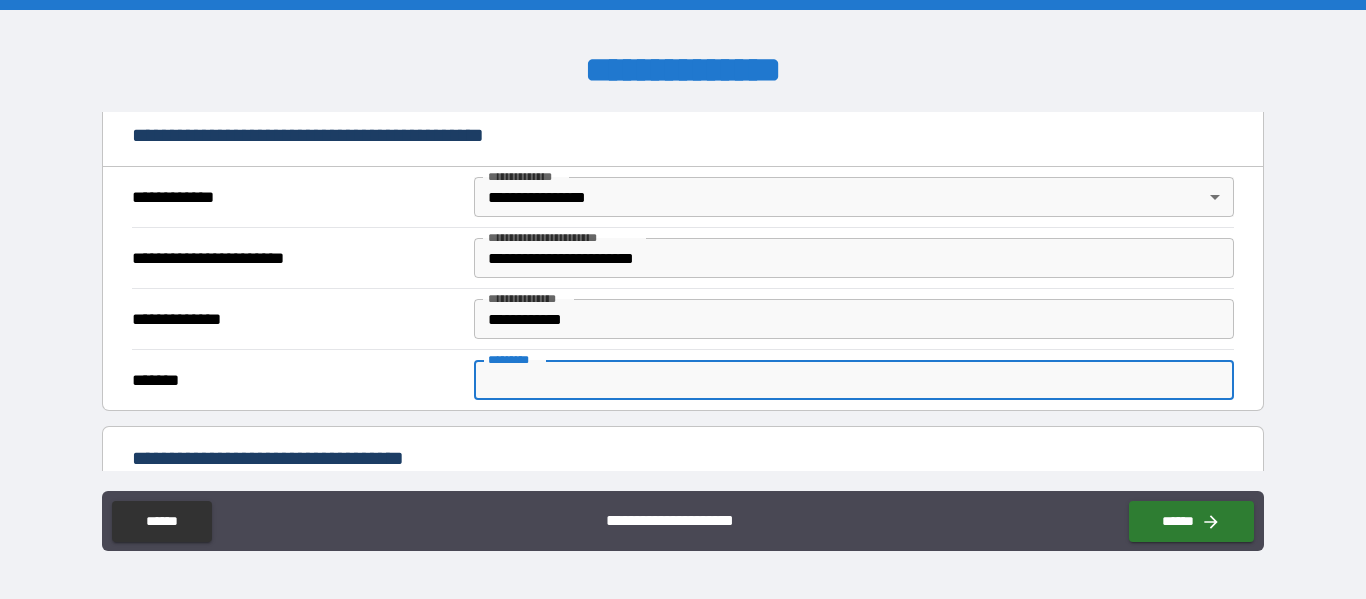 click on "*******   *" at bounding box center [854, 380] 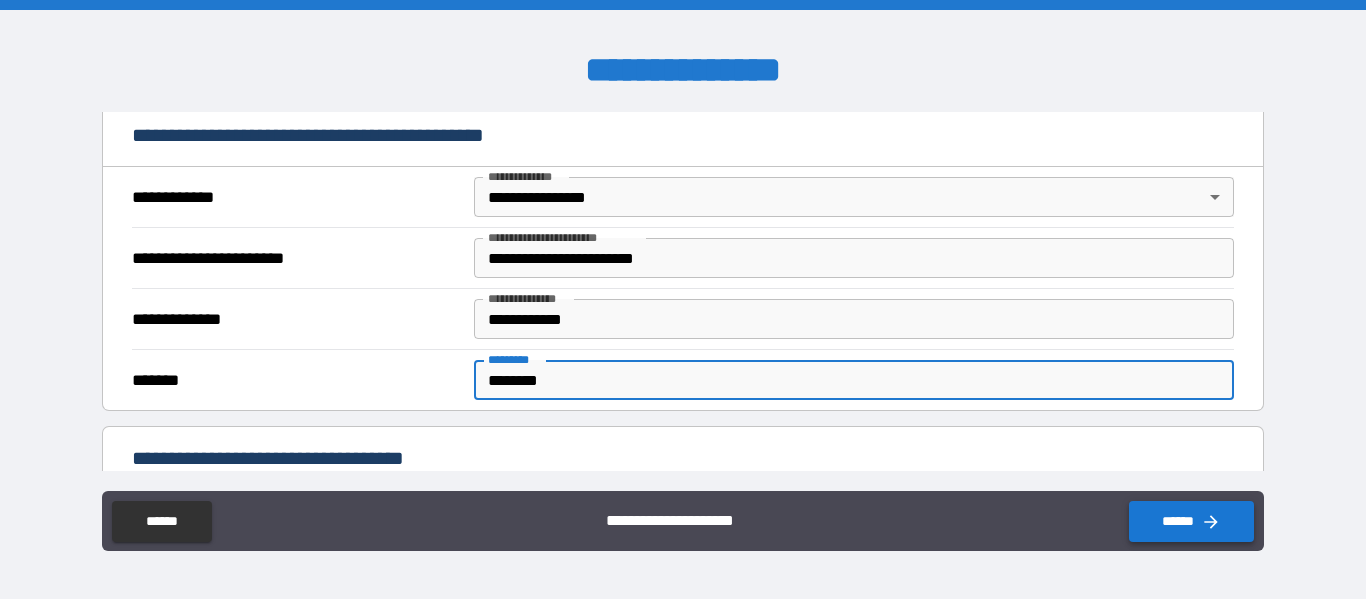 type on "********" 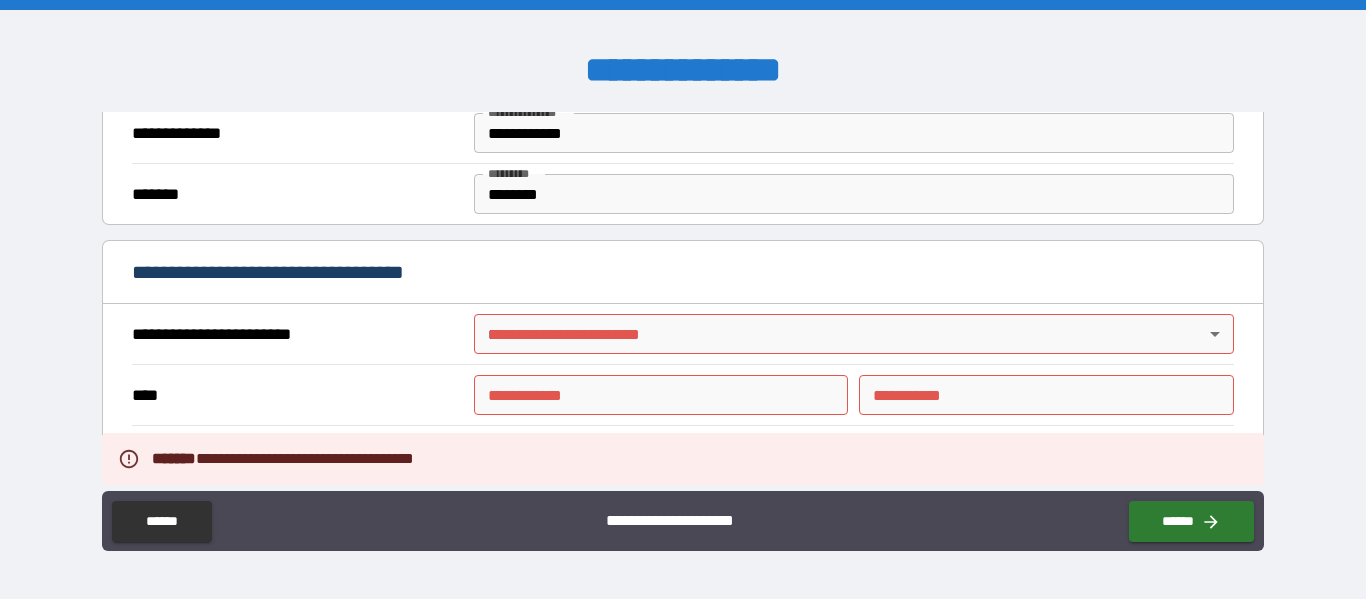 scroll, scrollTop: 600, scrollLeft: 0, axis: vertical 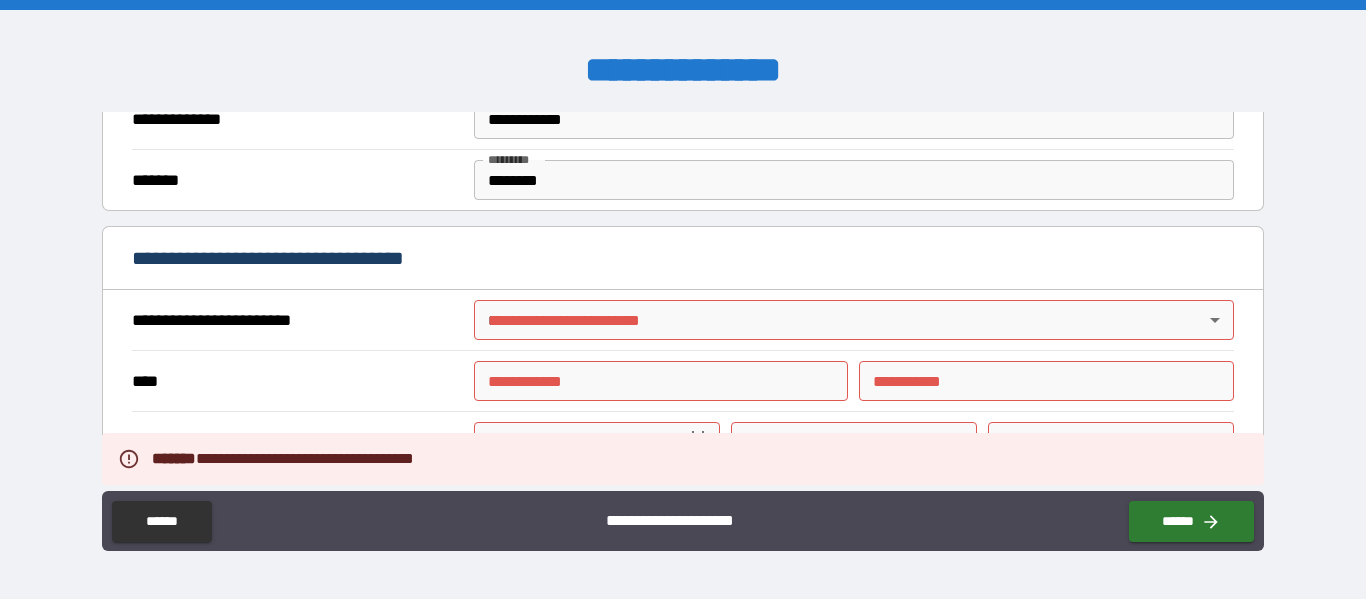 click on "[FIRST] [LAST] [CITY] [STATE] [POSTAL_CODE] [COUNTRY] [STREET_ADDRESS] [APARTMENT] [BUILDING_NAME] [FLOOR] [OFFICE] [COMPANY_NAME] [JOB_TITLE] [EMAIL] [PHONE] [WEBSITE] [SOCIAL_MEDIA] [DATE_OF_BIRTH] [AGE] [GENDER] [MARITAL_STATUS] [NATIONALITY] [PASSPORT_NUMBER] [DRIVER_LICENSE] [CREDIT_CARD] [BANK_ACCOUNT] [SSN]" at bounding box center [683, 299] 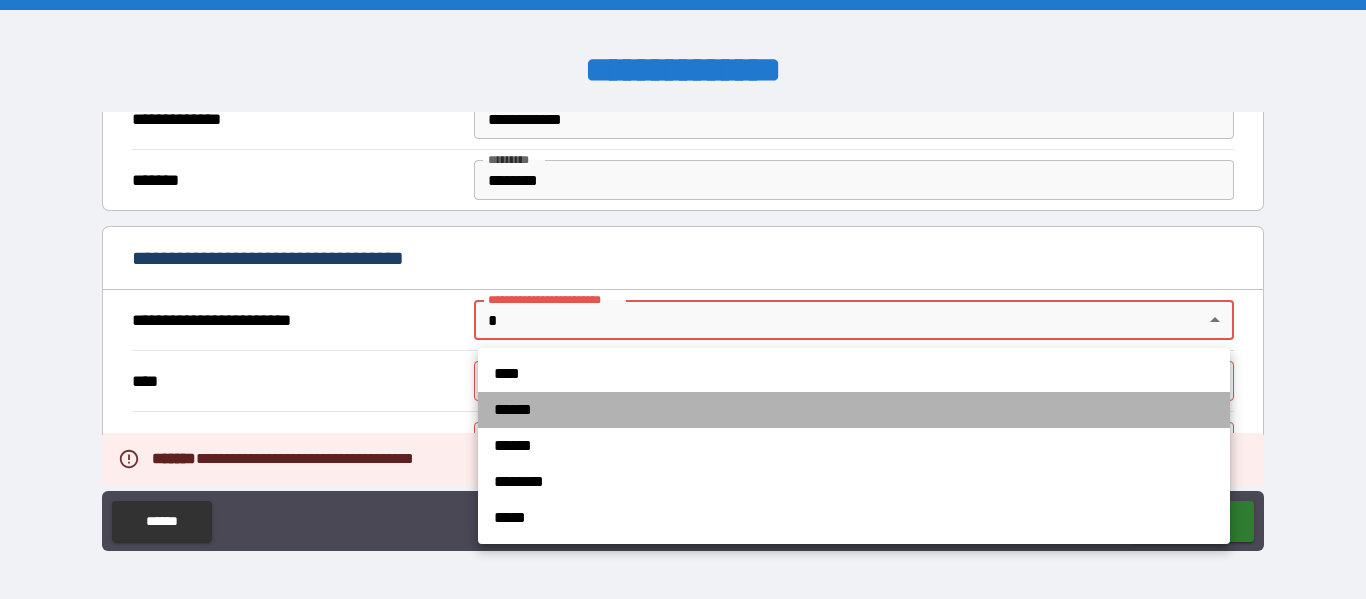 click on "******" at bounding box center (854, 410) 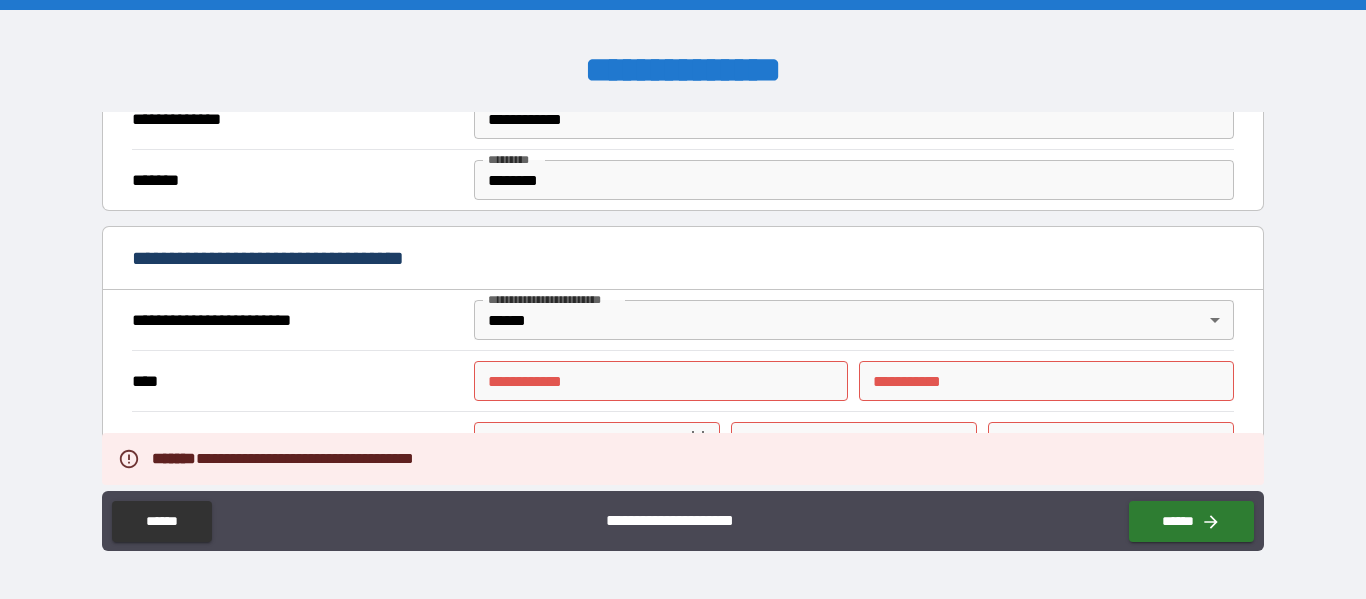 click on "******" at bounding box center (854, 383) 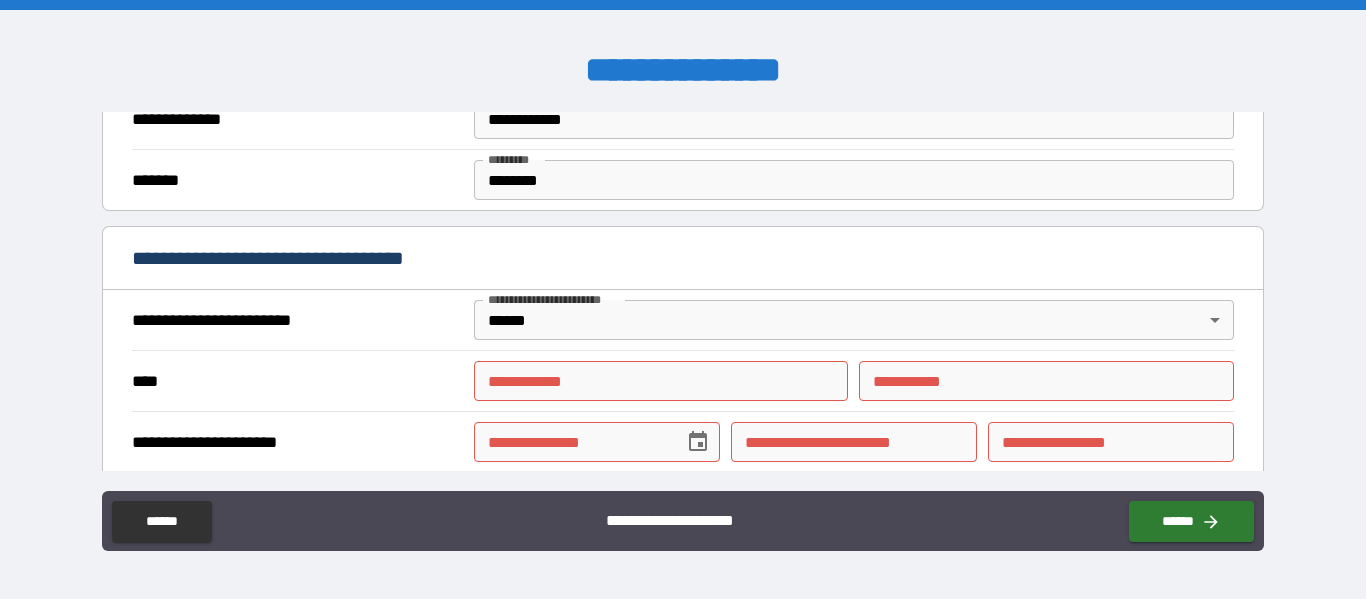 click on "**********" at bounding box center (661, 381) 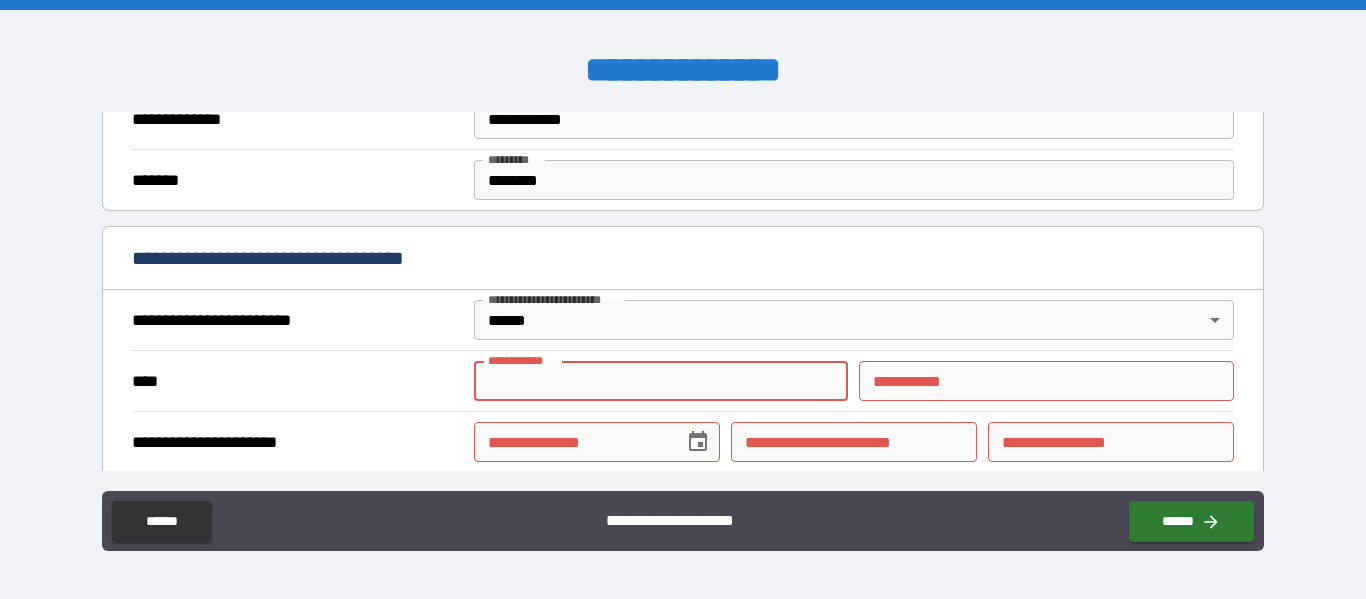 type on "*****" 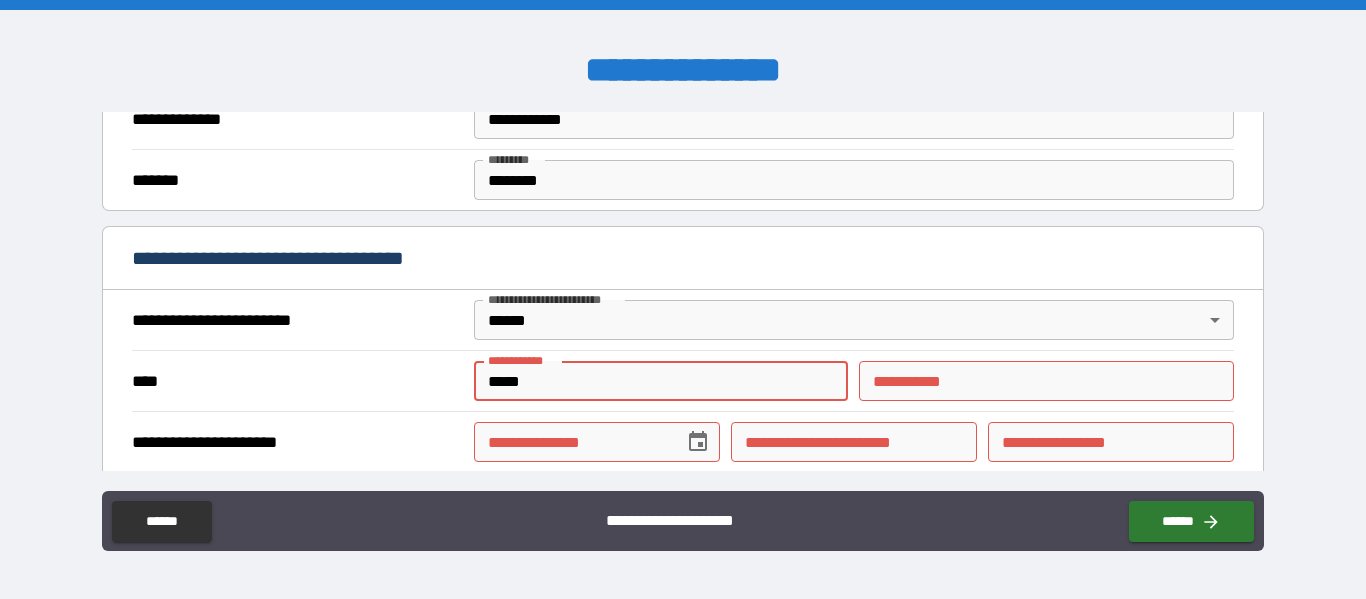 type on "*******" 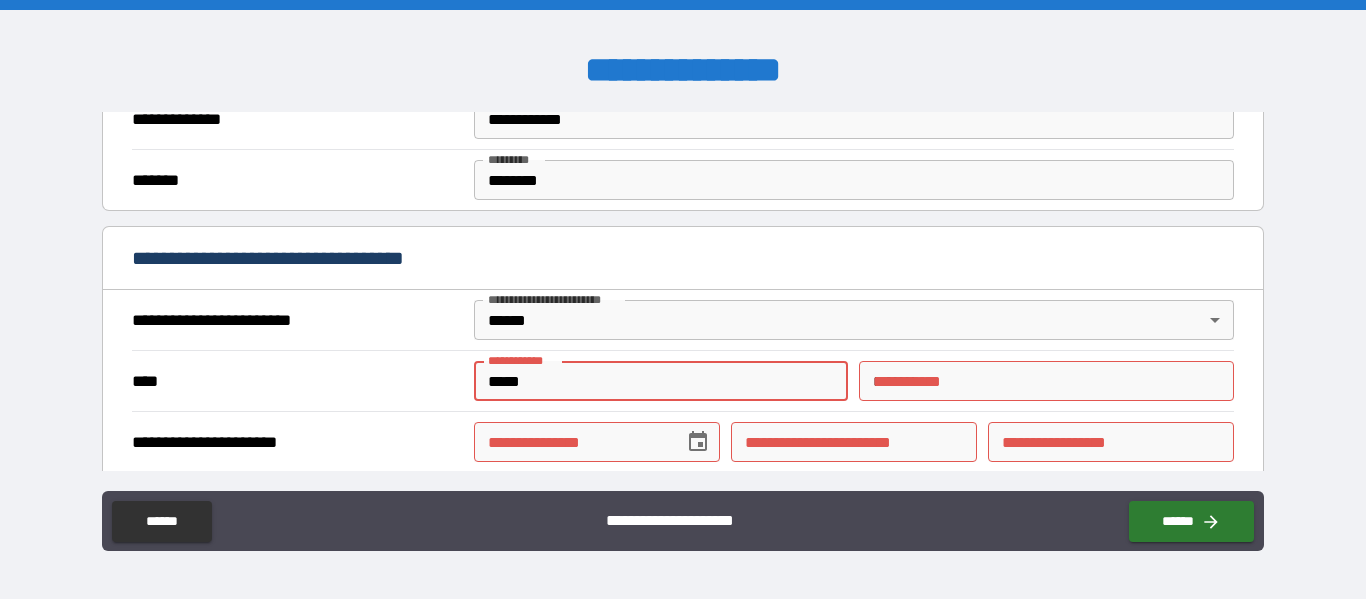 type on "**********" 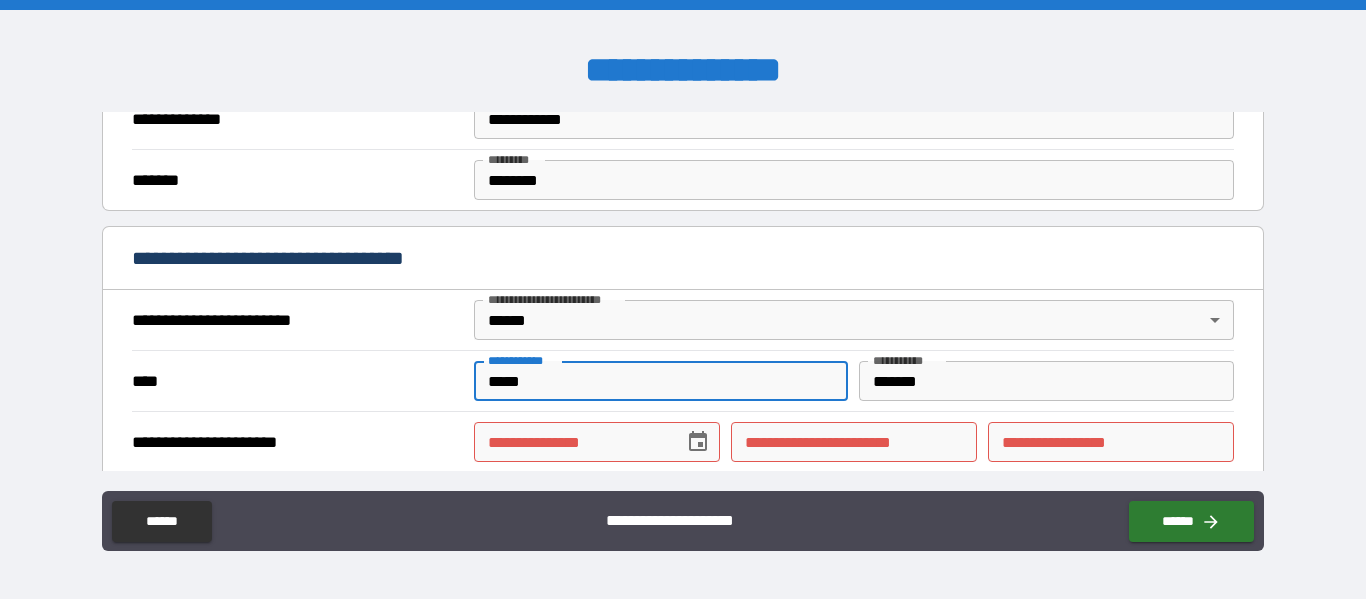click on "**********" at bounding box center [572, 442] 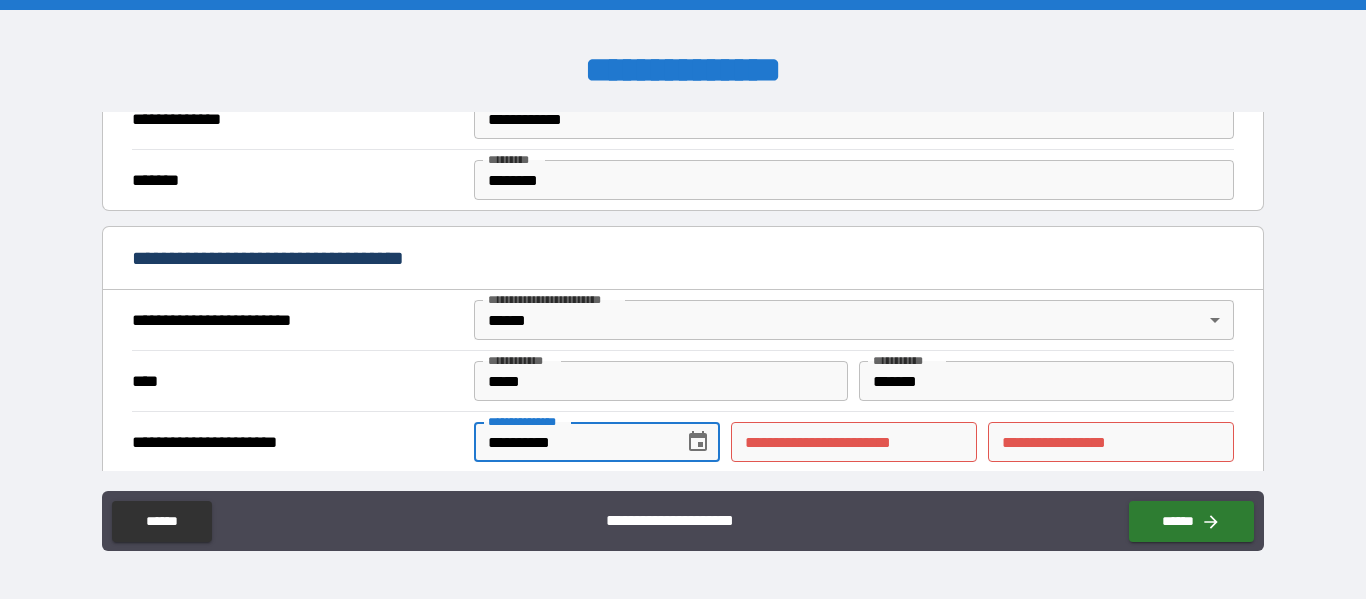 type on "**********" 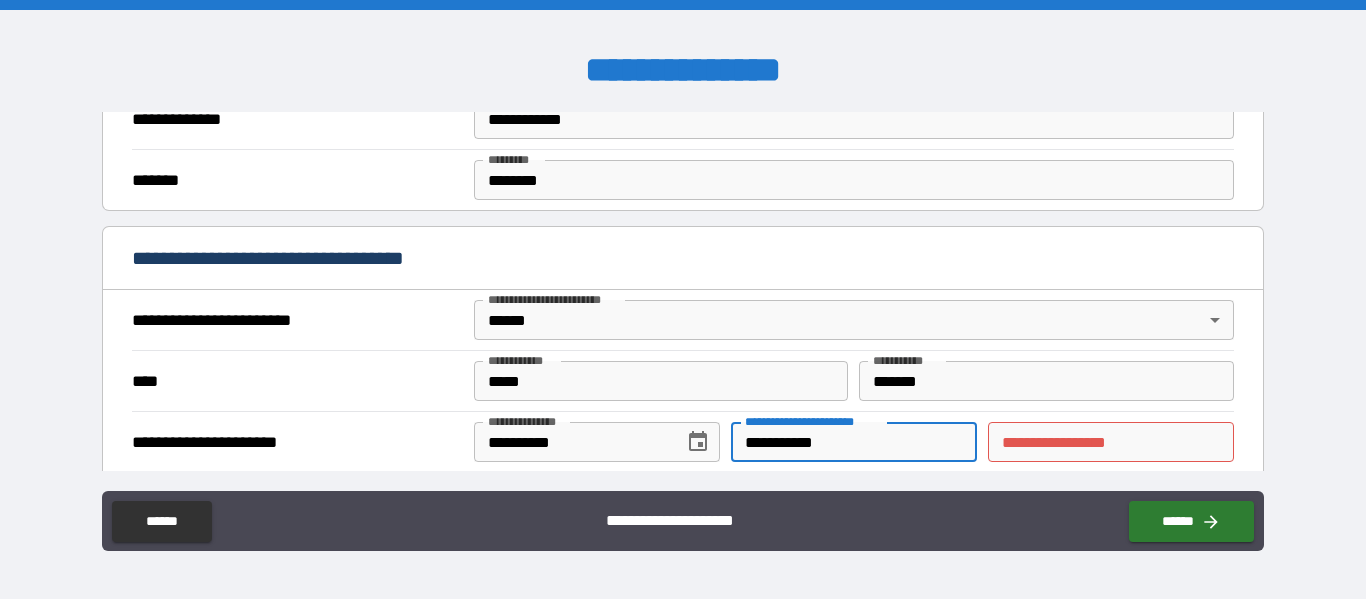 type on "**********" 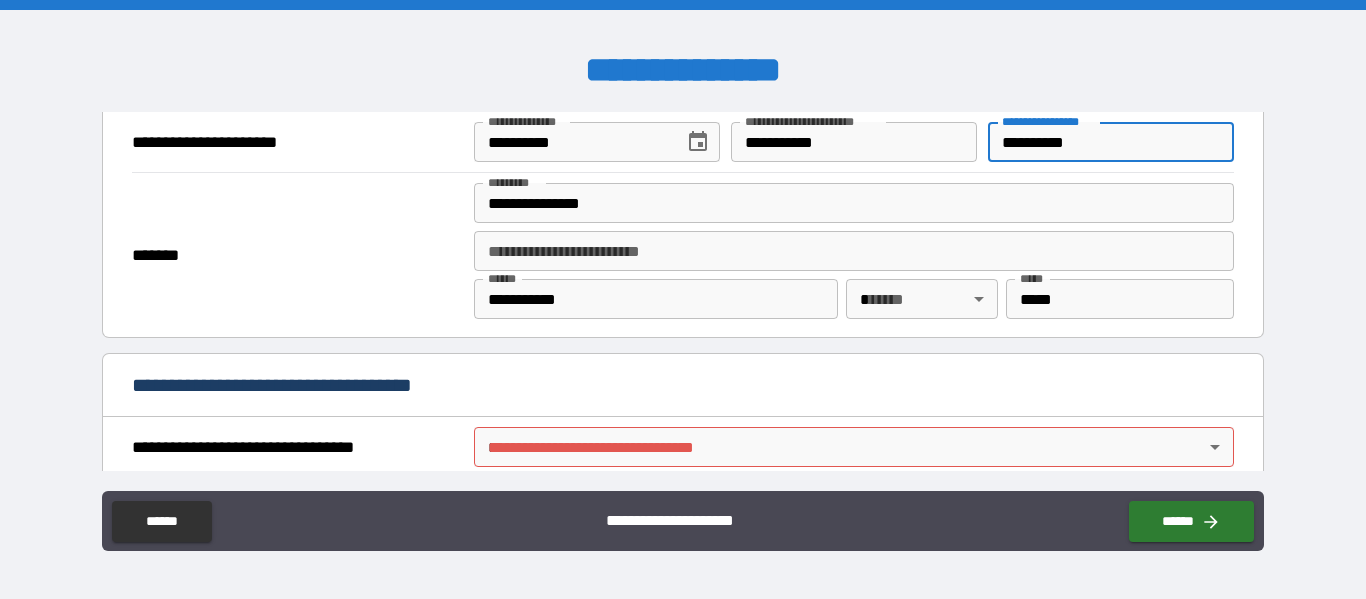 scroll, scrollTop: 1000, scrollLeft: 0, axis: vertical 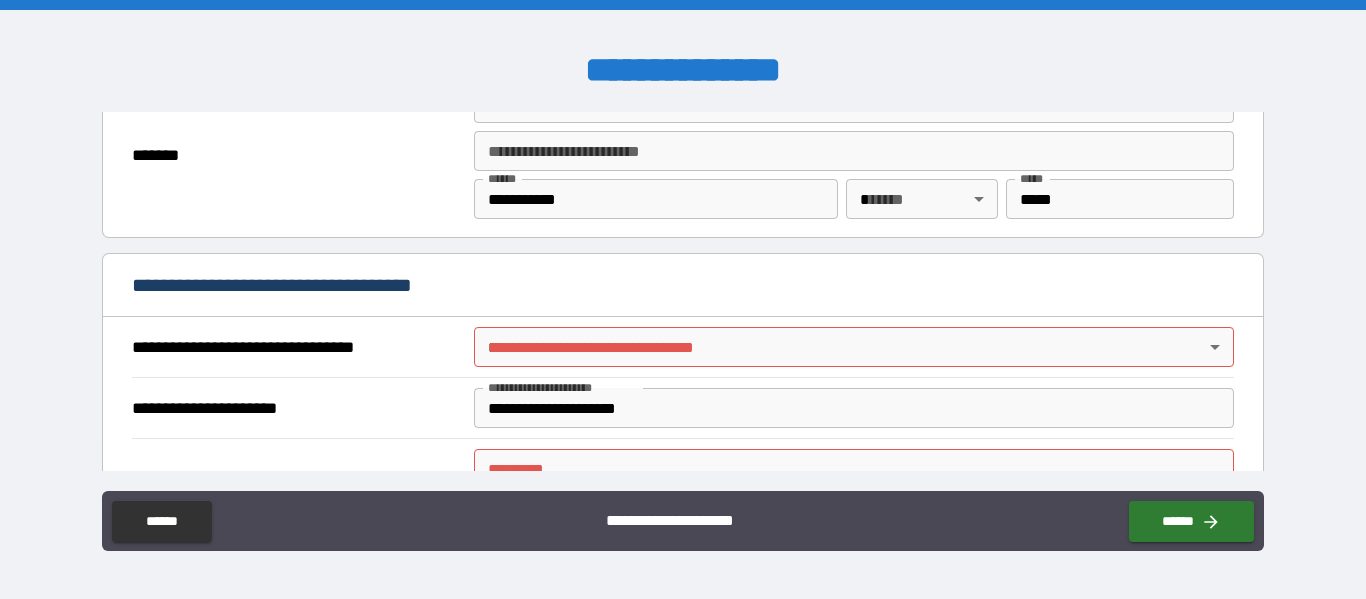 type on "**********" 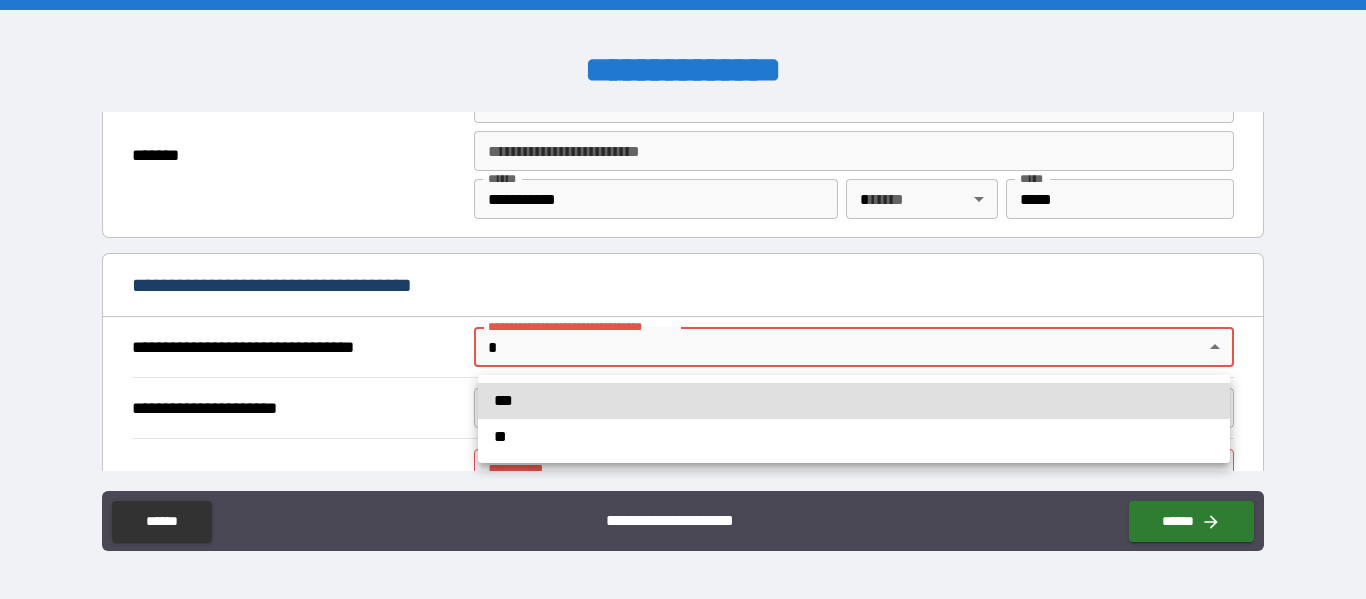 click on "[FIRST] [LAST] [CITY] [STATE] [POSTAL_CODE] [COUNTRY] [STREET_ADDRESS] [APARTMENT] [BUILDING_NAME] [FLOOR] [OFFICE] [COMPANY_NAME] [JOB_TITLE] [EMAIL] [PHONE] [WEBSITE] [SOCIAL_MEDIA] [DATE_OF_BIRTH] [AGE] [GENDER] [MARITAL_STATUS] [NATIONALITY] [PASSPORT_NUMBER] [DRIVER_LICENSE] [CREDIT_CARD] [BANK_ACCOUNT] [SSN]" at bounding box center [683, 299] 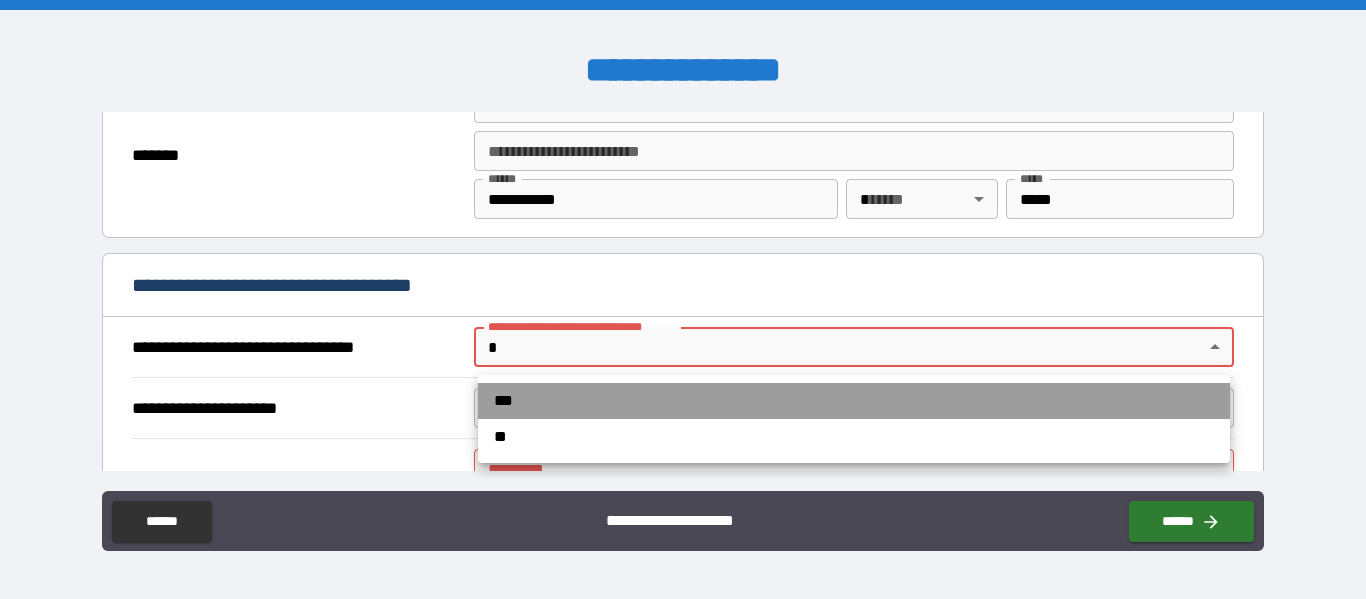 click on "***" at bounding box center (854, 401) 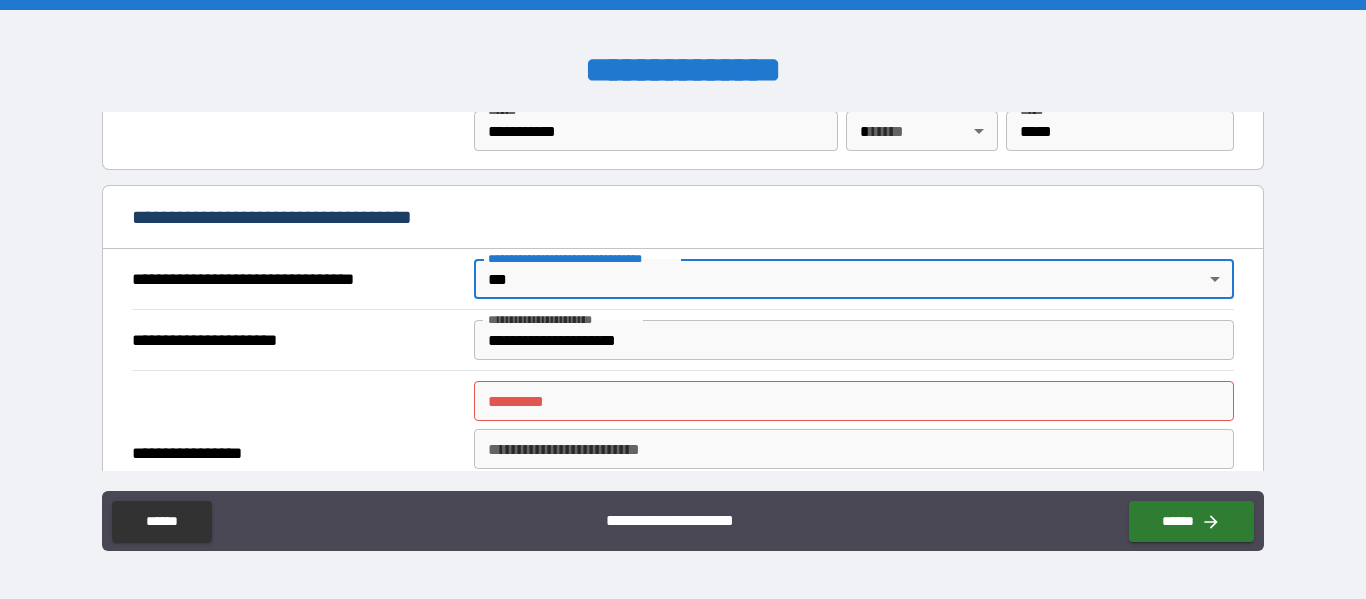scroll, scrollTop: 1100, scrollLeft: 0, axis: vertical 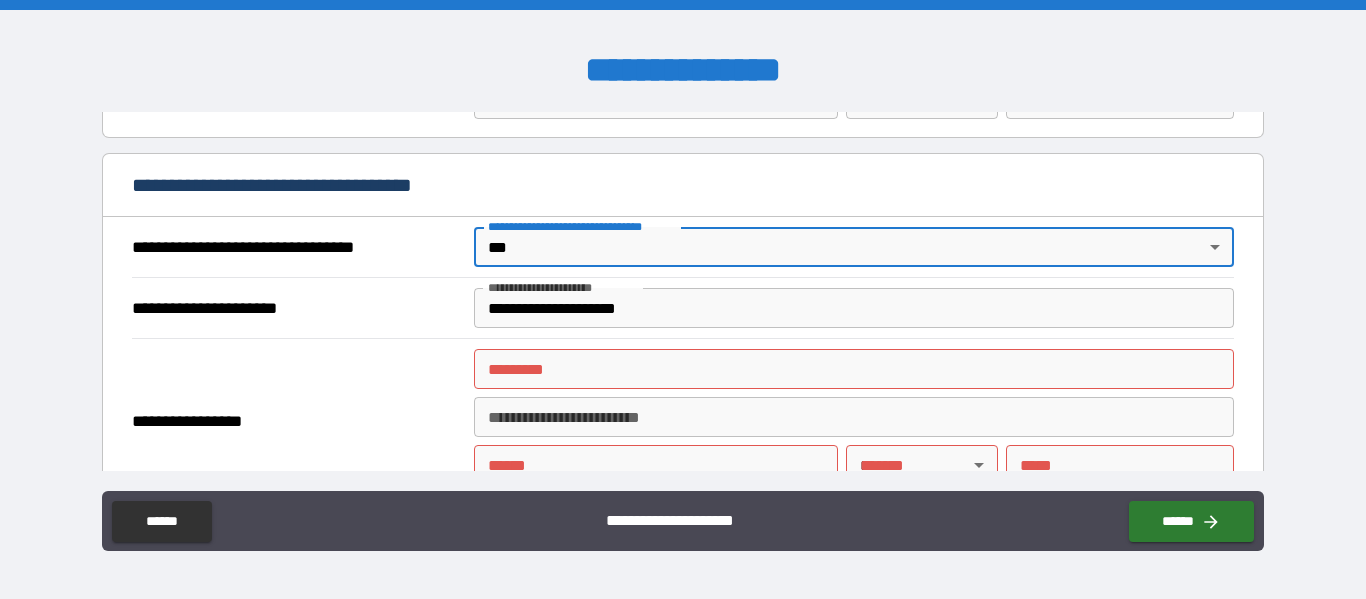 click on "*******   *" at bounding box center (854, 369) 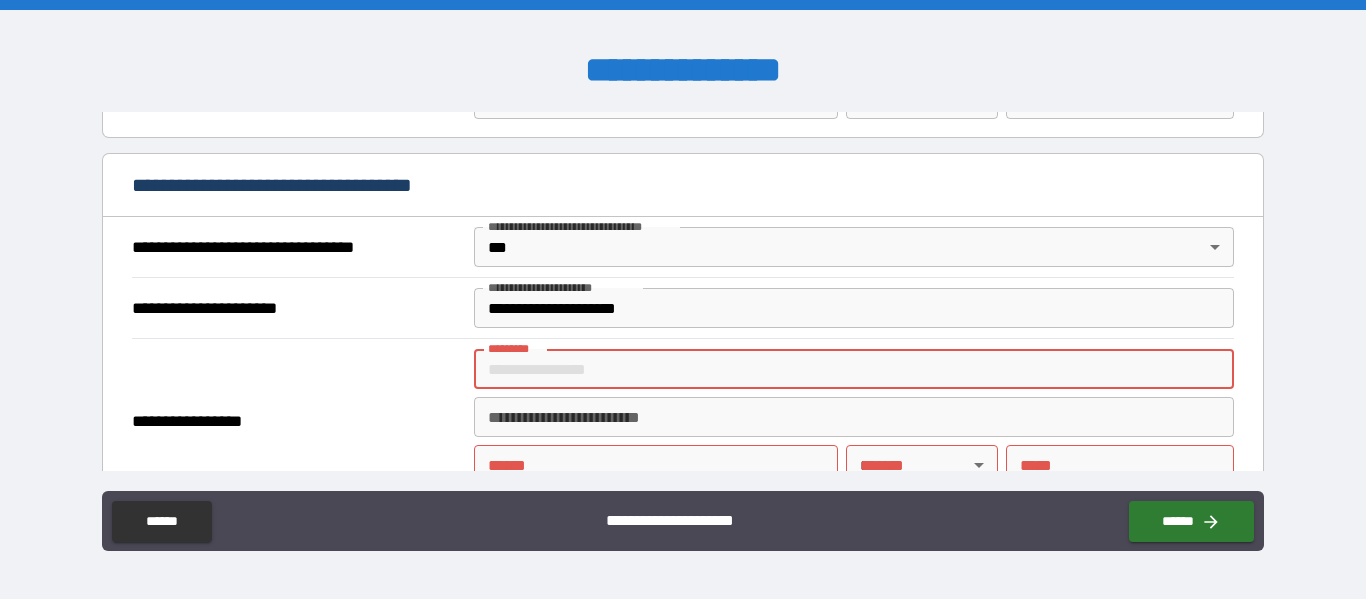 type on "**********" 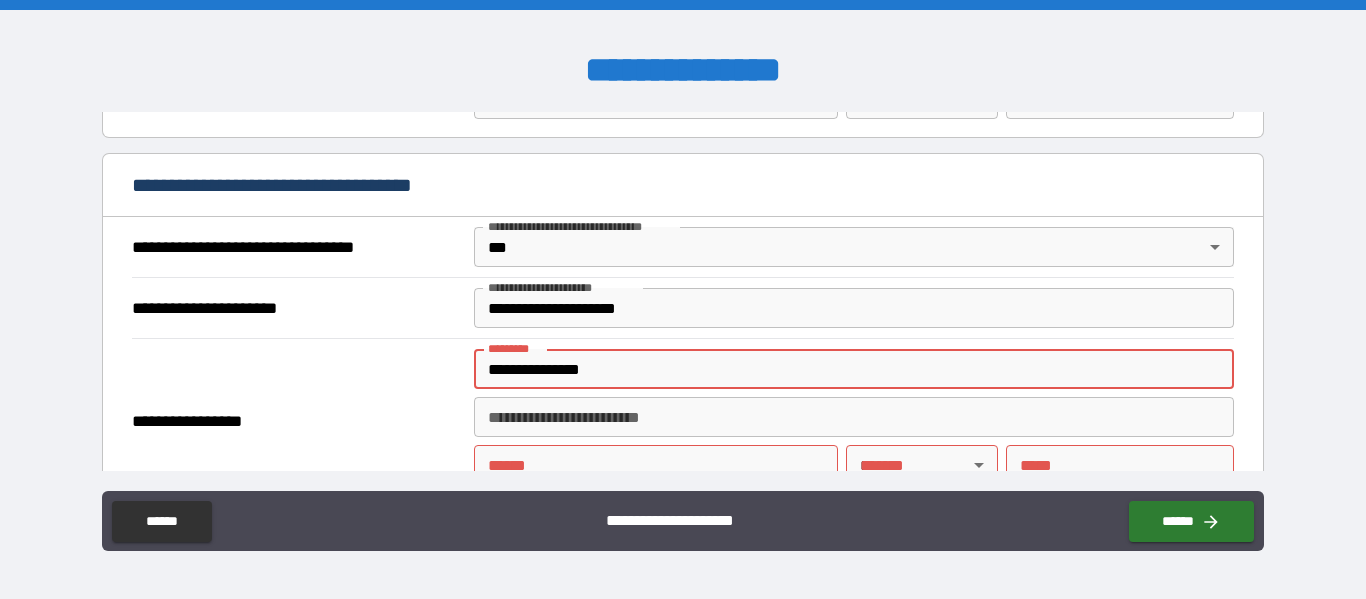 type on "**********" 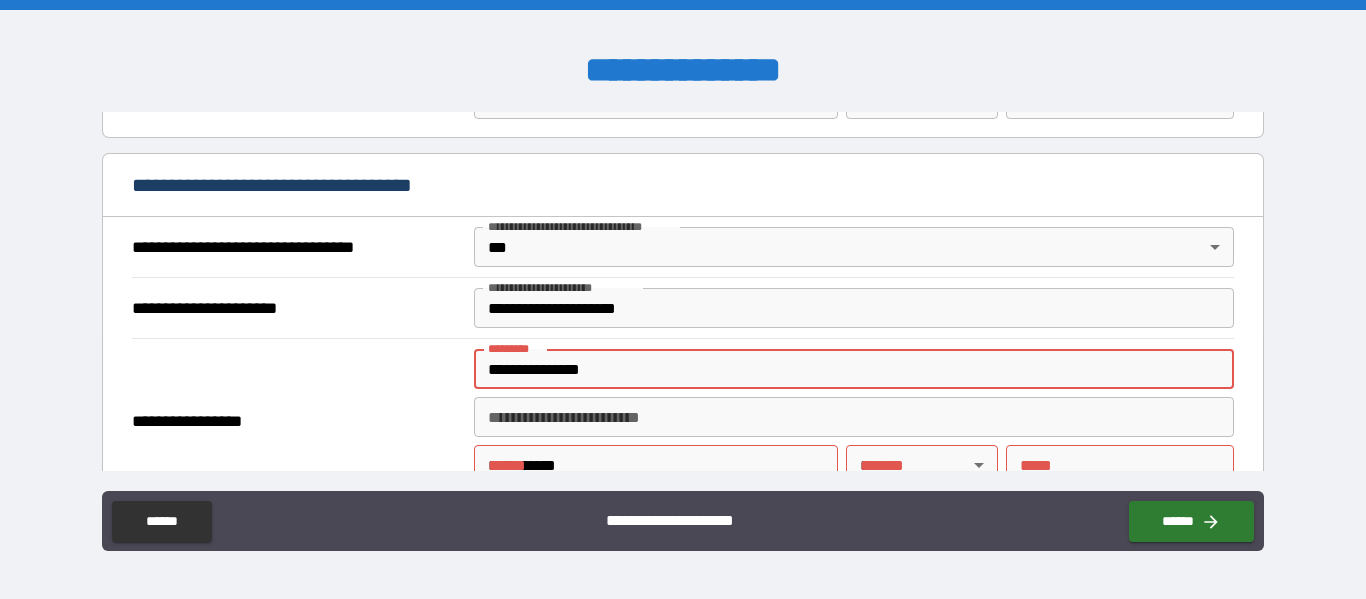 type 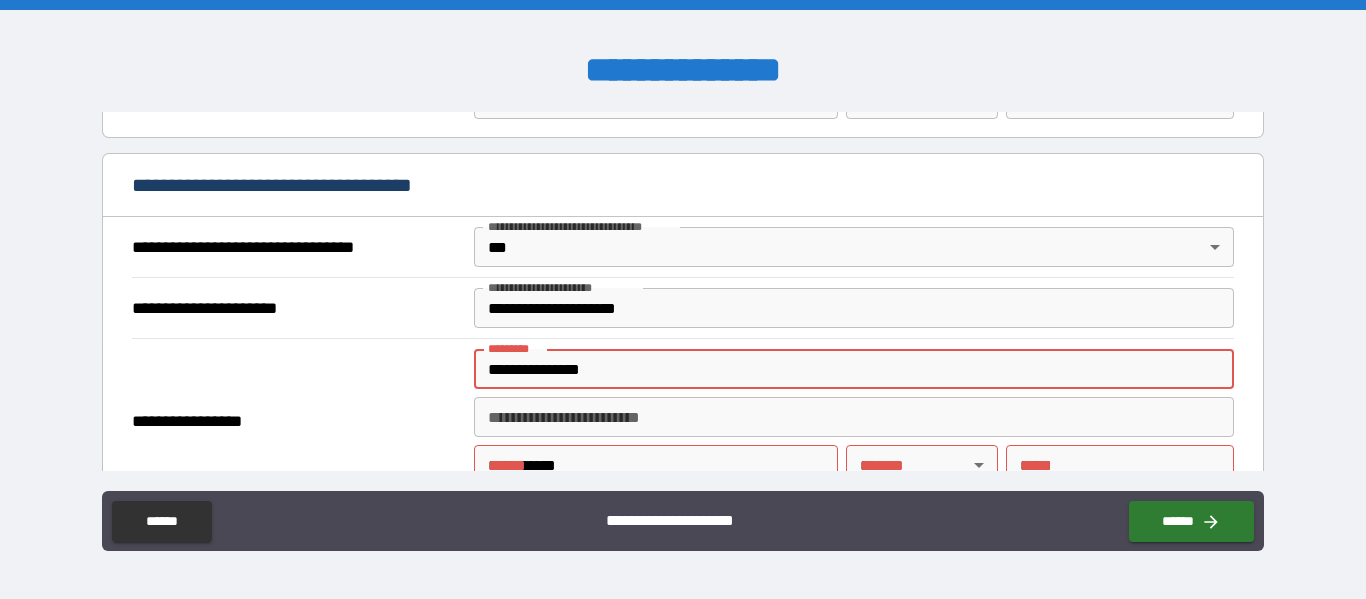 type on "**********" 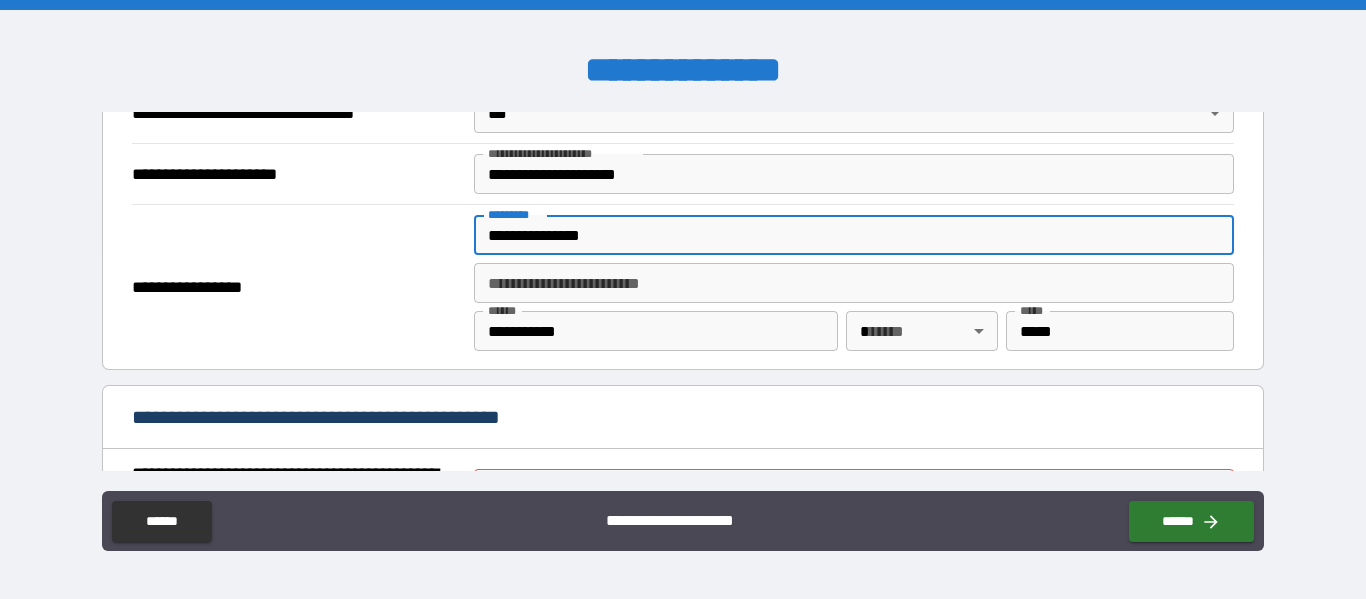 scroll, scrollTop: 1300, scrollLeft: 0, axis: vertical 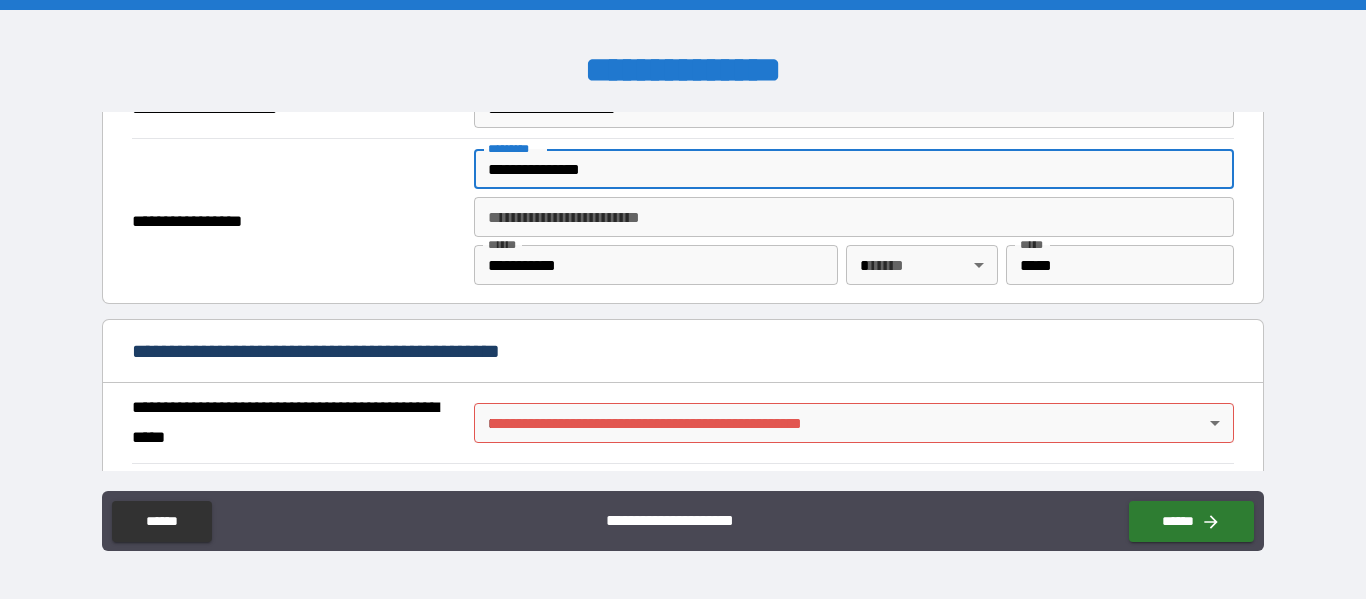 click on "[FIRST] [LAST] [CITY] [STATE] [POSTAL_CODE] [COUNTRY] [STREET_ADDRESS] [APARTMENT] [BUILDING_NAME] [FLOOR] [OFFICE] [COMPANY_NAME] [JOB_TITLE] [EMAIL] [PHONE] [WEBSITE] [SOCIAL_MEDIA] [DATE_OF_BIRTH] [AGE] [GENDER] [MARITAL_STATUS] [NATIONALITY] [PASSPORT_NUMBER] [DRIVER_LICENSE] [CREDIT_CARD] [BANK_ACCOUNT] [SSN]" at bounding box center (683, 299) 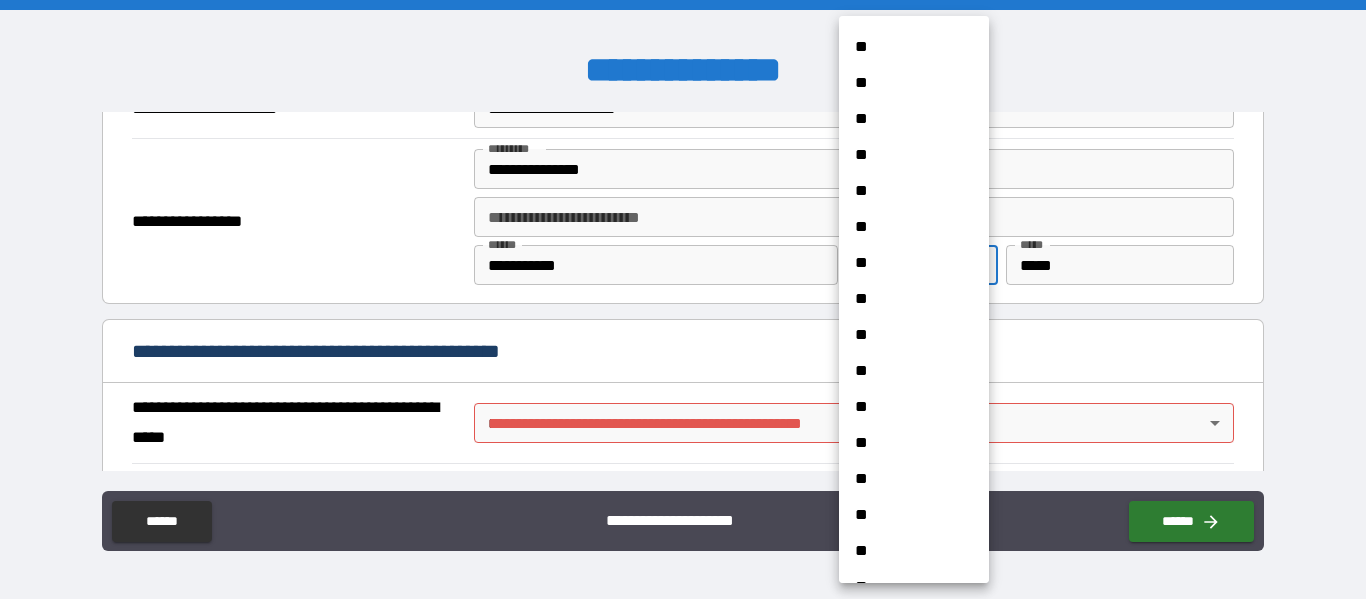 scroll, scrollTop: 800, scrollLeft: 0, axis: vertical 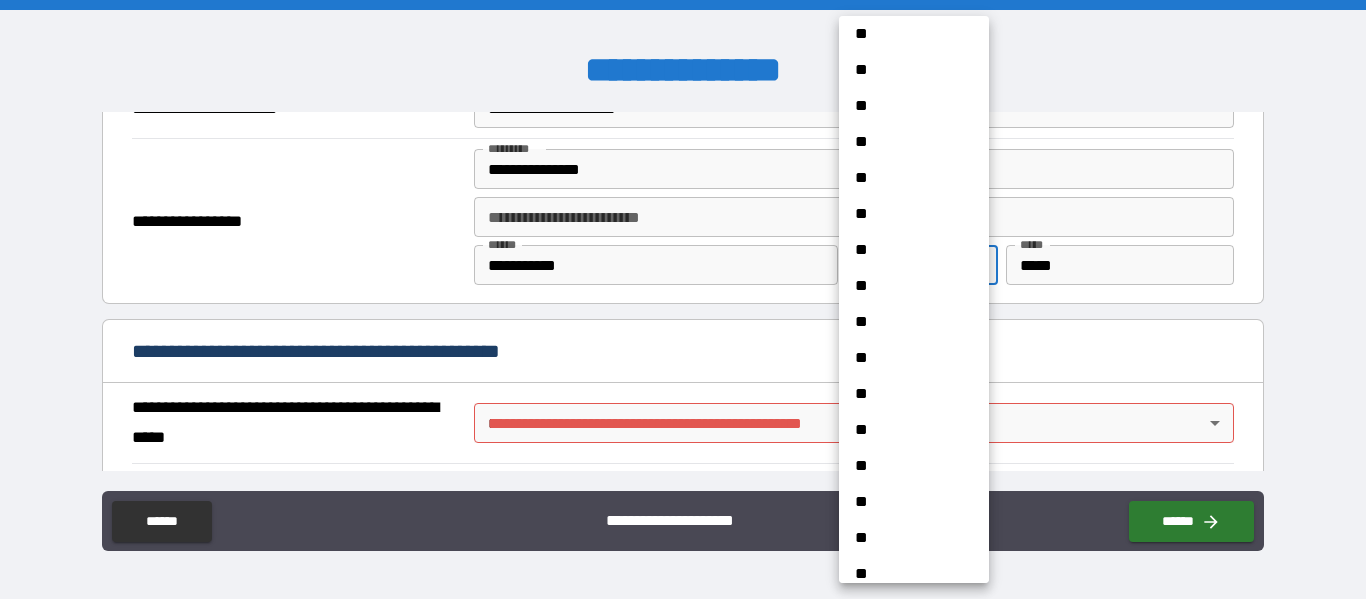 click on "**" at bounding box center [906, 286] 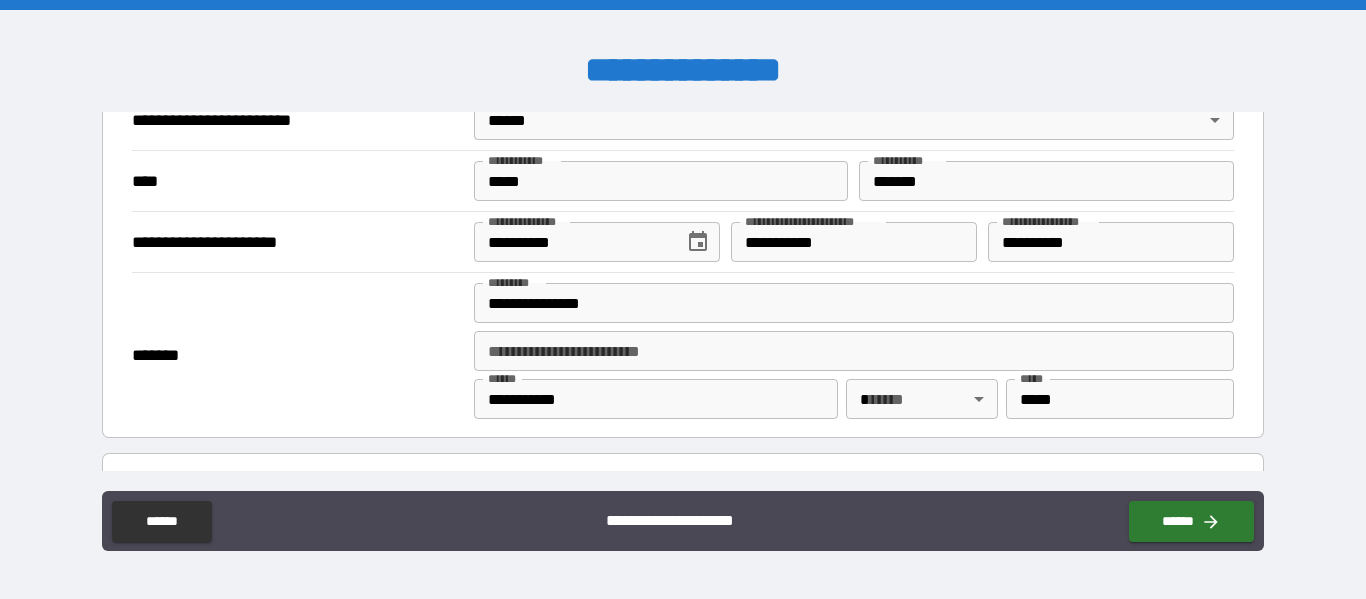scroll, scrollTop: 900, scrollLeft: 0, axis: vertical 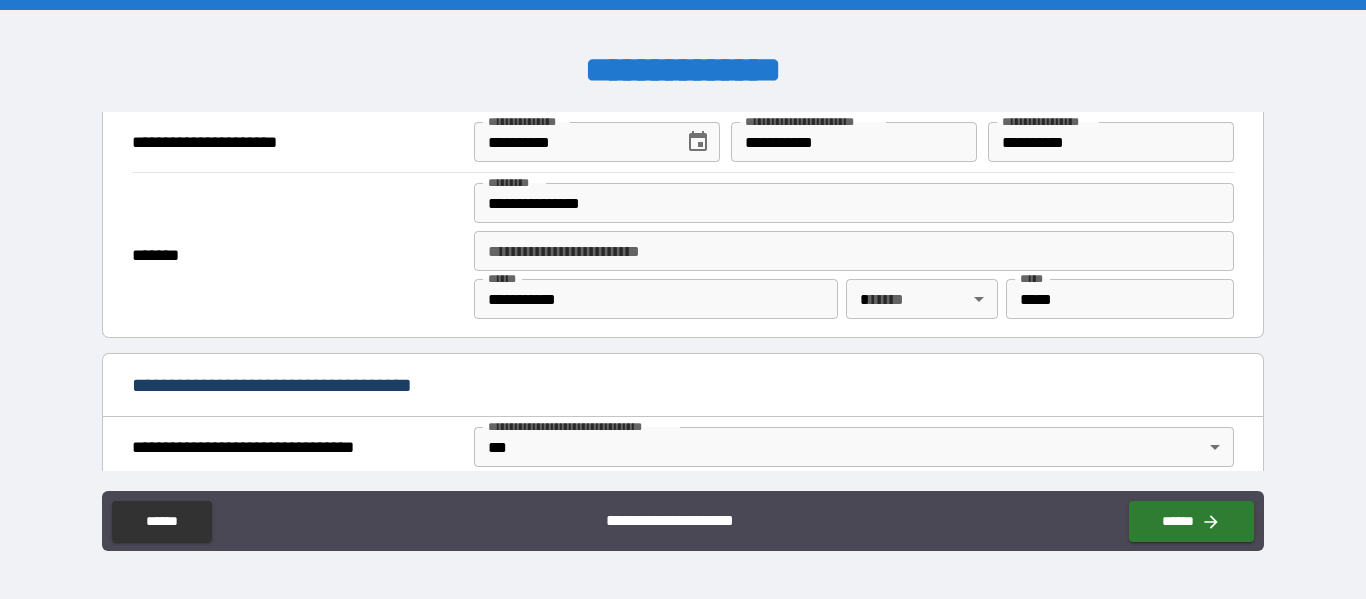 click on "[FIRST] [LAST] [CITY] [STATE] [POSTAL_CODE] [COUNTRY] [STREET_ADDRESS] [APARTMENT] [BUILDING_NAME] [FLOOR] [OFFICE] [COMPANY_NAME] [JOB_TITLE] [EMAIL] [PHONE] [WEBSITE] [SOCIAL_MEDIA] [DATE_OF_BIRTH] [AGE] [GENDER] [MARITAL_STATUS] [NATIONALITY] [PASSPORT_NUMBER] [DRIVER_LICENSE] [CREDIT_CARD] [BANK_ACCOUNT] [SSN]" at bounding box center (683, 299) 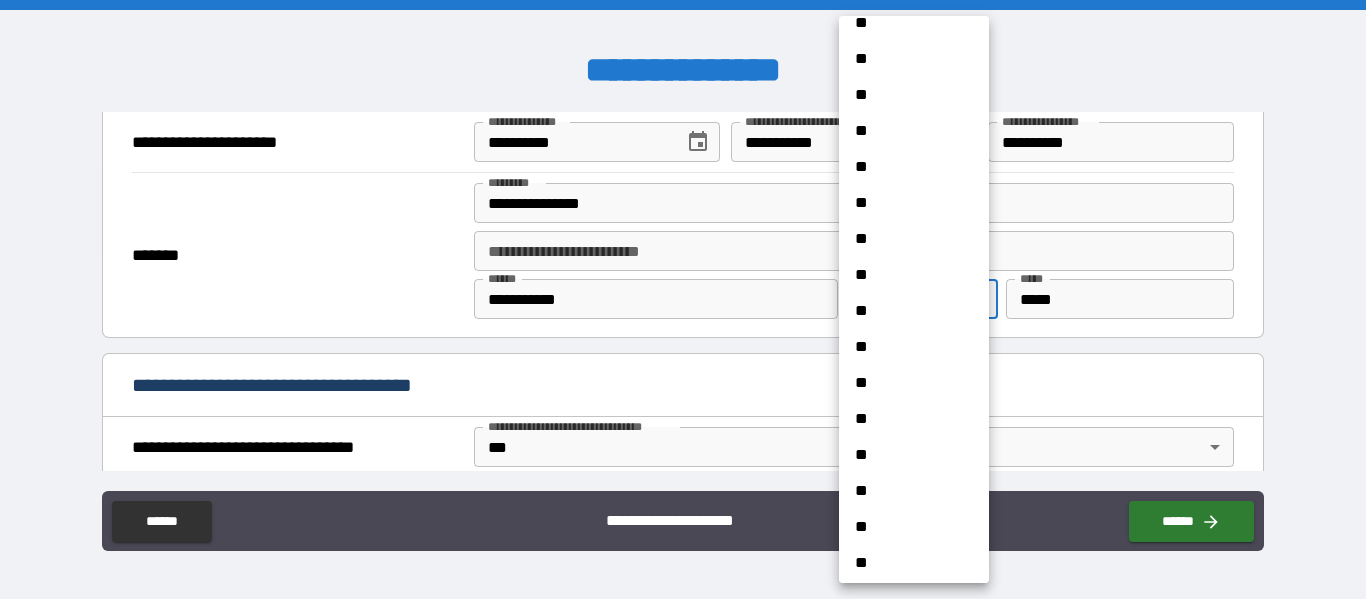 scroll, scrollTop: 600, scrollLeft: 0, axis: vertical 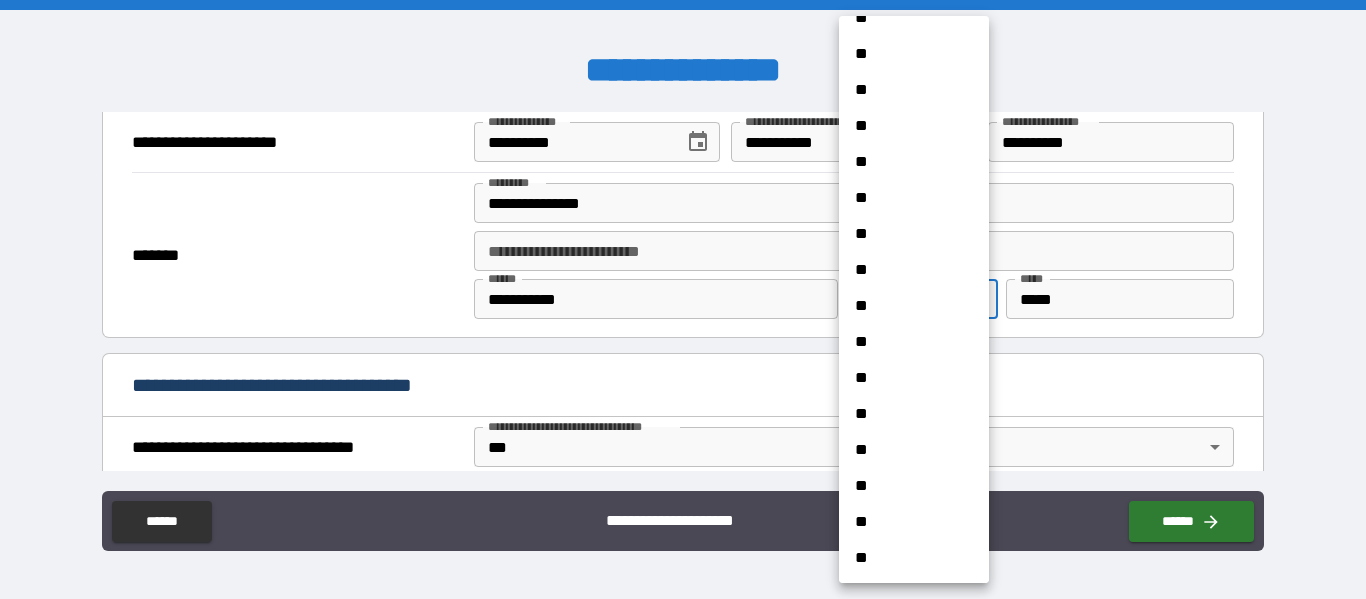 click on "**" at bounding box center (906, 486) 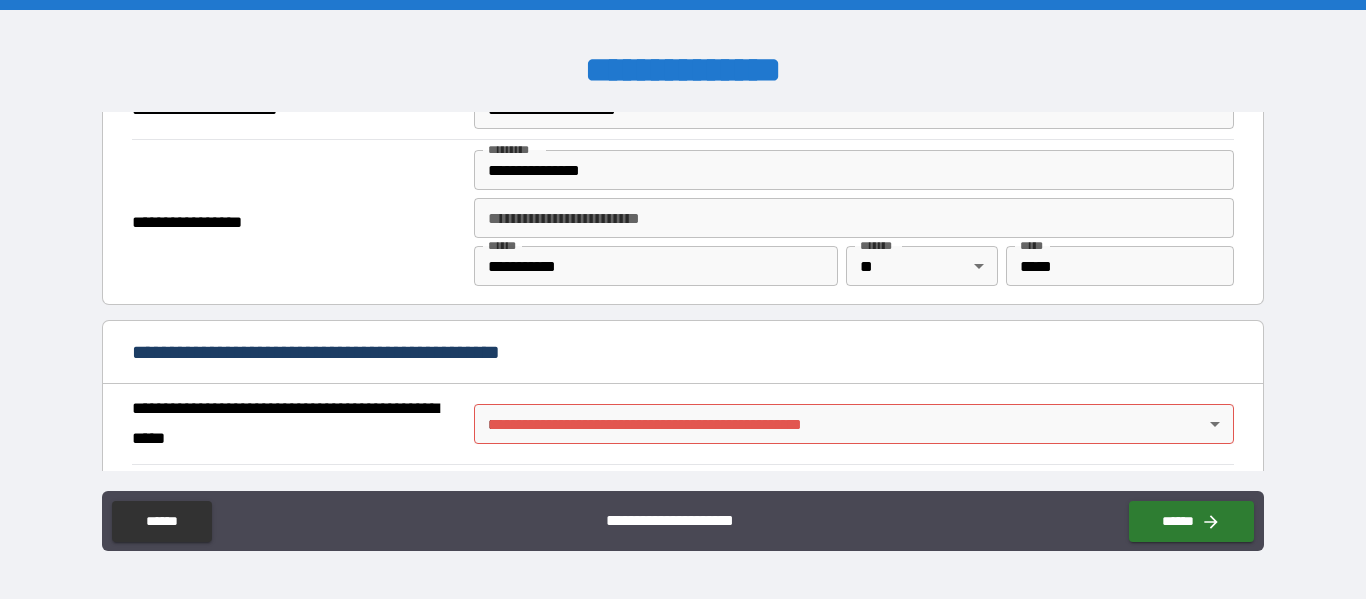 scroll, scrollTop: 1300, scrollLeft: 0, axis: vertical 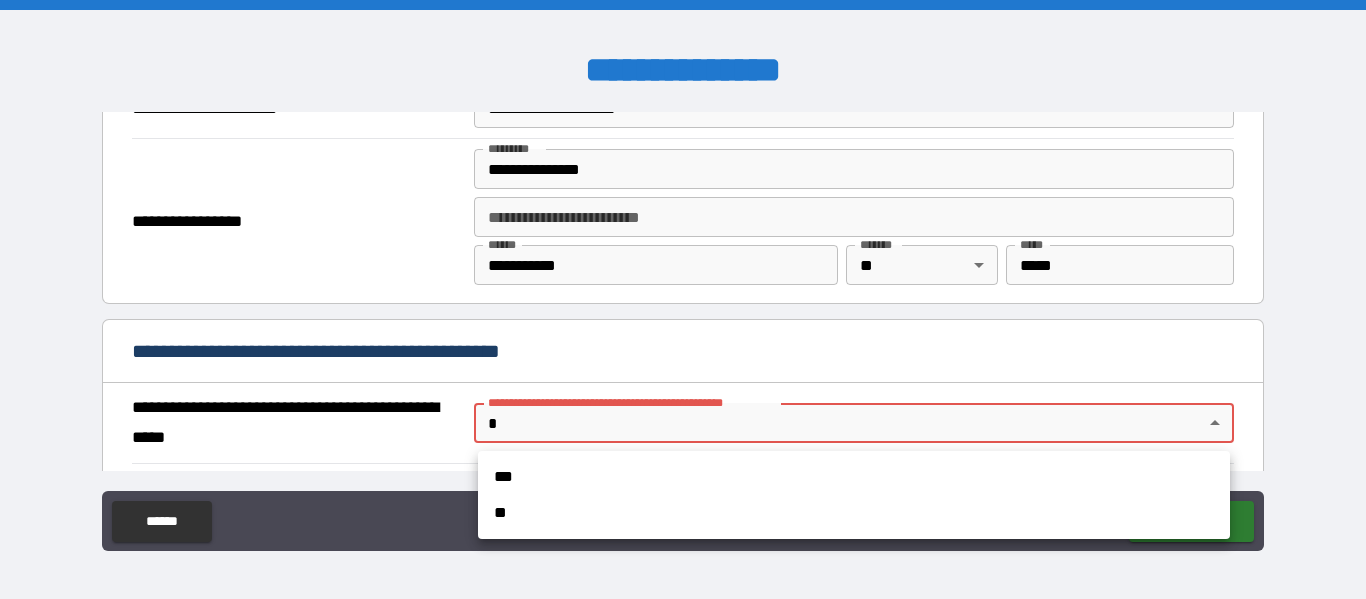 click on "[FIRST] [LAST] [CITY] [STATE] [POSTAL_CODE] [COUNTRY] [STREET_ADDRESS] [APARTMENT] [BUILDING_NAME] [FLOOR] [OFFICE] [COMPANY_NAME] [JOB_TITLE] [EMAIL] [PHONE] [WEBSITE] [SOCIAL_MEDIA] [DATE_OF_BIRTH] [AGE] [GENDER] [MARITAL_STATUS] [NATIONALITY] [PASSPORT_NUMBER] [DRIVER_LICENSE] [CREDIT_CARD] [BANK_ACCOUNT] [SSN]" at bounding box center (683, 299) 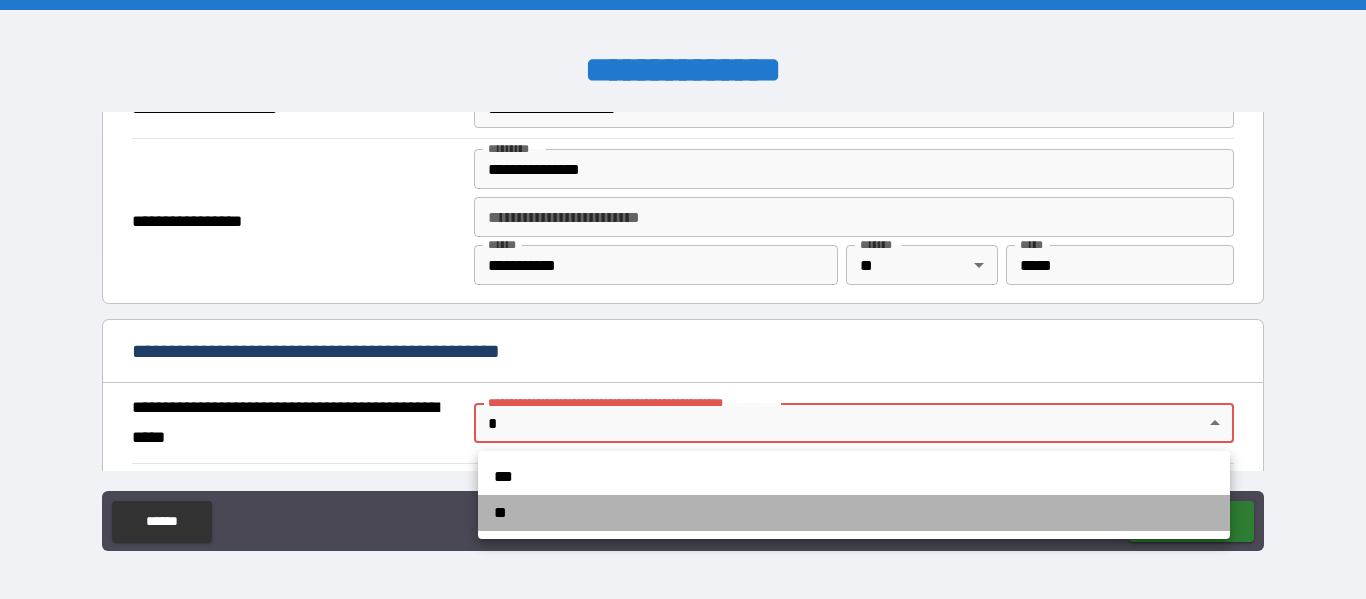 click on "**" at bounding box center [854, 513] 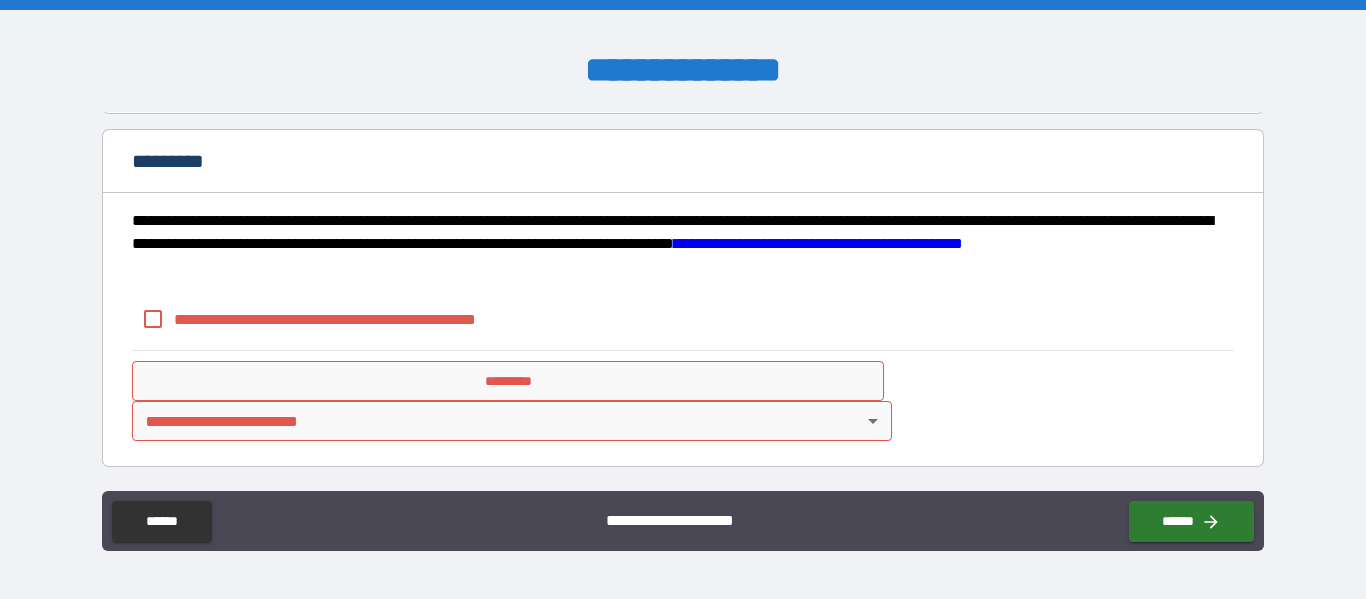 scroll, scrollTop: 1651, scrollLeft: 0, axis: vertical 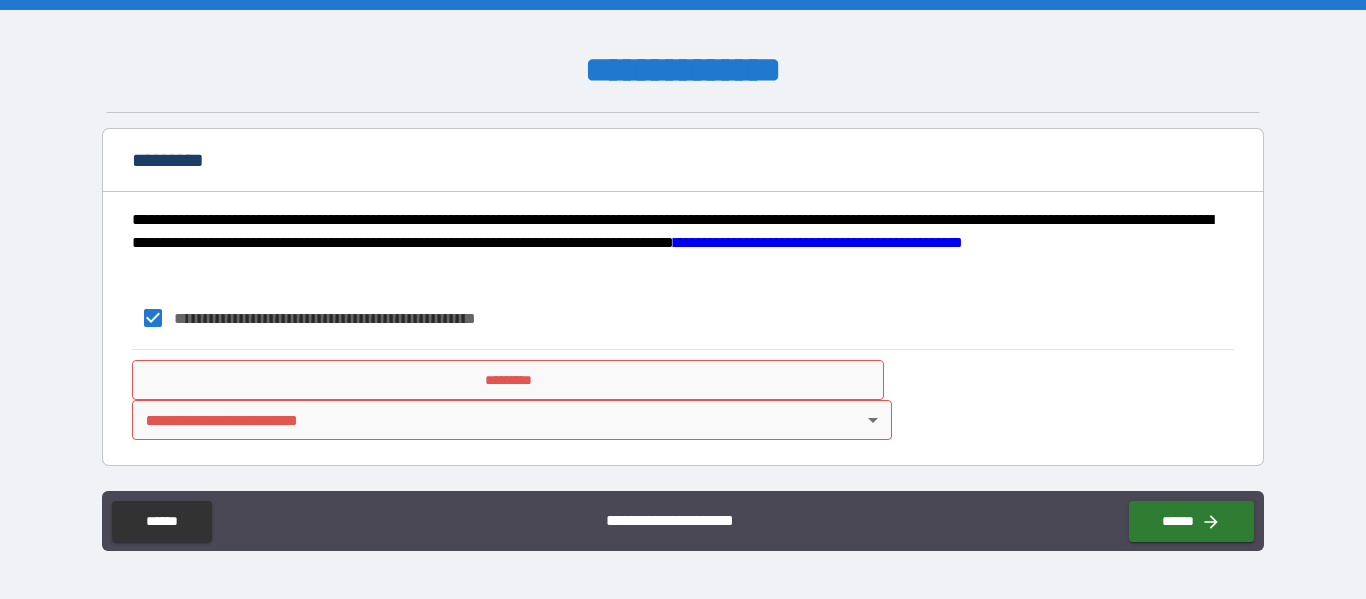 click on "*********" at bounding box center (508, 380) 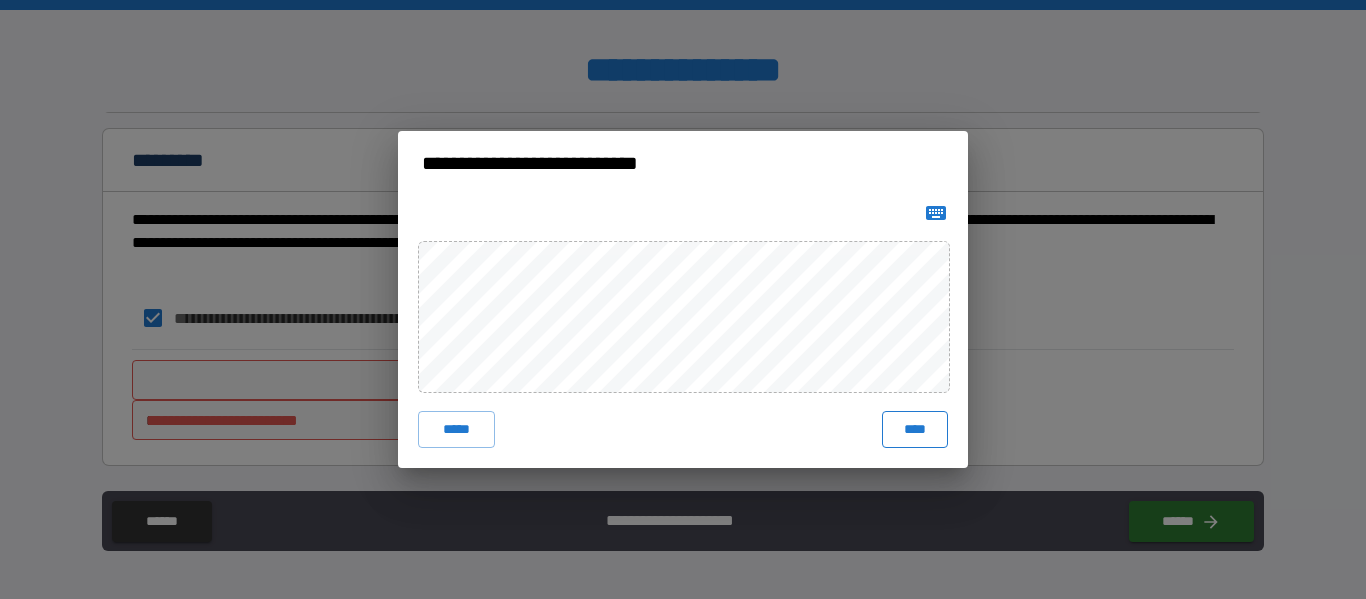 click on "****" at bounding box center (915, 429) 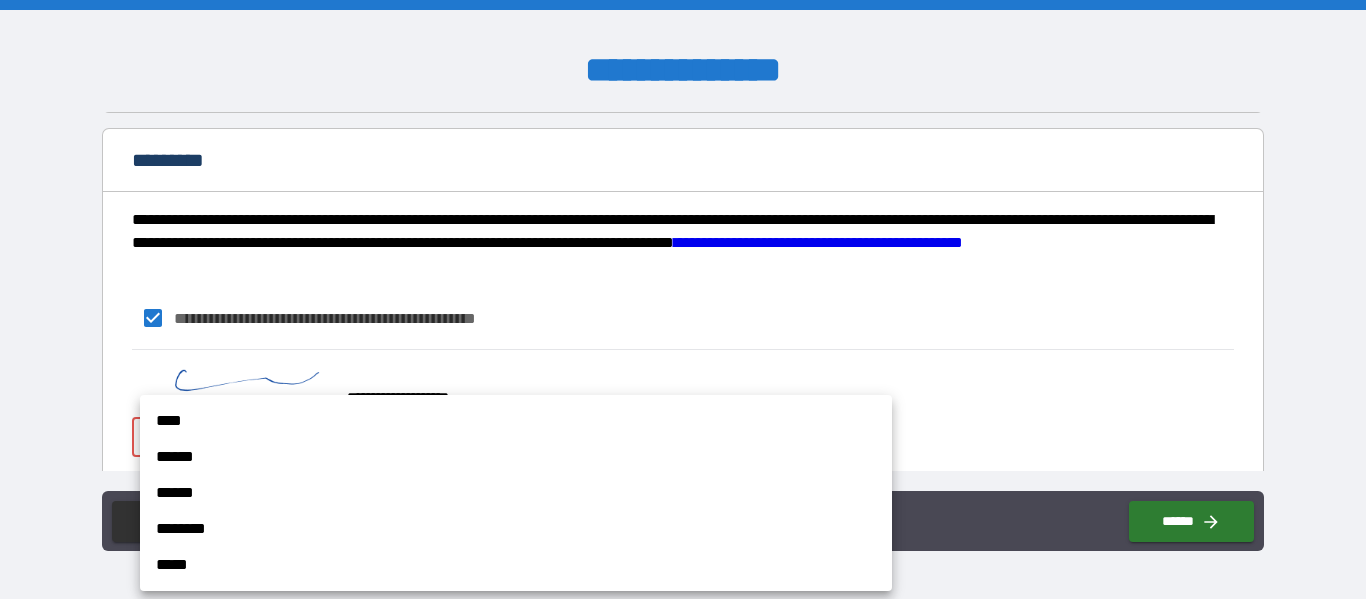 click on "[FIRST] [LAST] [CITY] [STATE] [POSTAL_CODE] [COUNTRY] [STREET_ADDRESS] [APARTMENT] [BUILDING_NAME] [FLOOR] [OFFICE] [COMPANY_NAME] [JOB_TITLE] [EMAIL] [PHONE] [WEBSITE] [SOCIAL_MEDIA] [DATE_OF_BIRTH] [AGE] [GENDER] [MARITAL_STATUS] [NATIONALITY] [PASSPORT_NUMBER] [DRIVER_LICENSE] [CREDIT_CARD] [BANK_ACCOUNT] [SSN]" at bounding box center (683, 299) 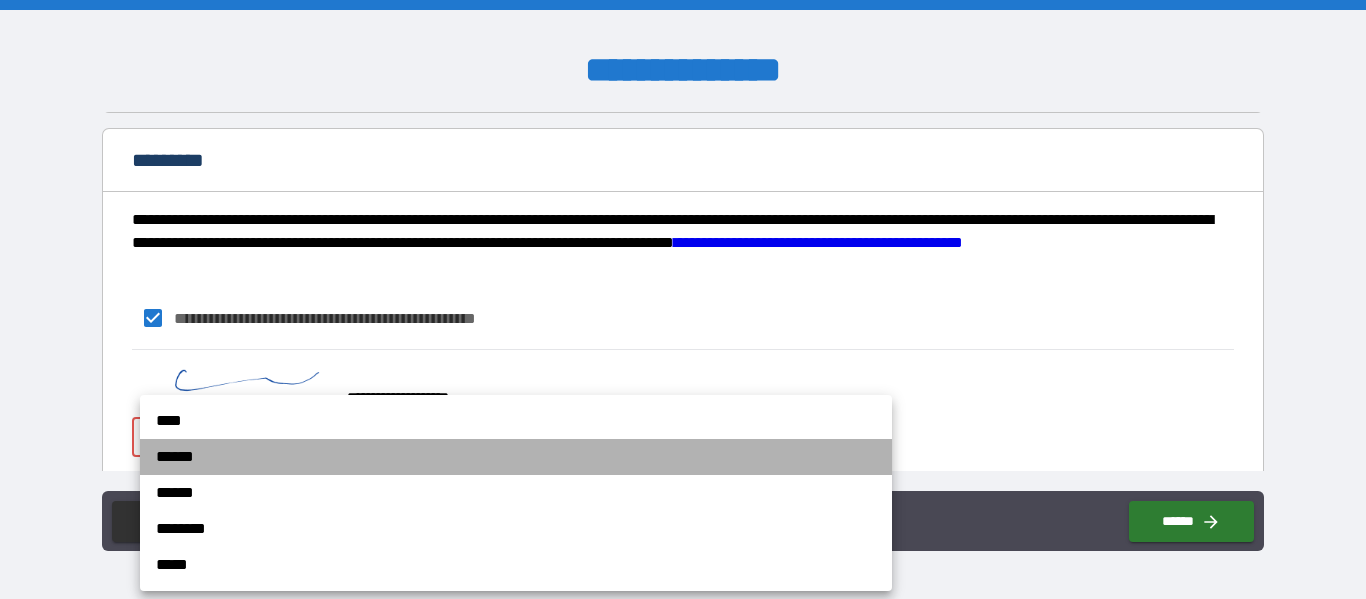 click on "******" at bounding box center (516, 457) 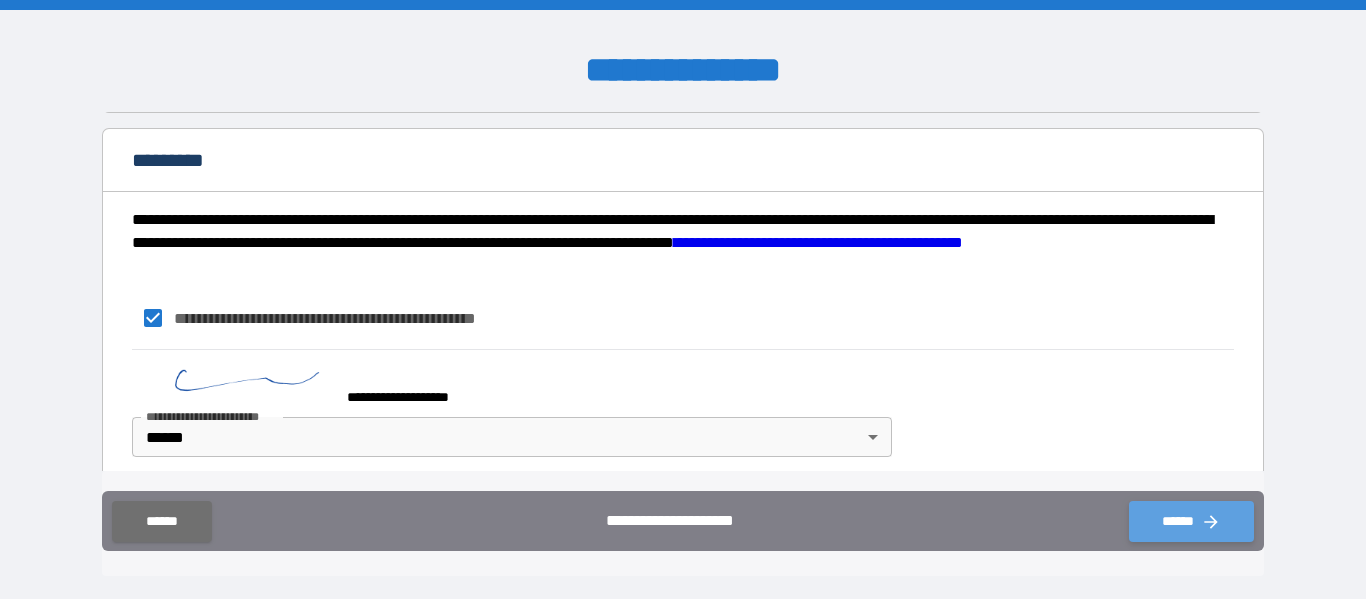 click on "******" at bounding box center [1191, 521] 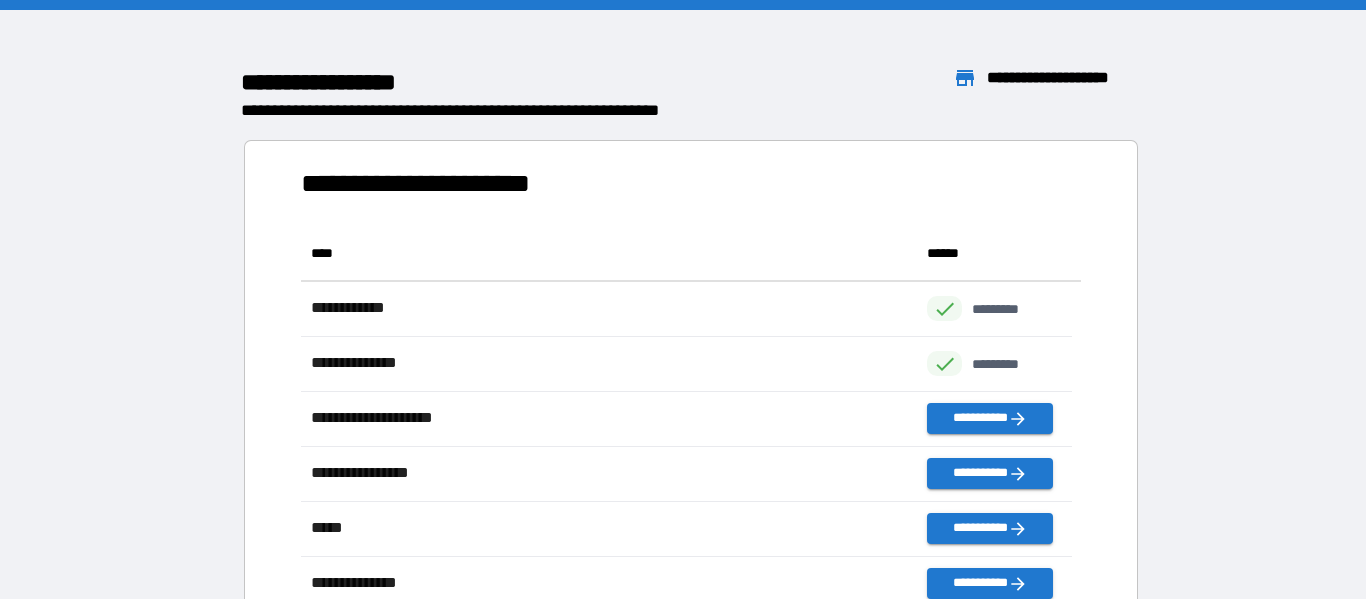 scroll, scrollTop: 16, scrollLeft: 16, axis: both 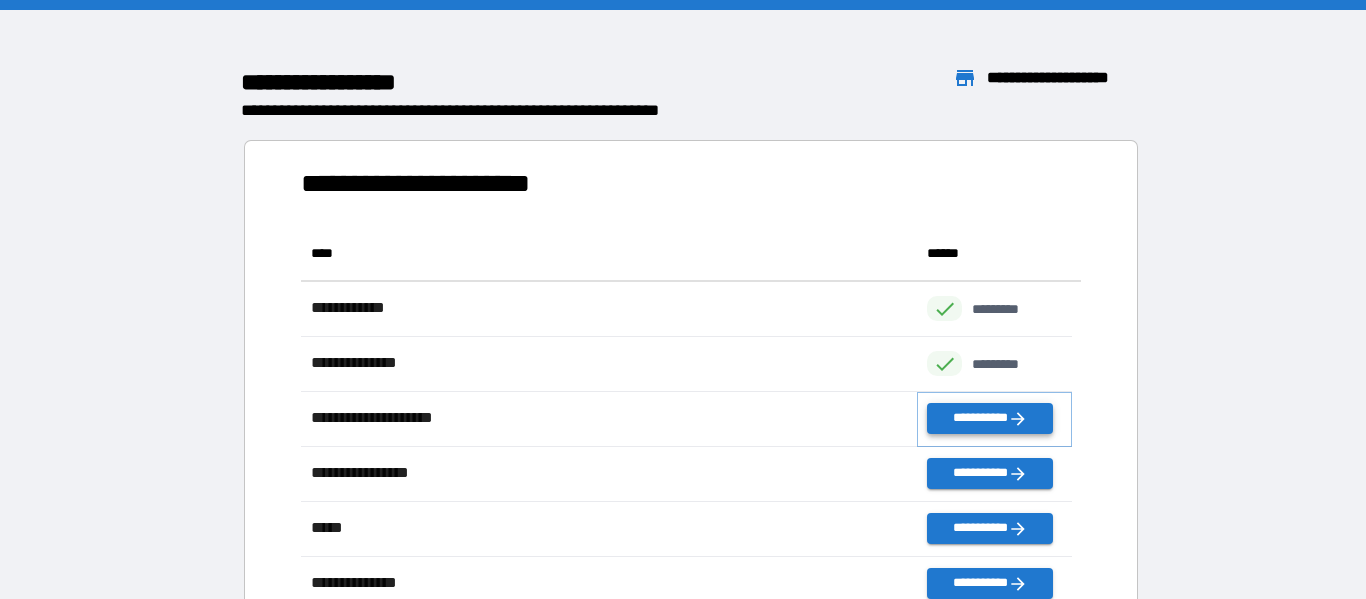 click on "**********" at bounding box center (989, 418) 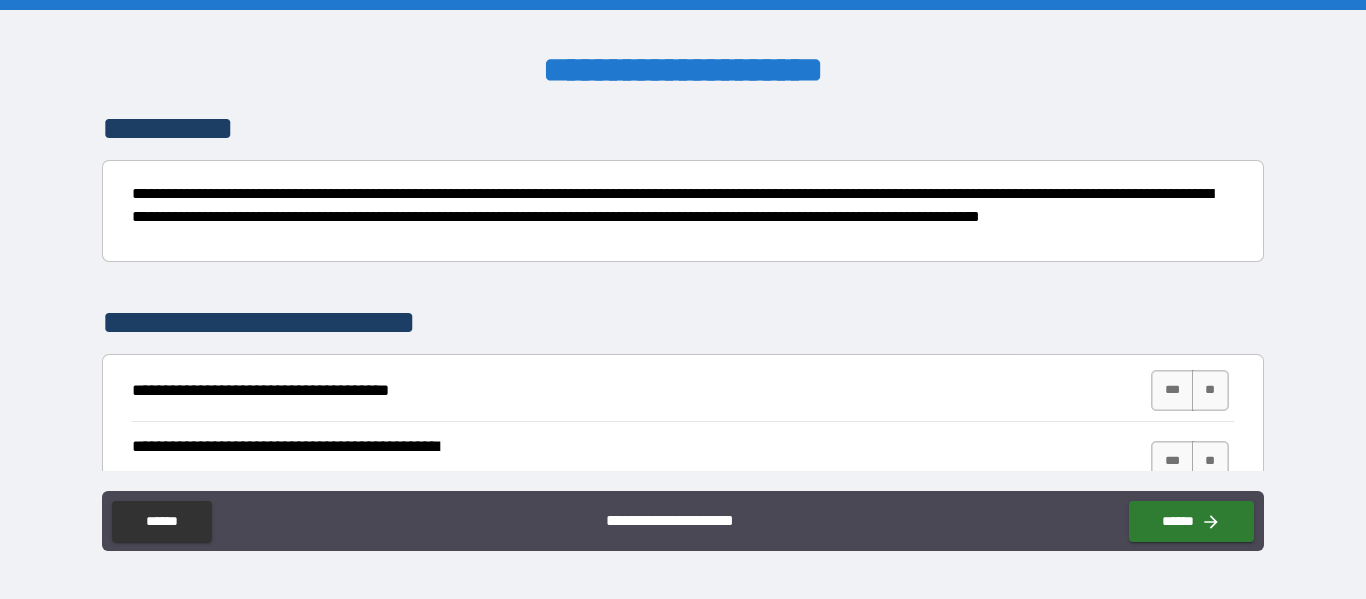 scroll, scrollTop: 300, scrollLeft: 0, axis: vertical 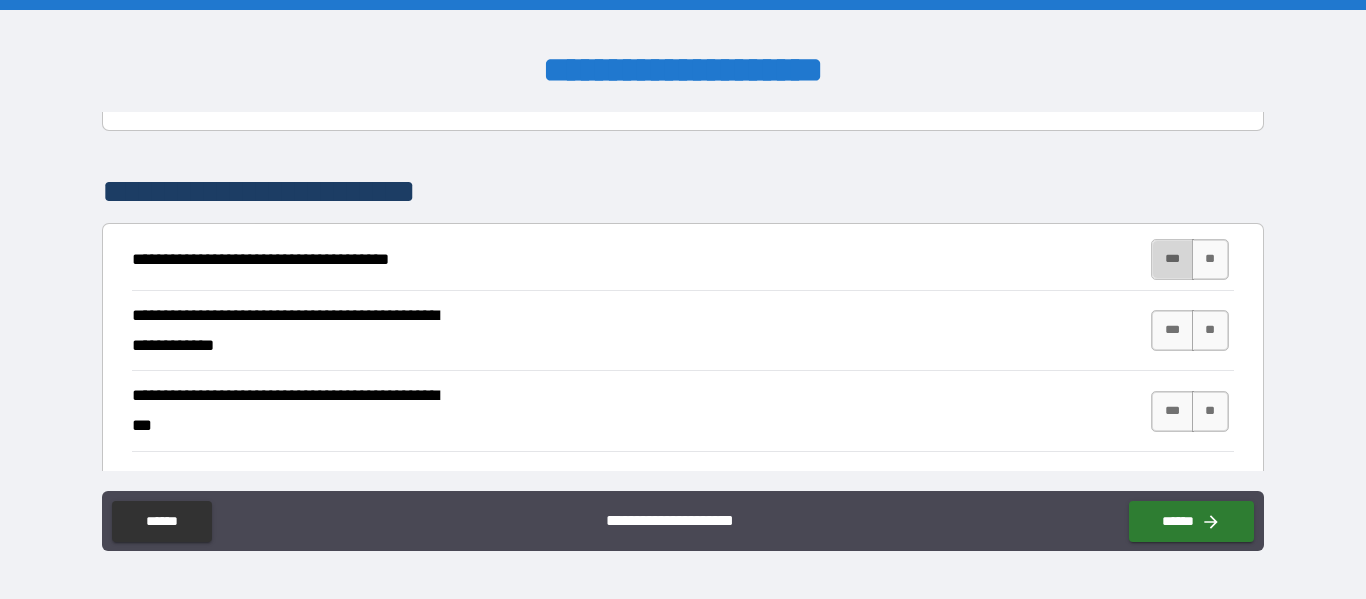 click on "***" at bounding box center (1172, 259) 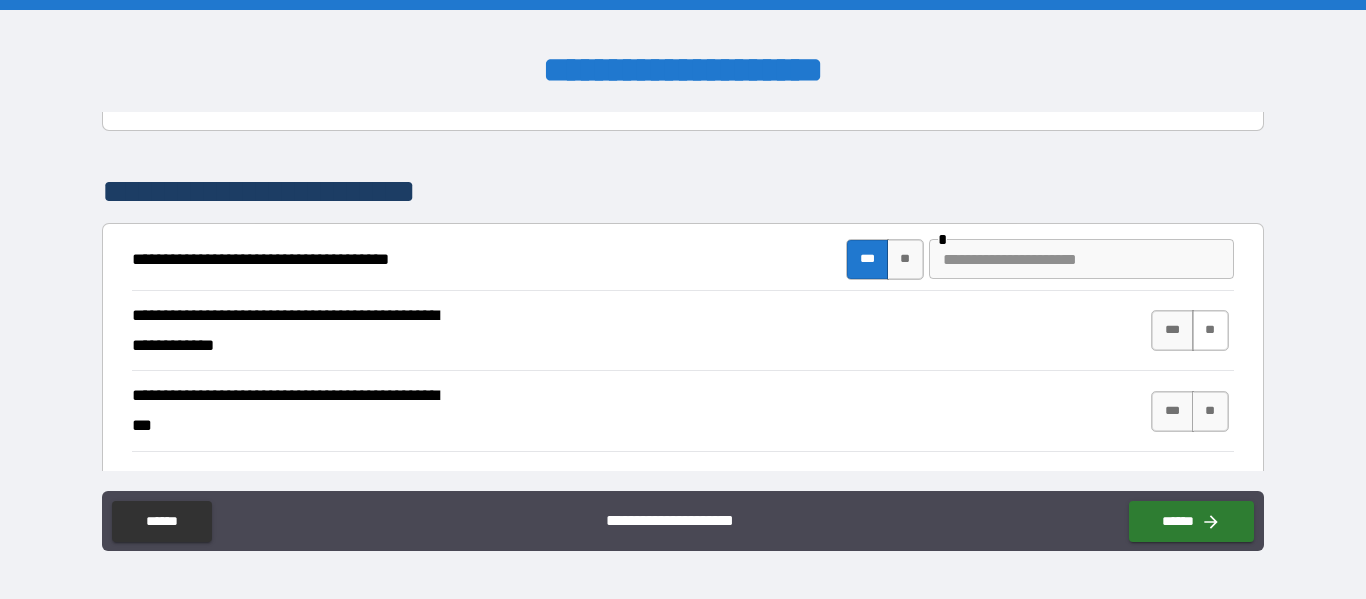 click on "**" at bounding box center (1210, 330) 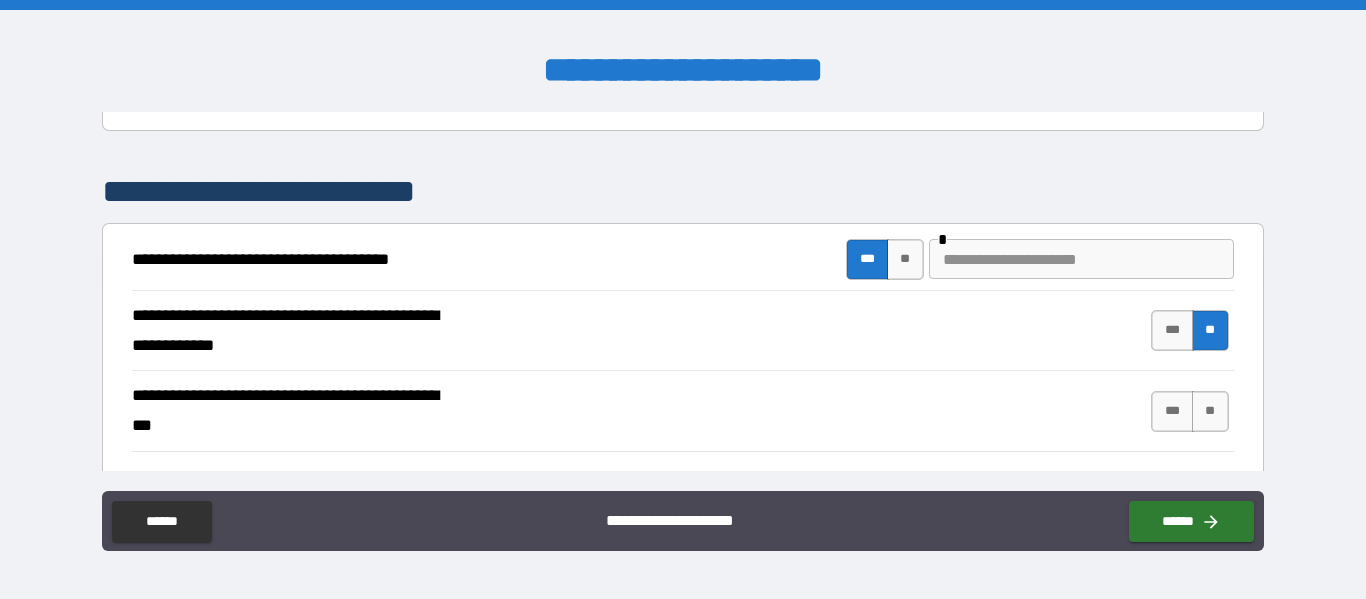 click at bounding box center [1081, 259] 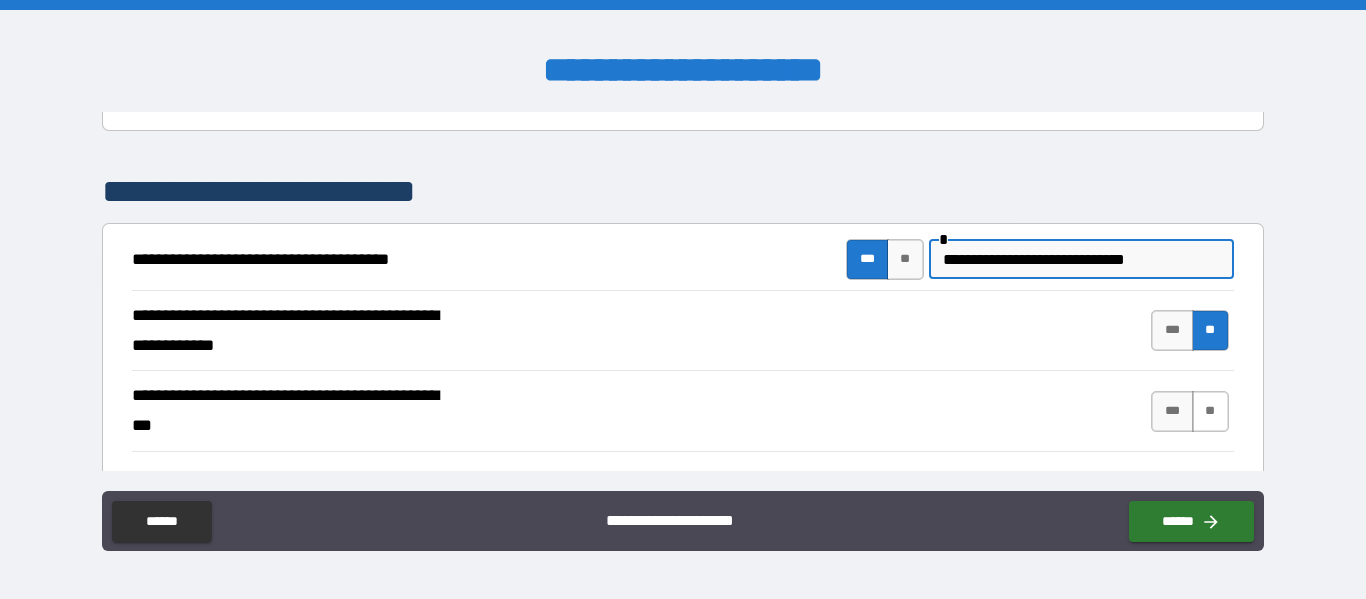type on "**********" 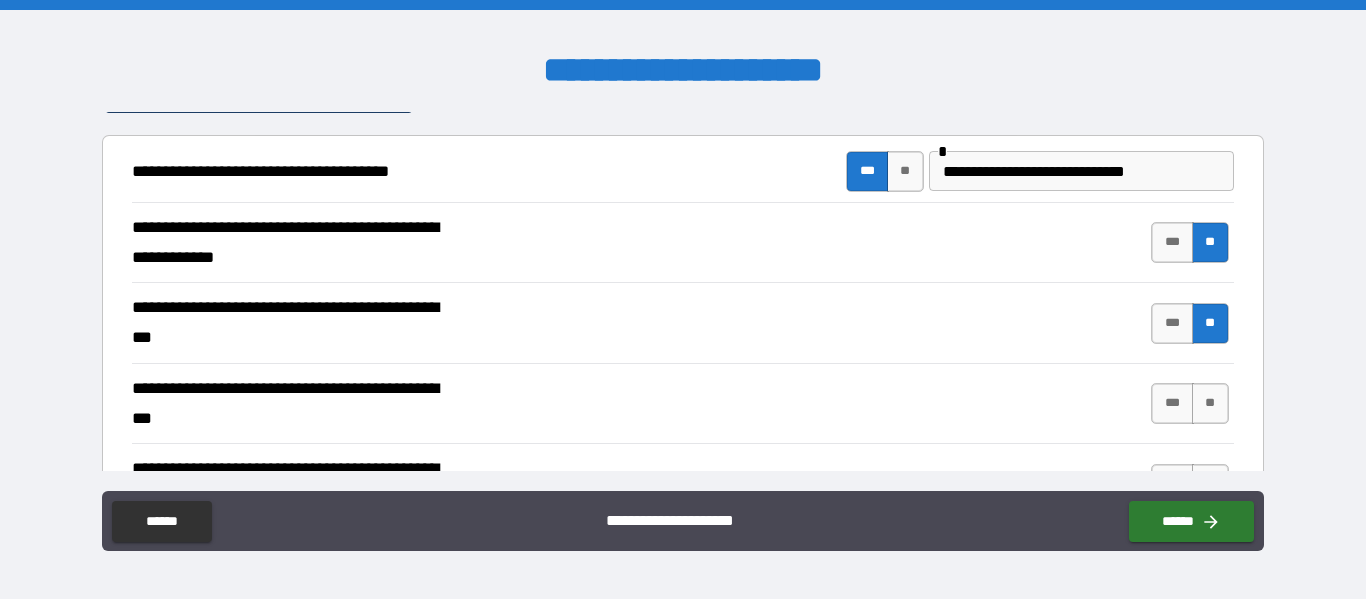scroll, scrollTop: 500, scrollLeft: 0, axis: vertical 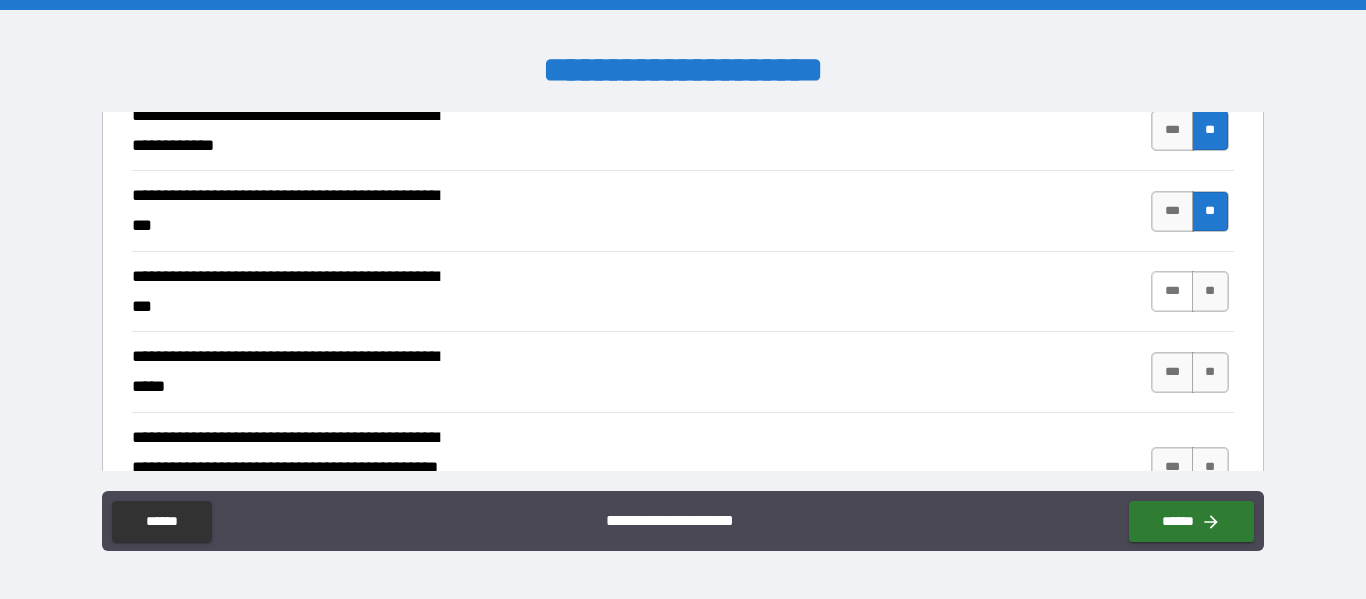 click on "***" at bounding box center (1172, 291) 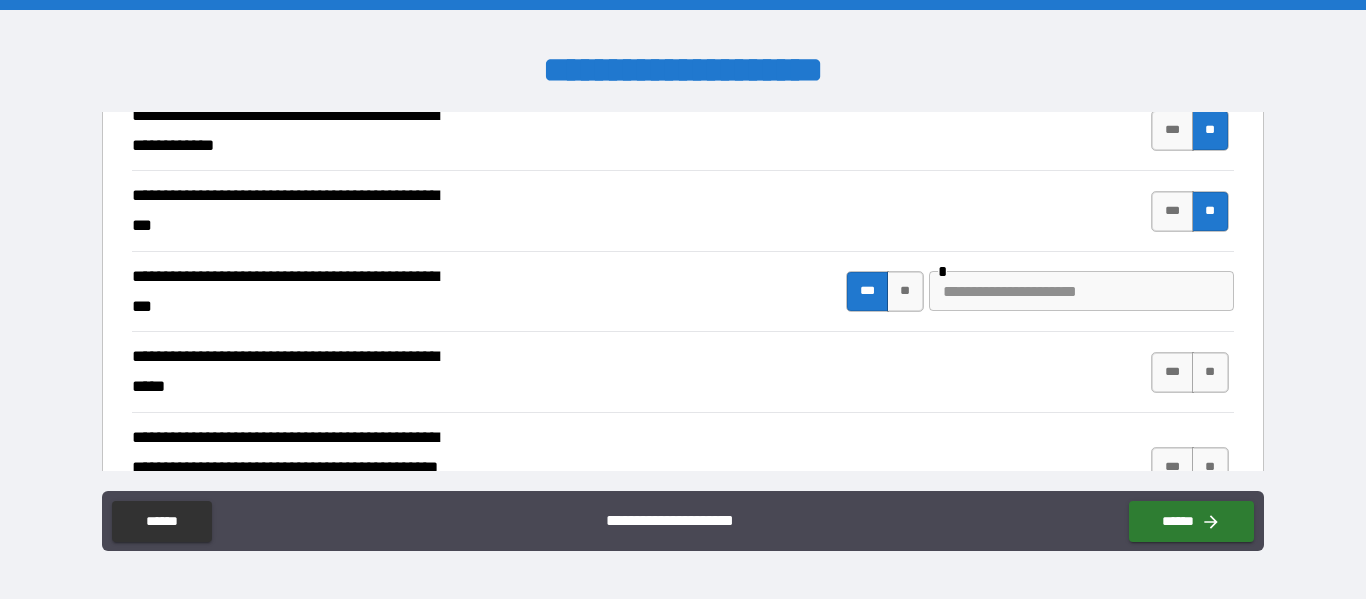 click at bounding box center (1081, 291) 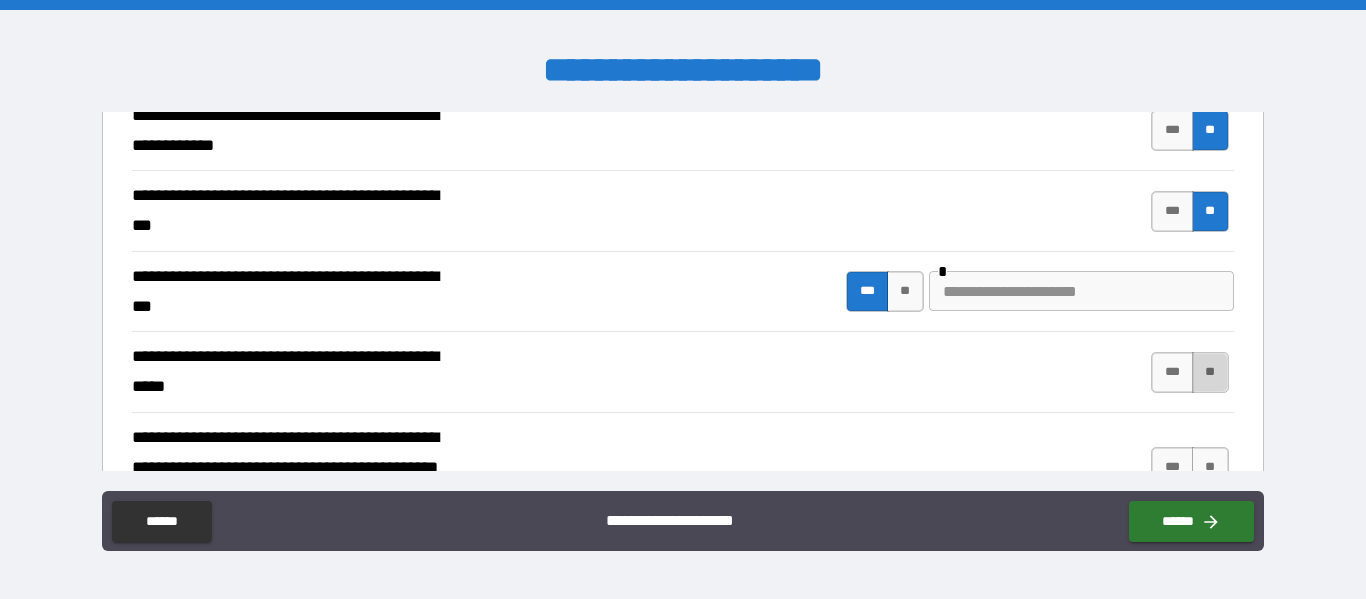 click on "**" at bounding box center (1210, 372) 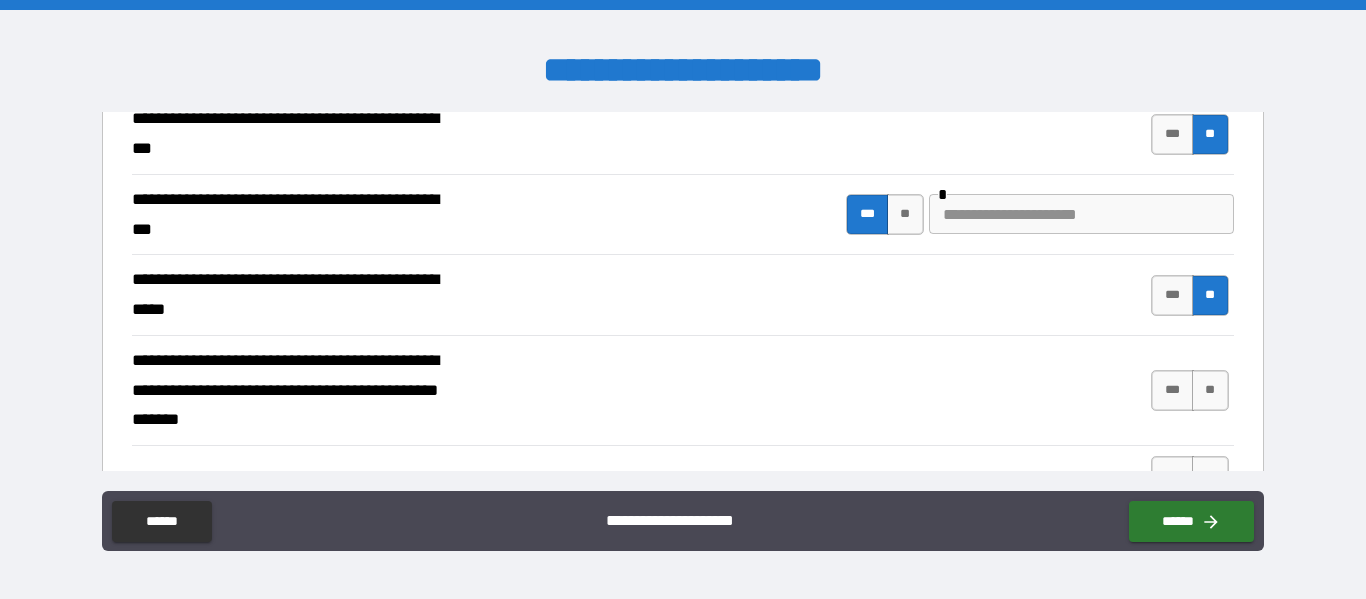 scroll, scrollTop: 700, scrollLeft: 0, axis: vertical 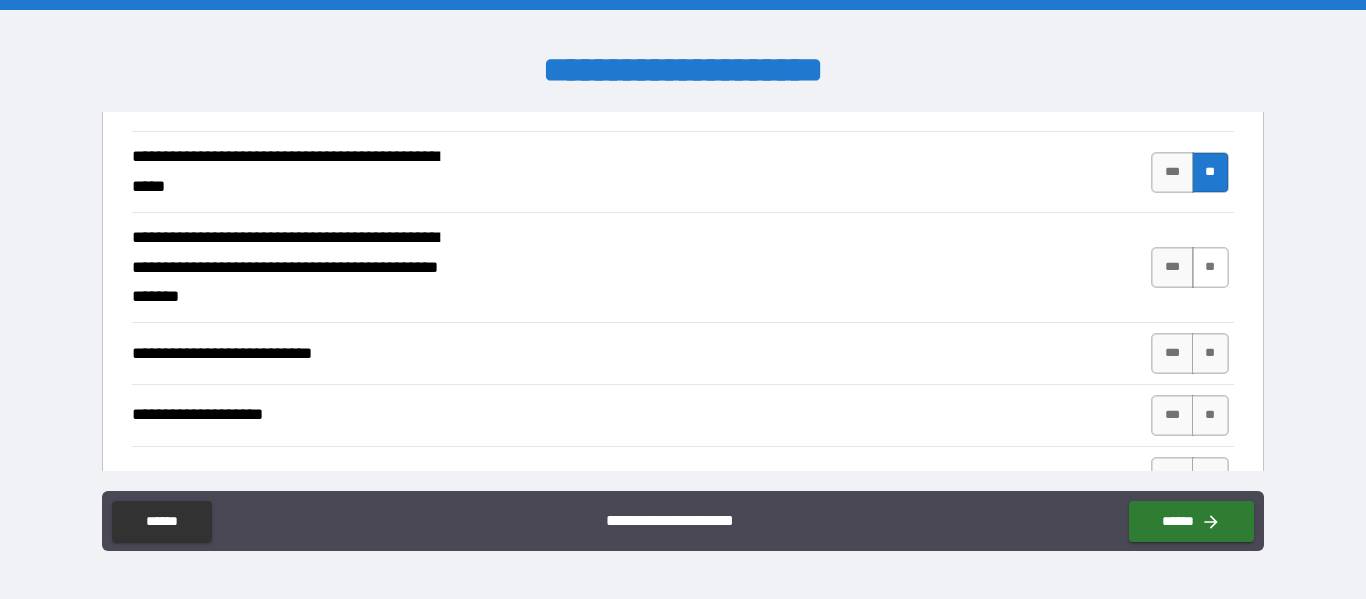 click on "**" at bounding box center (1210, 267) 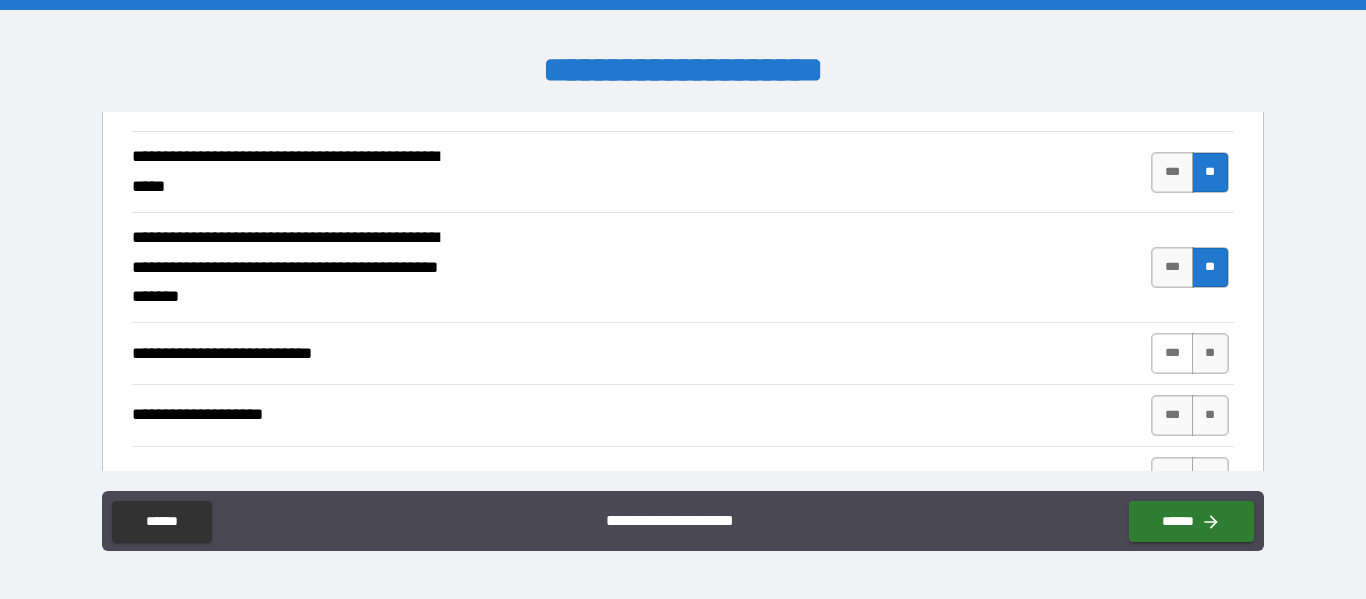 click on "***" at bounding box center (1172, 353) 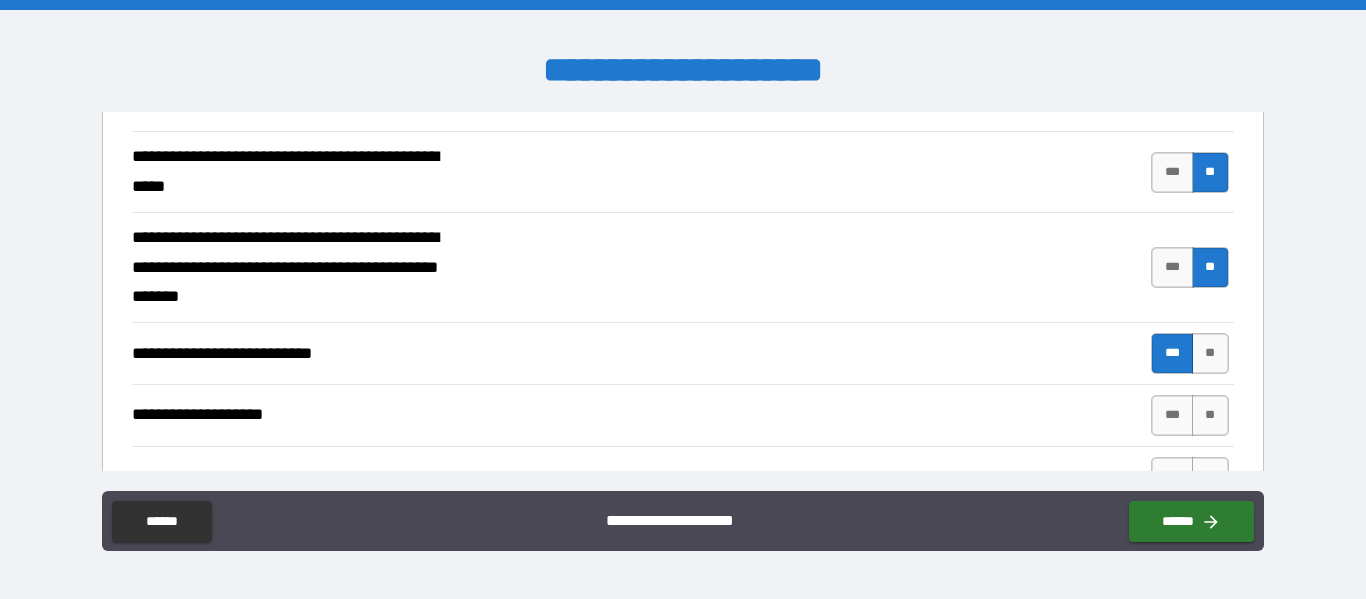 scroll, scrollTop: 800, scrollLeft: 0, axis: vertical 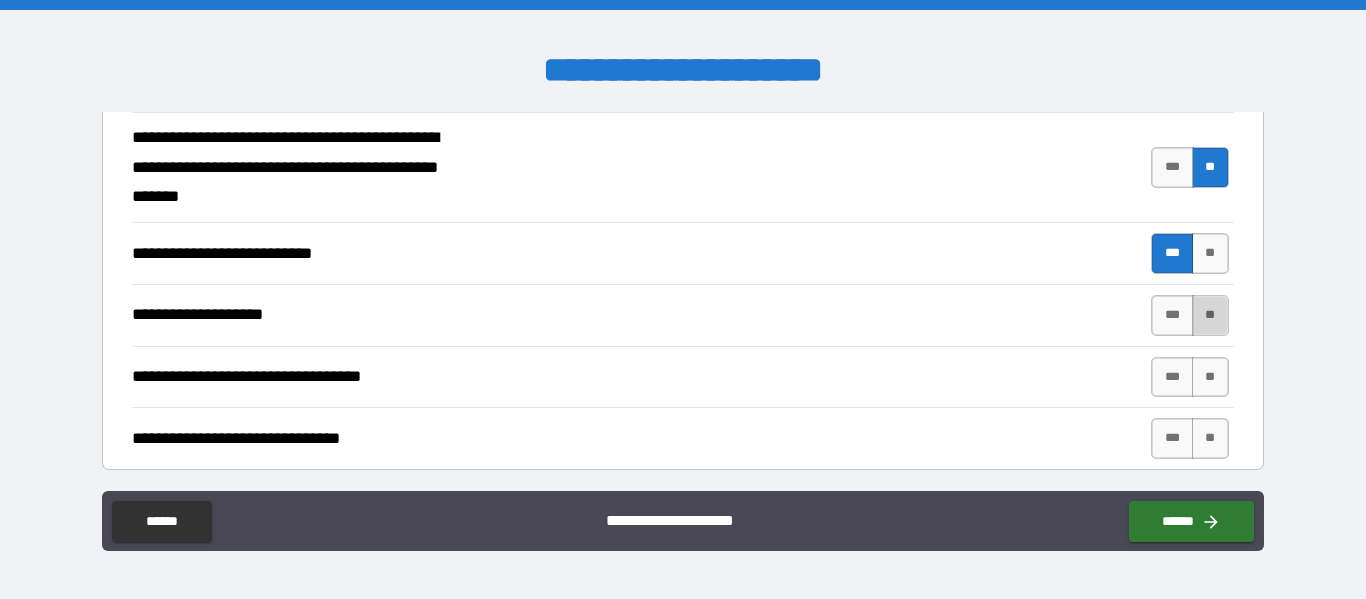 click on "**" at bounding box center [1210, 315] 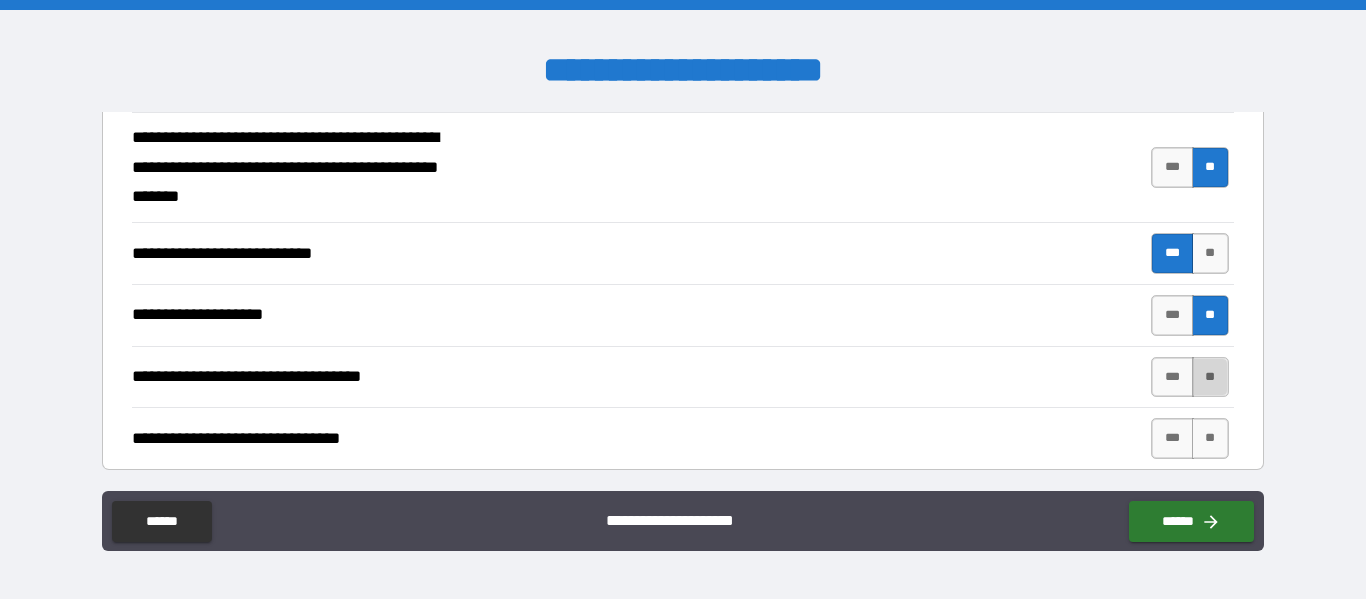 click on "**" at bounding box center [1210, 377] 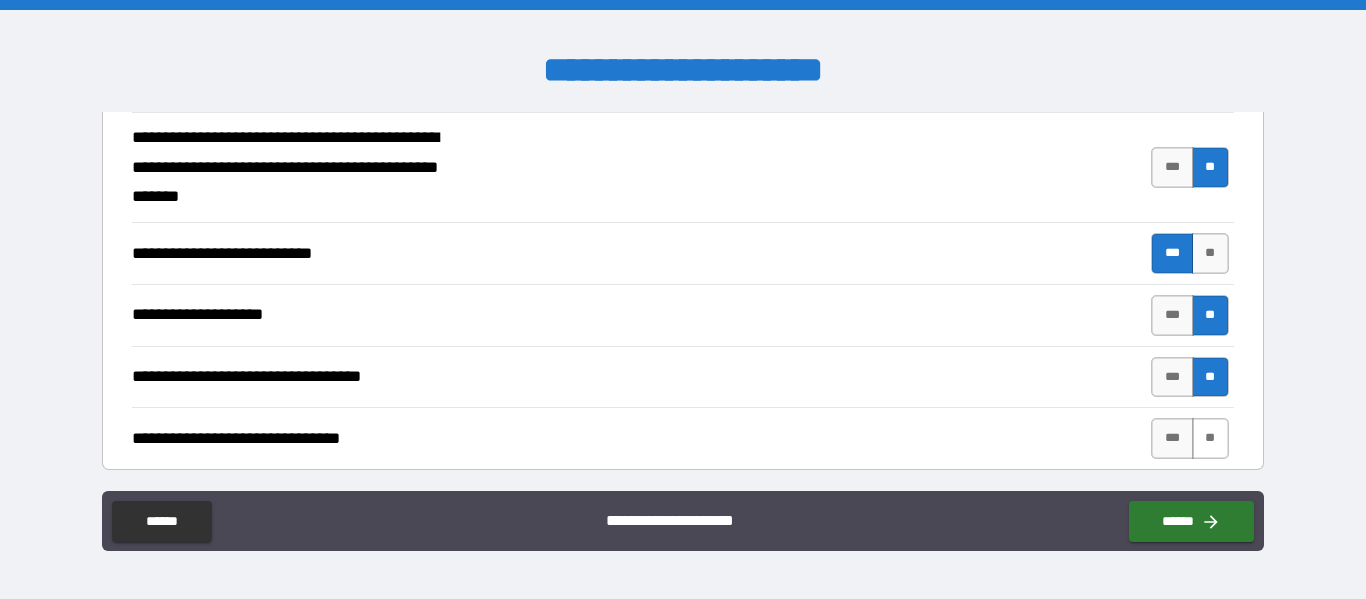 click on "**" at bounding box center [1210, 438] 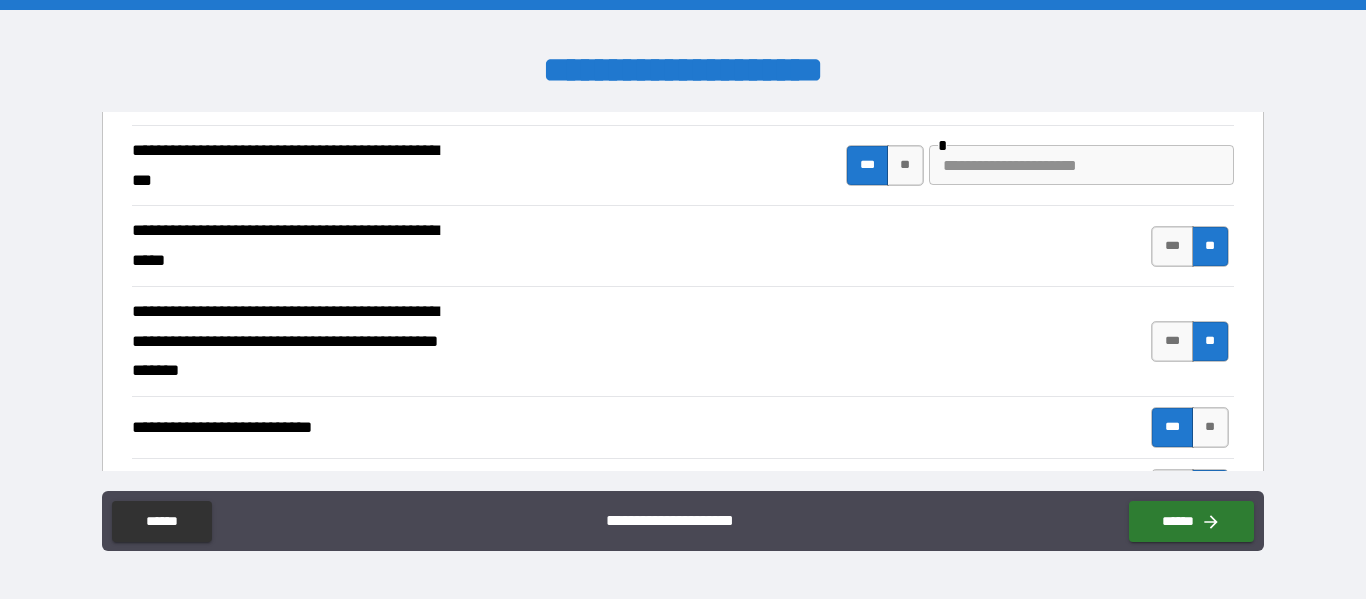 scroll, scrollTop: 400, scrollLeft: 0, axis: vertical 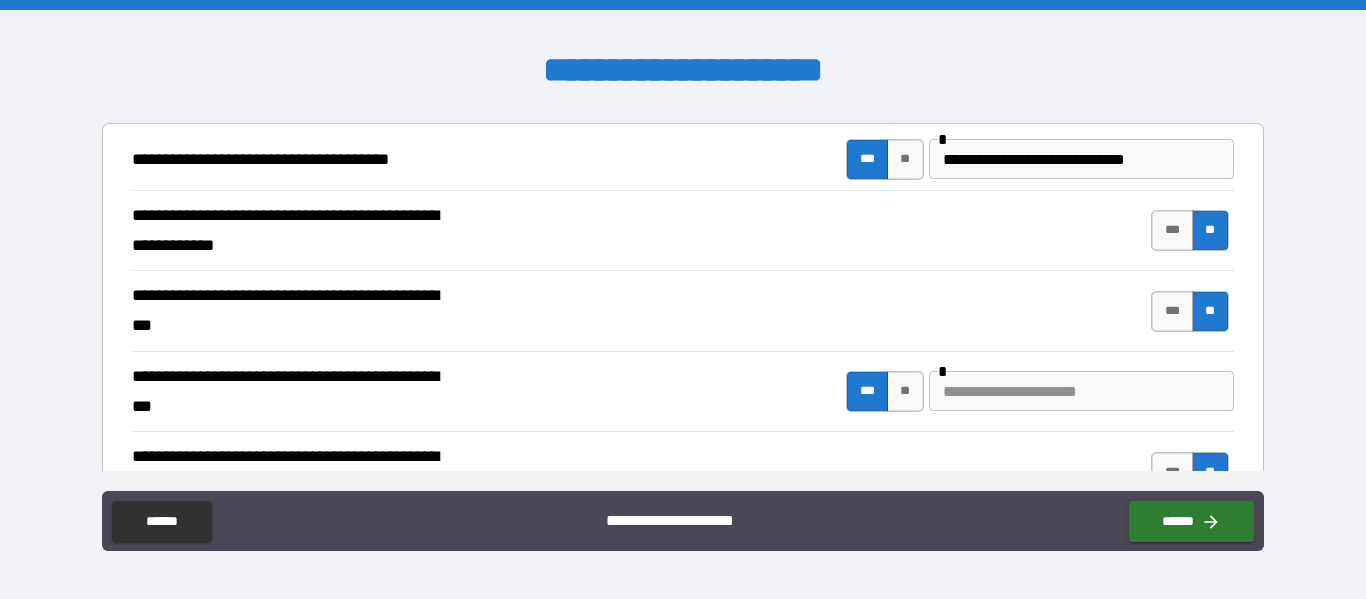 click at bounding box center (1081, 391) 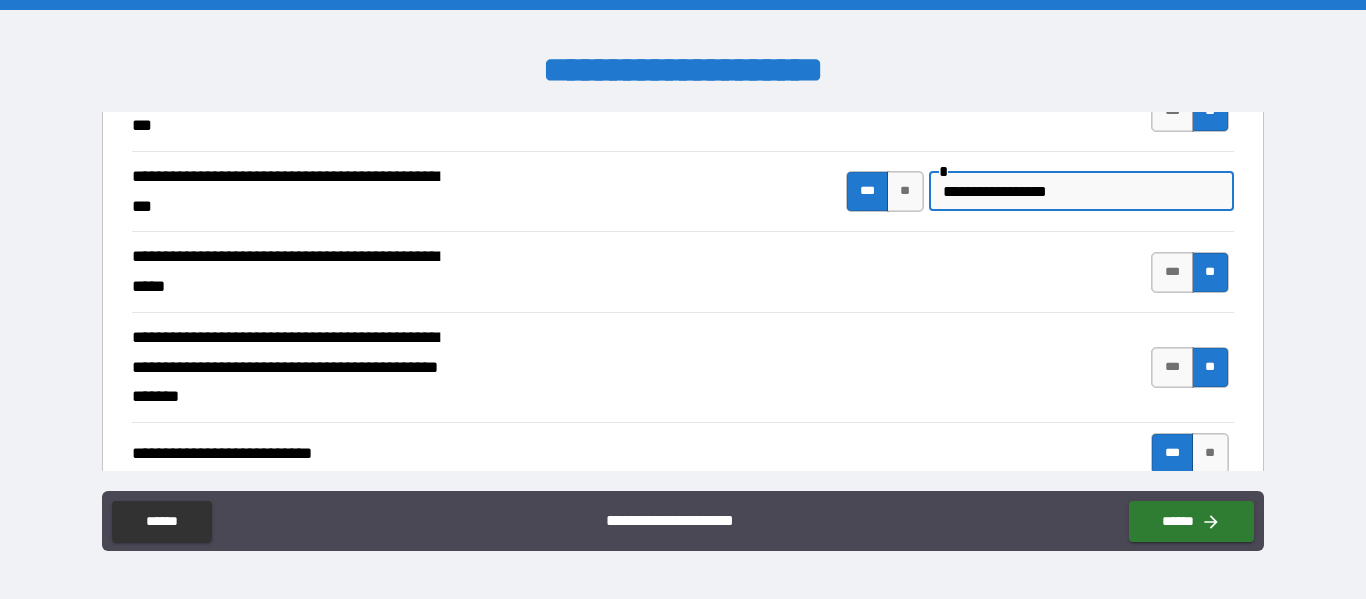 scroll, scrollTop: 700, scrollLeft: 0, axis: vertical 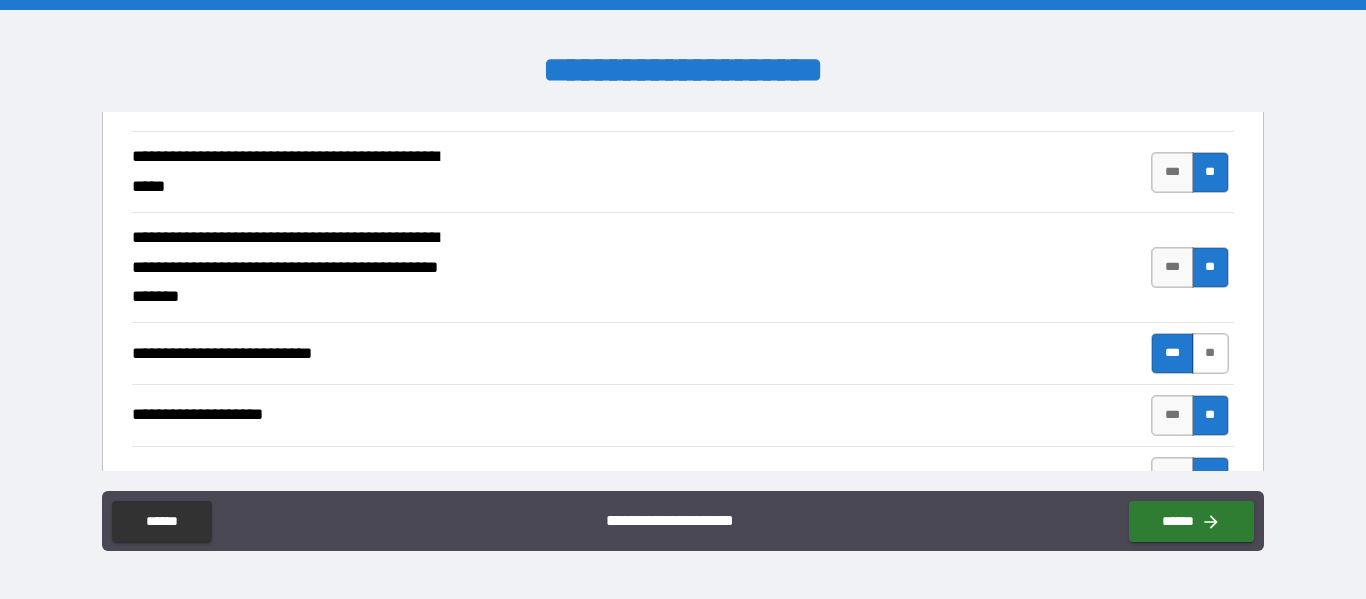 type on "**********" 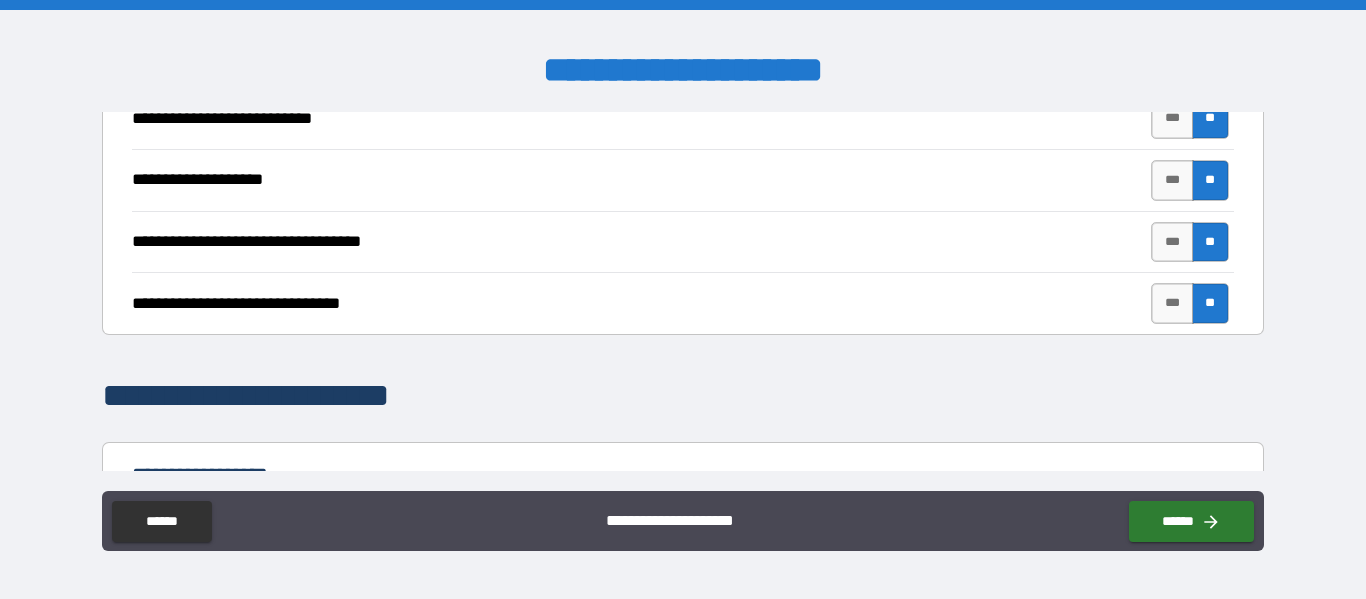 scroll, scrollTop: 900, scrollLeft: 0, axis: vertical 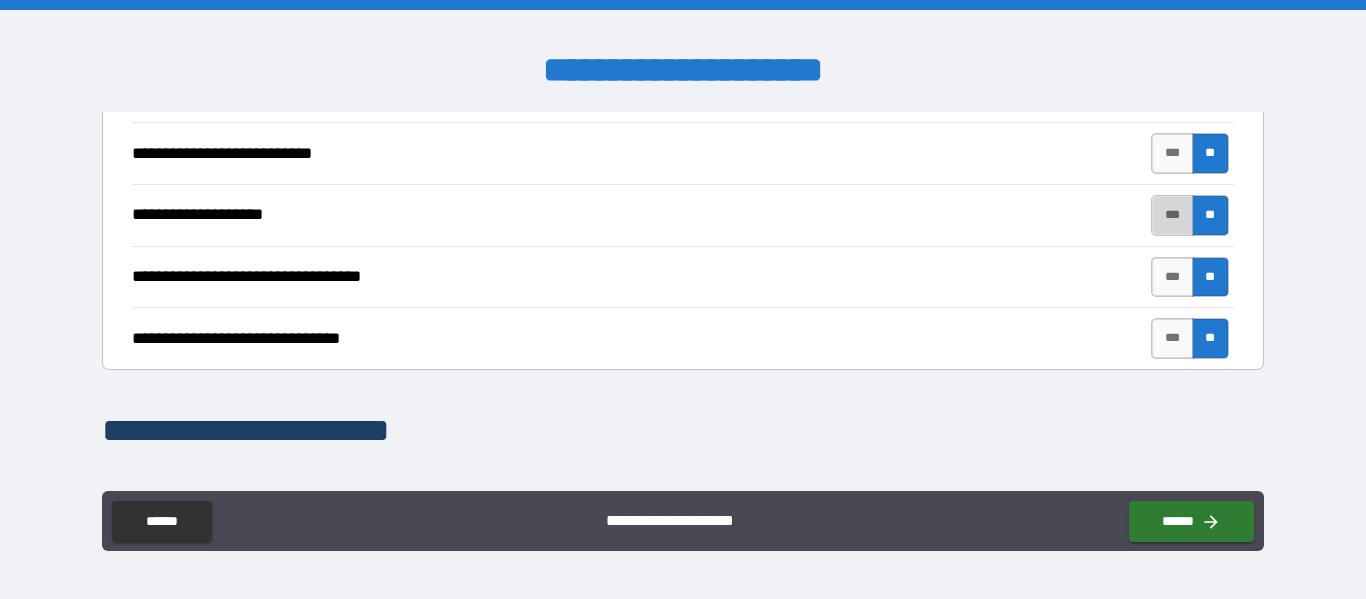 click on "***" at bounding box center [1172, 215] 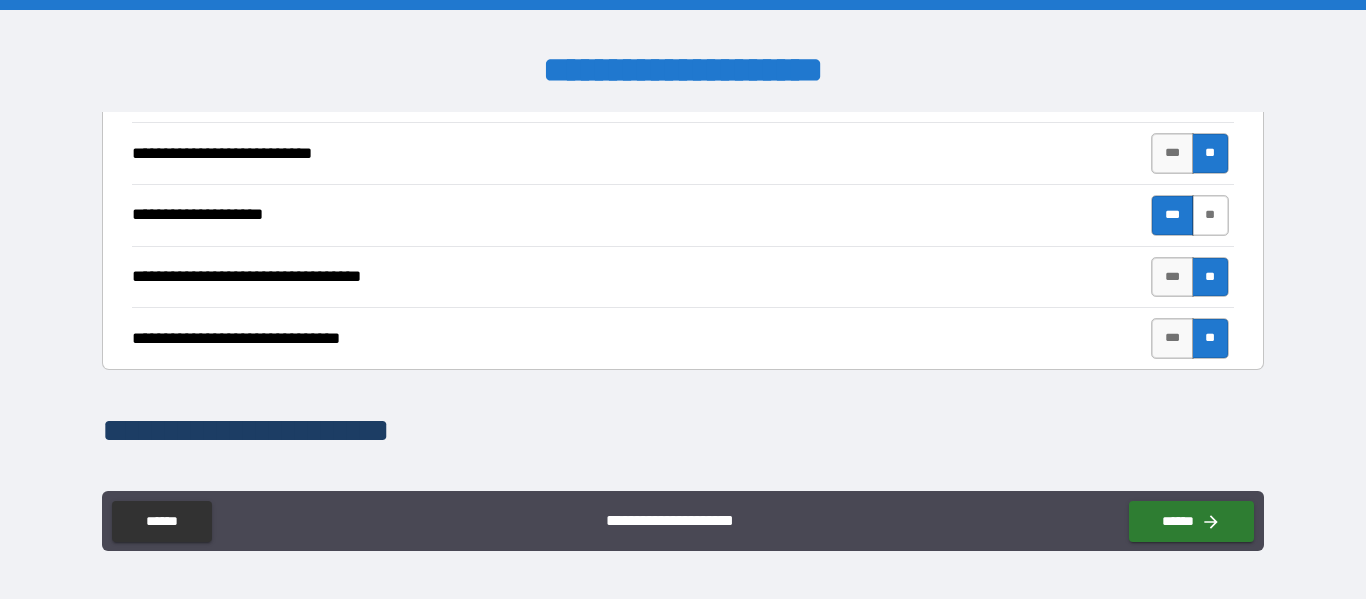 click on "**" at bounding box center [1210, 215] 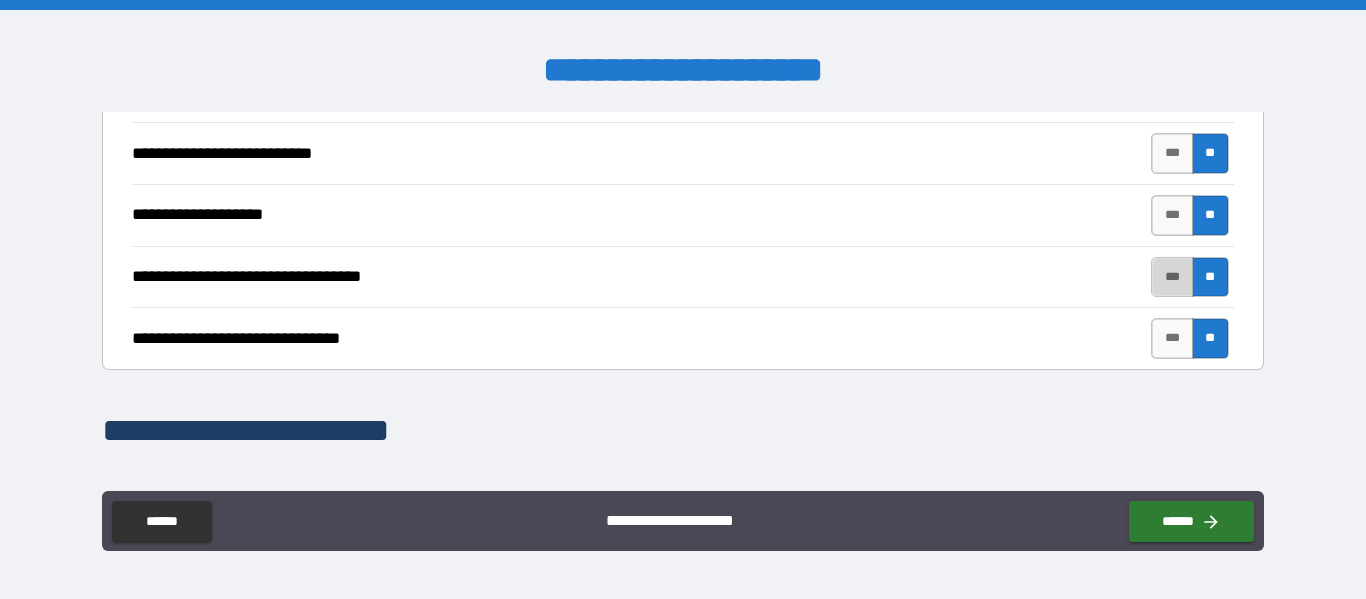 click on "***" at bounding box center [1172, 277] 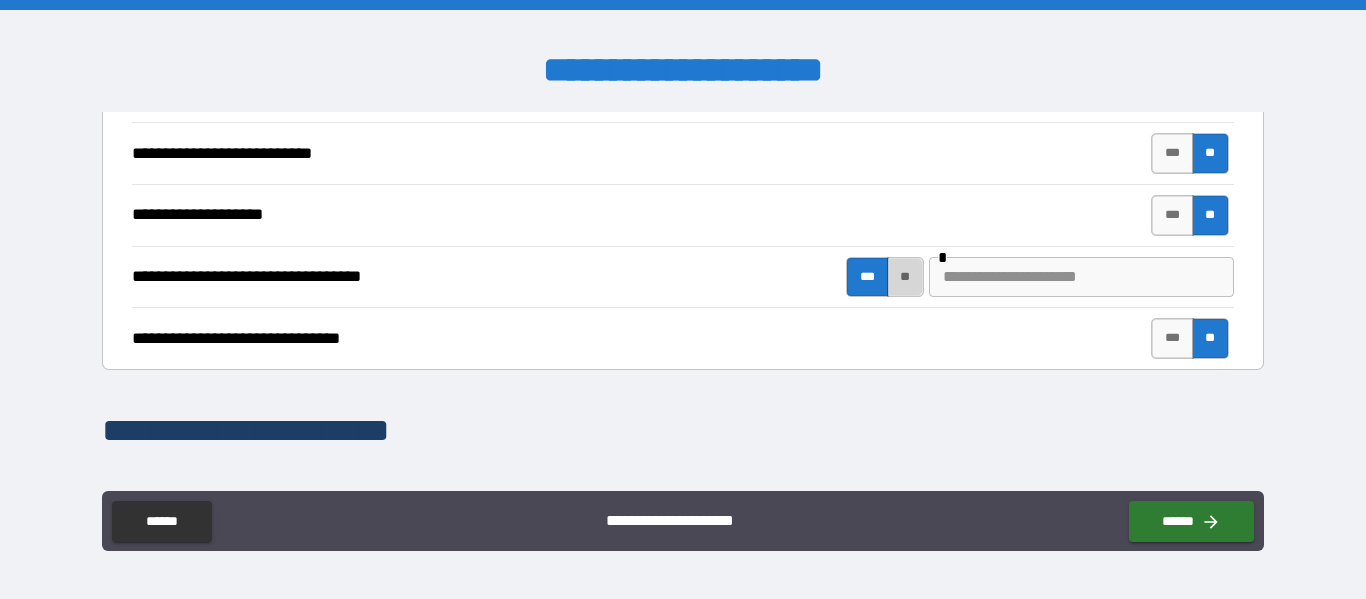 click on "**" at bounding box center [905, 277] 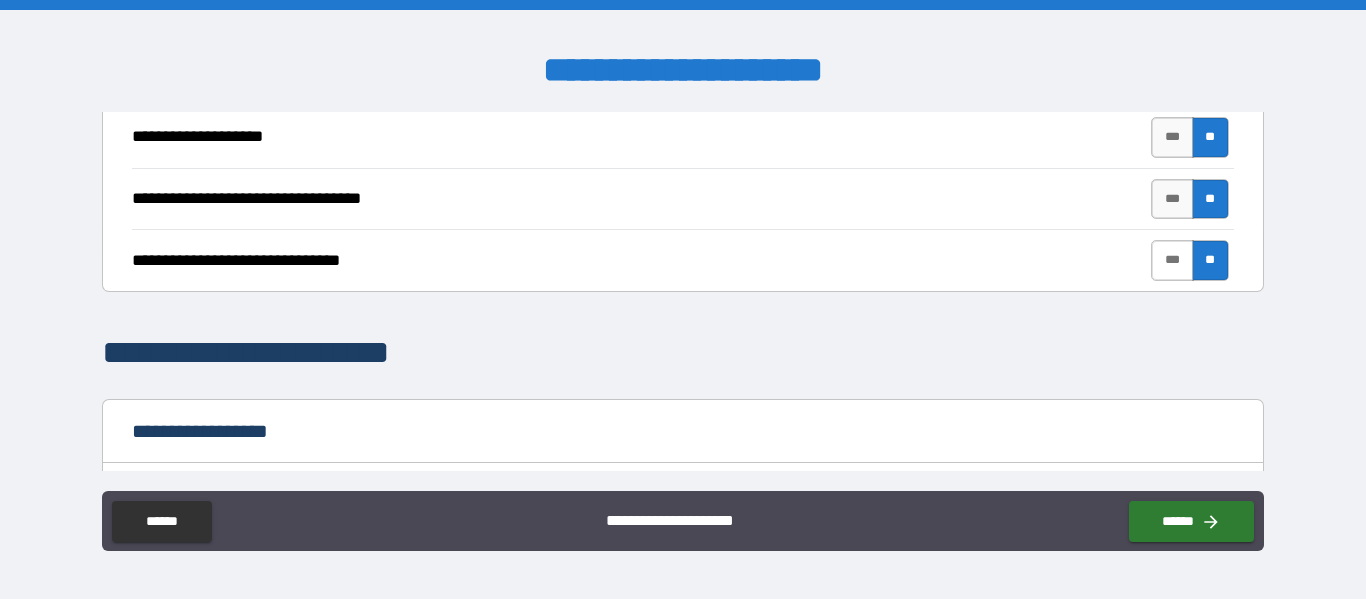 scroll, scrollTop: 1100, scrollLeft: 0, axis: vertical 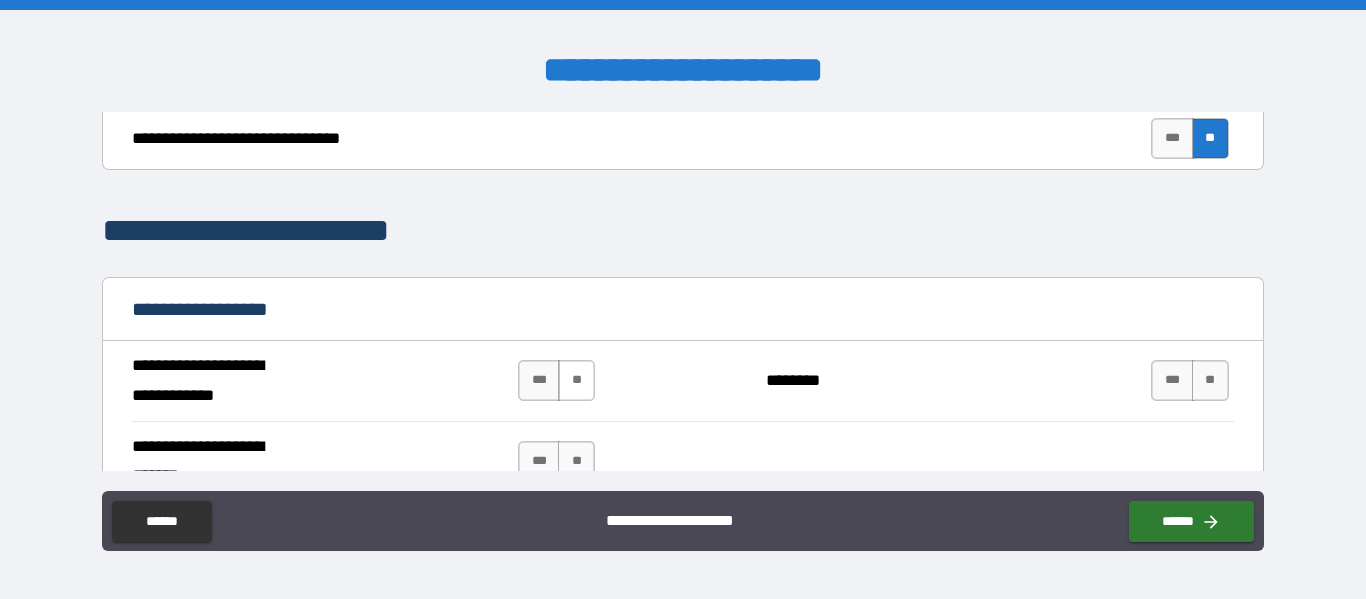 click on "**" at bounding box center (576, 380) 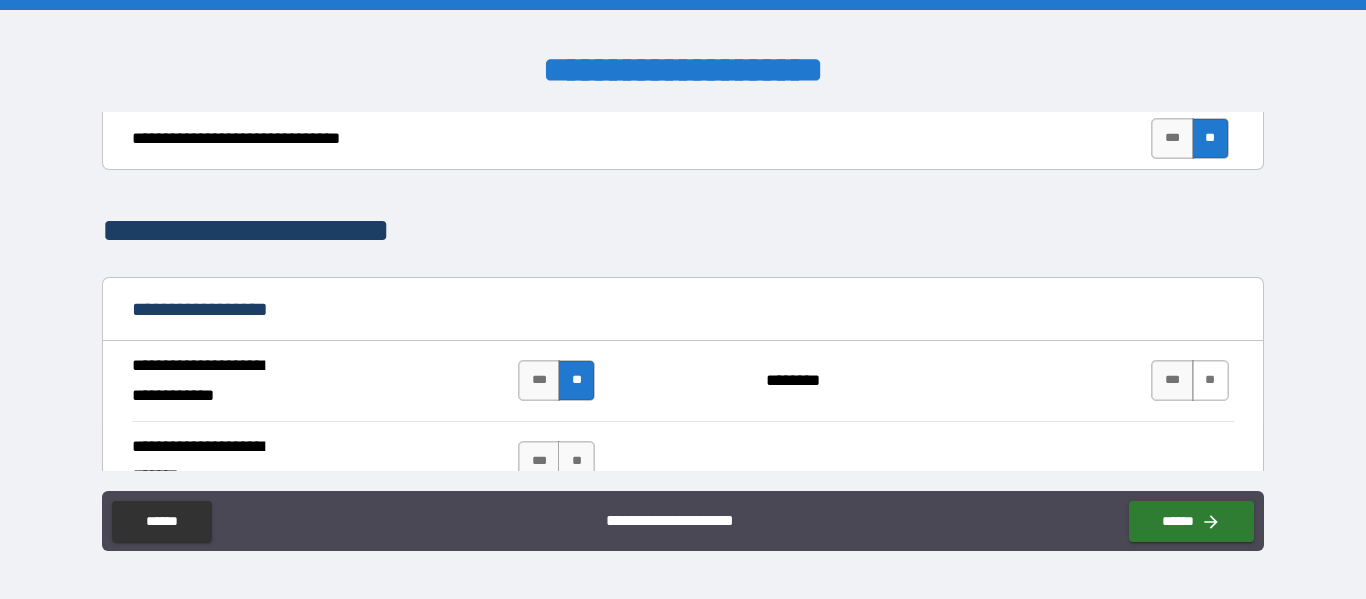 click on "**" at bounding box center [1210, 380] 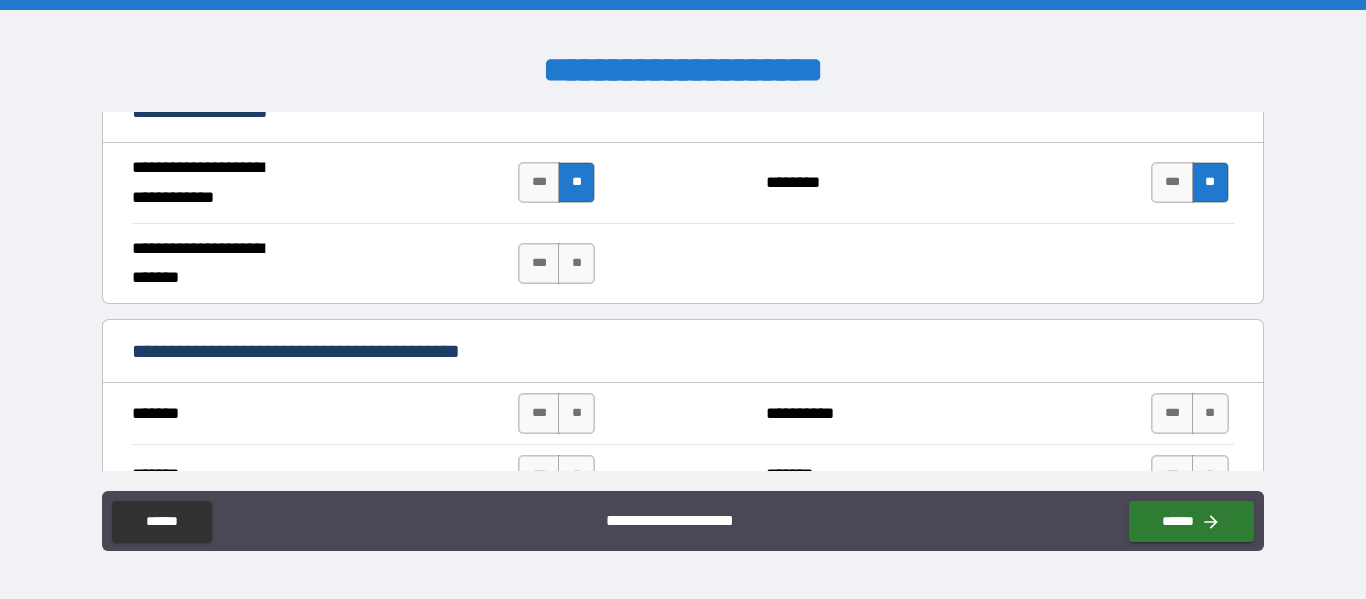 scroll, scrollTop: 1300, scrollLeft: 0, axis: vertical 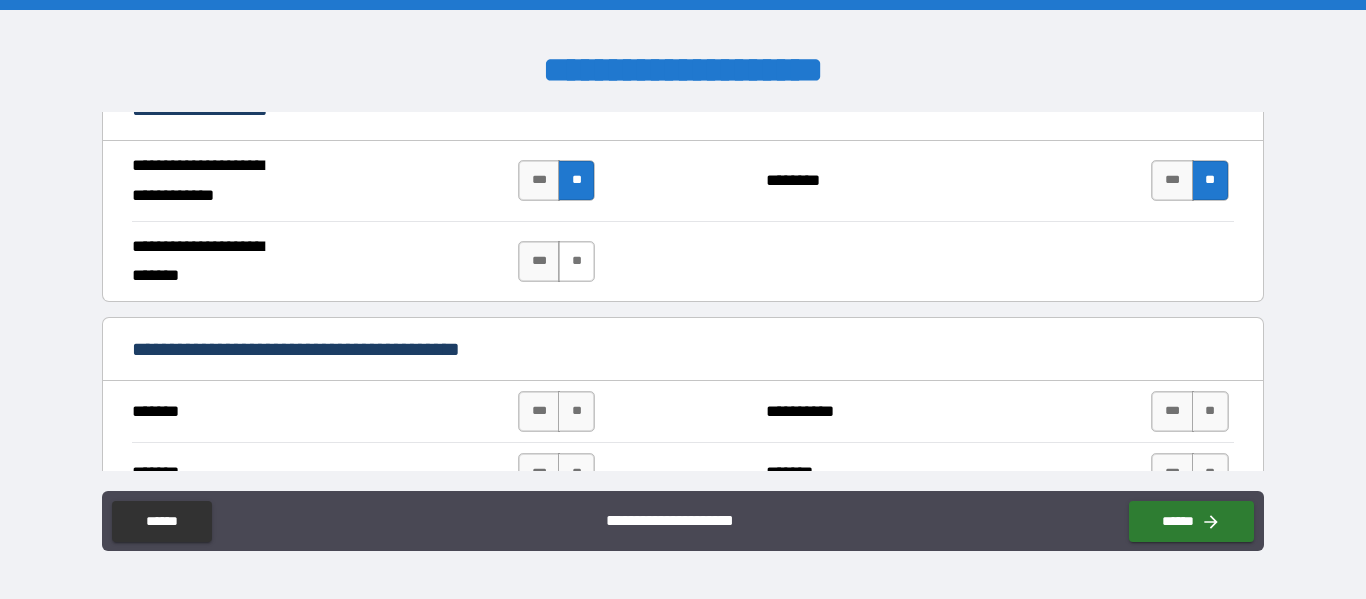 click on "**" at bounding box center (576, 261) 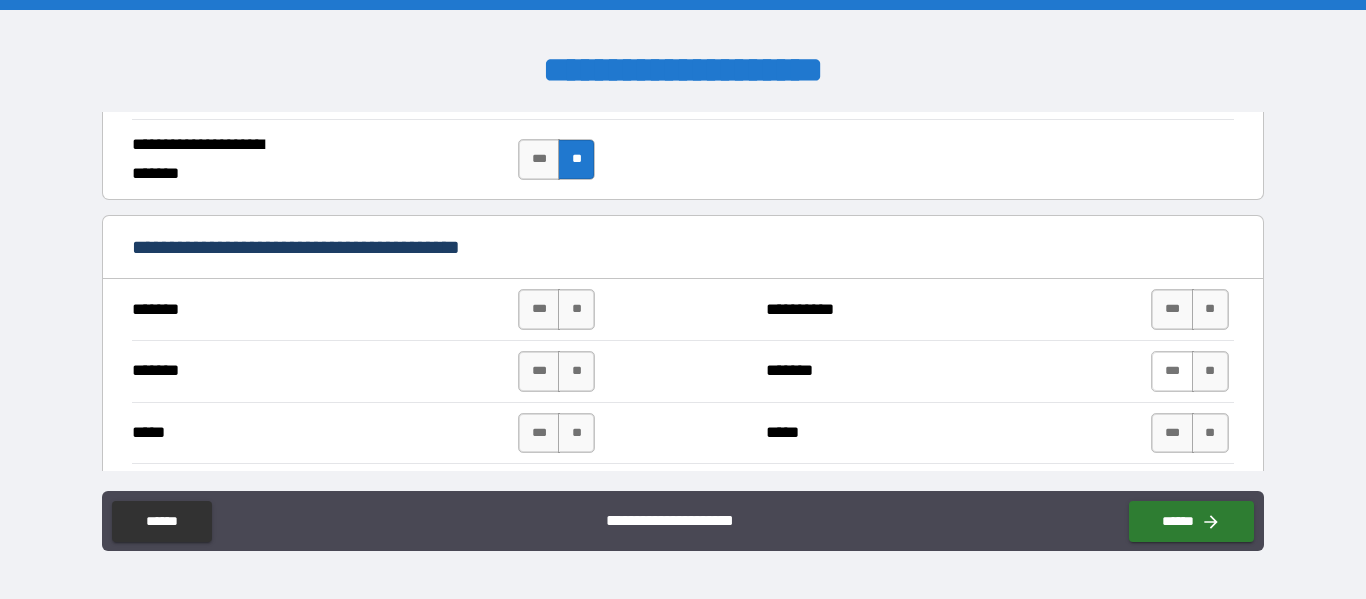 scroll, scrollTop: 1400, scrollLeft: 0, axis: vertical 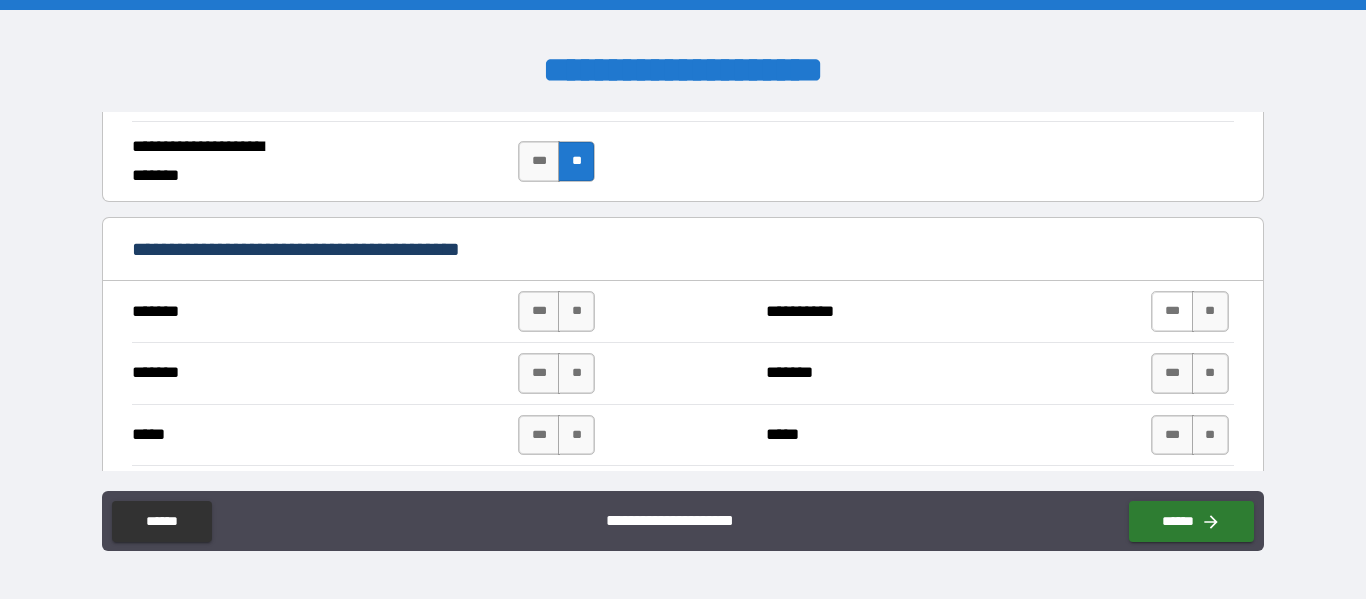 click on "***" at bounding box center (1172, 311) 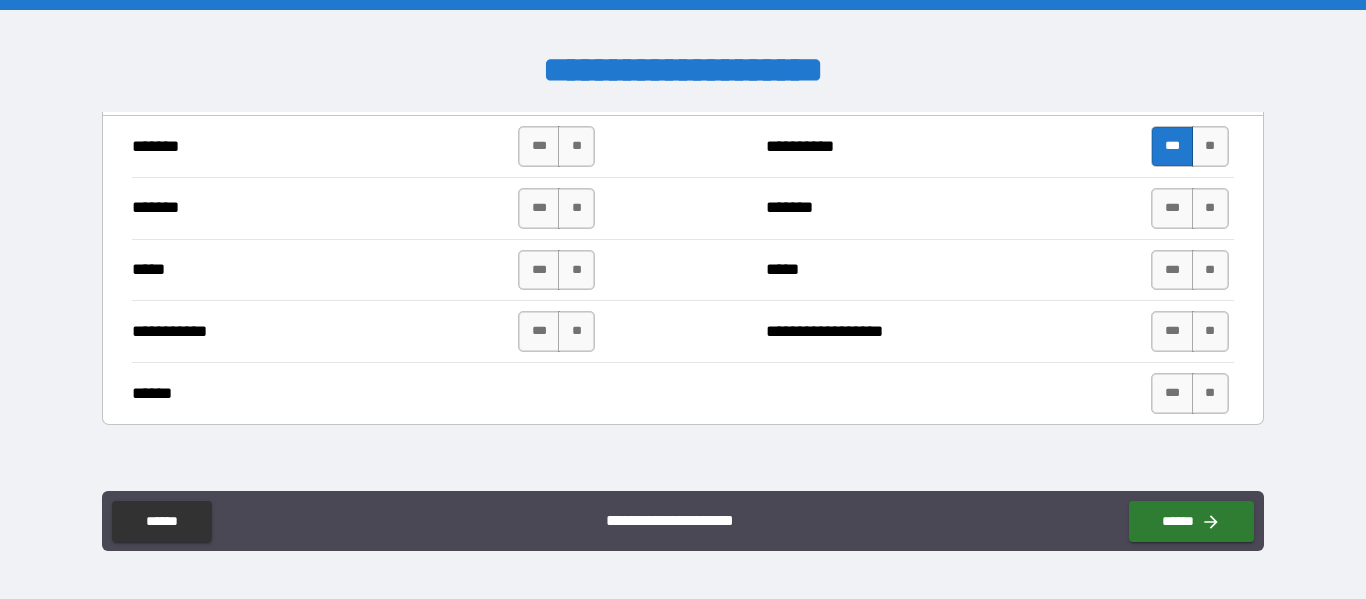 scroll, scrollTop: 1600, scrollLeft: 0, axis: vertical 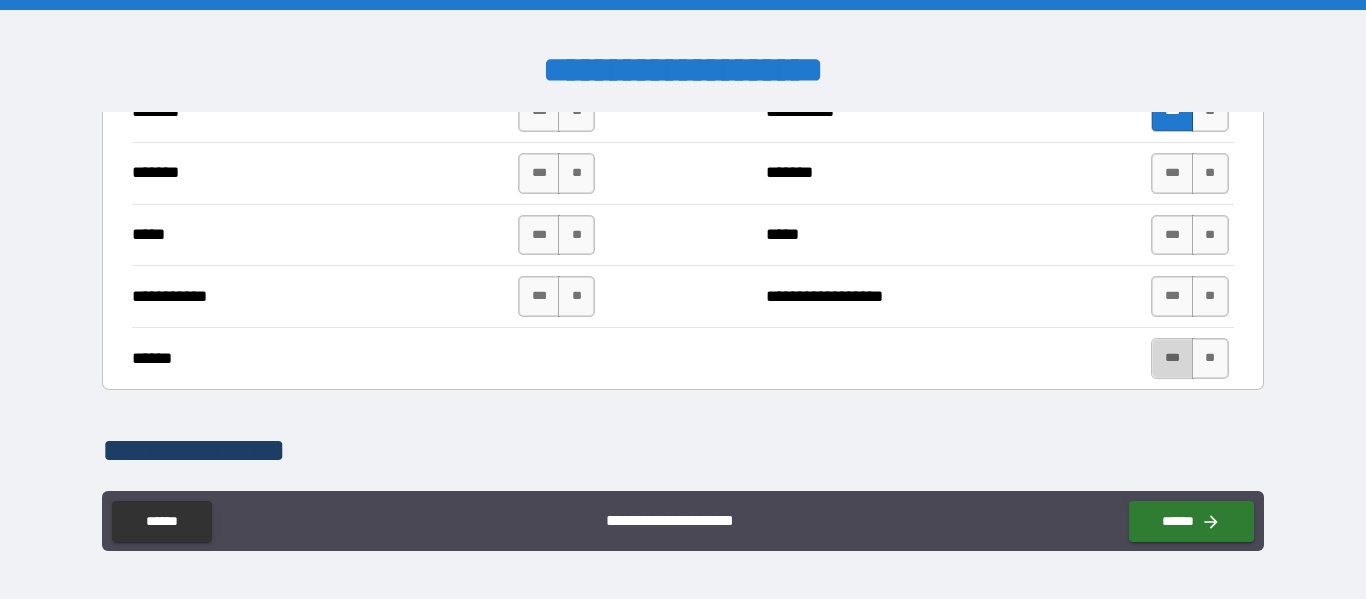 click on "***" at bounding box center (1172, 358) 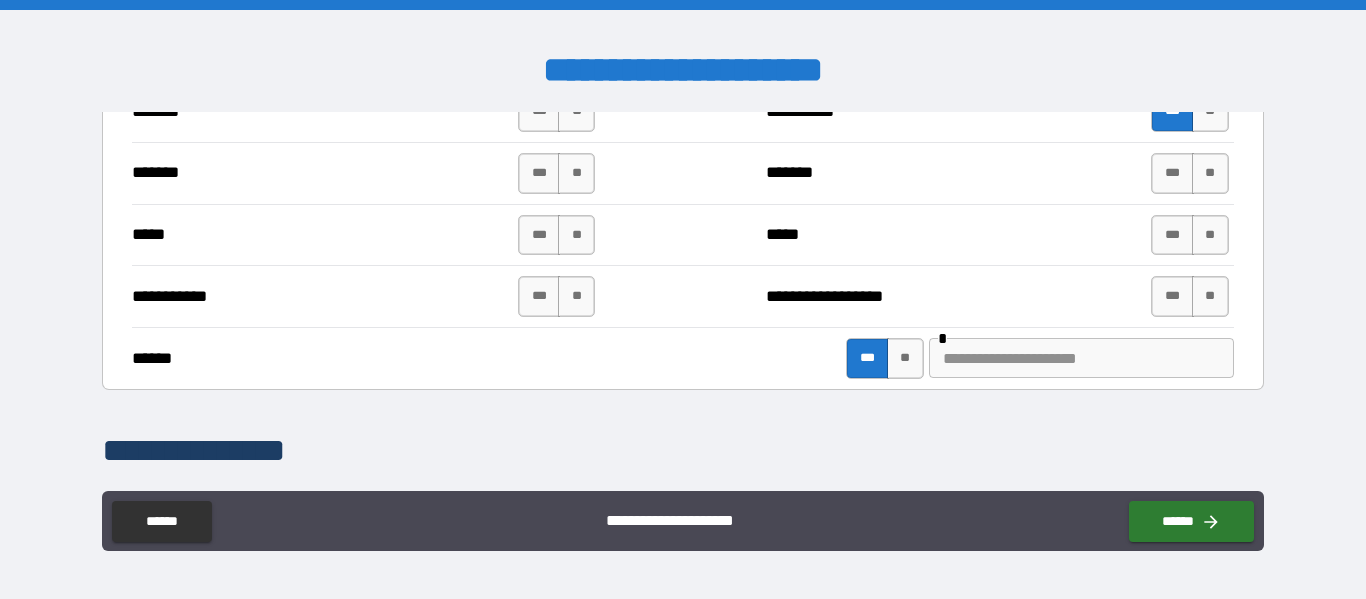 click at bounding box center [1081, 358] 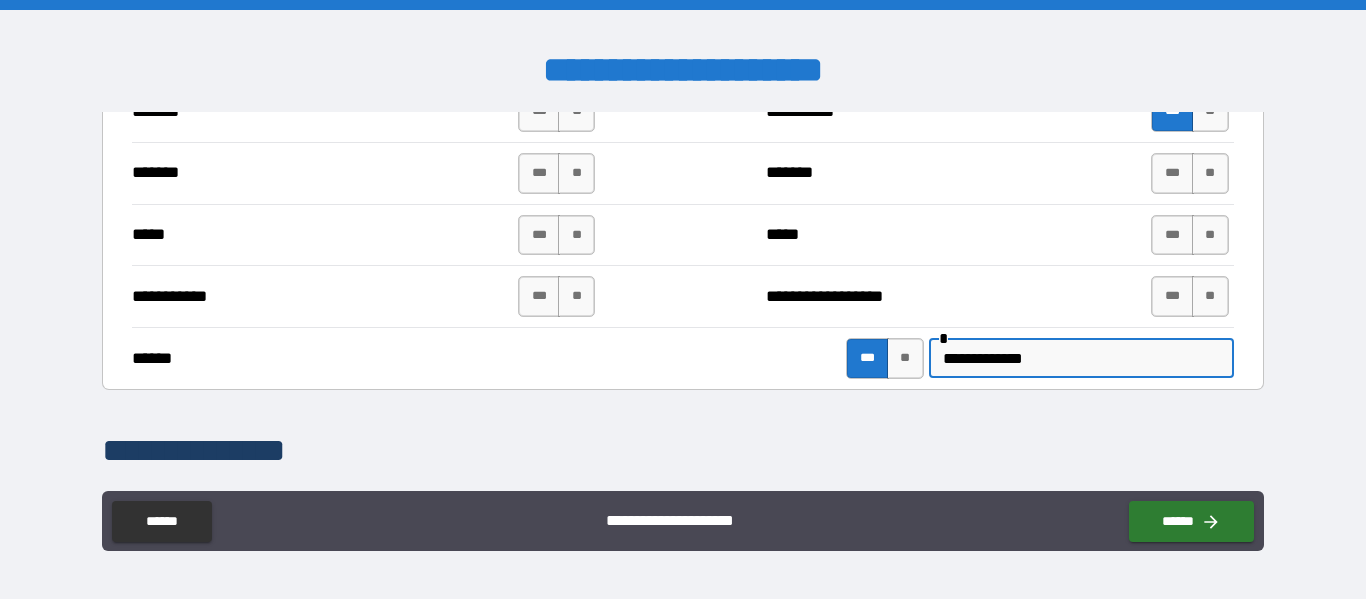 click on "**********" at bounding box center [1081, 358] 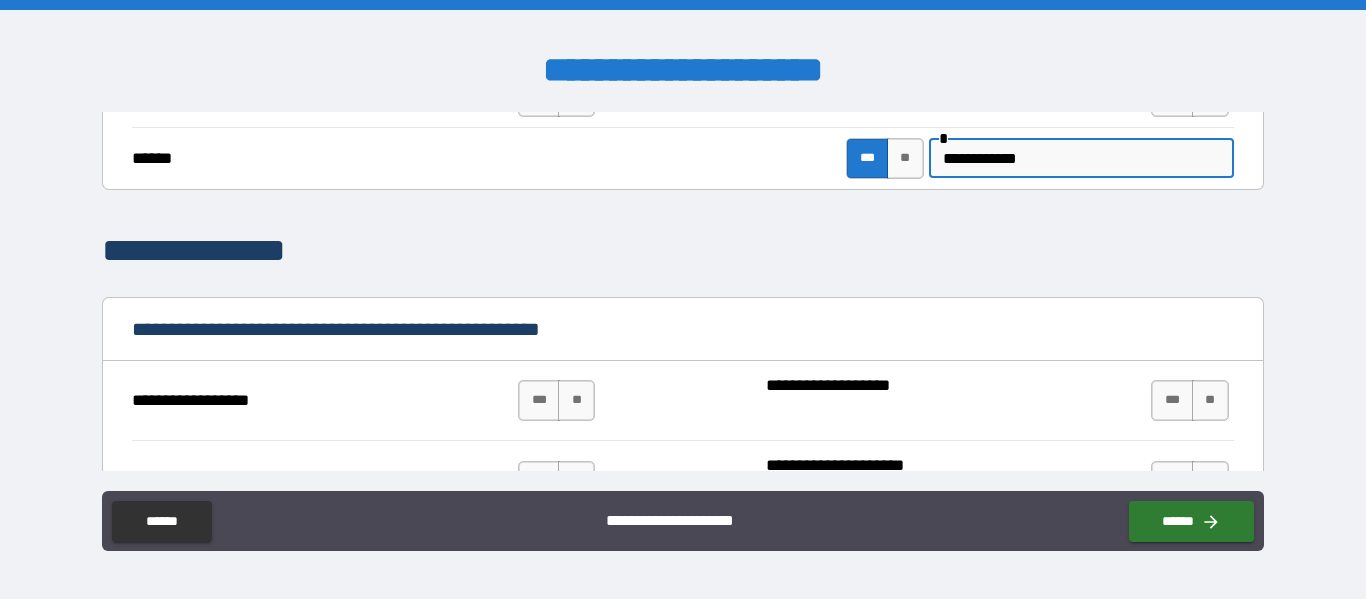 scroll, scrollTop: 1900, scrollLeft: 0, axis: vertical 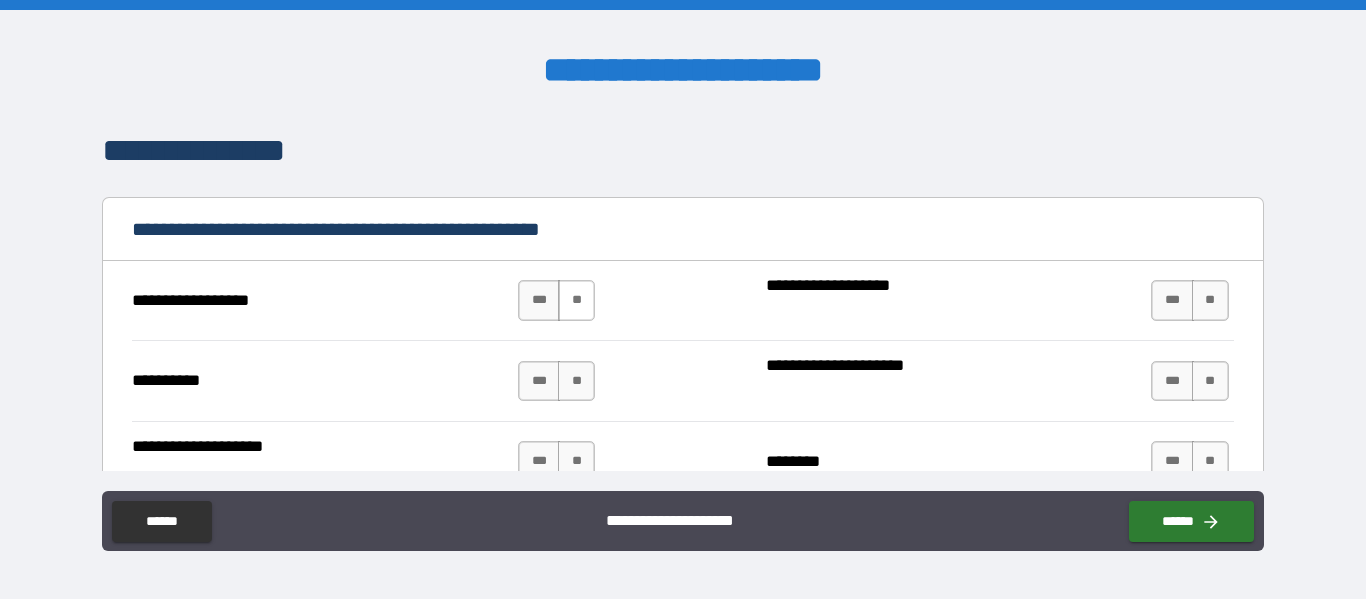 type on "**********" 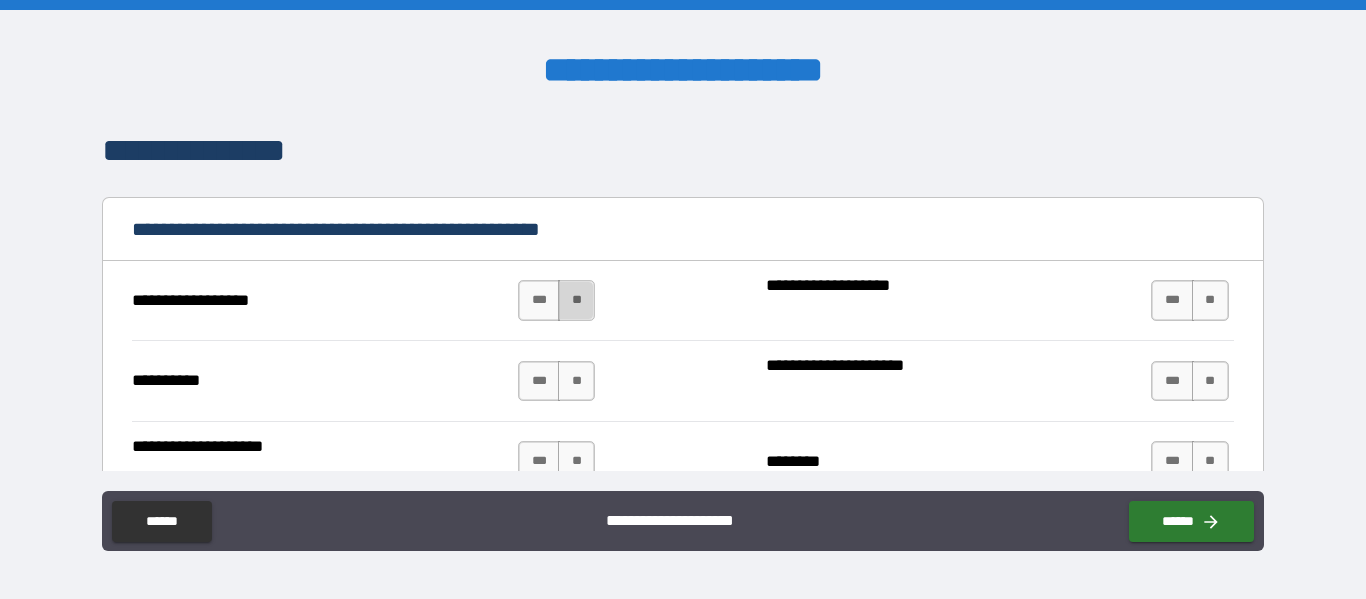 click on "**" at bounding box center [576, 300] 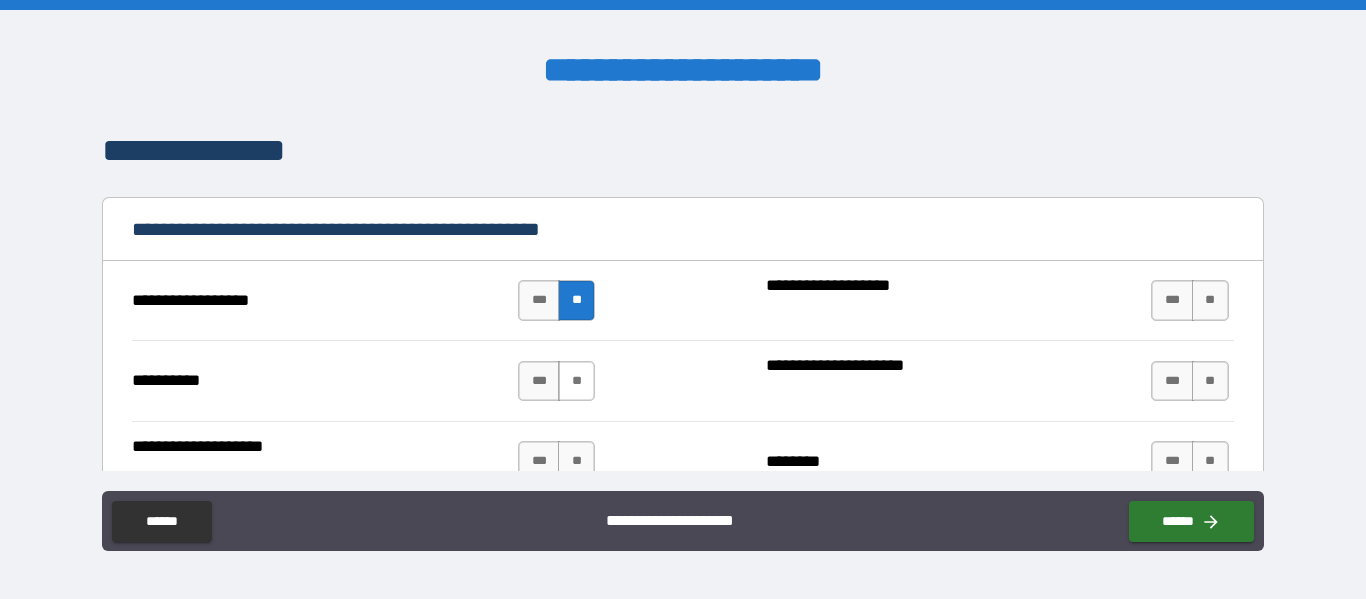 click on "**" at bounding box center [576, 381] 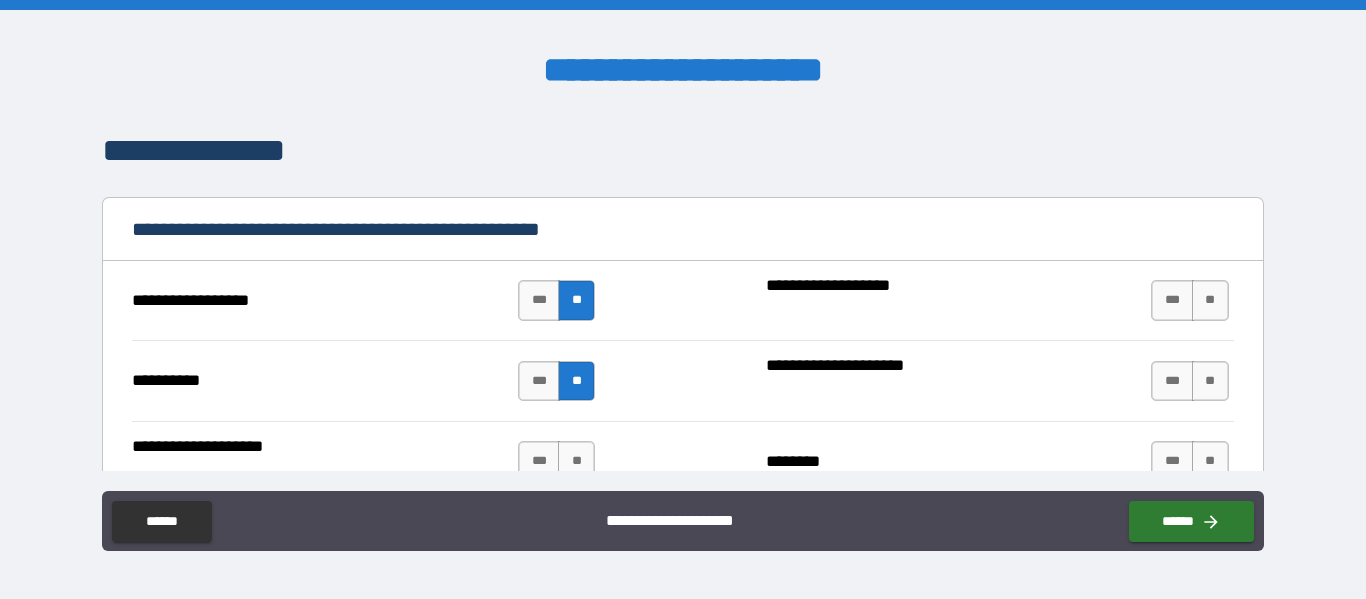 scroll, scrollTop: 2000, scrollLeft: 0, axis: vertical 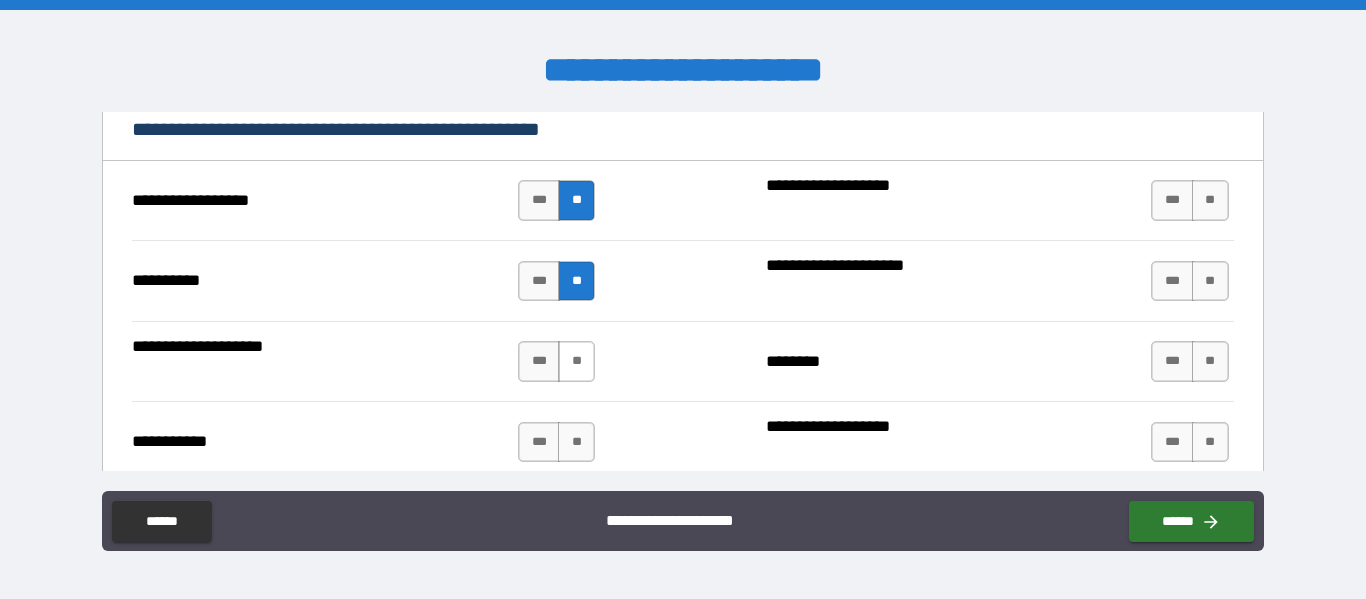 click on "**" at bounding box center [576, 361] 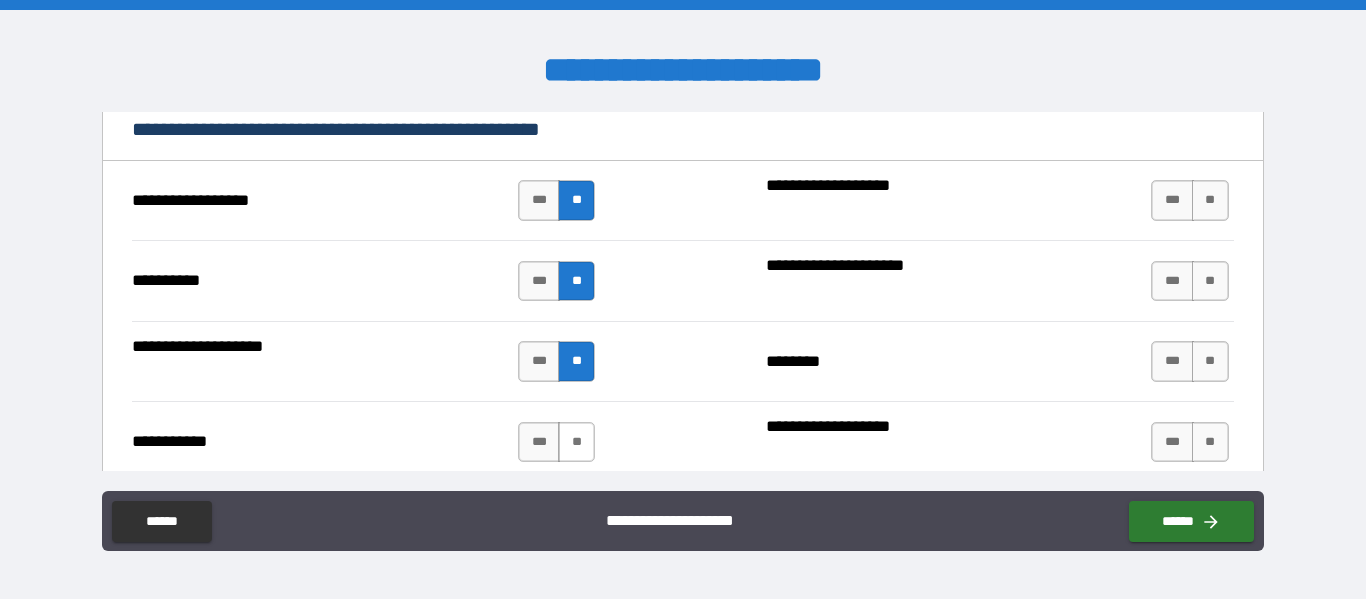 click on "**" at bounding box center (576, 442) 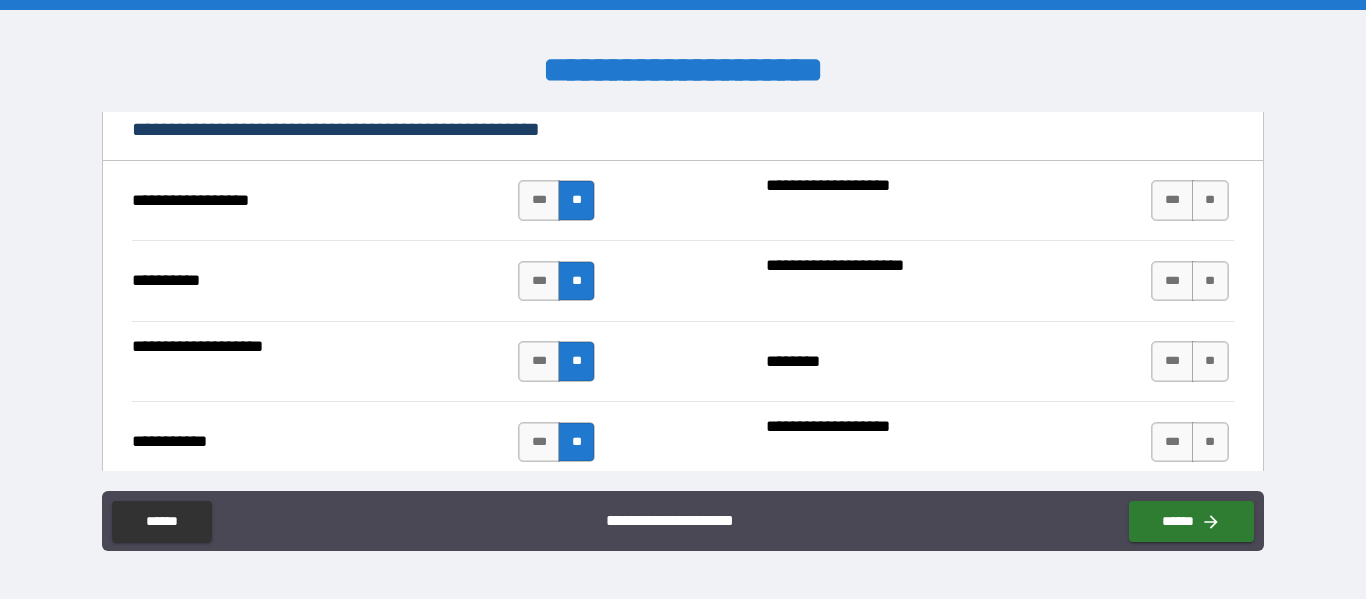 scroll, scrollTop: 2100, scrollLeft: 0, axis: vertical 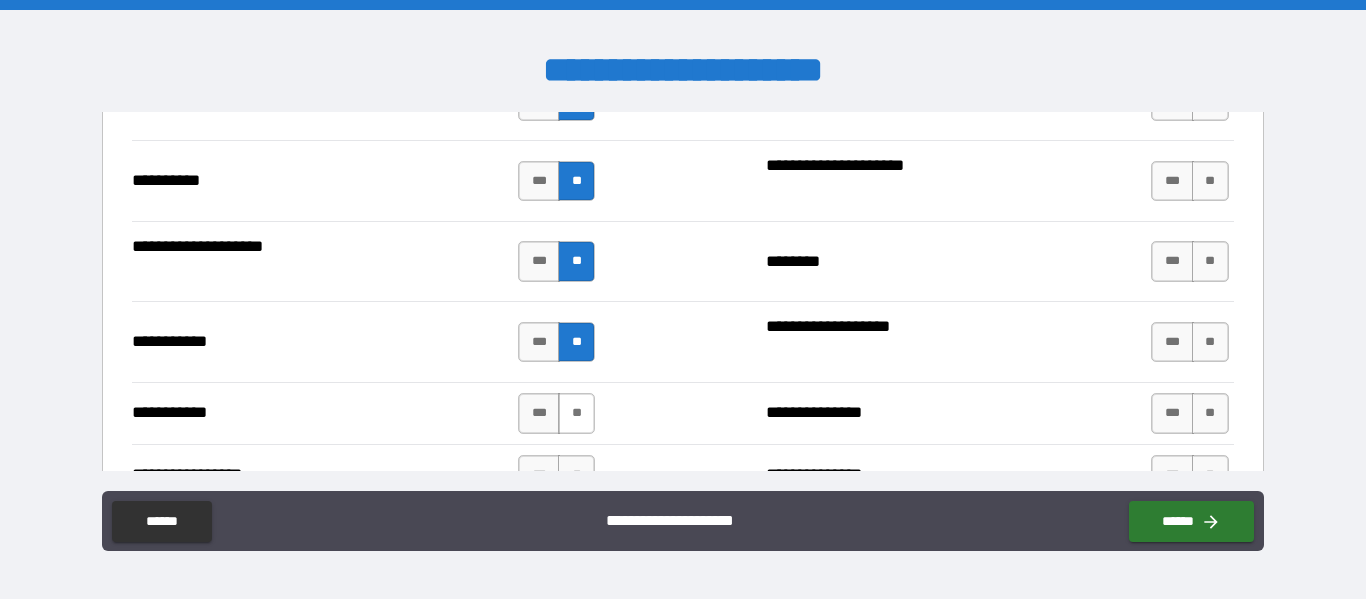 click on "**" at bounding box center (576, 413) 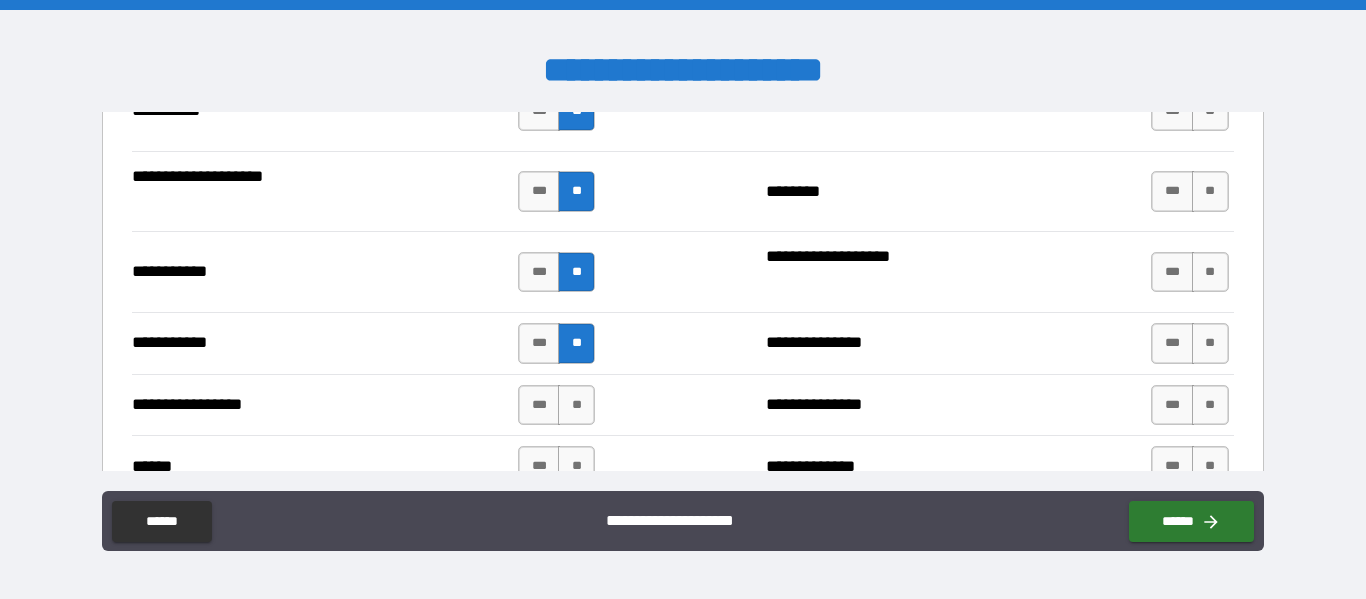 scroll, scrollTop: 2200, scrollLeft: 0, axis: vertical 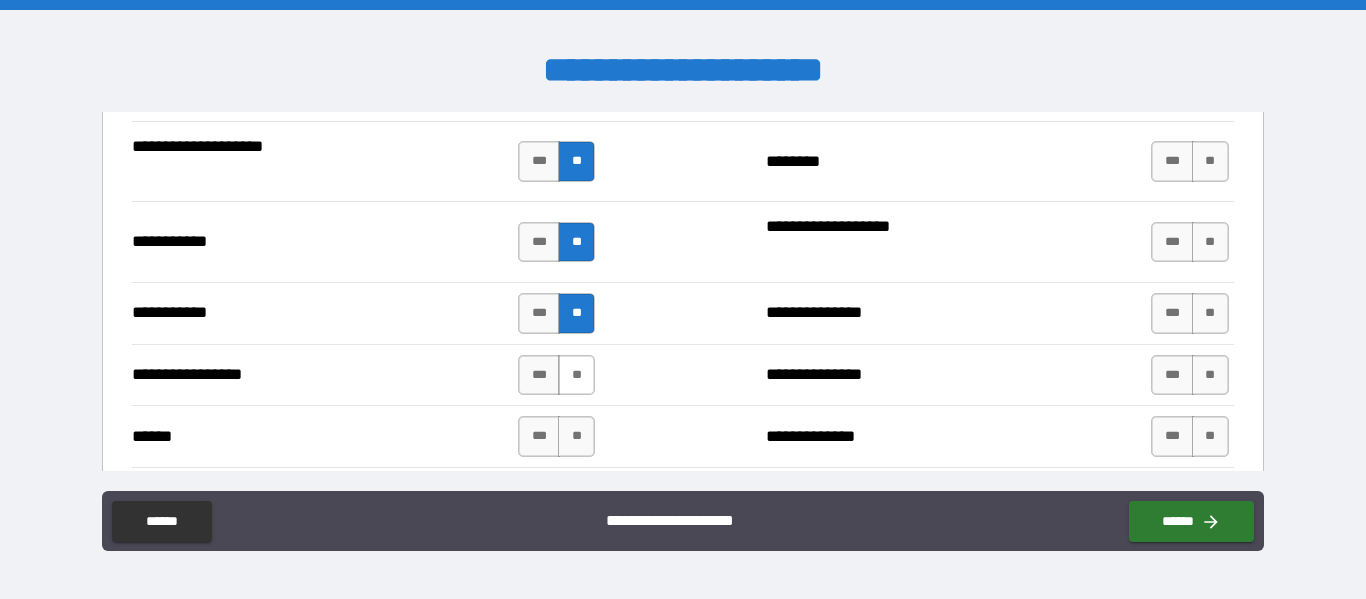 click on "**" at bounding box center (576, 375) 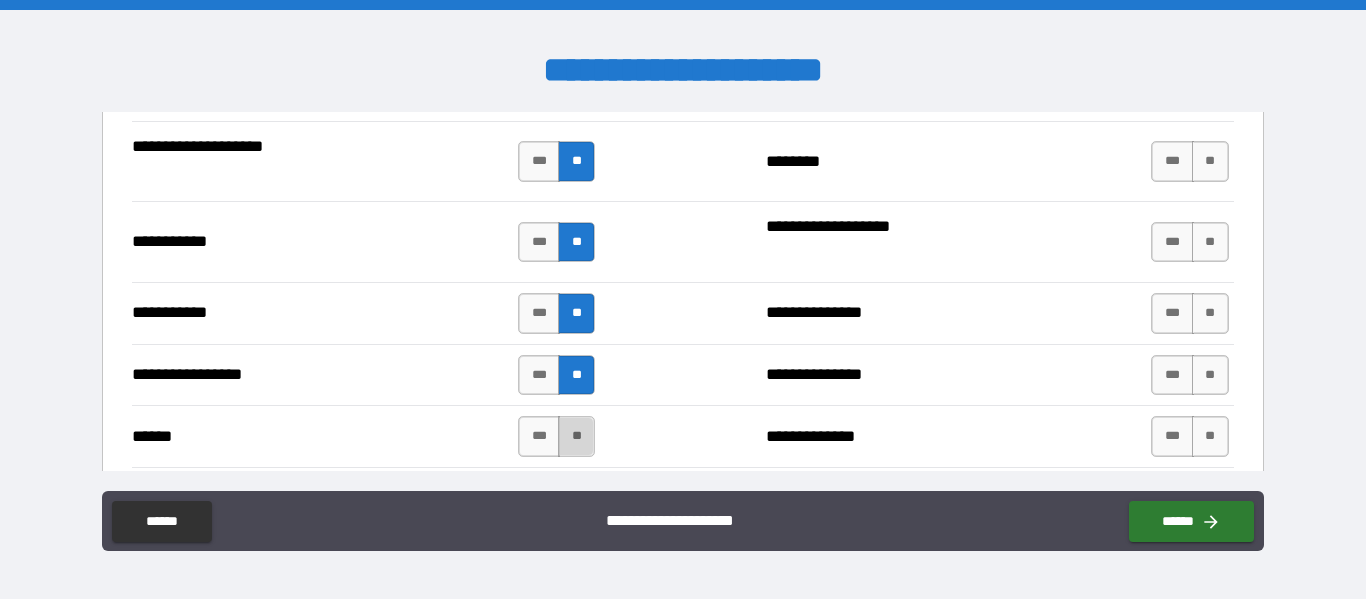 click on "**" at bounding box center [576, 436] 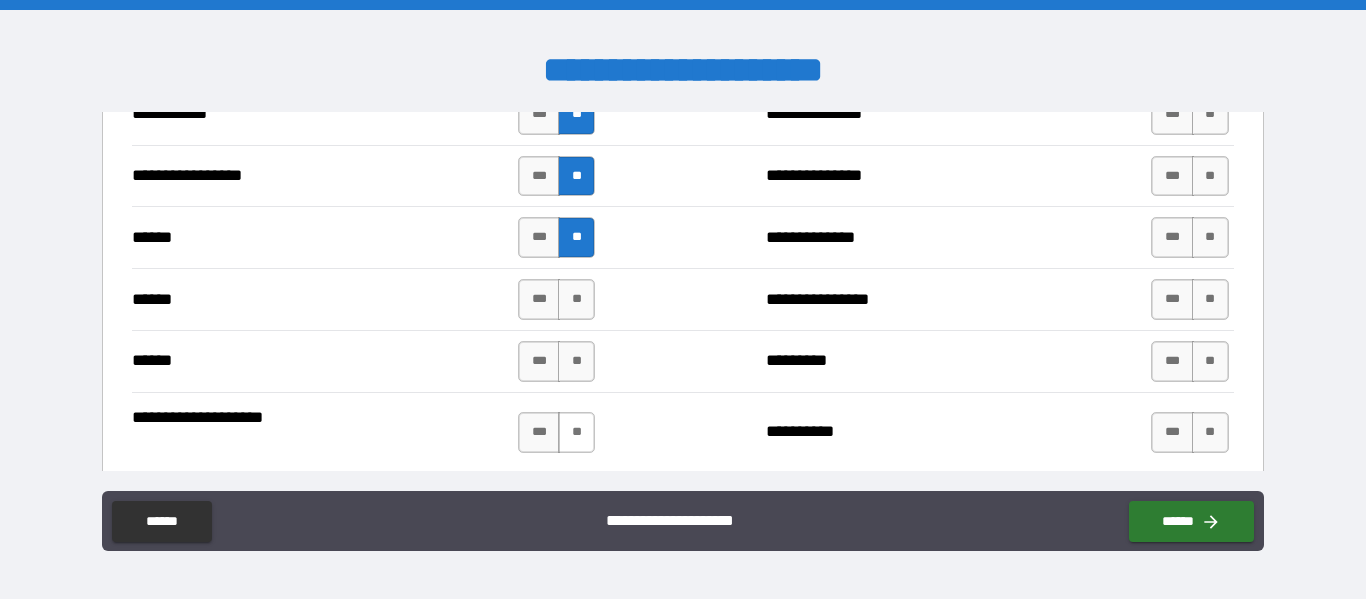 scroll, scrollTop: 2400, scrollLeft: 0, axis: vertical 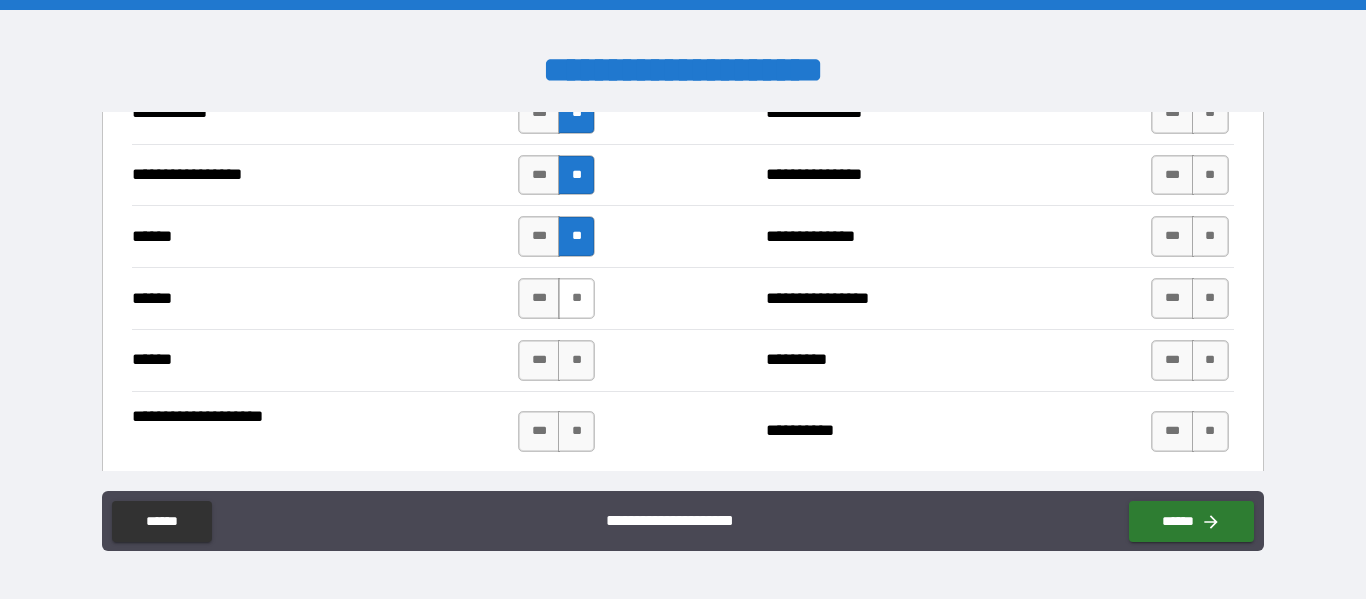 click on "**" at bounding box center [576, 298] 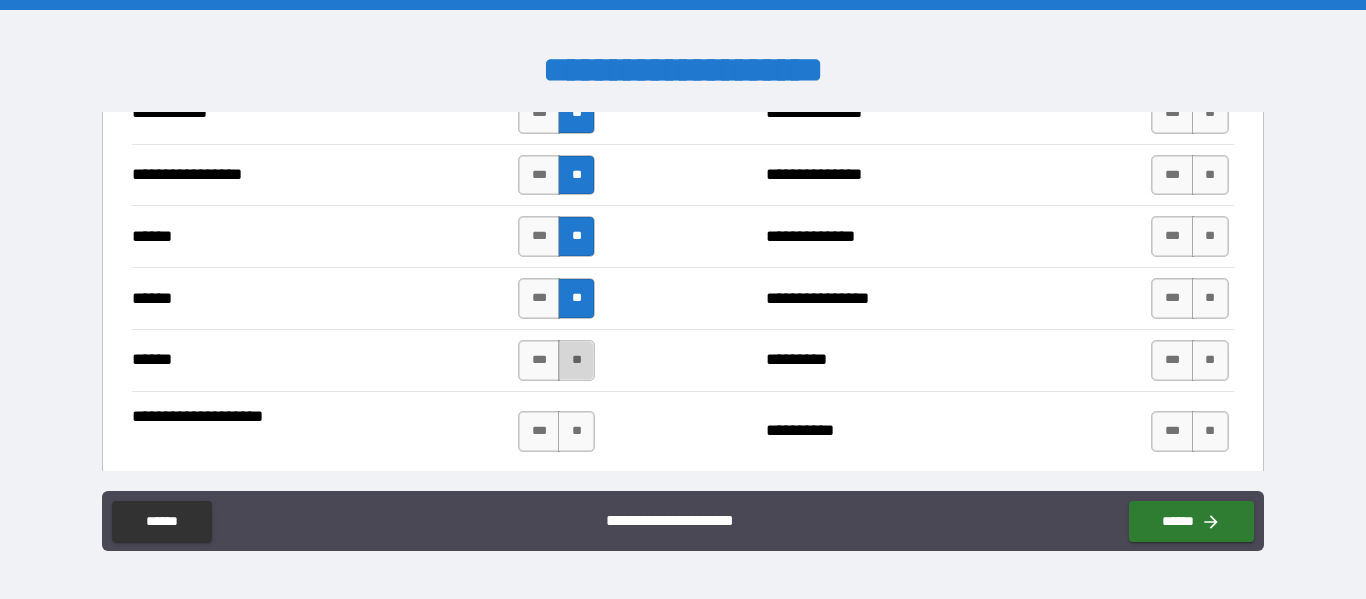 click on "**" at bounding box center [576, 360] 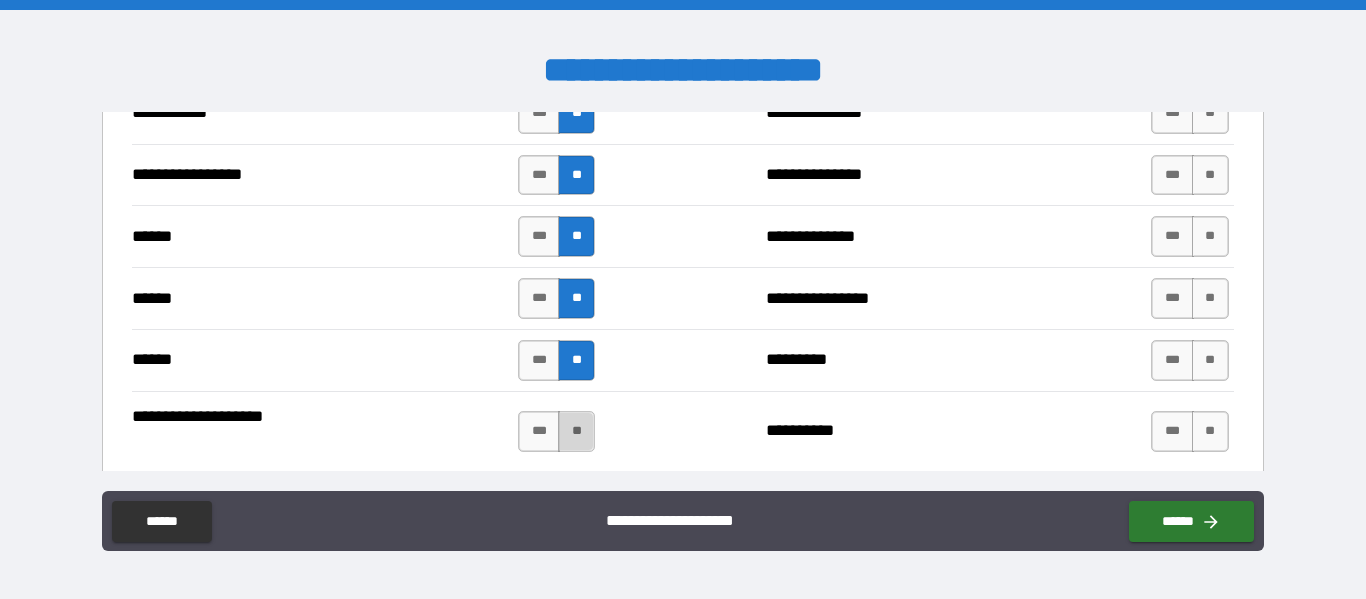click on "**" at bounding box center [576, 431] 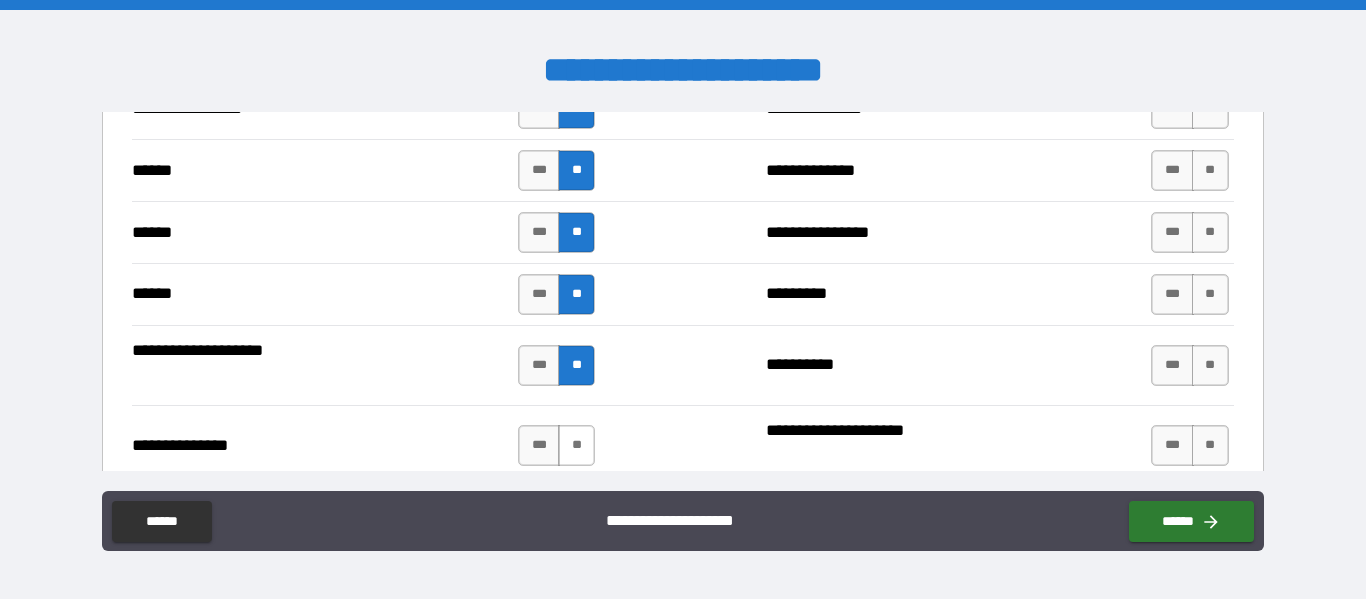 scroll, scrollTop: 2500, scrollLeft: 0, axis: vertical 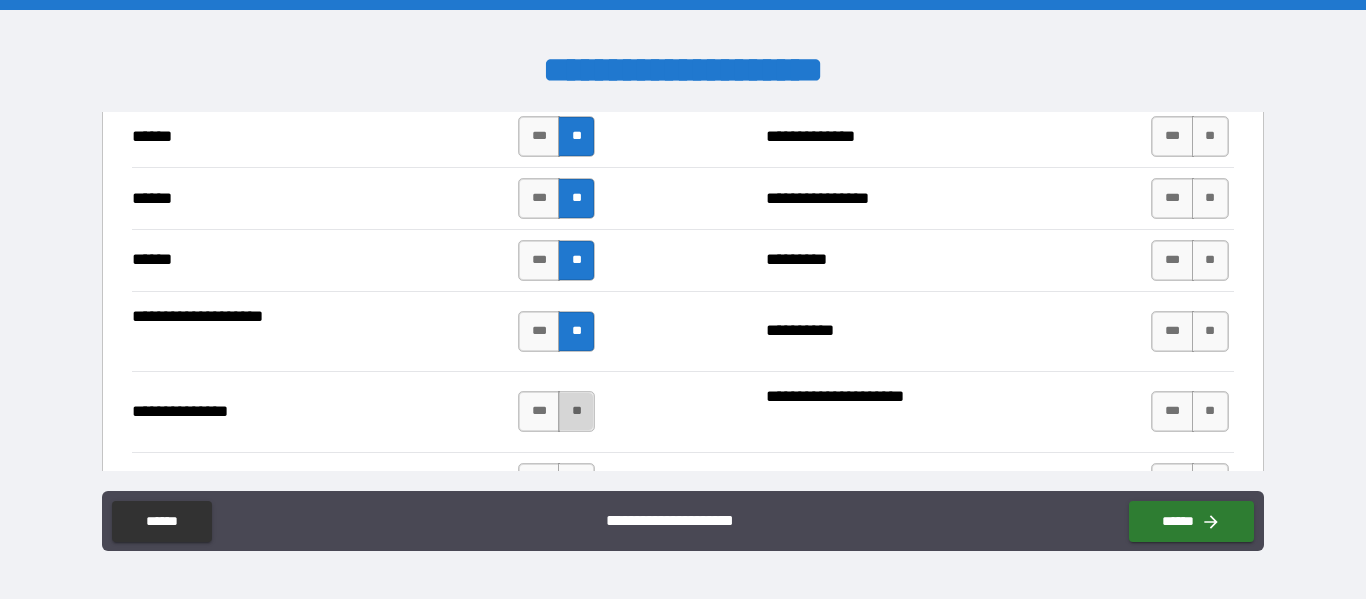 click on "**" at bounding box center [576, 411] 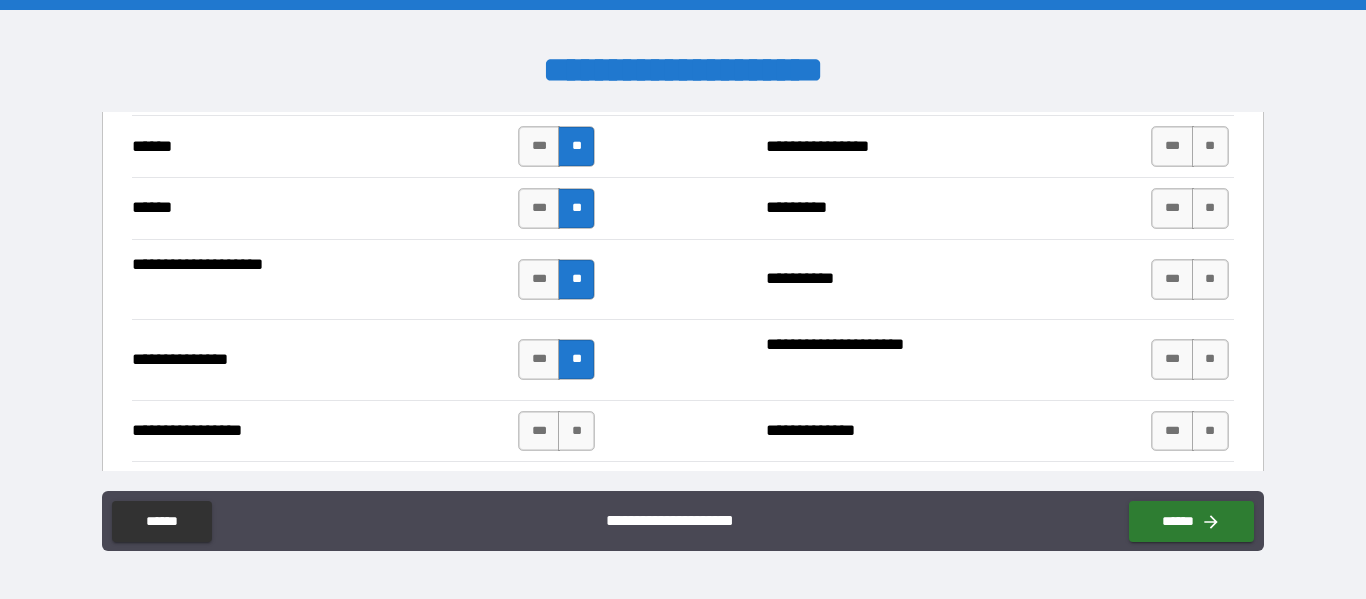scroll, scrollTop: 2600, scrollLeft: 0, axis: vertical 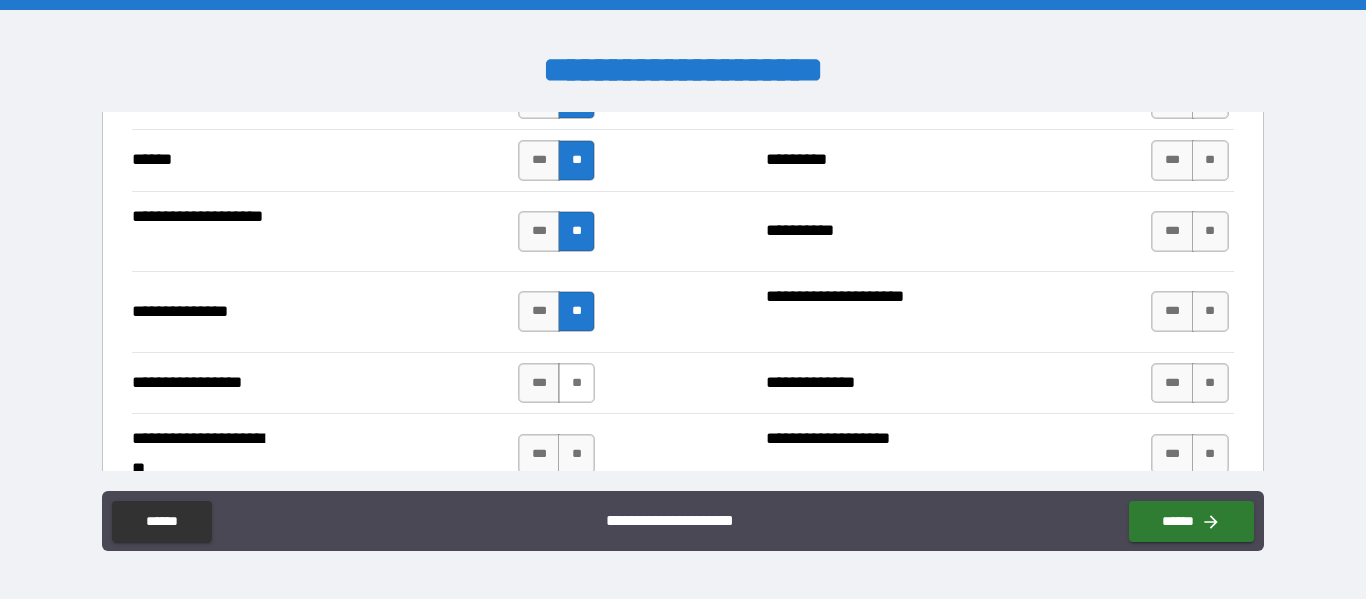 click on "**" at bounding box center [576, 383] 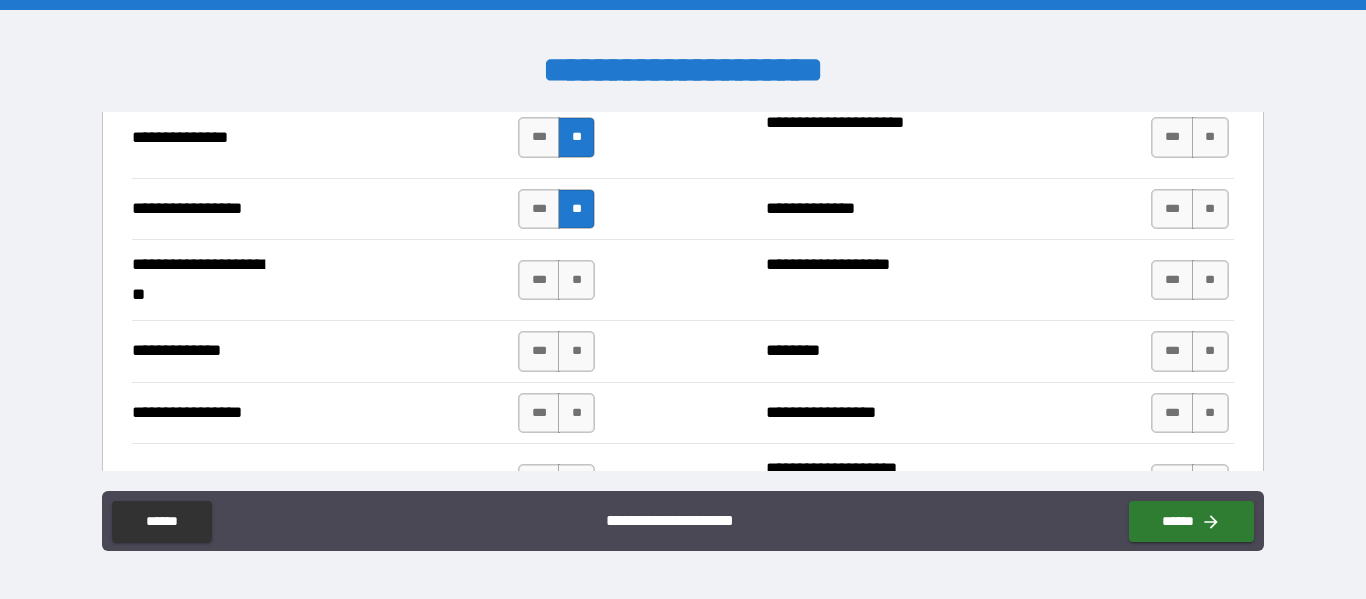 scroll, scrollTop: 2800, scrollLeft: 0, axis: vertical 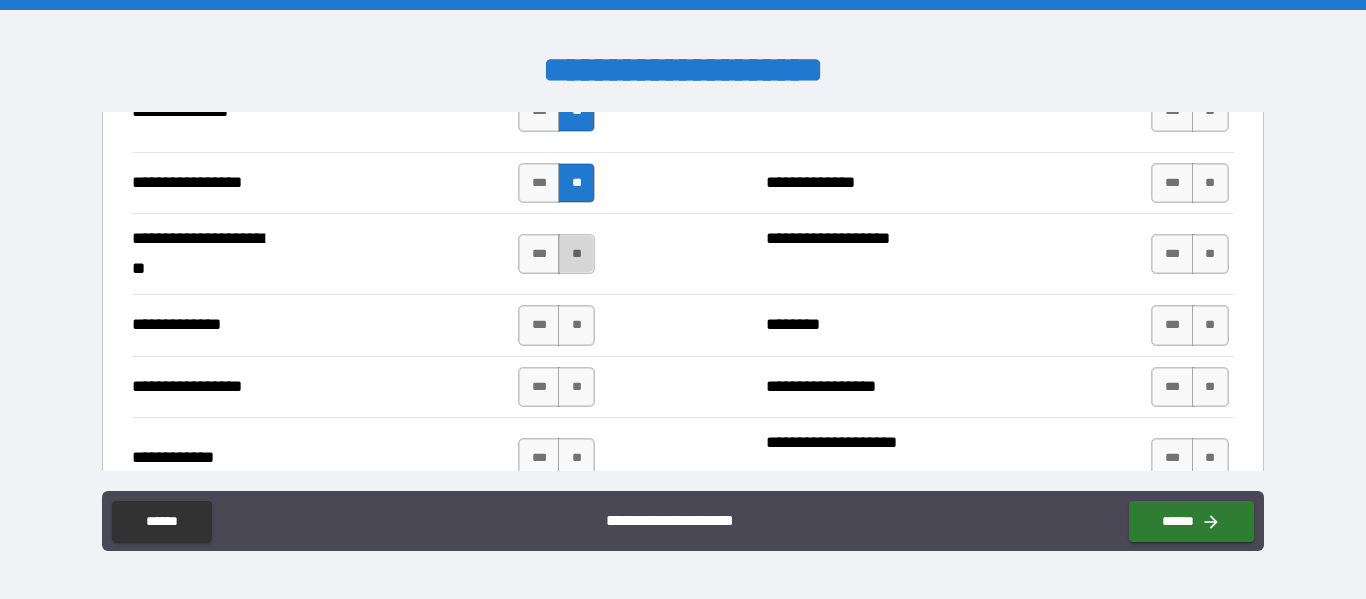 click on "**" at bounding box center (576, 254) 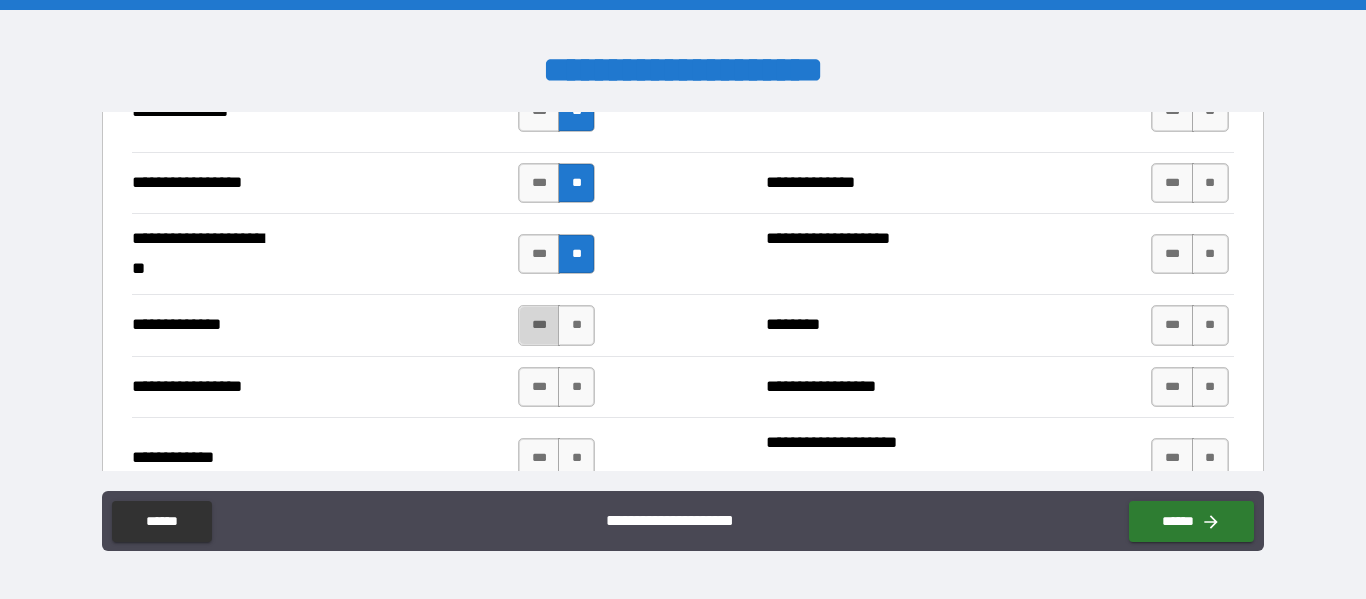 click on "***" at bounding box center (539, 325) 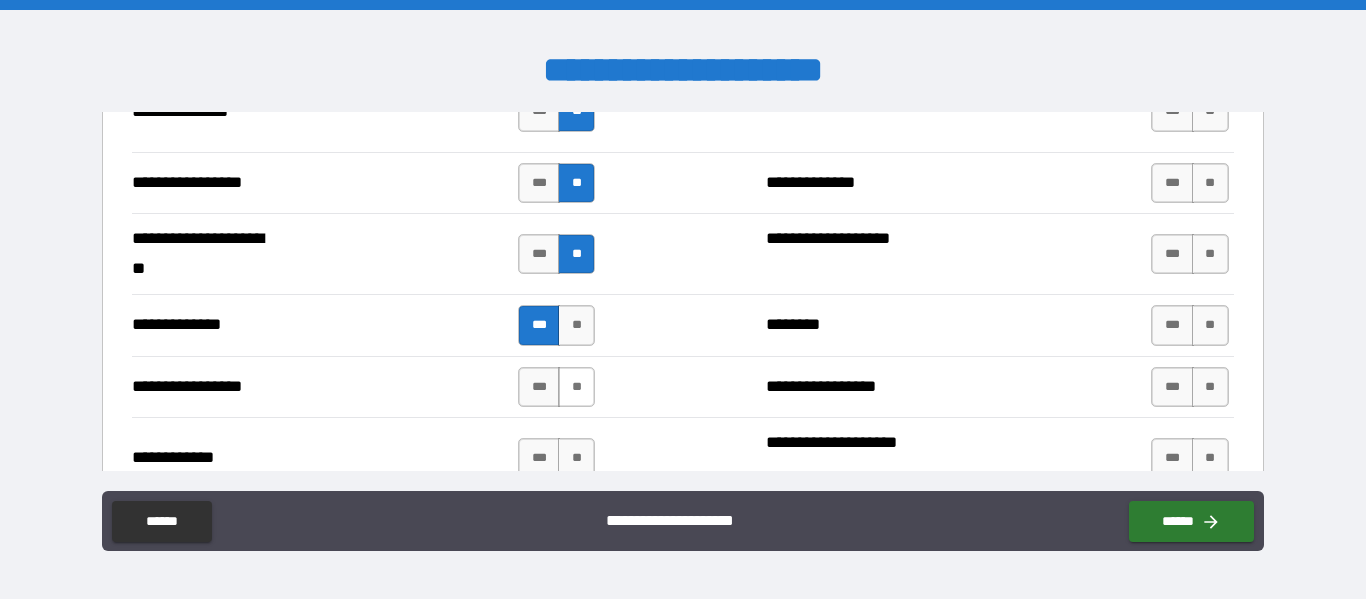 click on "**" at bounding box center [576, 387] 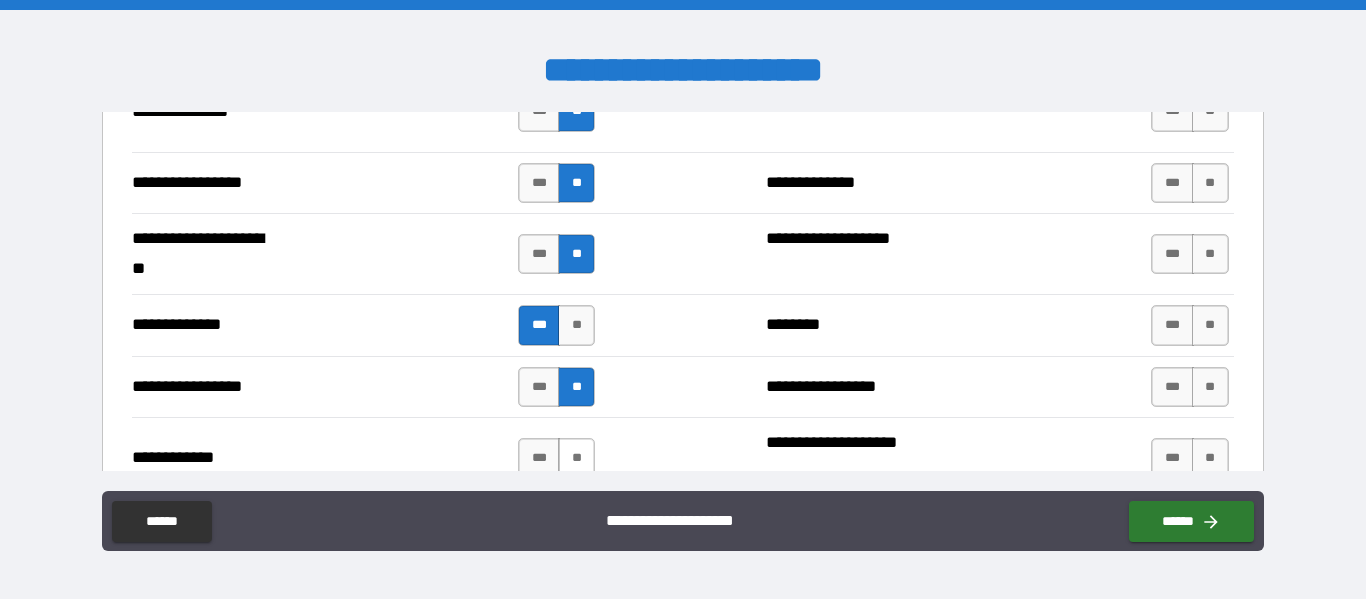 click on "**" at bounding box center [576, 458] 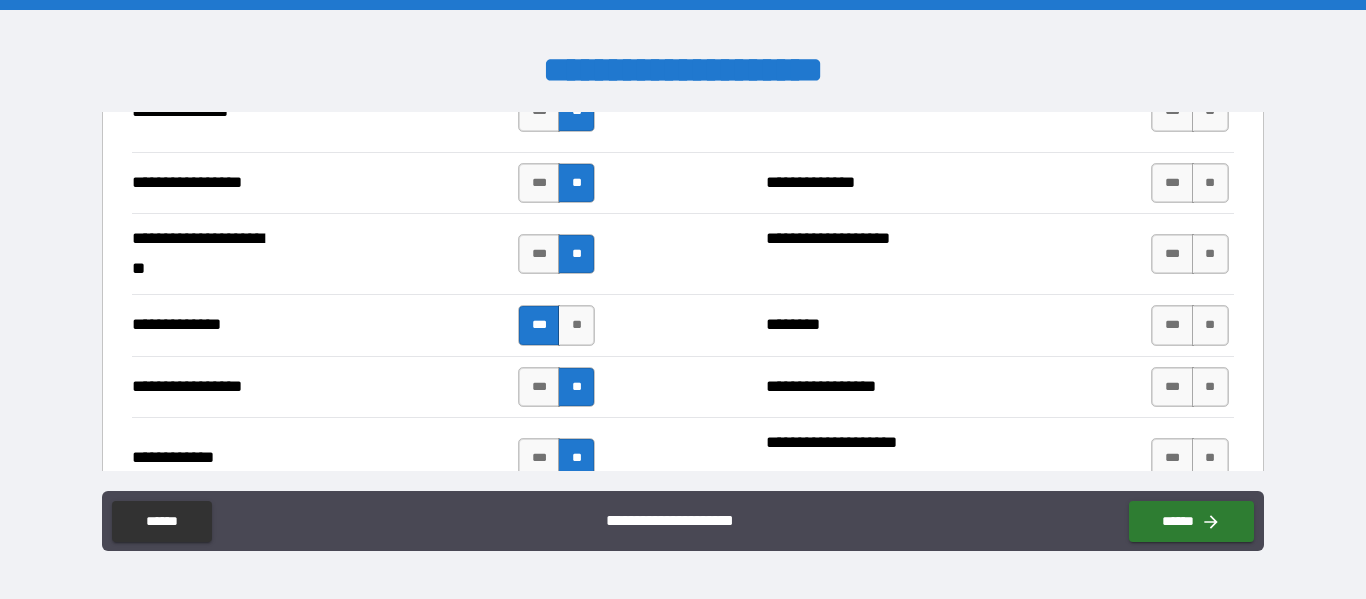 scroll, scrollTop: 2900, scrollLeft: 0, axis: vertical 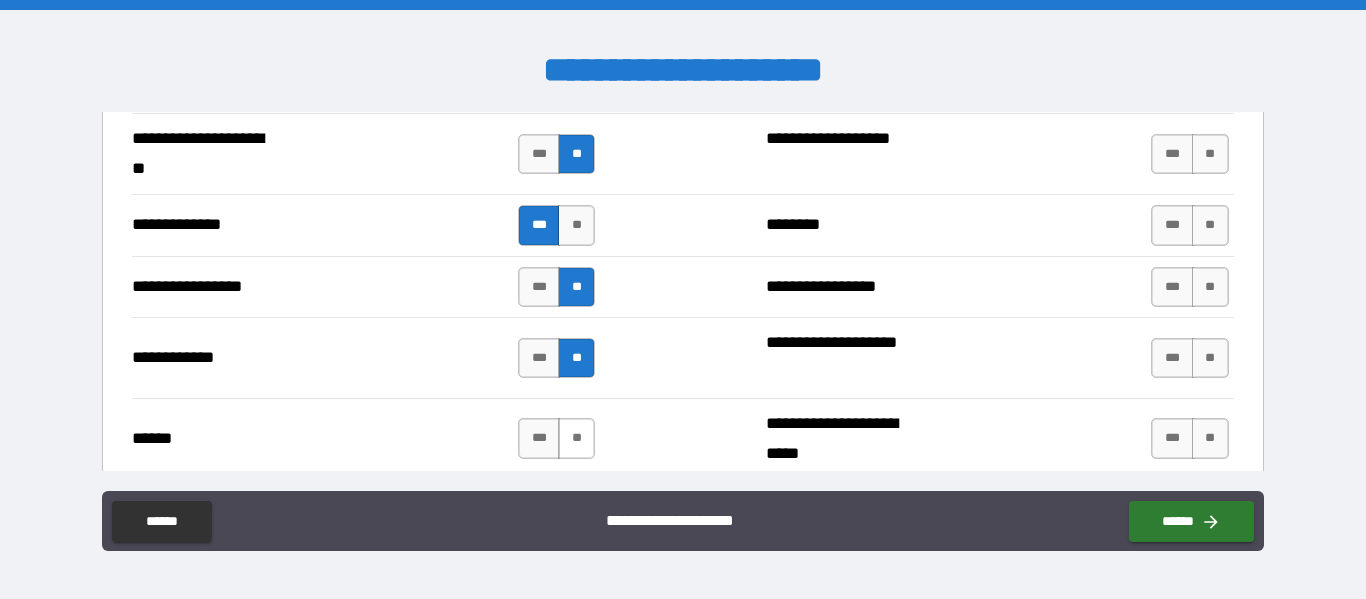click on "**" at bounding box center [576, 438] 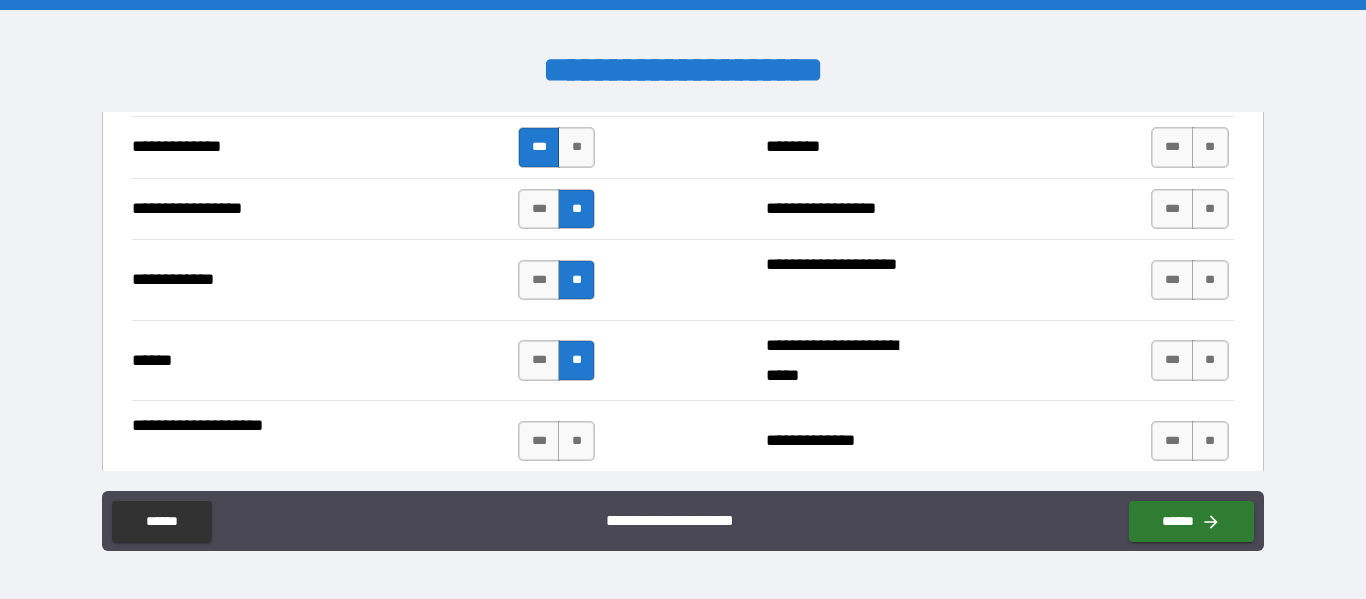 scroll, scrollTop: 3100, scrollLeft: 0, axis: vertical 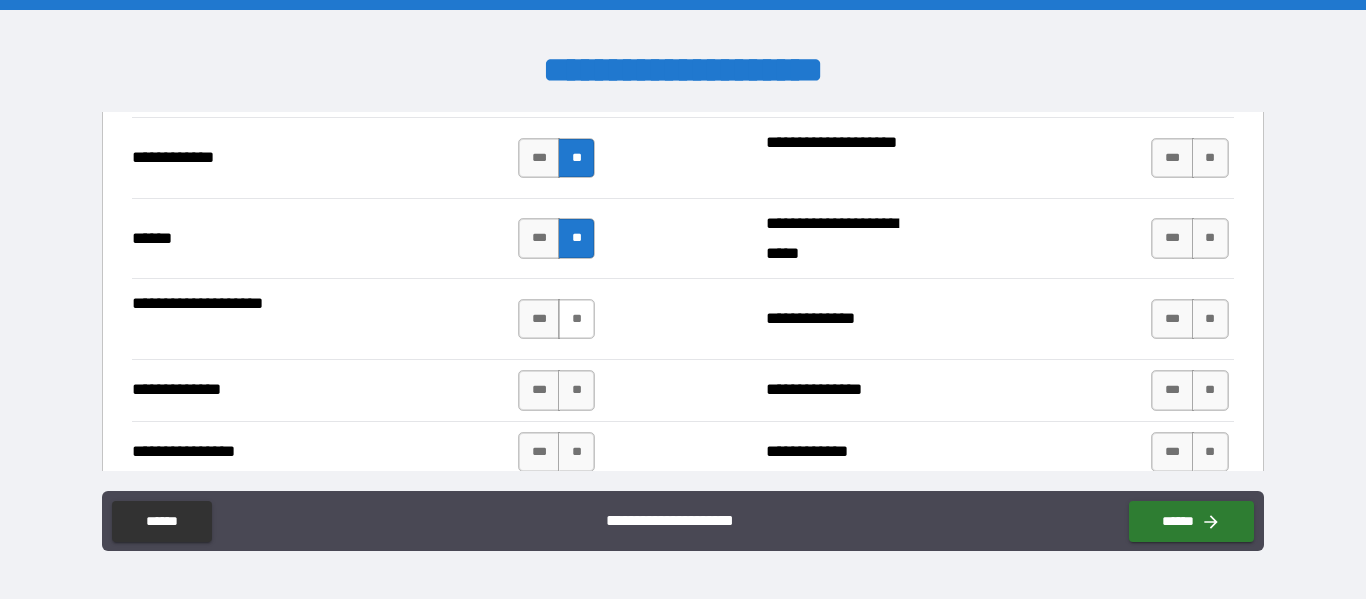 click on "**" at bounding box center [576, 319] 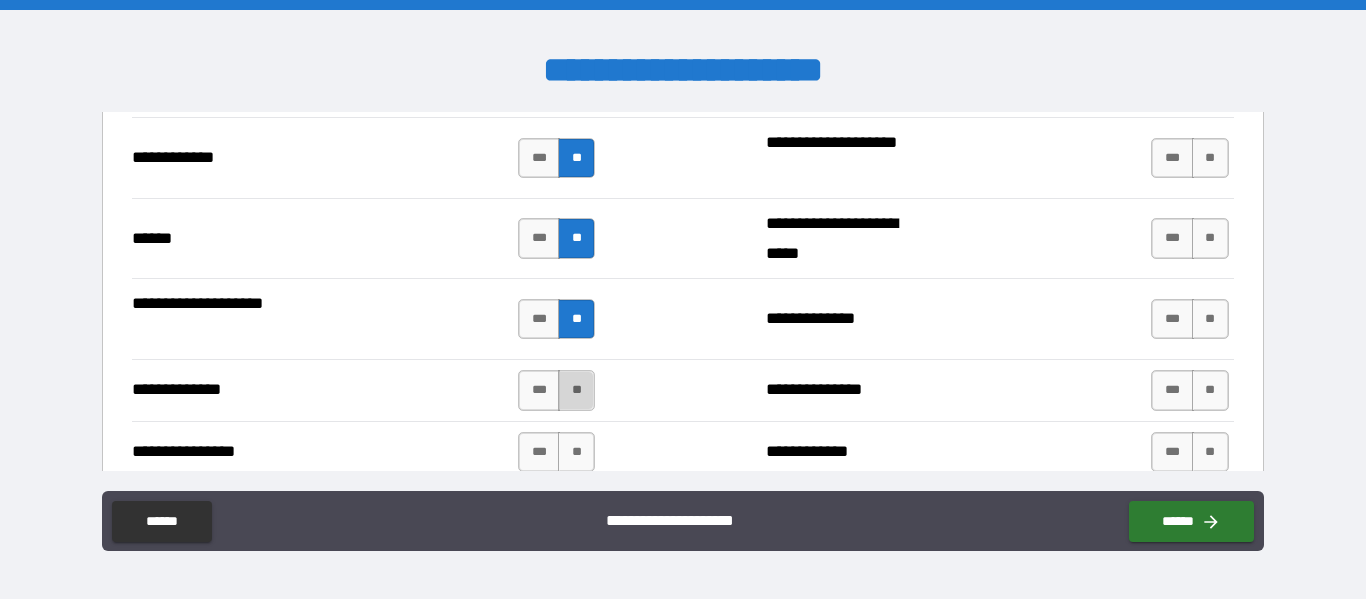 click on "**" at bounding box center [576, 390] 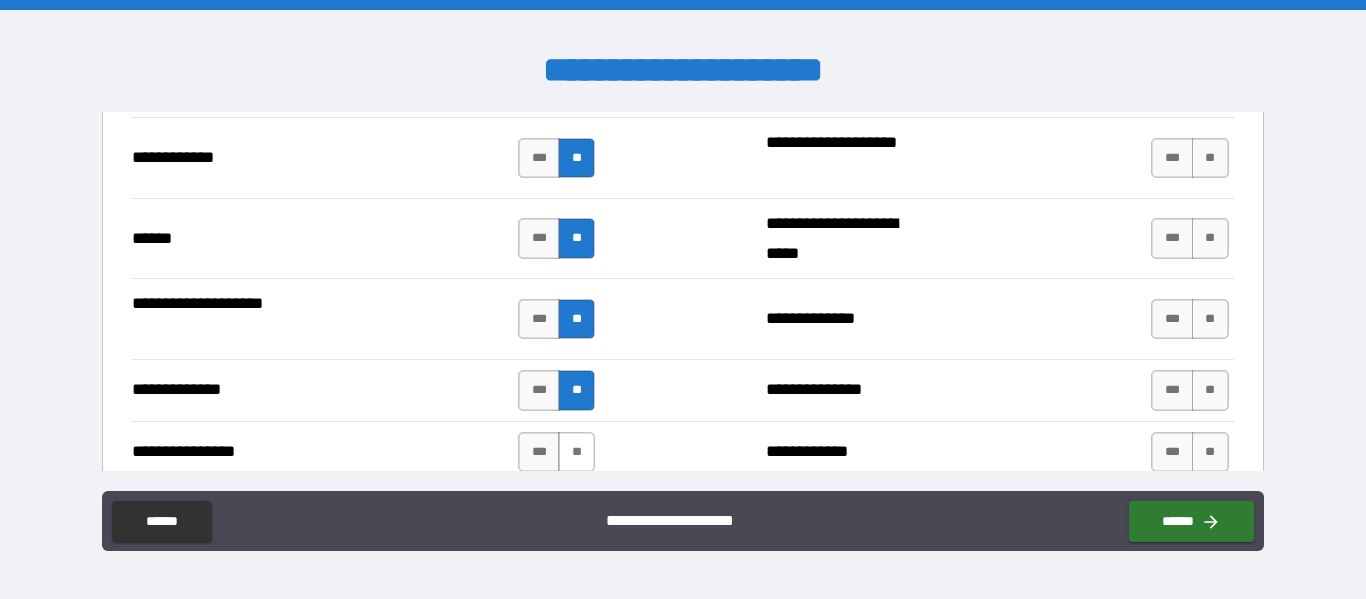 click on "**" at bounding box center (576, 452) 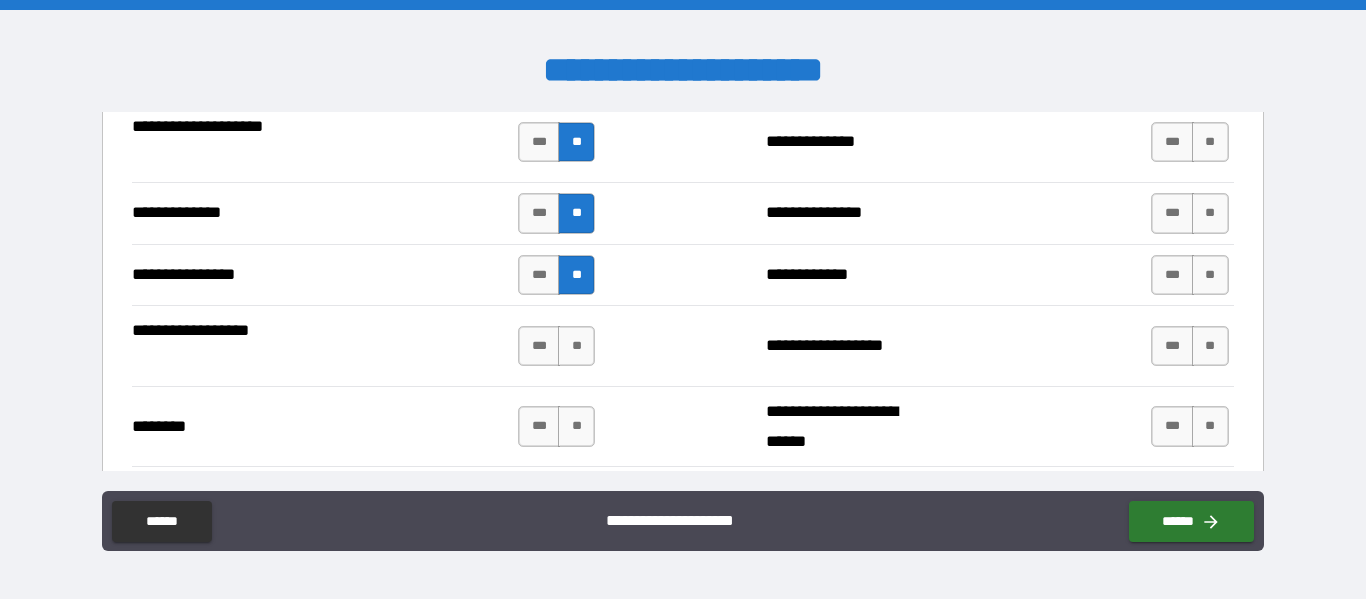 scroll, scrollTop: 3300, scrollLeft: 0, axis: vertical 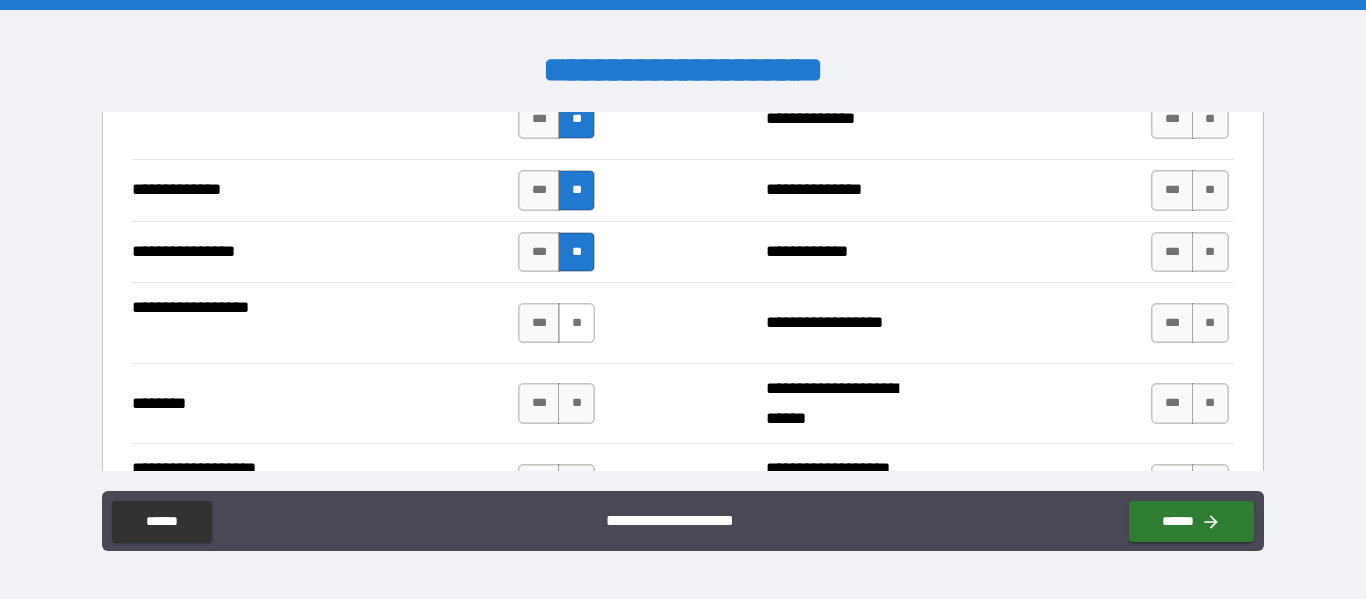 click on "**" at bounding box center (576, 323) 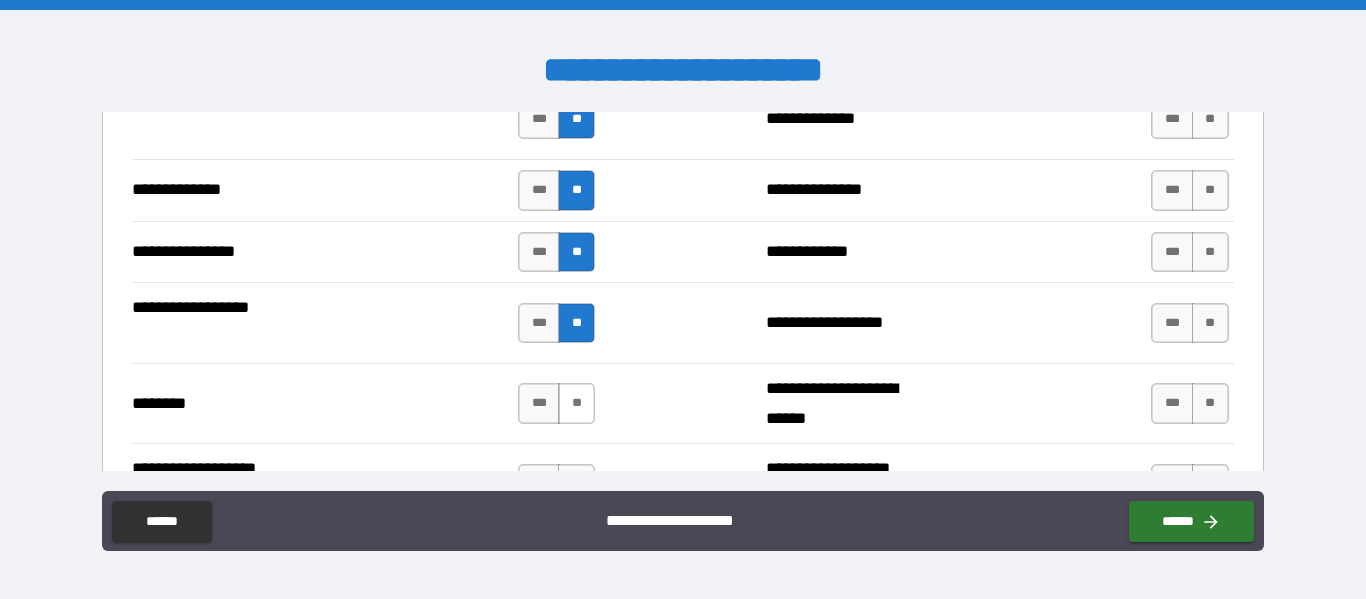 click on "**" at bounding box center [576, 403] 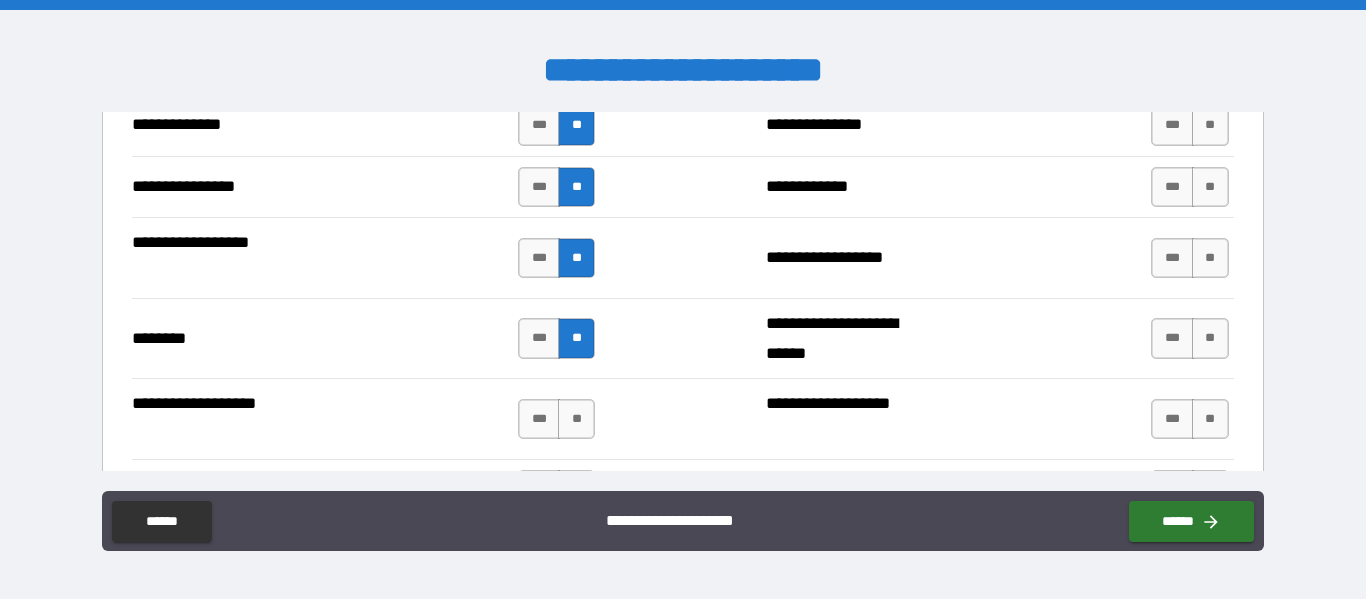 scroll, scrollTop: 3400, scrollLeft: 0, axis: vertical 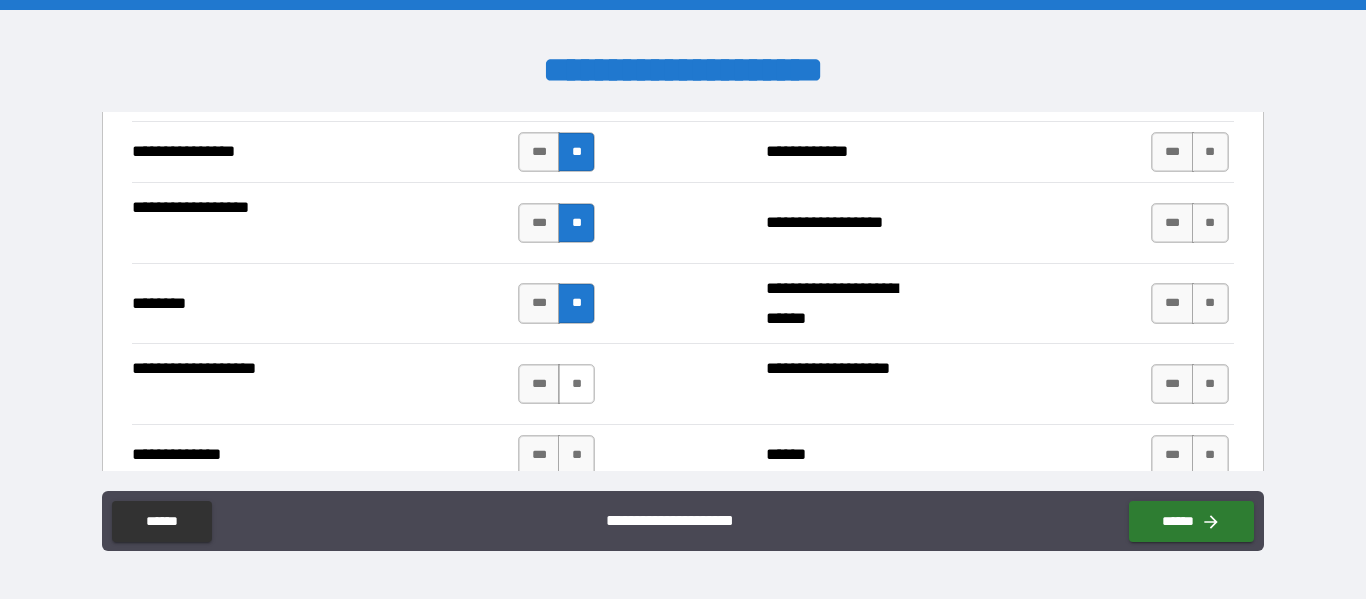 click on "**" at bounding box center (576, 384) 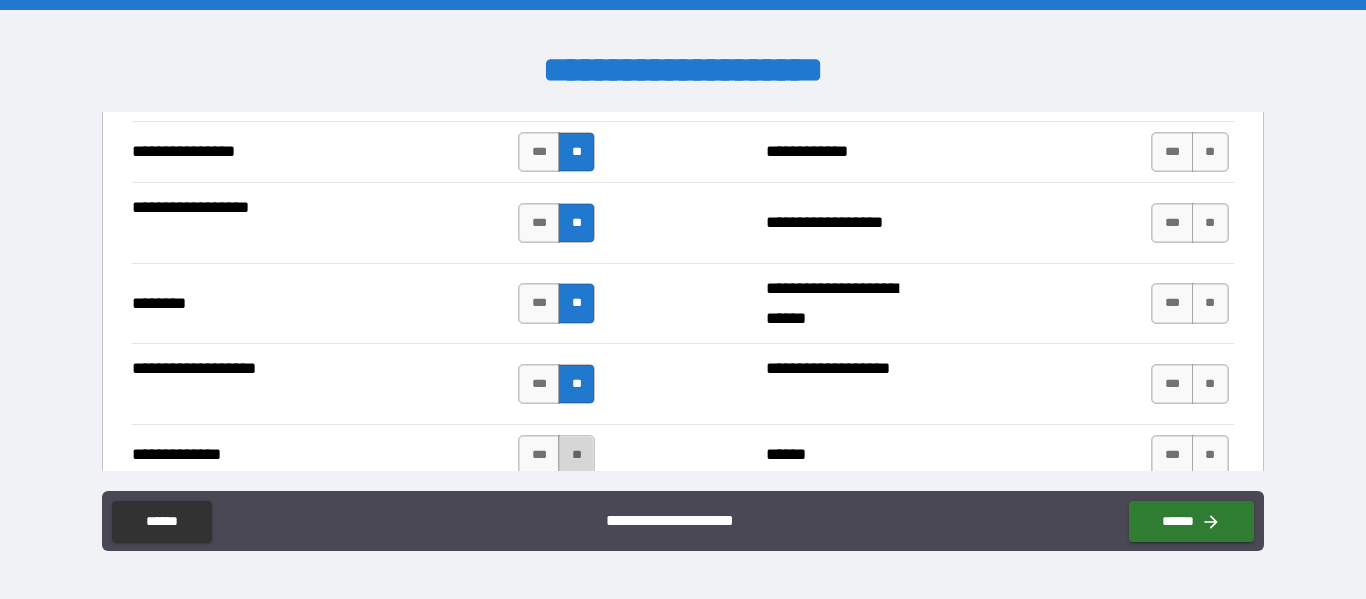 drag, startPoint x: 572, startPoint y: 453, endPoint x: 572, endPoint y: 400, distance: 53 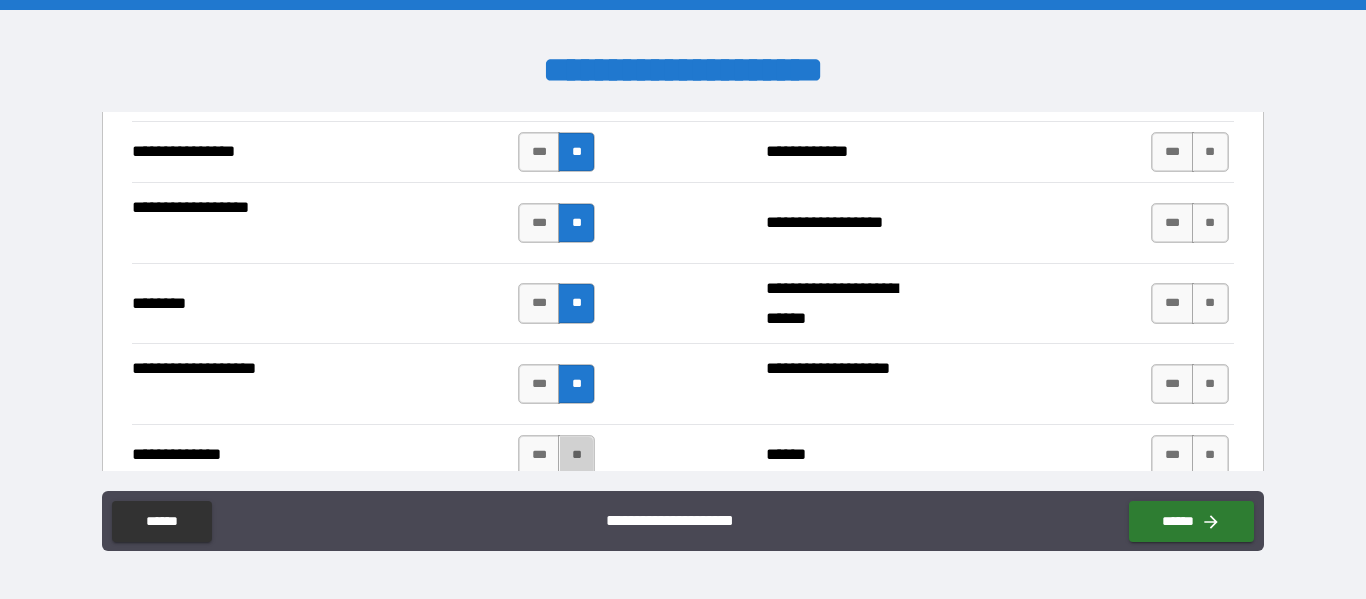 click on "**" at bounding box center (576, 455) 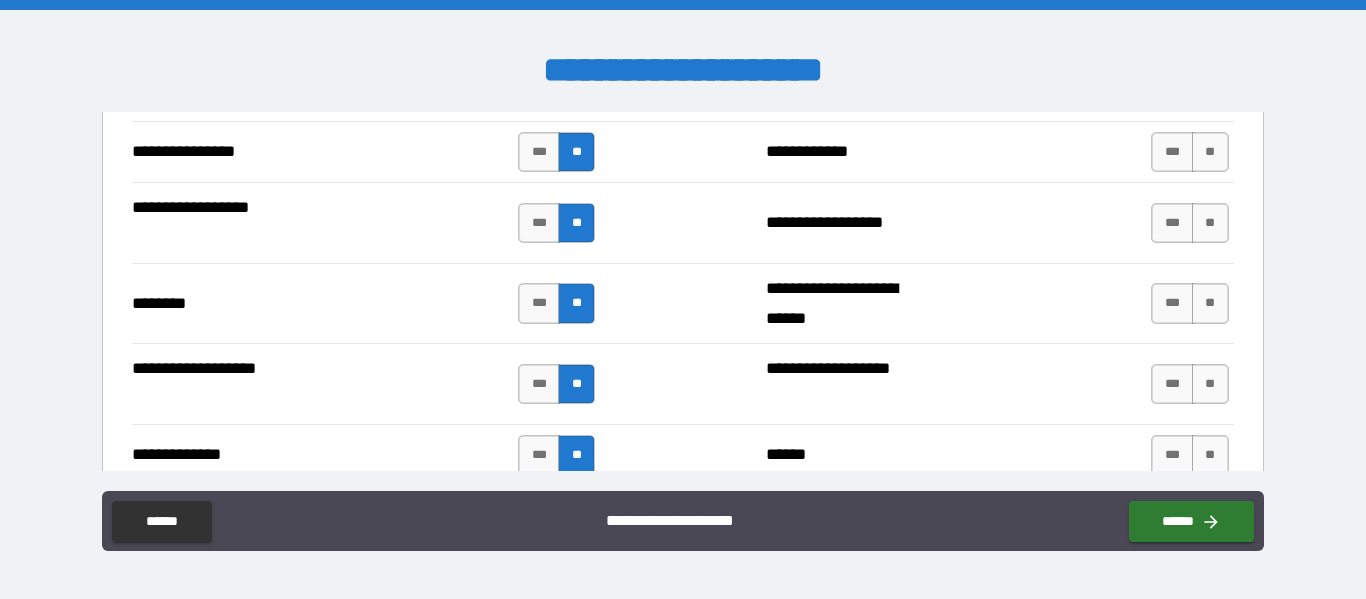 scroll, scrollTop: 3600, scrollLeft: 0, axis: vertical 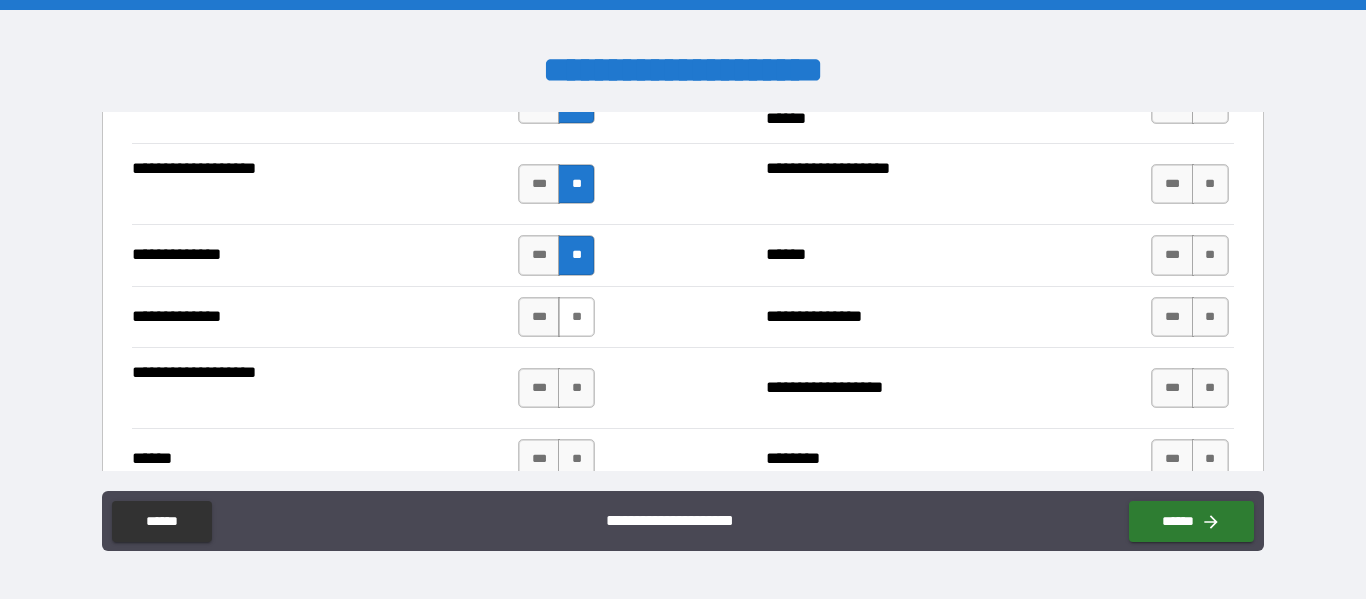 click on "**" at bounding box center [576, 317] 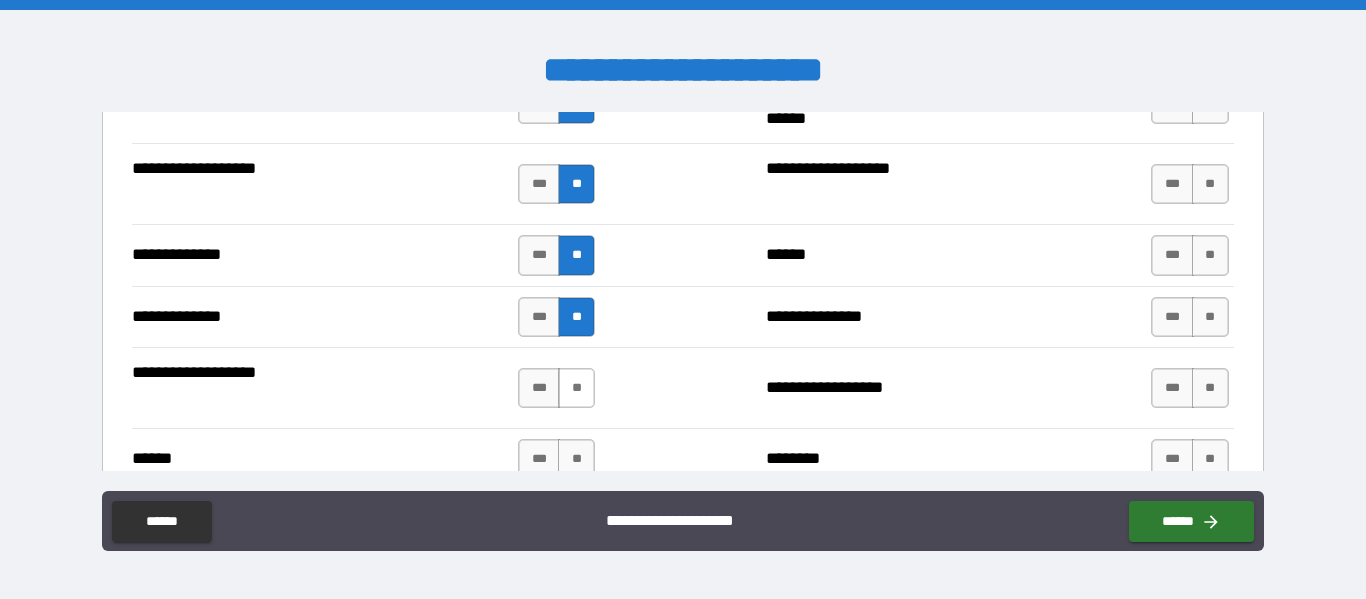 click on "**" at bounding box center [576, 388] 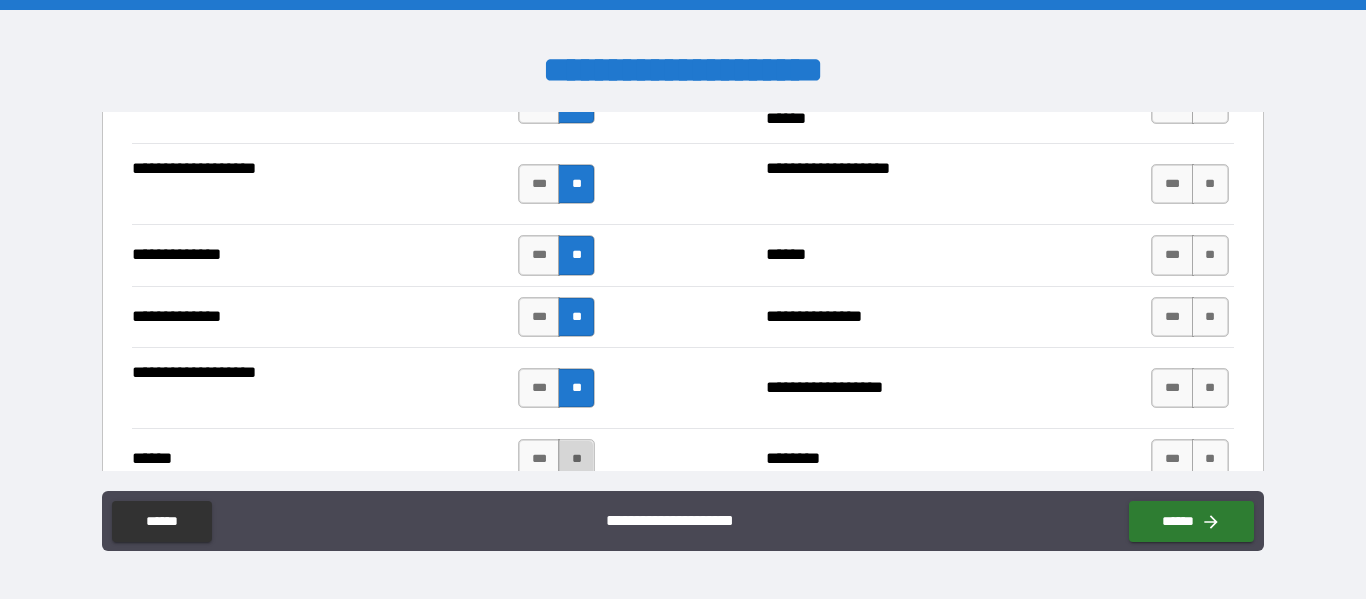 click on "**" at bounding box center (576, 459) 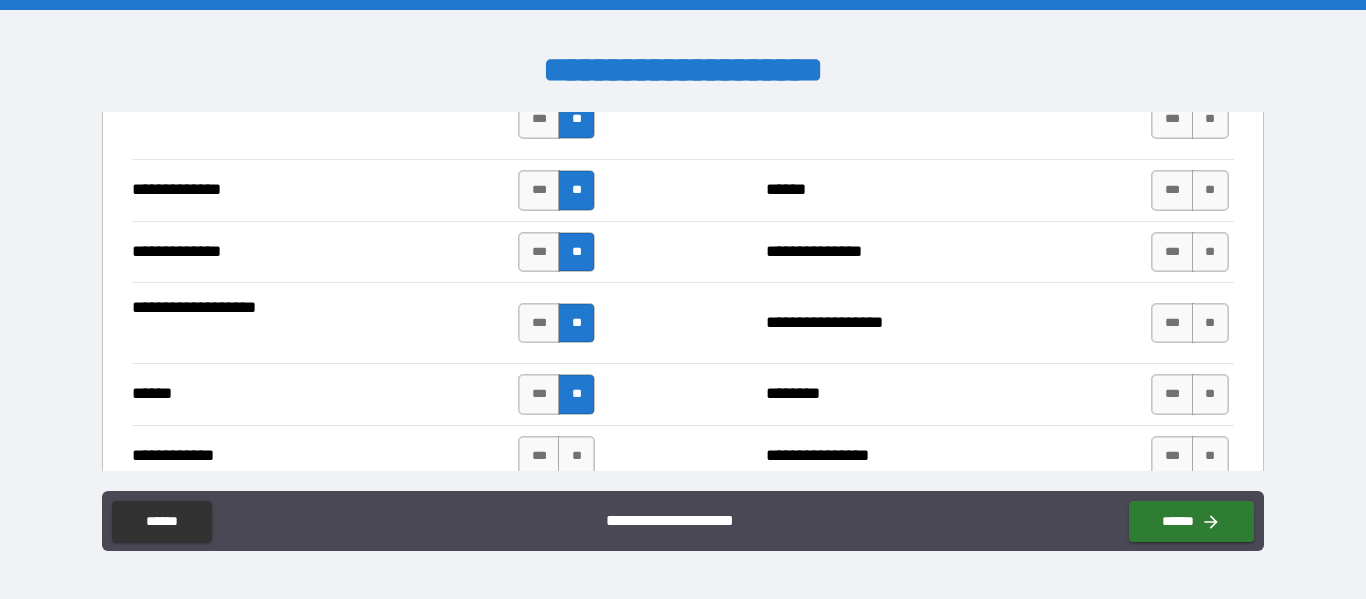 scroll, scrollTop: 3700, scrollLeft: 0, axis: vertical 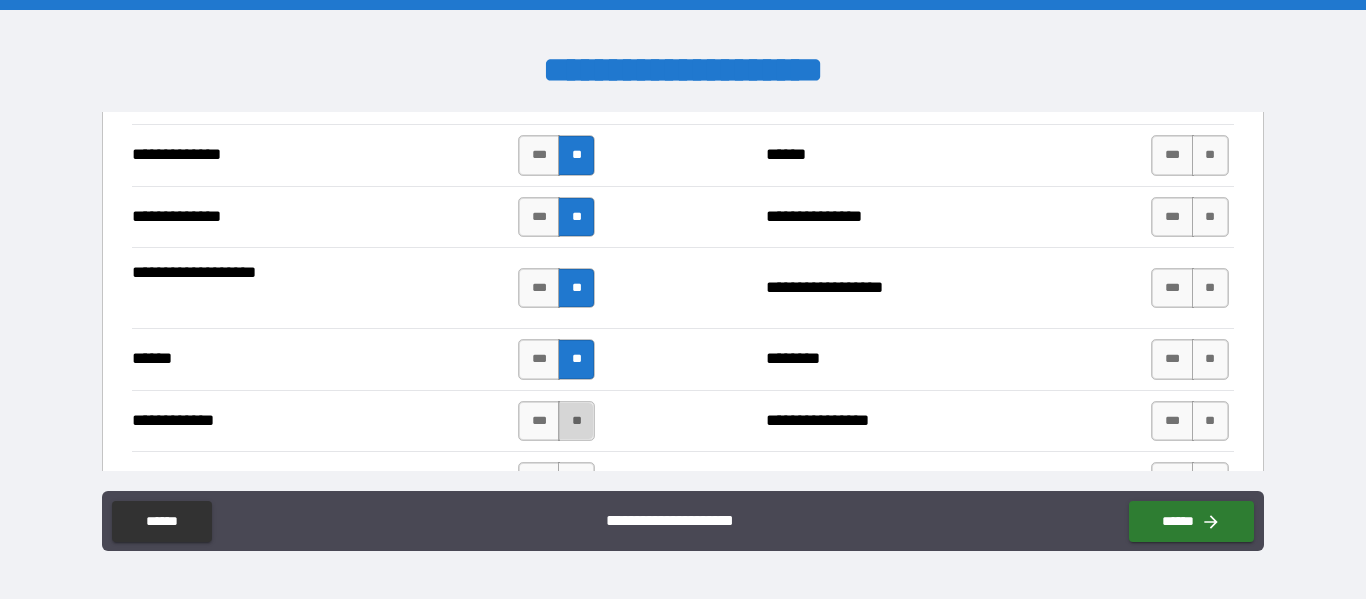 click on "**" at bounding box center (576, 421) 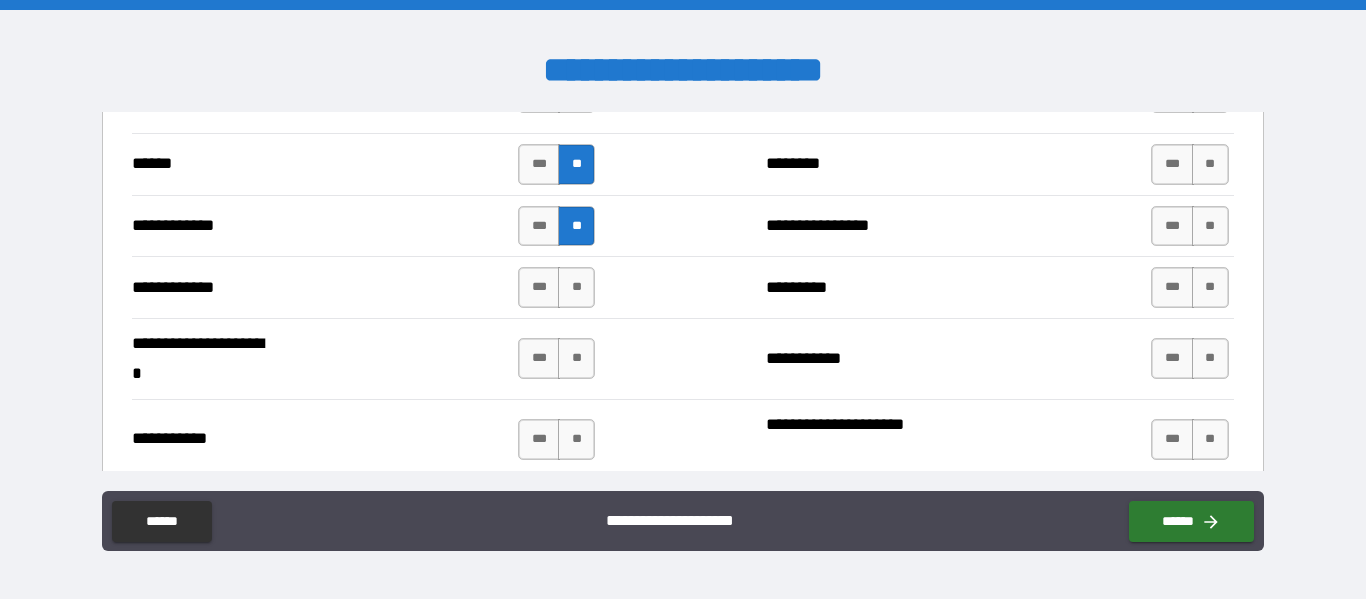 scroll, scrollTop: 3900, scrollLeft: 0, axis: vertical 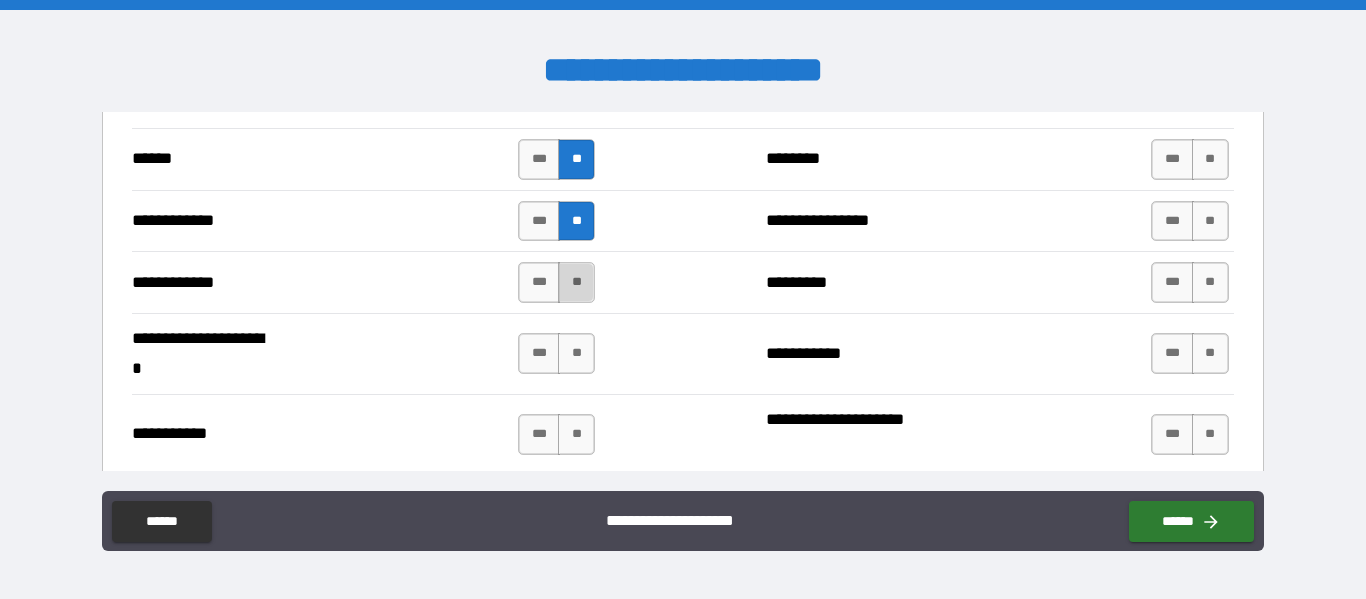 click on "**" at bounding box center [576, 282] 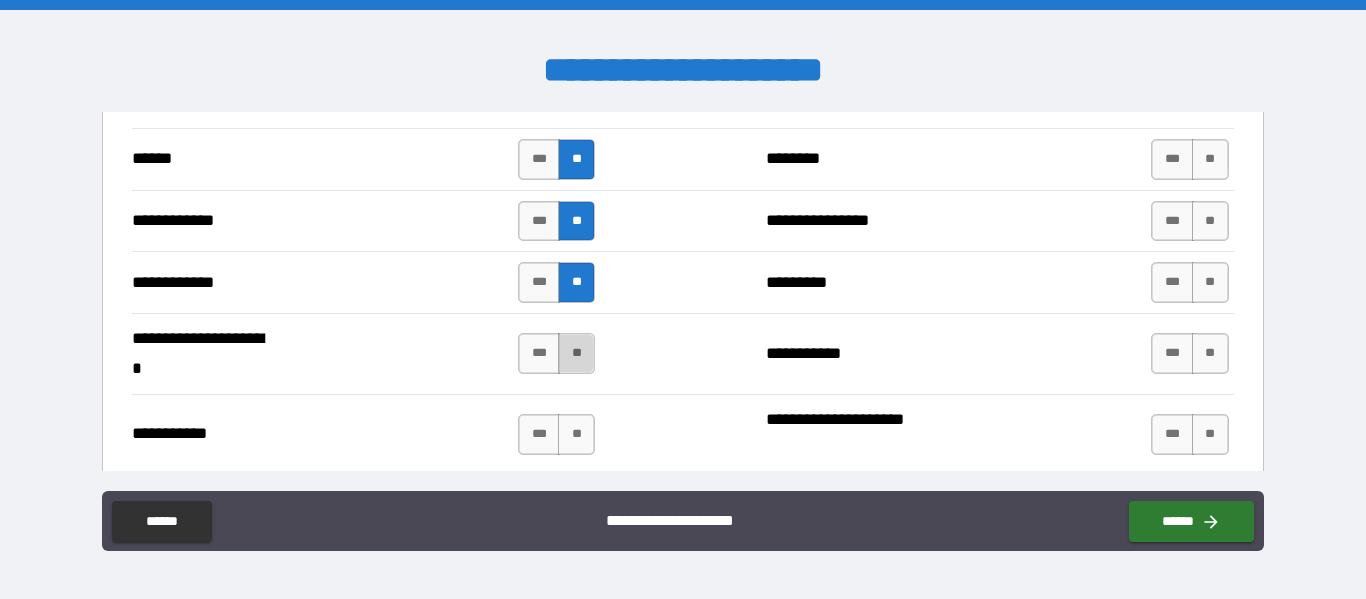 click on "**" at bounding box center [576, 353] 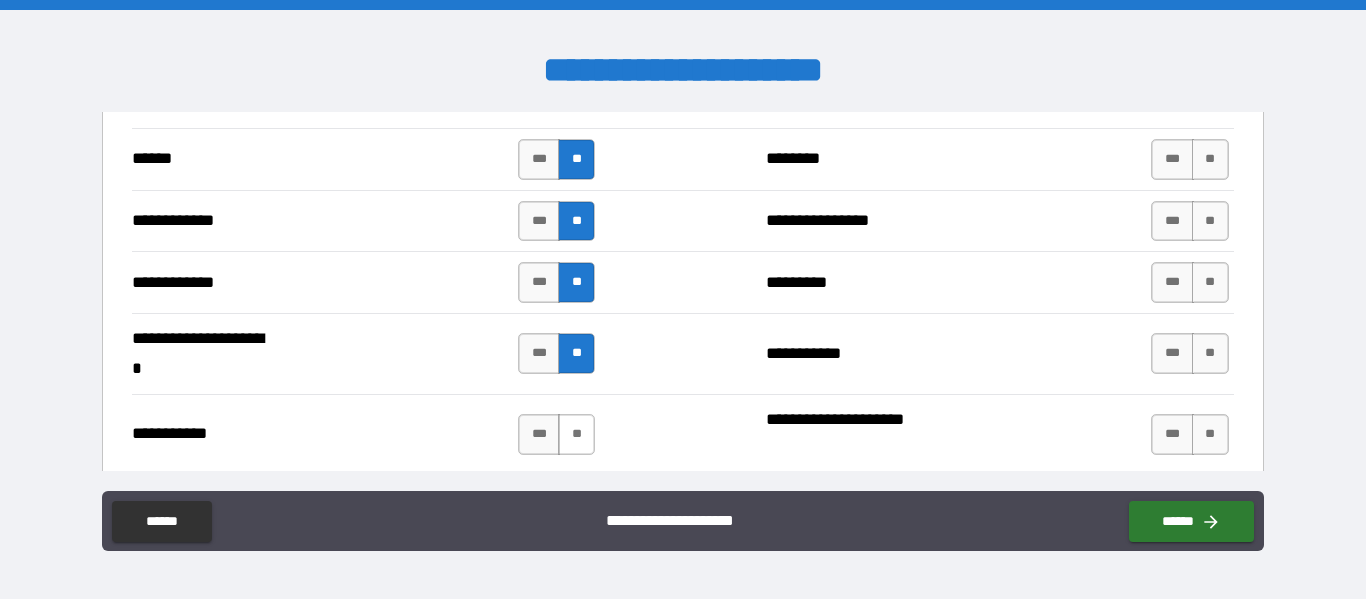 click on "**" at bounding box center (576, 434) 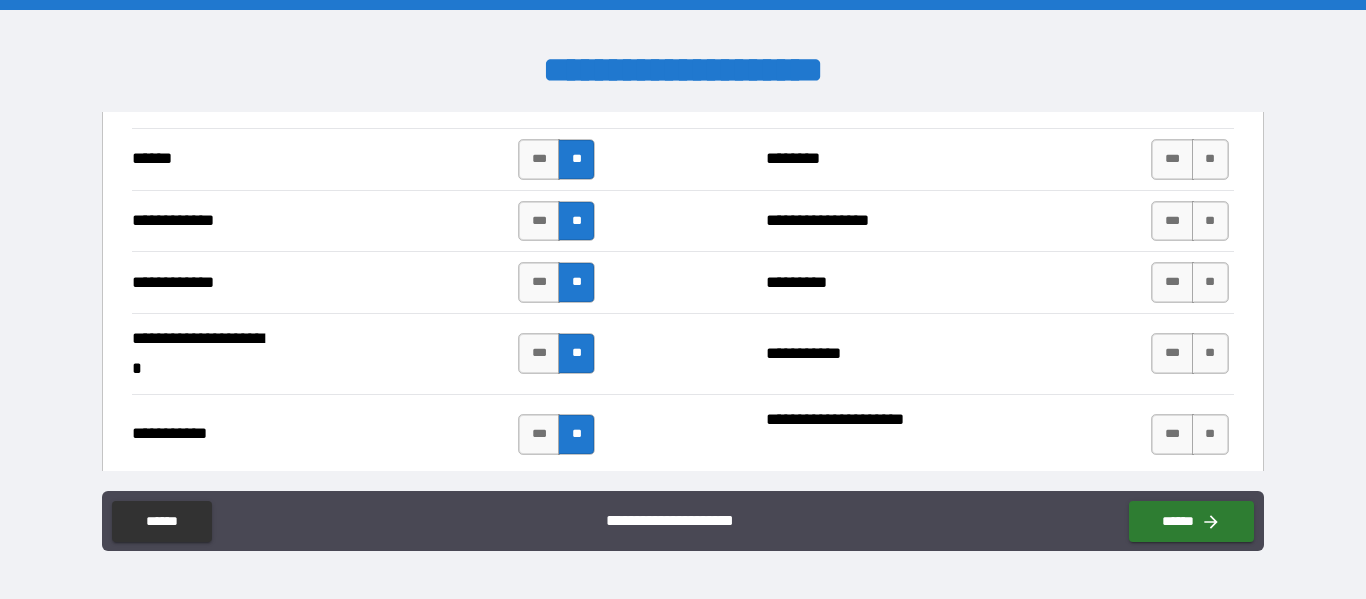 scroll, scrollTop: 4100, scrollLeft: 0, axis: vertical 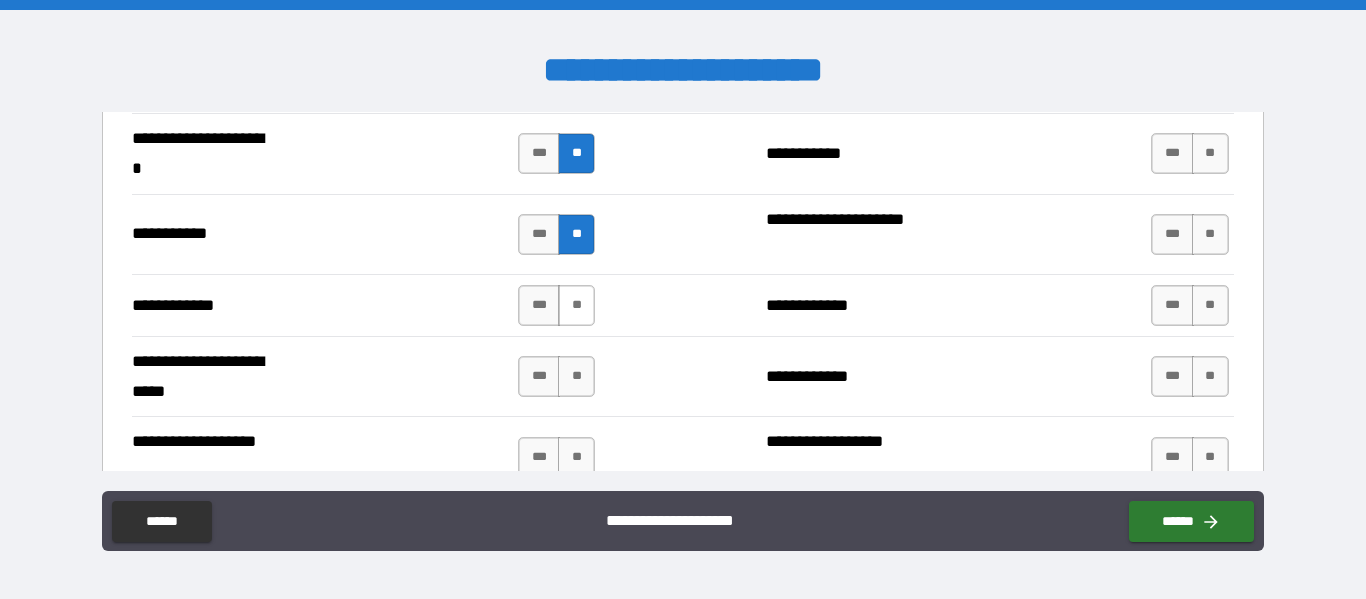 click on "**" at bounding box center (576, 305) 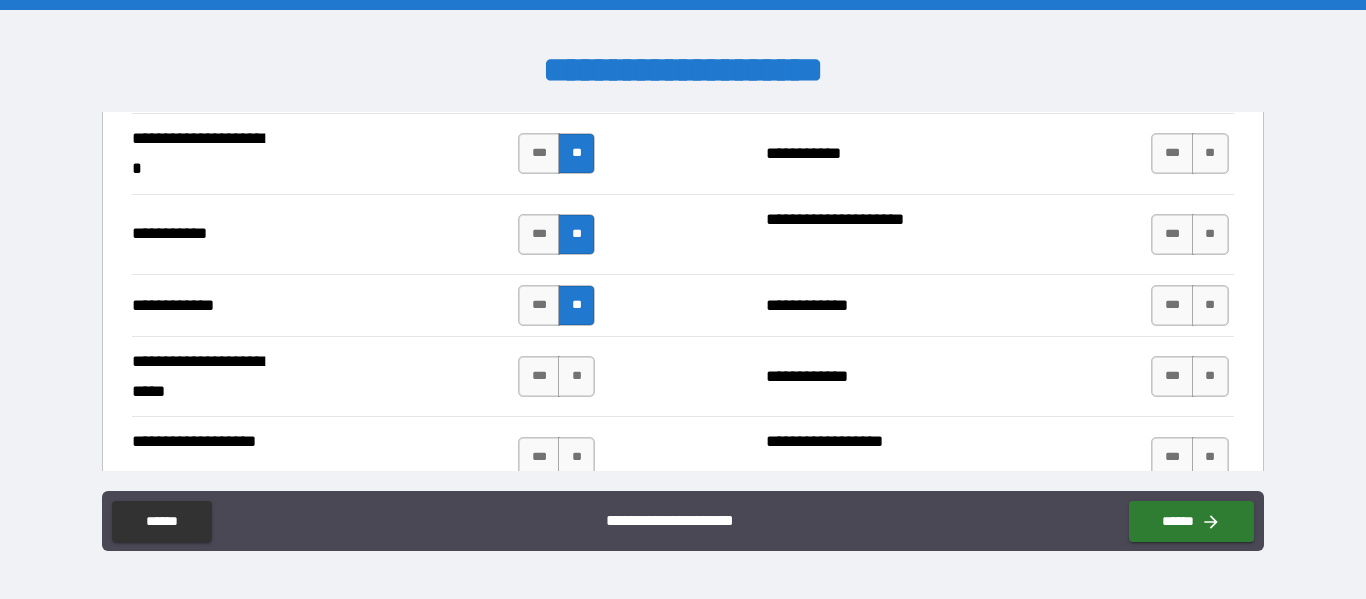click on "*** **" at bounding box center [556, 376] 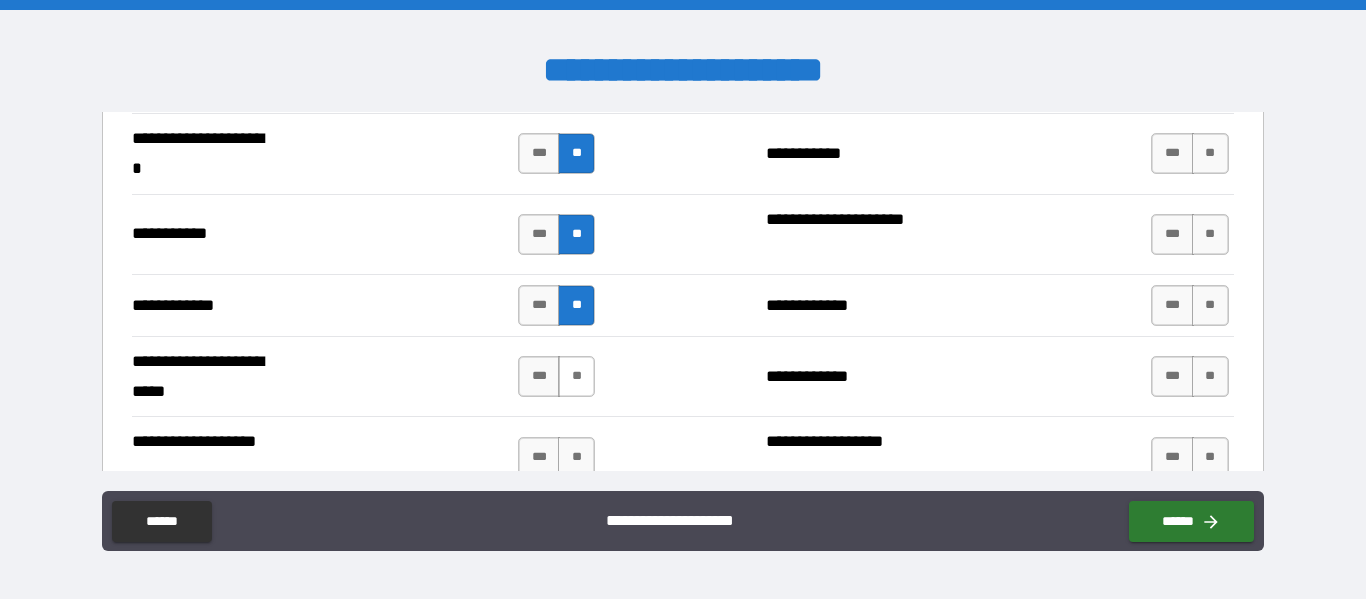 click on "**" at bounding box center (576, 376) 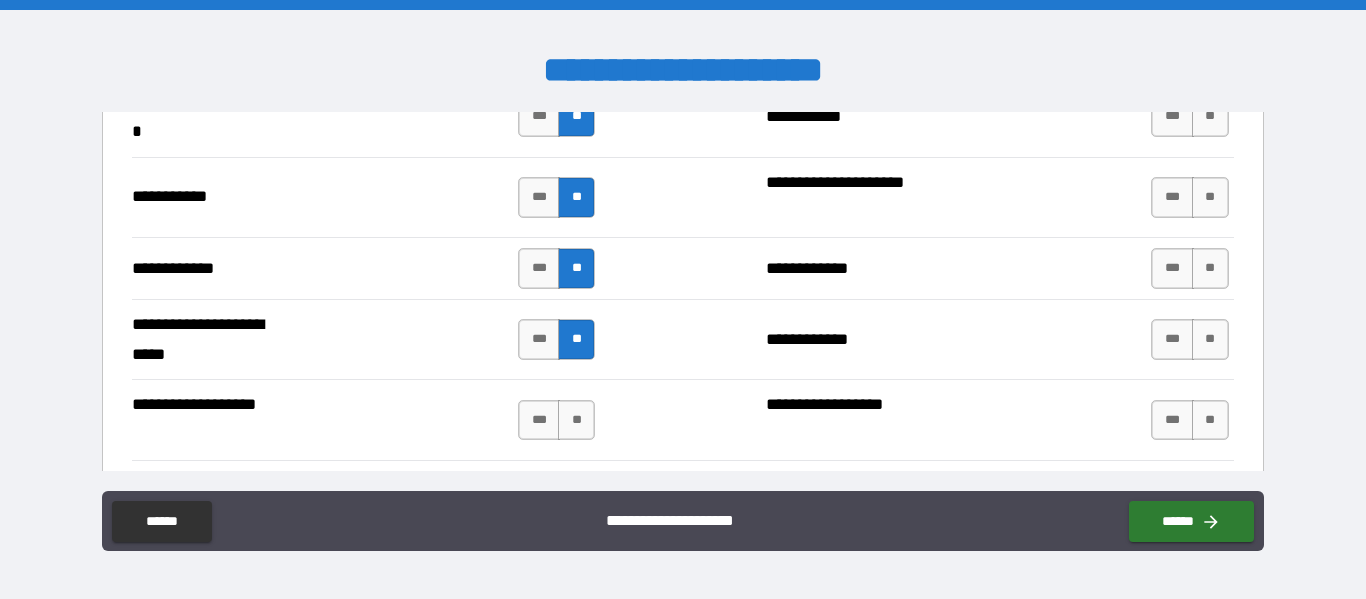 scroll, scrollTop: 4200, scrollLeft: 0, axis: vertical 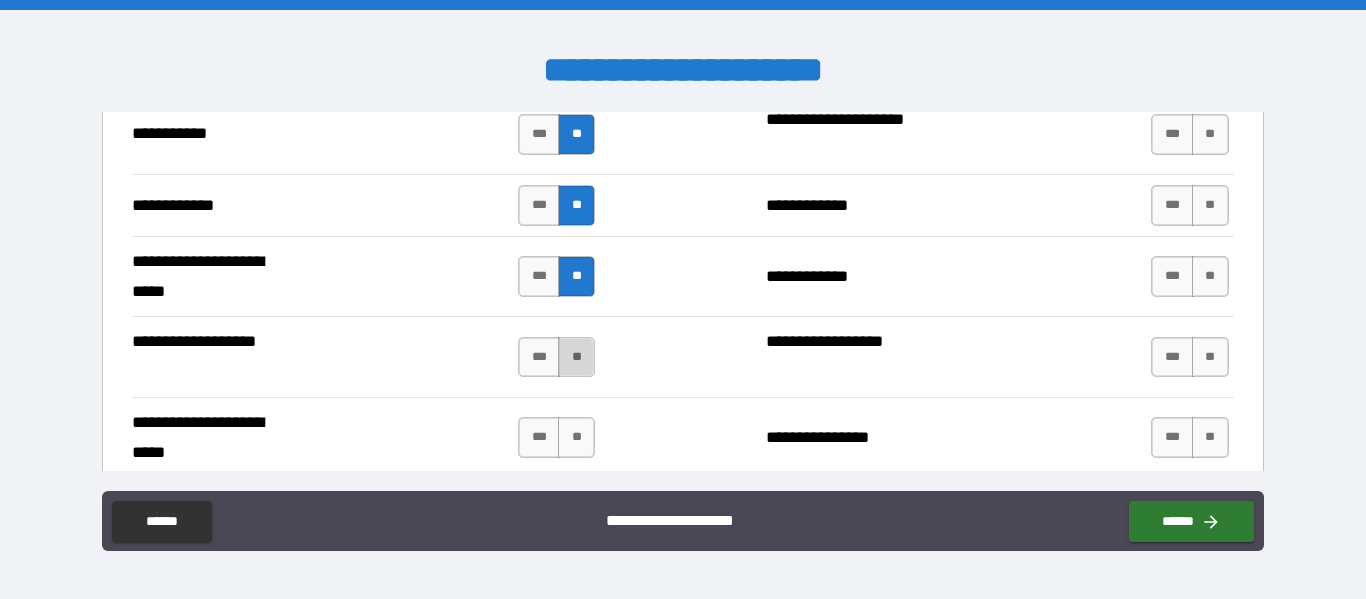 click on "**" at bounding box center (576, 357) 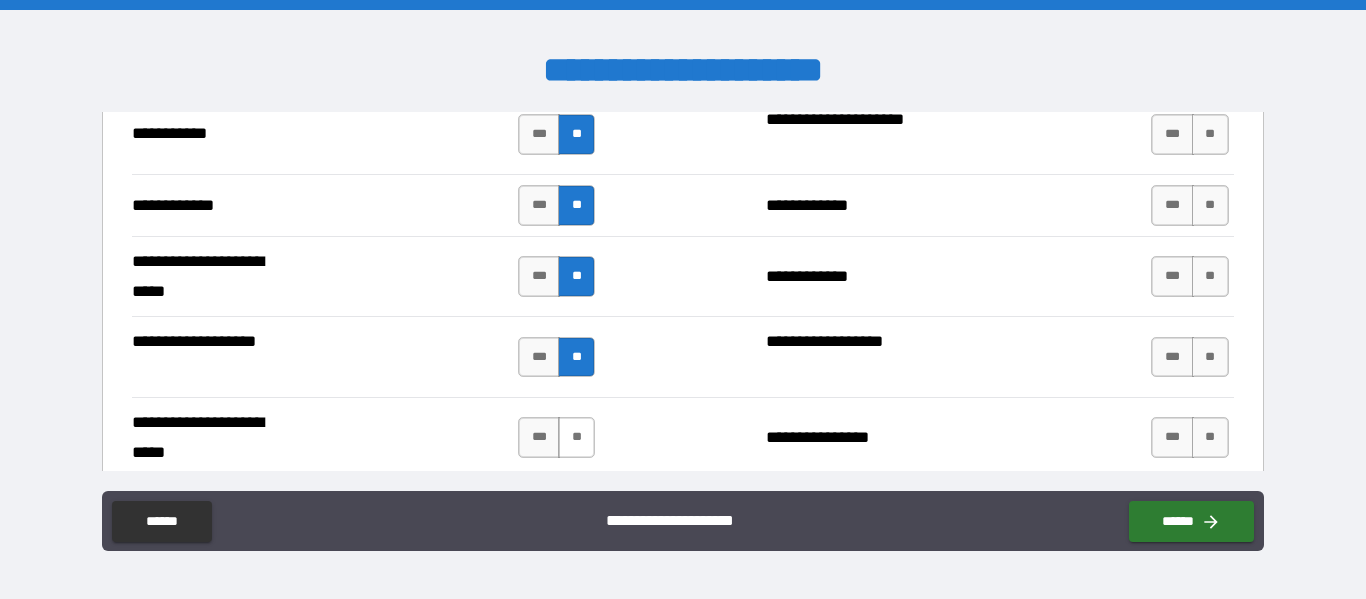 click on "**" at bounding box center [576, 437] 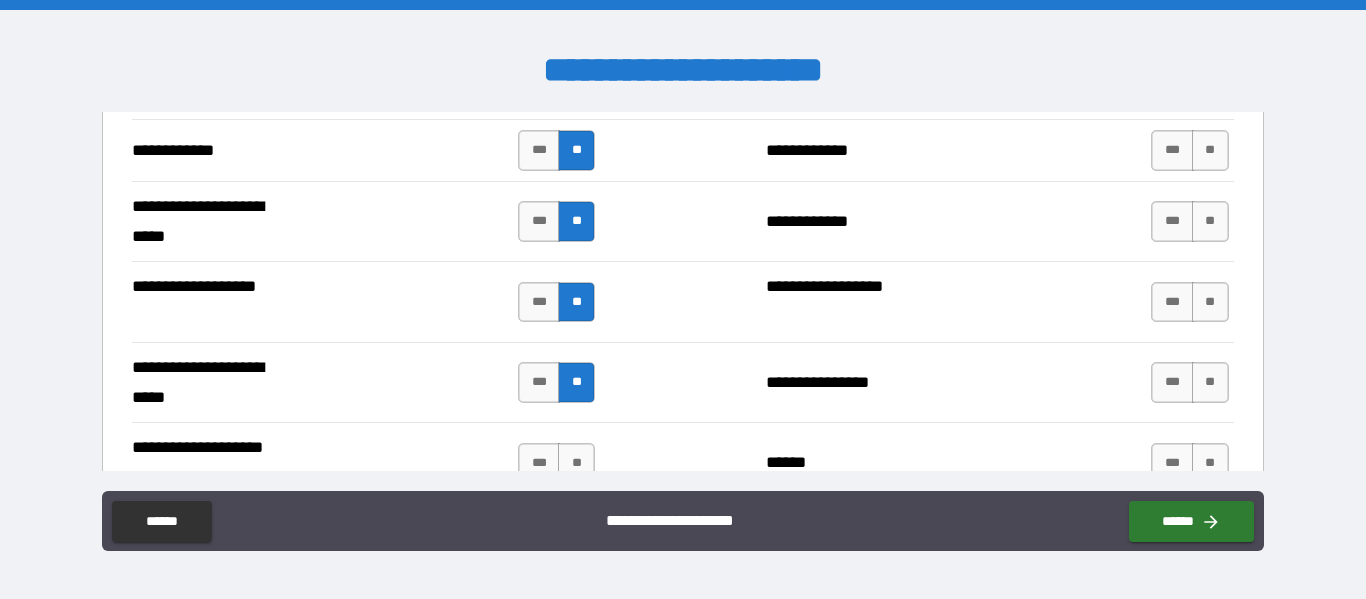 scroll, scrollTop: 4300, scrollLeft: 0, axis: vertical 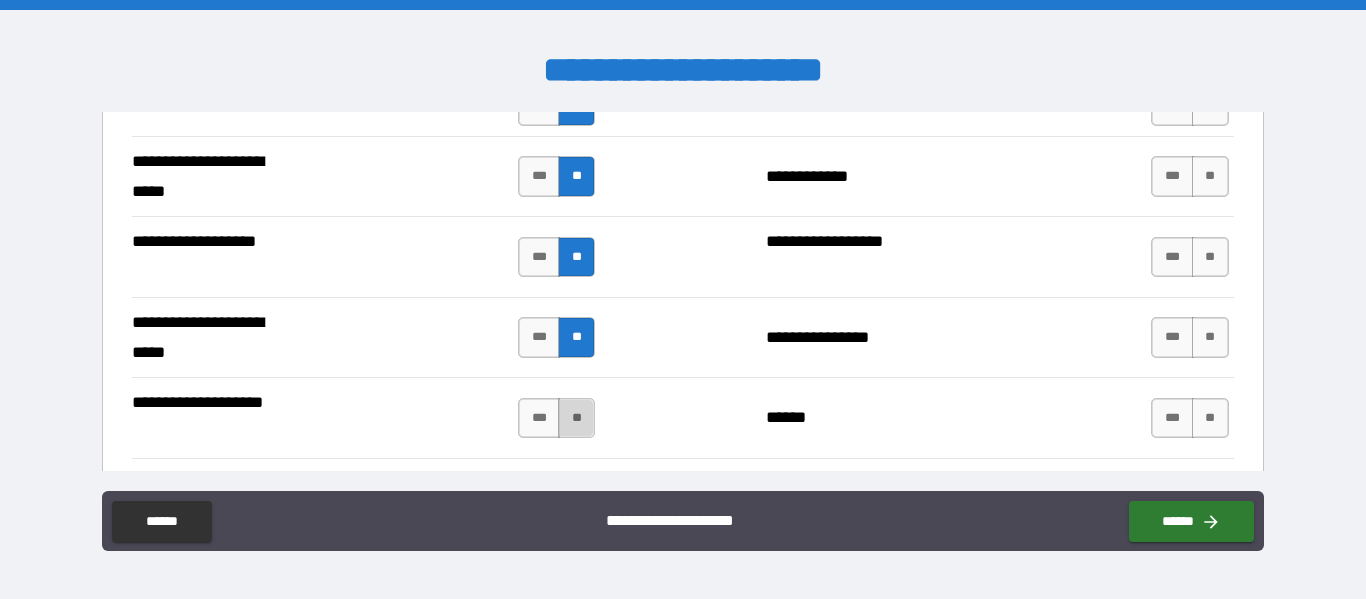 click on "**" at bounding box center (576, 418) 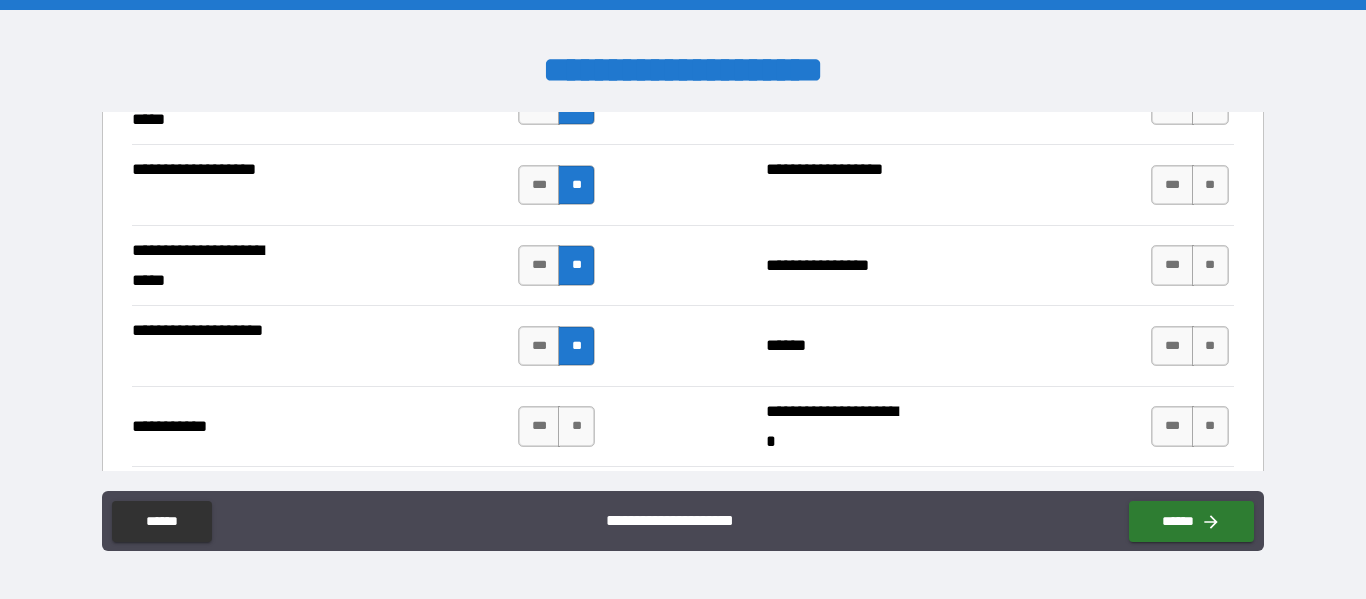 scroll, scrollTop: 4500, scrollLeft: 0, axis: vertical 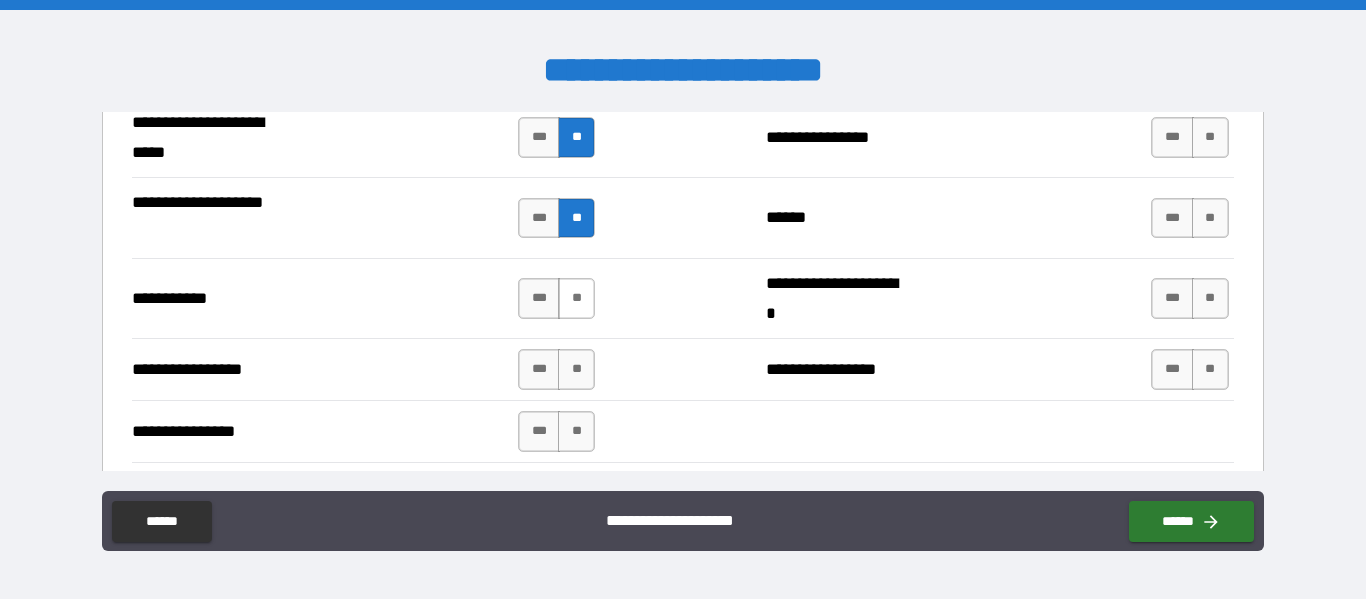 drag, startPoint x: 571, startPoint y: 302, endPoint x: 573, endPoint y: 361, distance: 59.03389 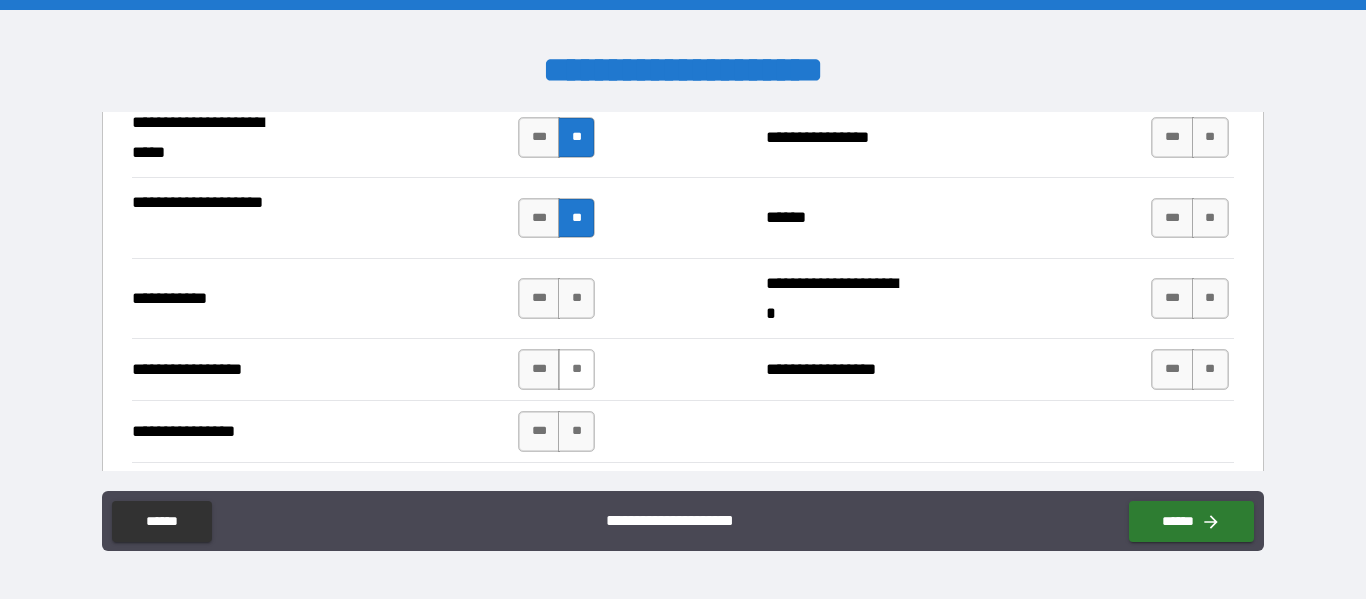 click on "**" at bounding box center (576, 298) 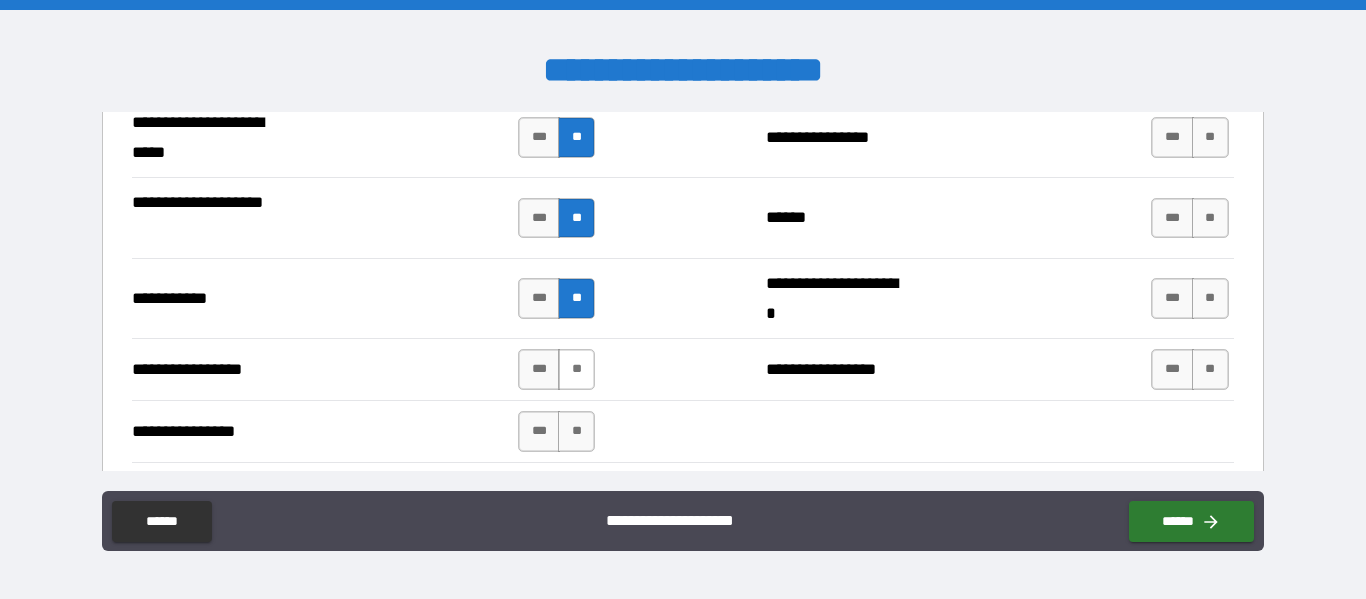 drag, startPoint x: 573, startPoint y: 364, endPoint x: 570, endPoint y: 430, distance: 66.068146 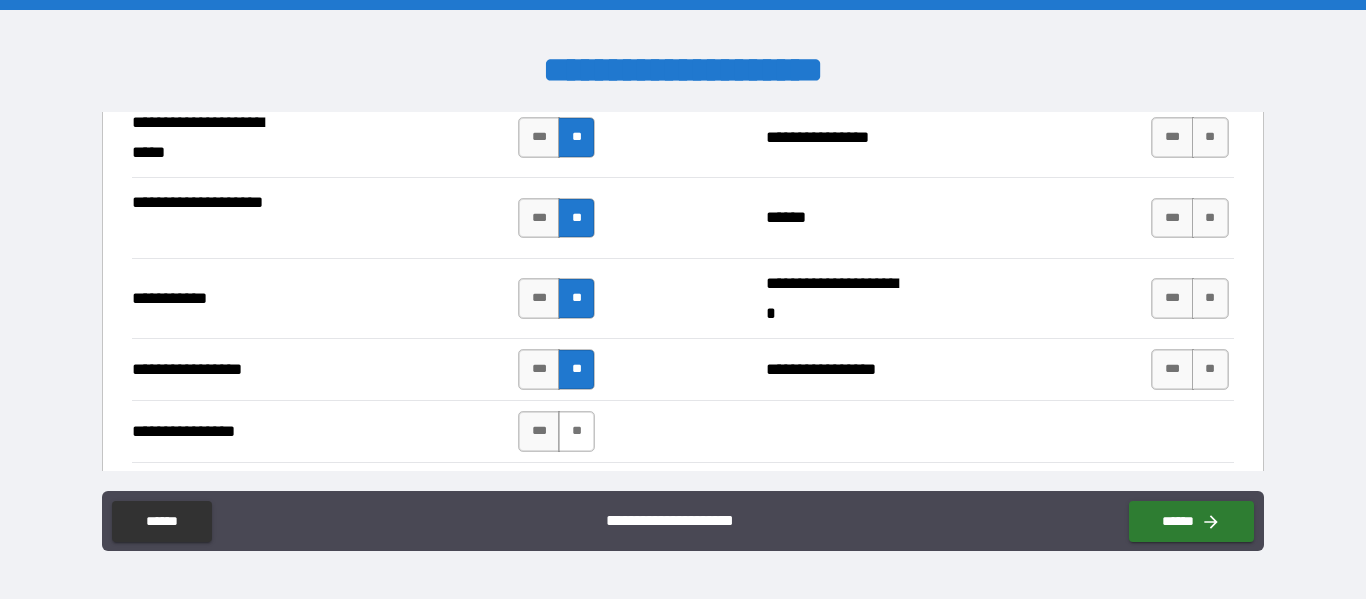 click on "**" at bounding box center [576, 431] 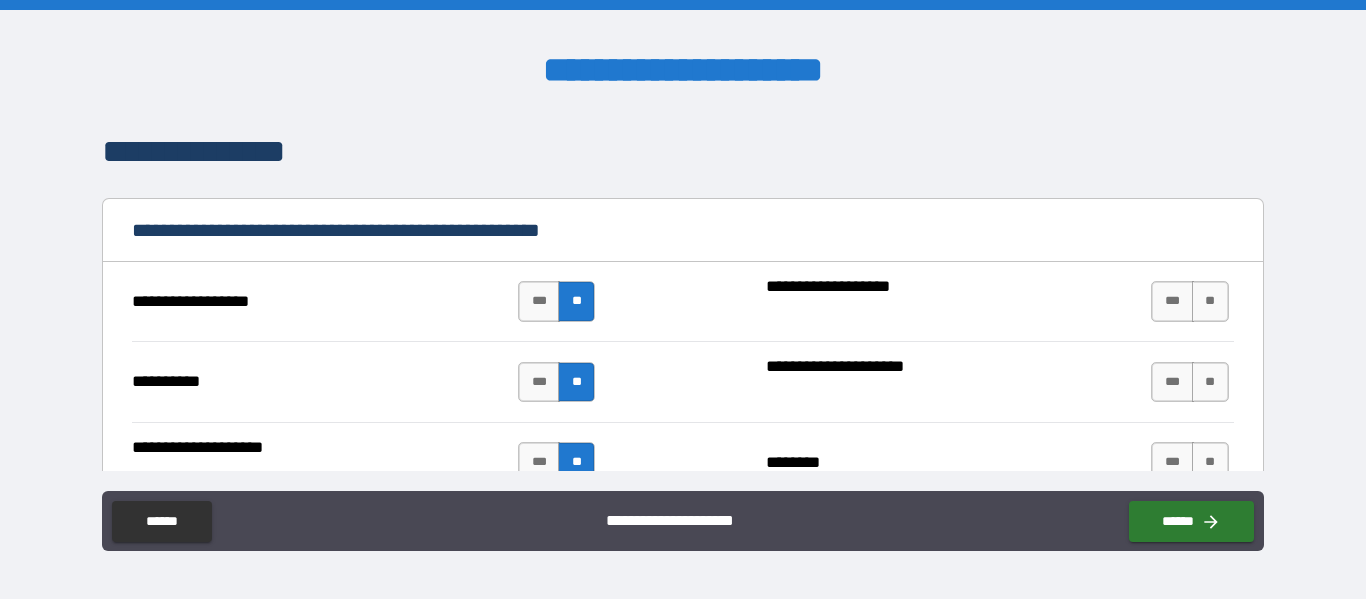 scroll, scrollTop: 1900, scrollLeft: 0, axis: vertical 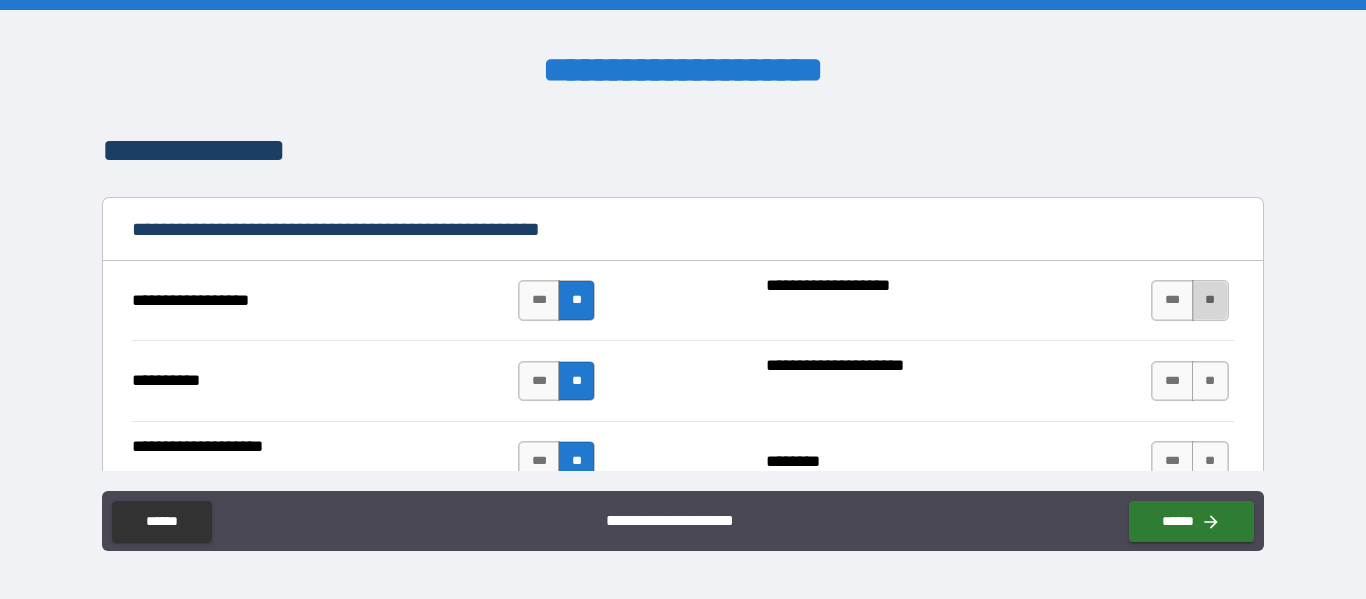 click on "**" at bounding box center [1210, 300] 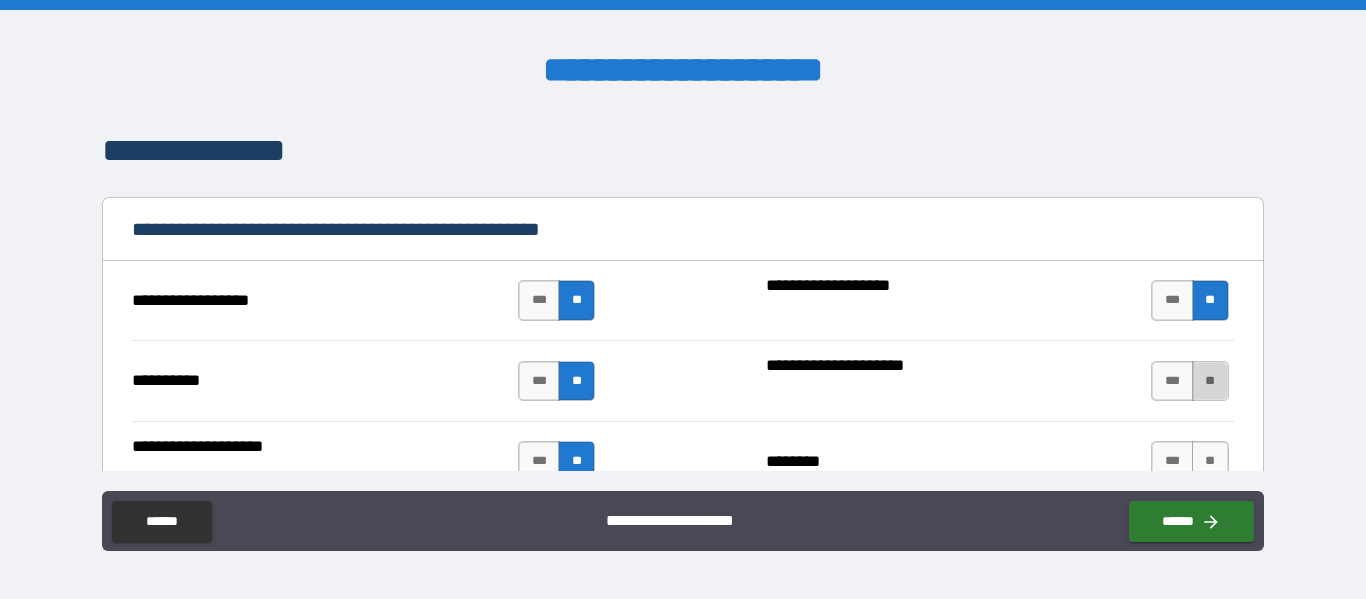 click on "**" at bounding box center (1210, 381) 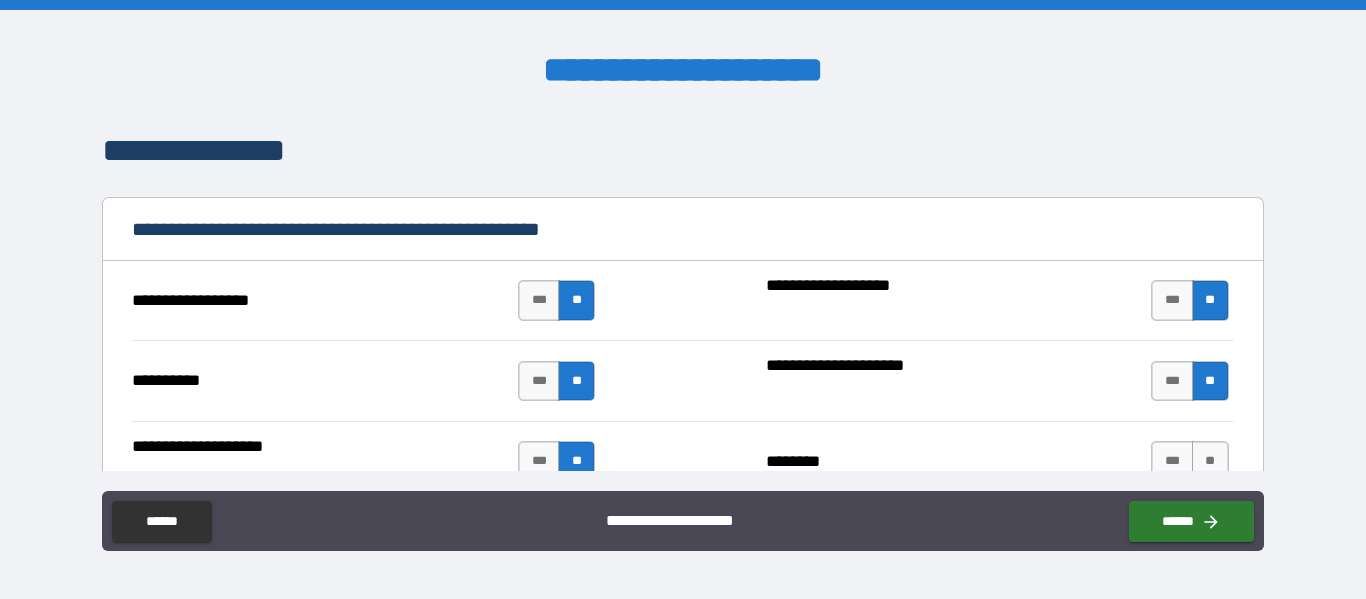 scroll, scrollTop: 2100, scrollLeft: 0, axis: vertical 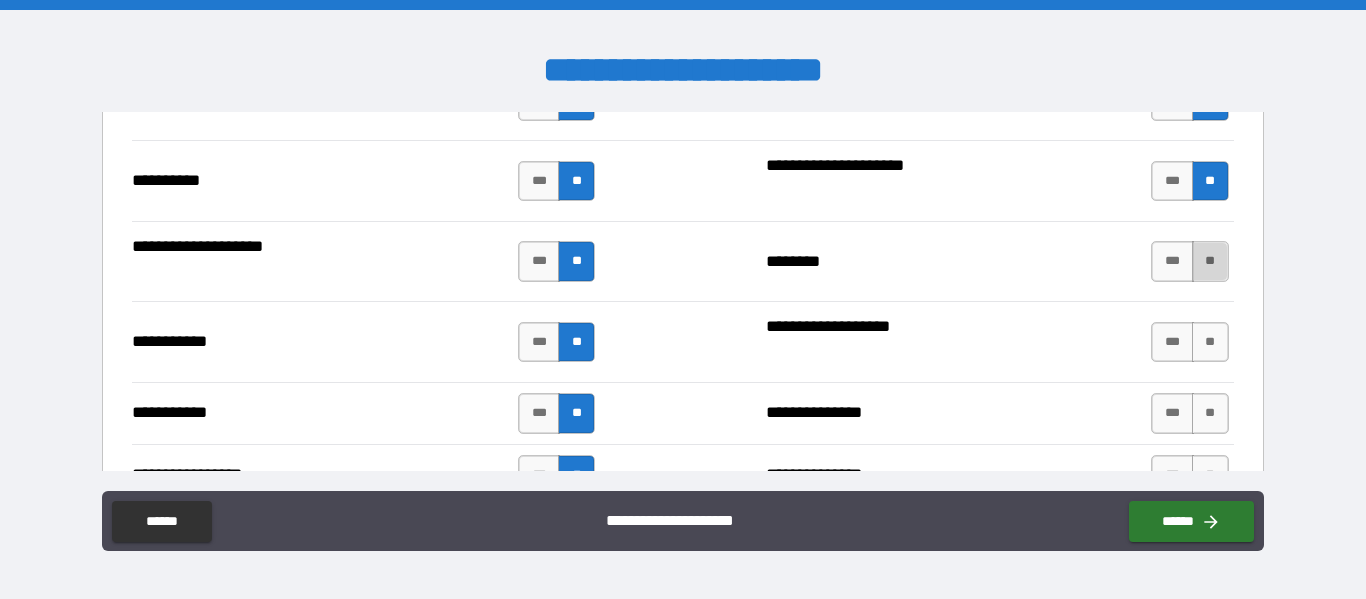 click on "**" at bounding box center [1210, 261] 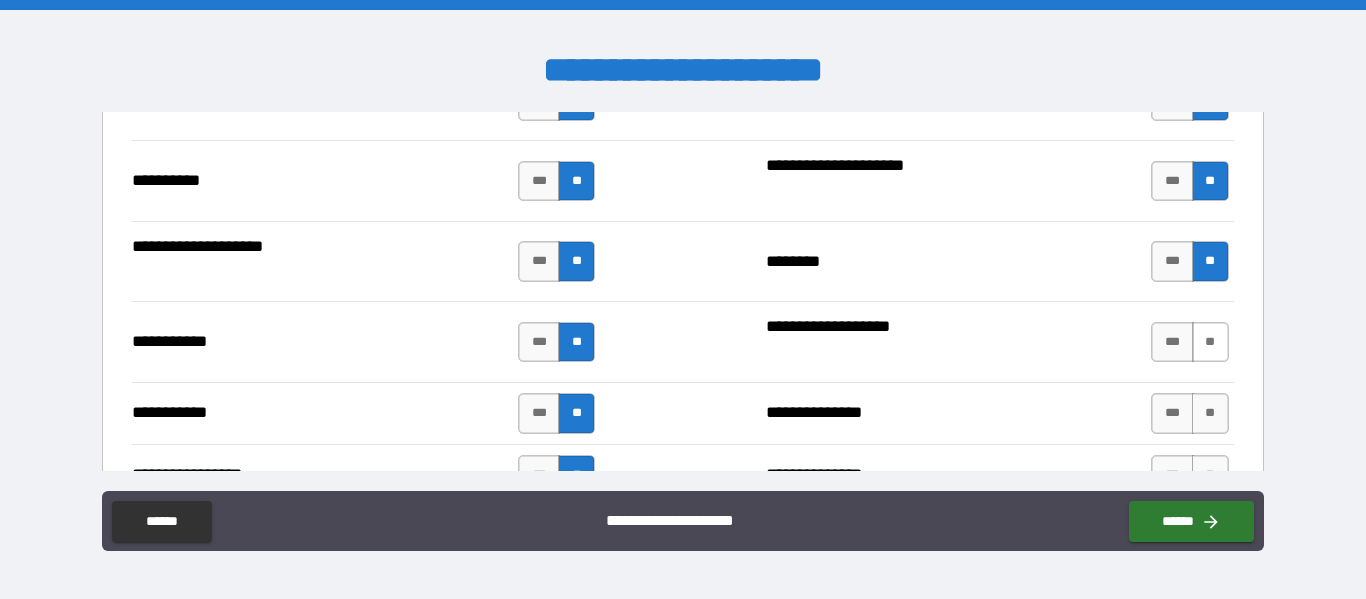 click on "**" at bounding box center (1210, 342) 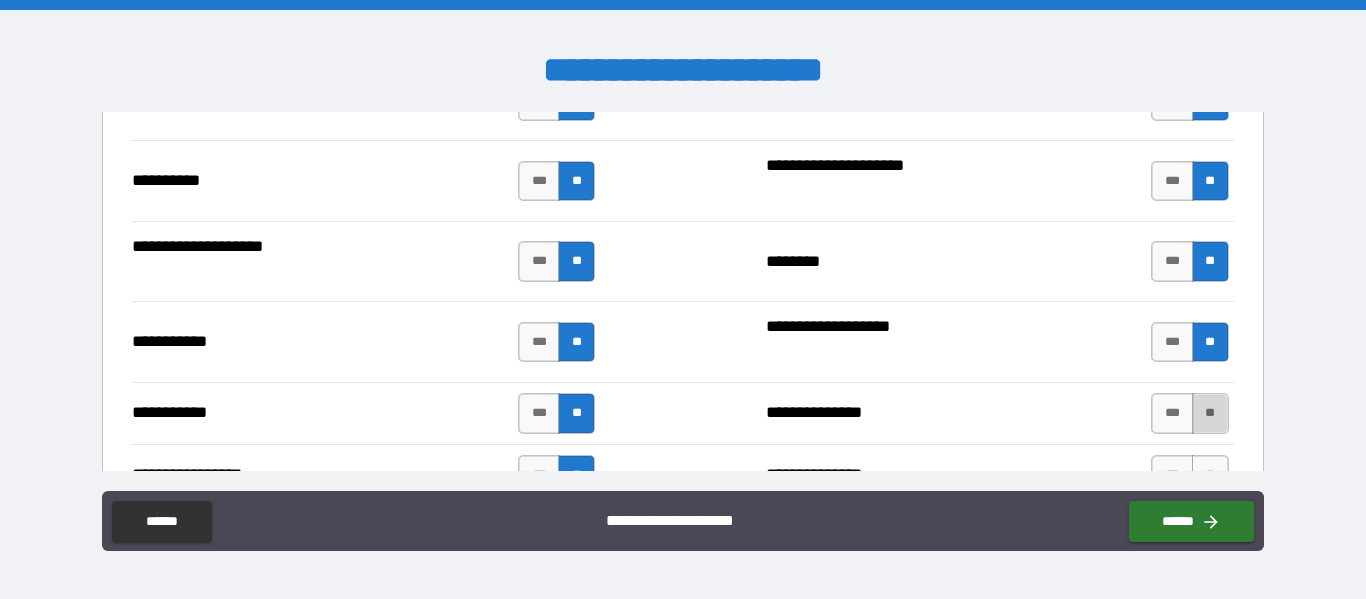 click on "**" at bounding box center (1210, 413) 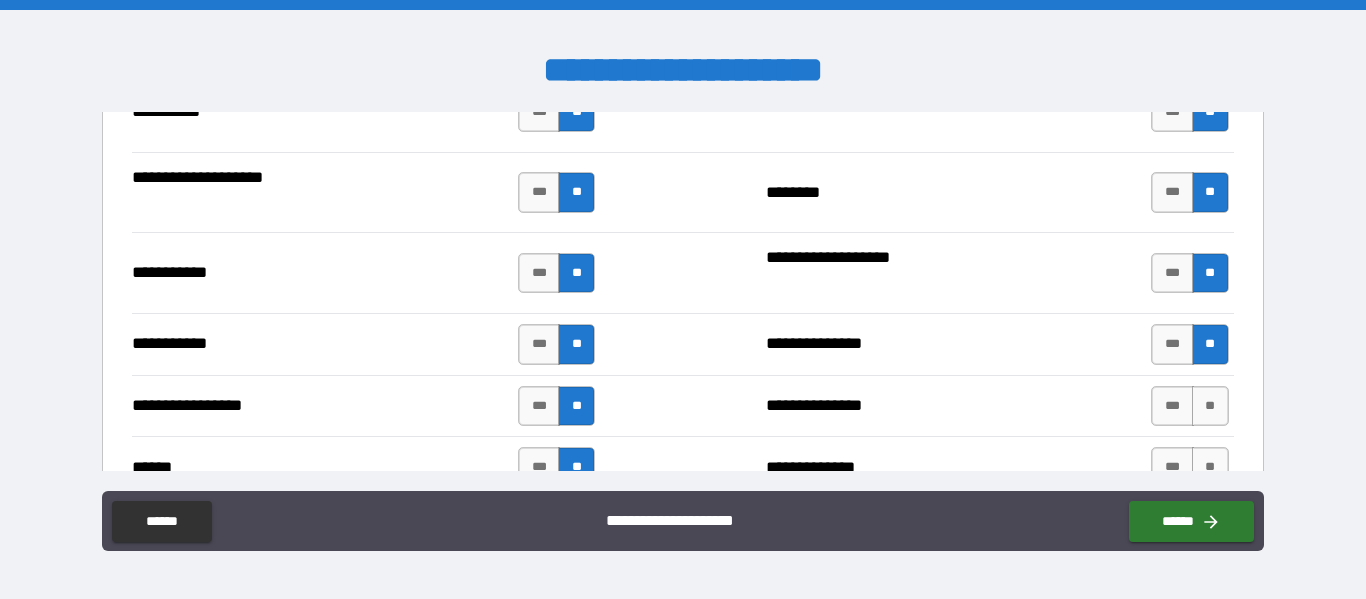 scroll, scrollTop: 2200, scrollLeft: 0, axis: vertical 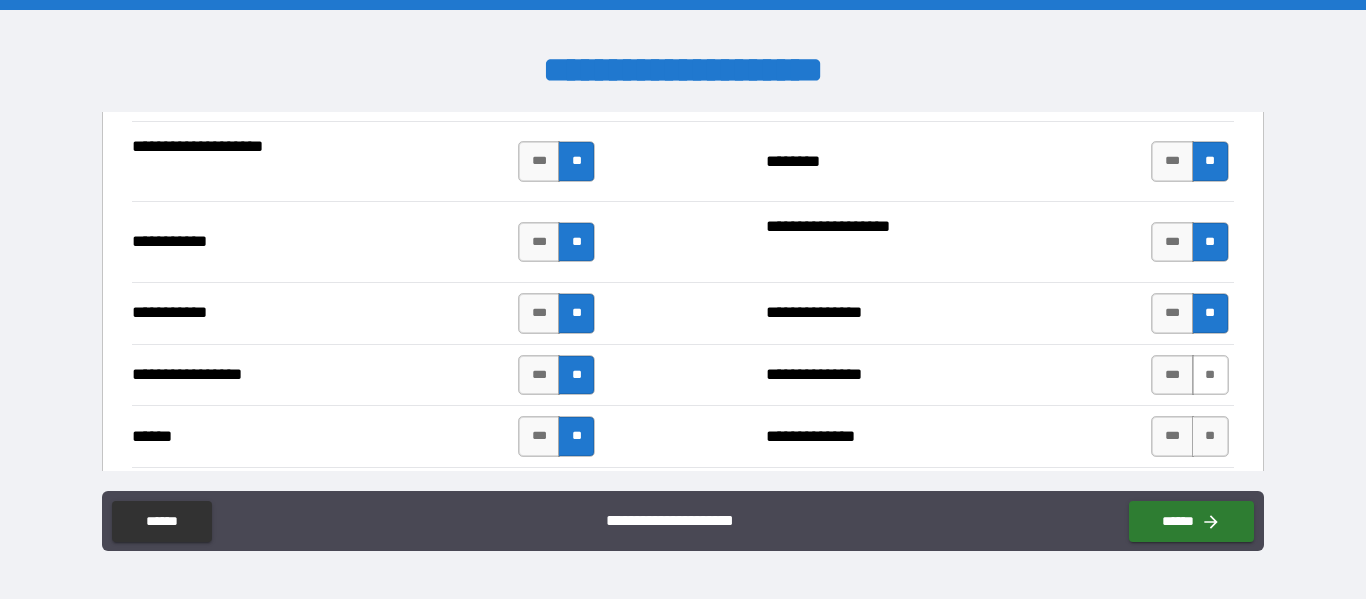 click on "**" at bounding box center (1210, 375) 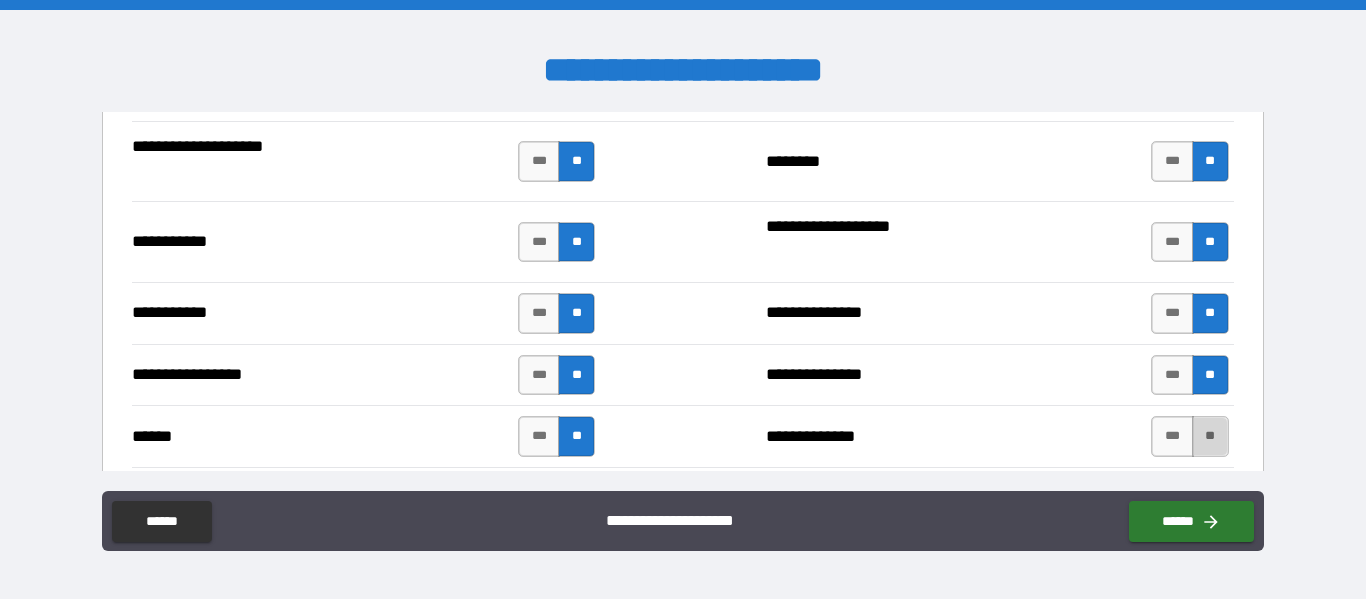 click on "**" at bounding box center [1210, 436] 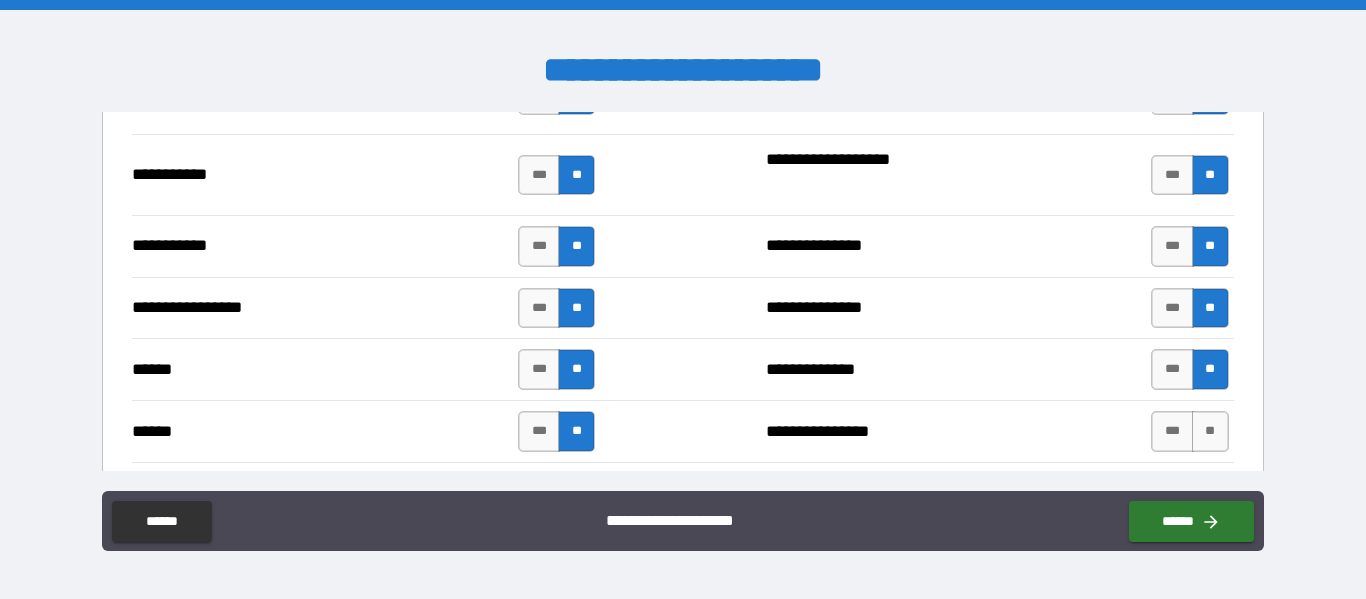 scroll, scrollTop: 2300, scrollLeft: 0, axis: vertical 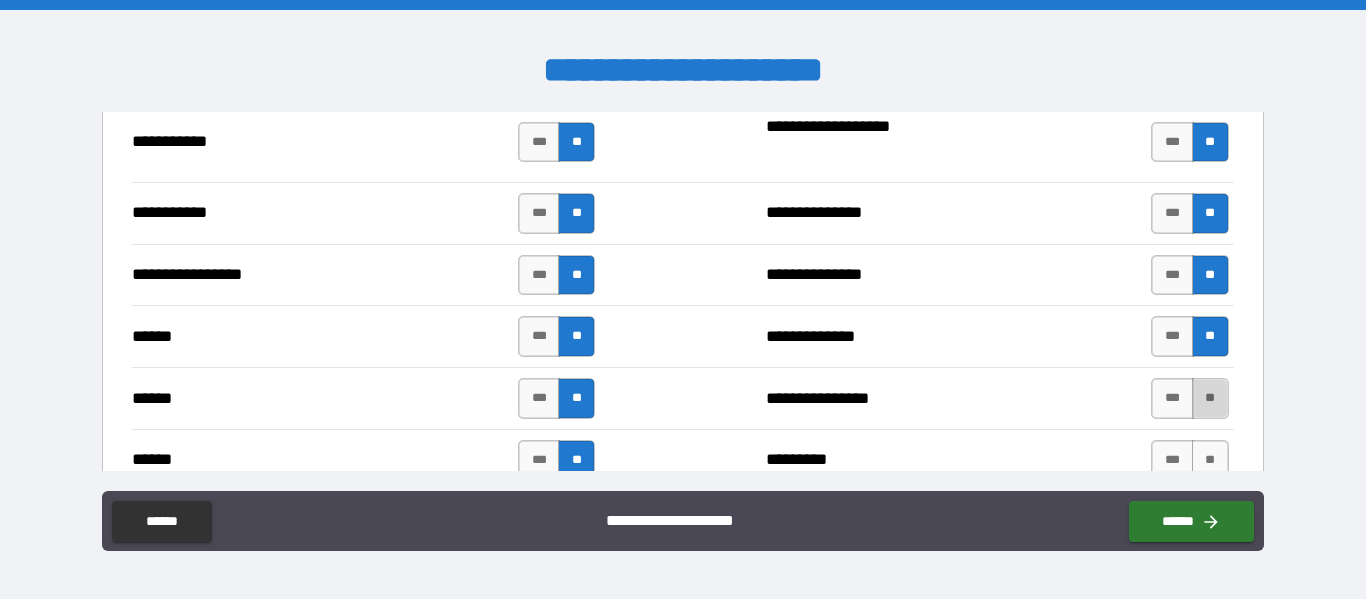 click on "**" at bounding box center [1210, 398] 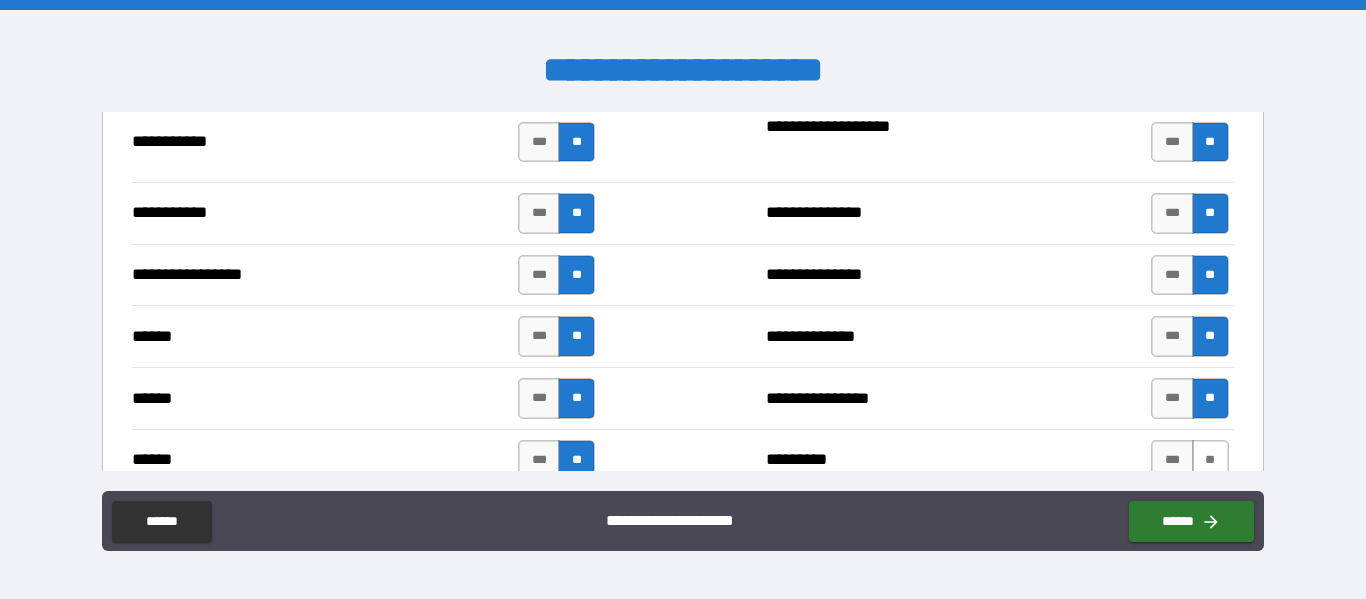 click on "**" at bounding box center [1210, 460] 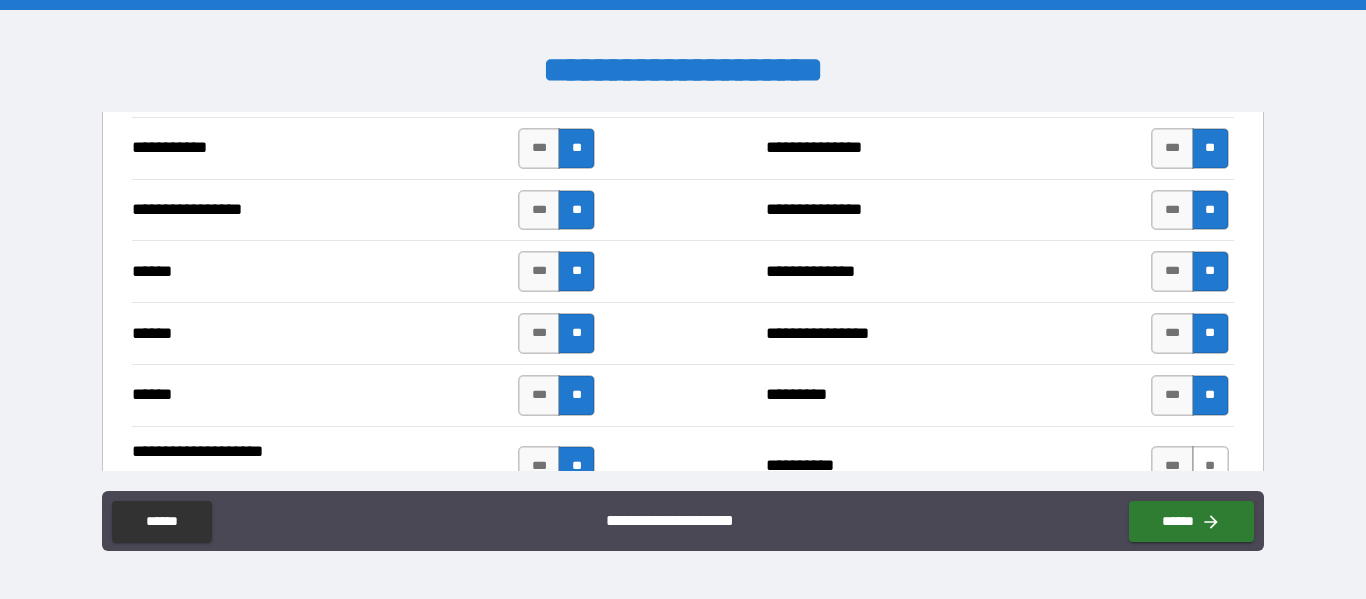 scroll, scrollTop: 2400, scrollLeft: 0, axis: vertical 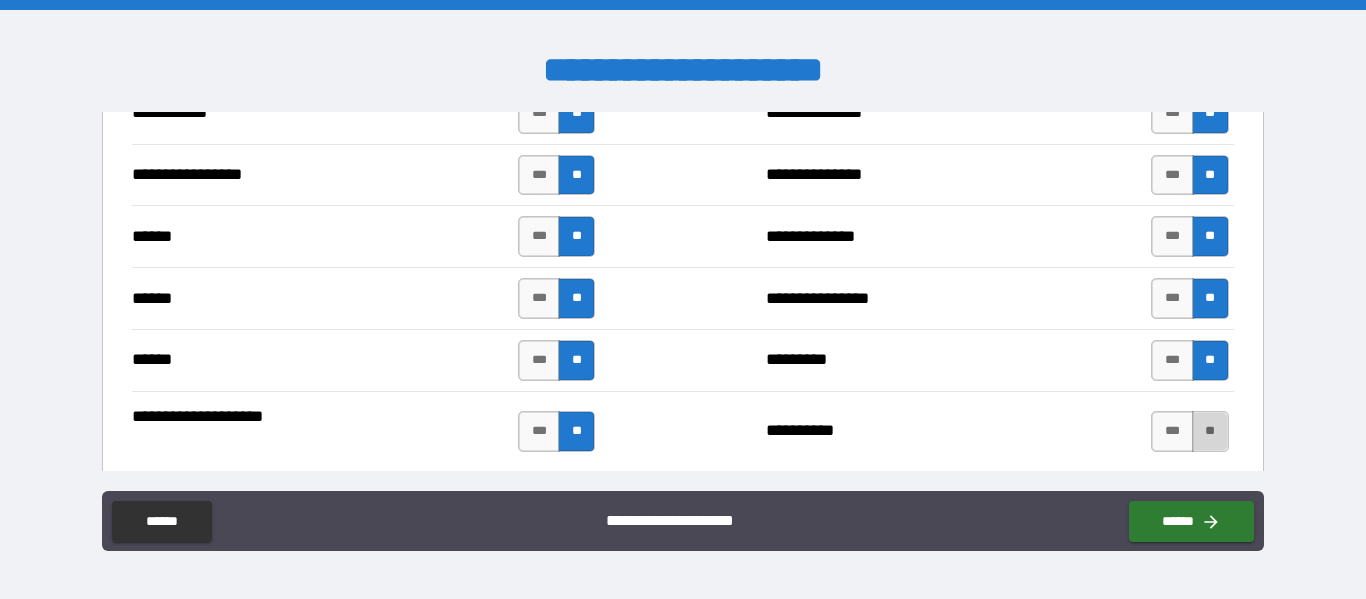 click on "**" at bounding box center (1210, 431) 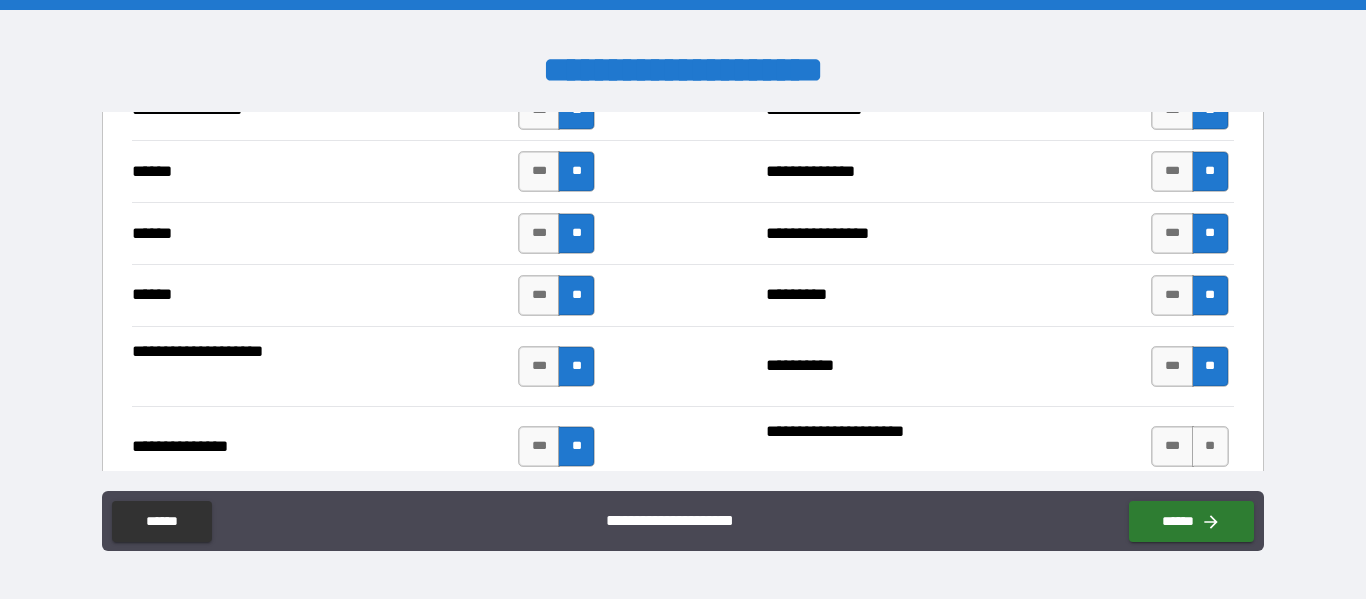 scroll, scrollTop: 2500, scrollLeft: 0, axis: vertical 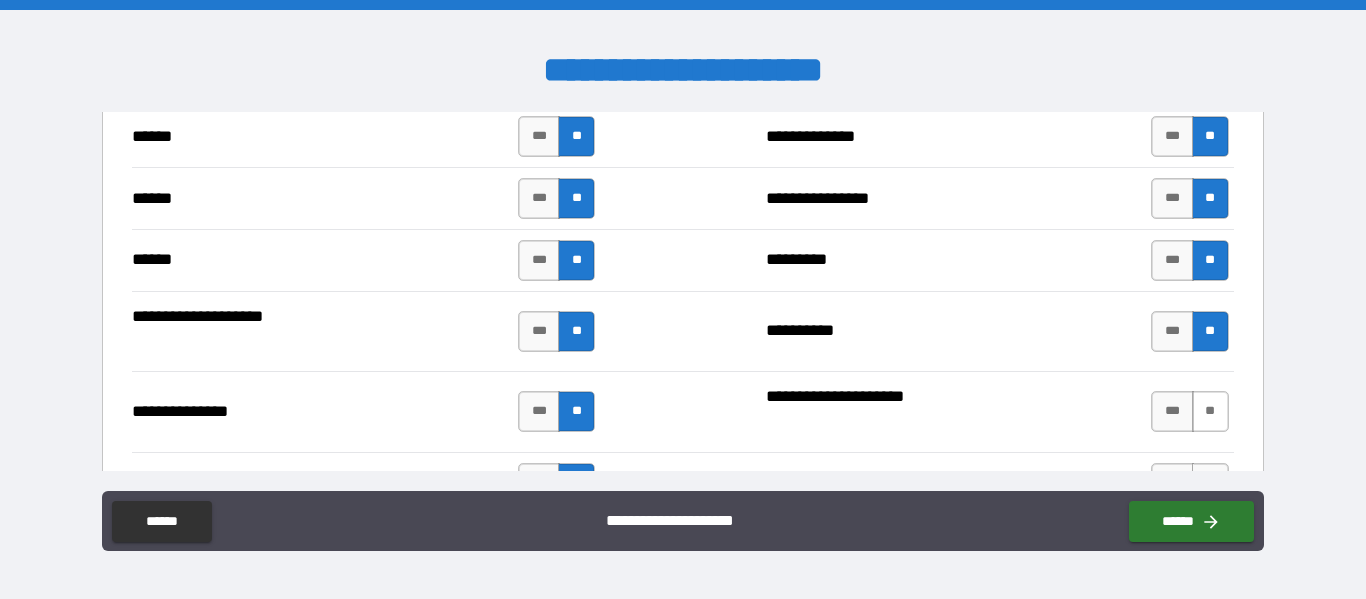 click on "**" at bounding box center (1210, 411) 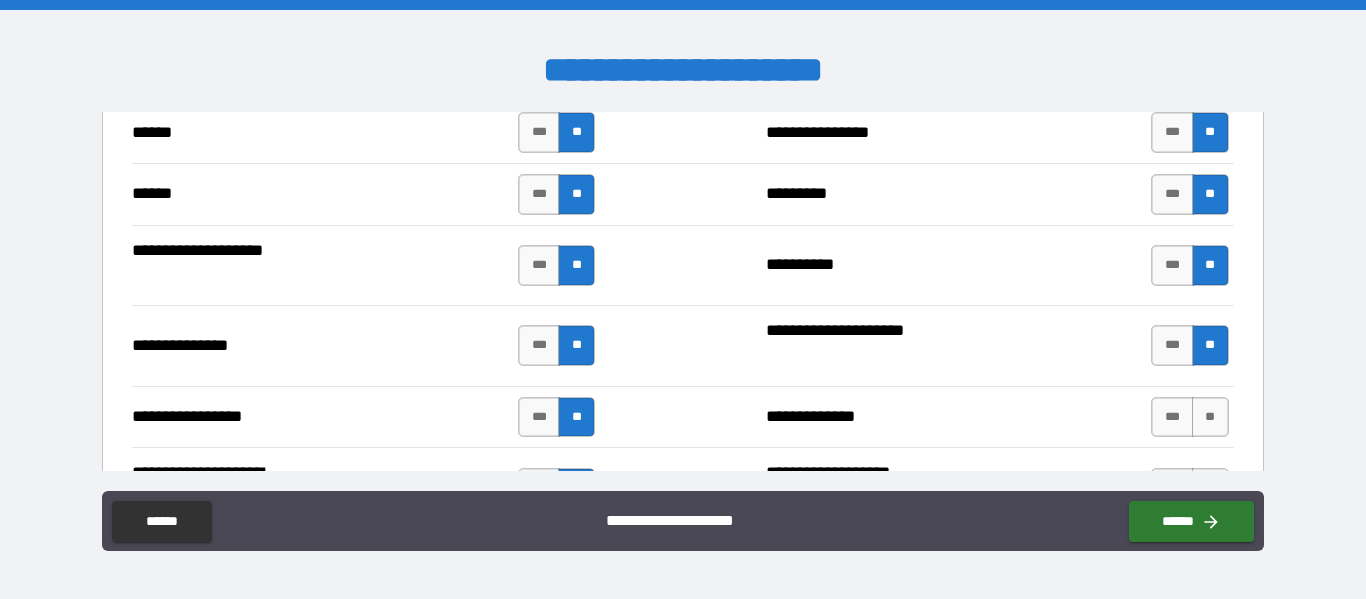 scroll, scrollTop: 2600, scrollLeft: 0, axis: vertical 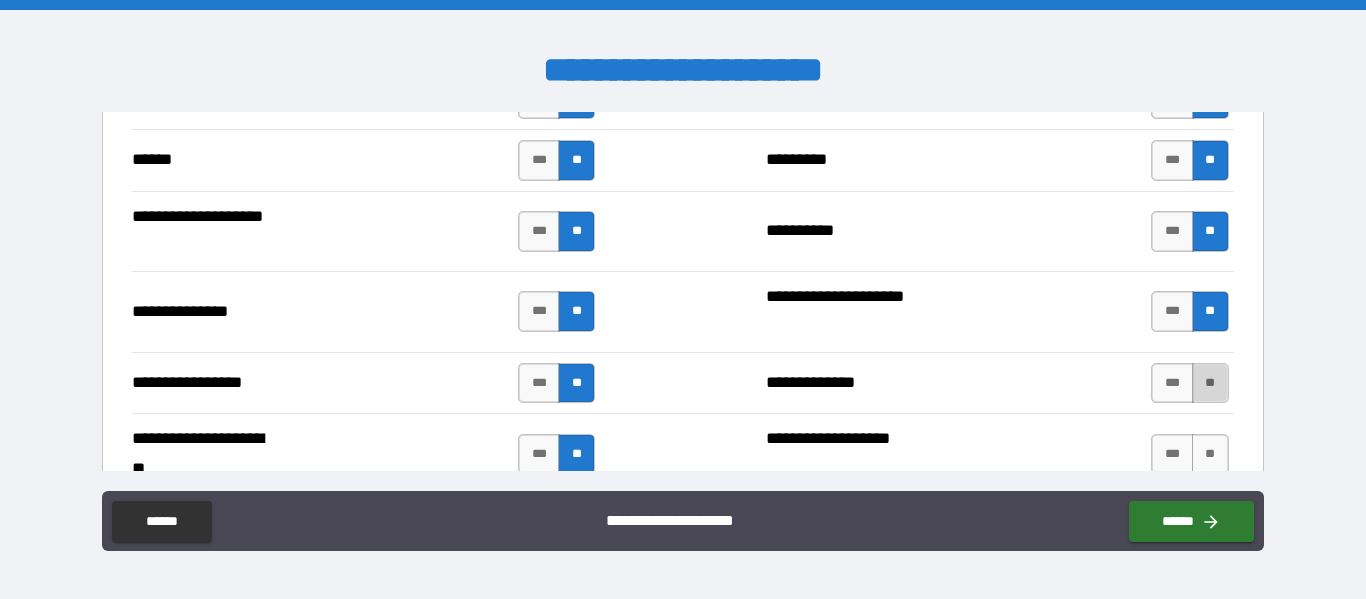 click on "**" at bounding box center (1210, 383) 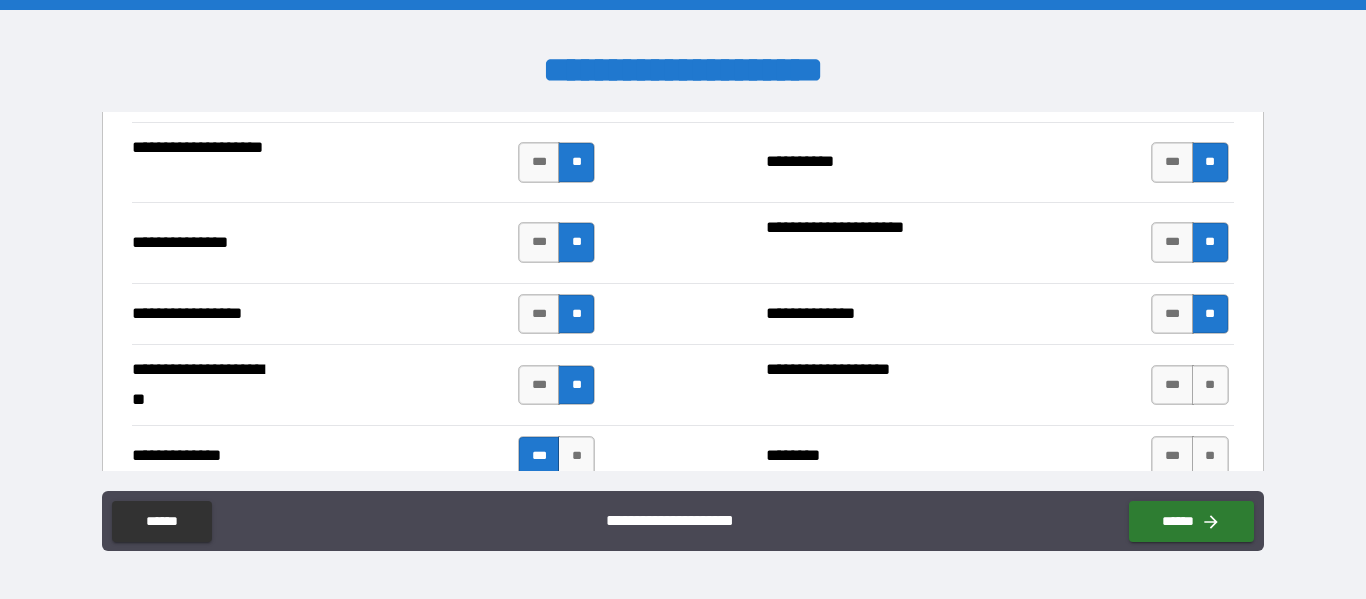 scroll, scrollTop: 2700, scrollLeft: 0, axis: vertical 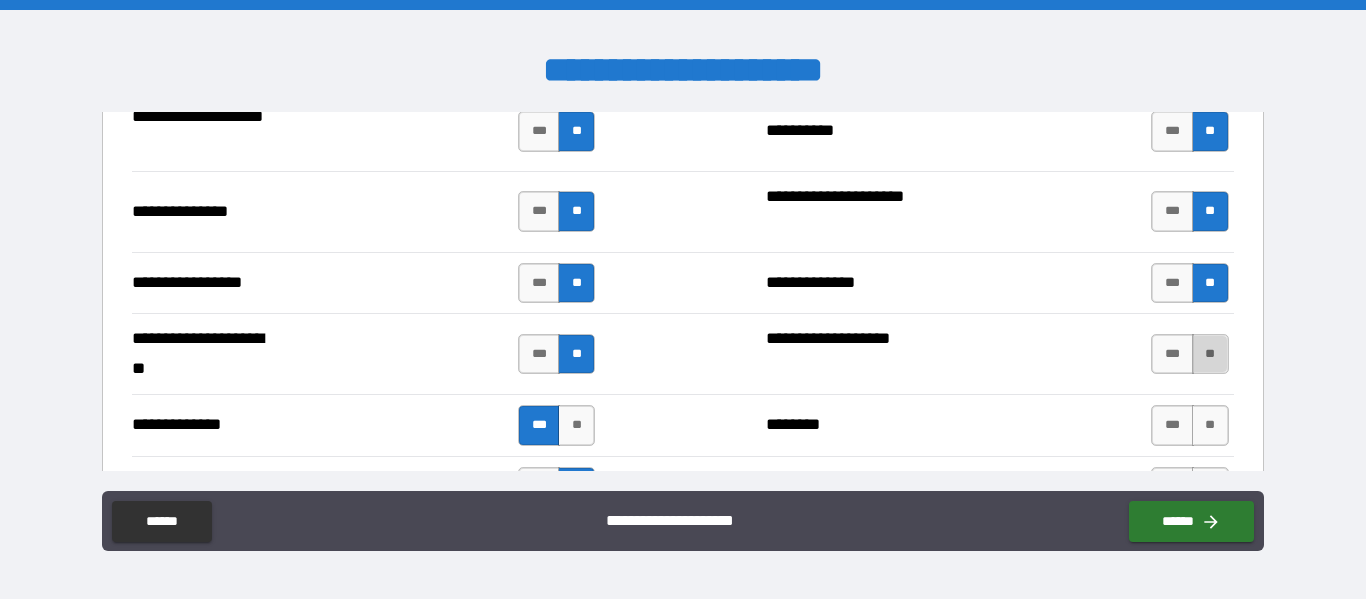 click on "**" at bounding box center [1210, 354] 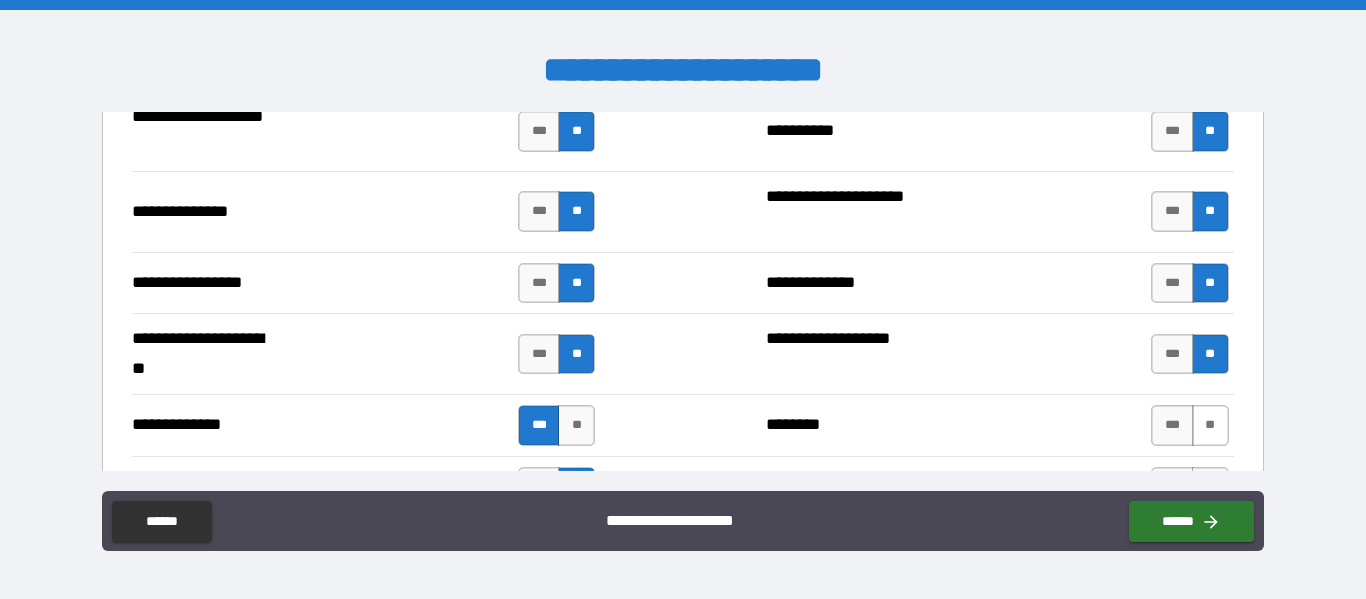 click on "**" at bounding box center (1210, 425) 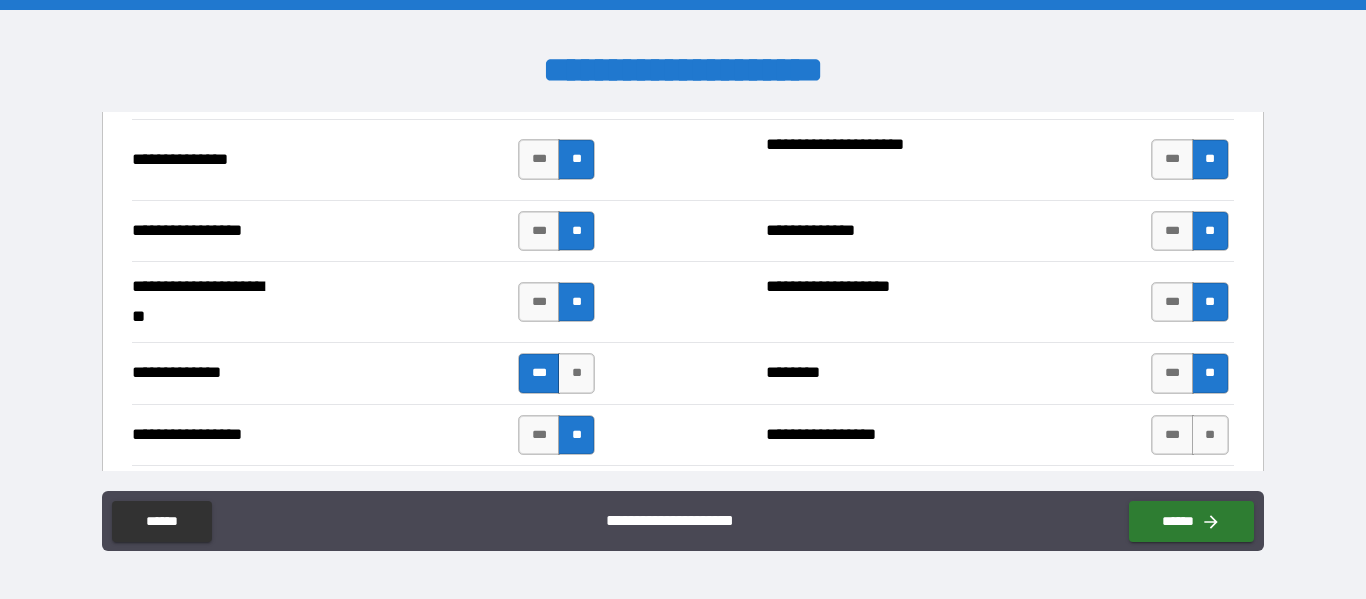 scroll, scrollTop: 2800, scrollLeft: 0, axis: vertical 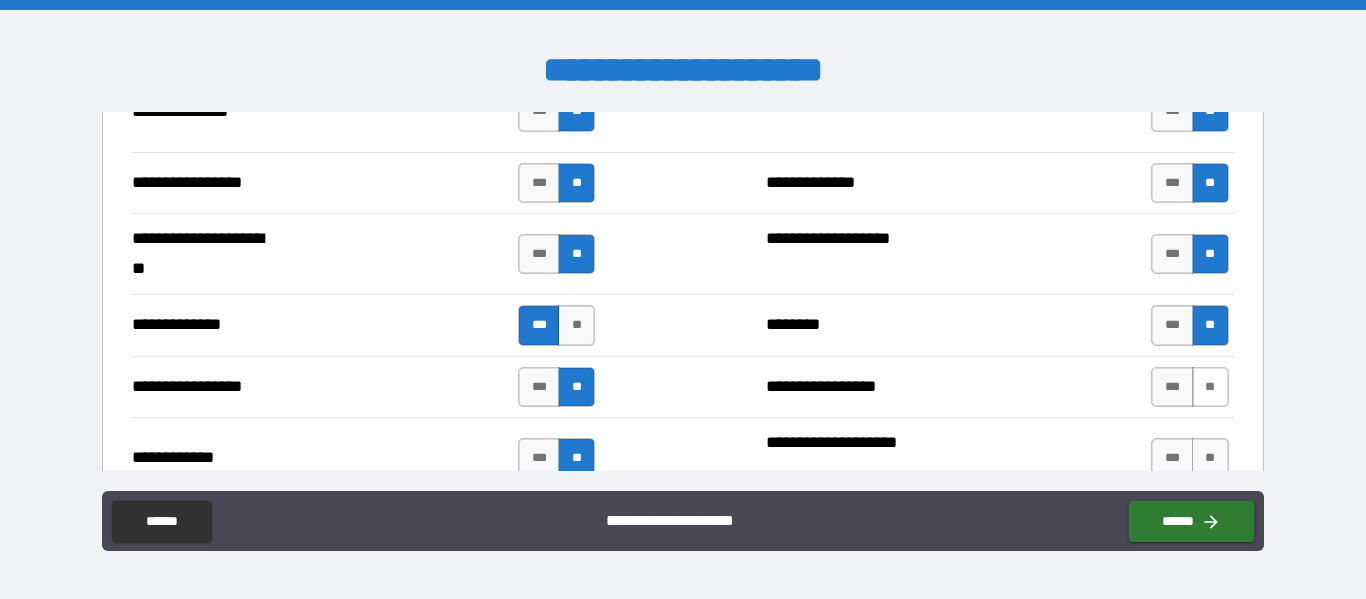 click on "**" at bounding box center (1210, 387) 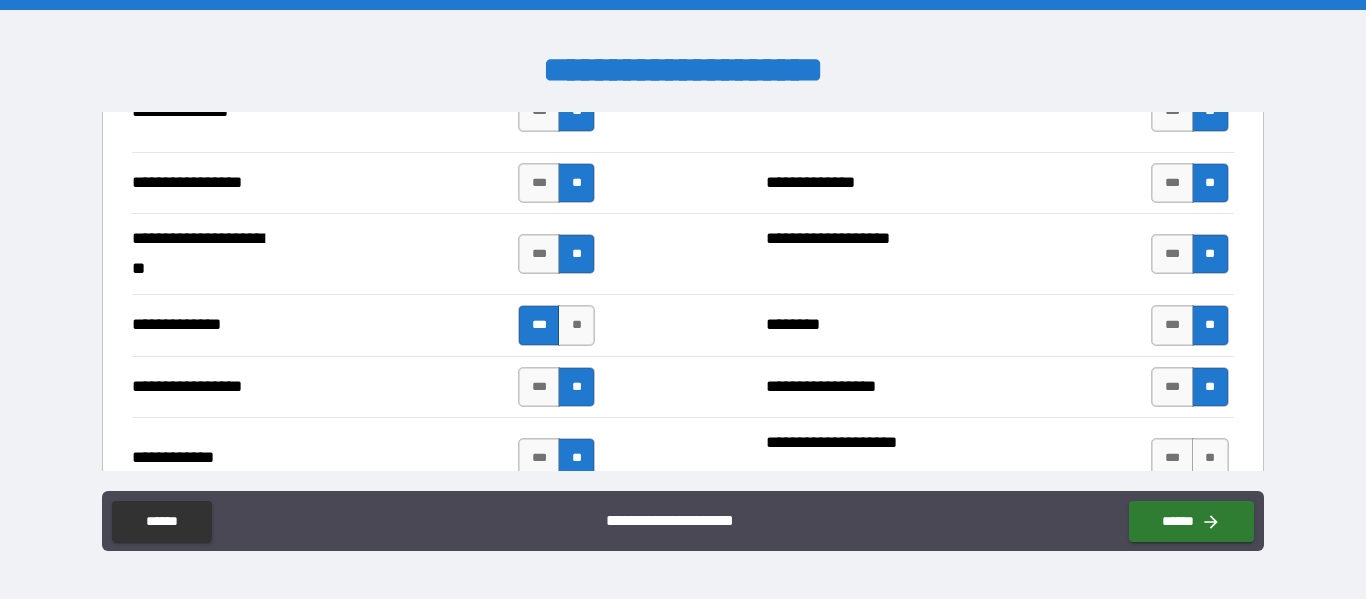 scroll, scrollTop: 2900, scrollLeft: 0, axis: vertical 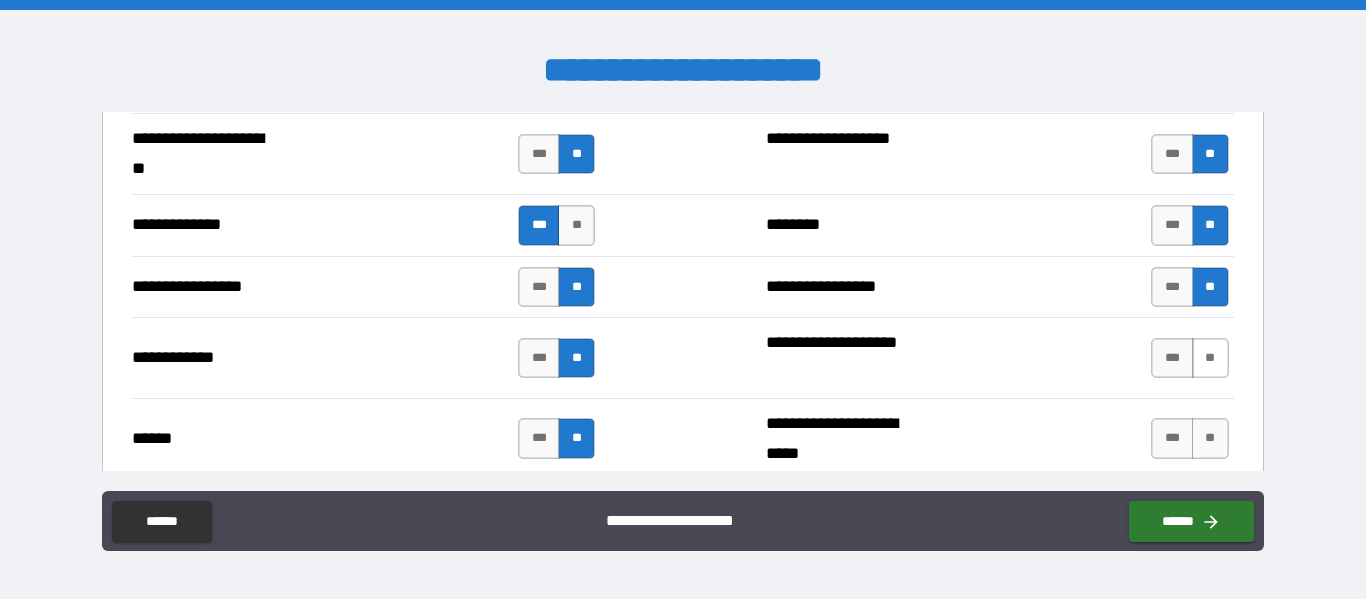 click on "**" at bounding box center (1210, 358) 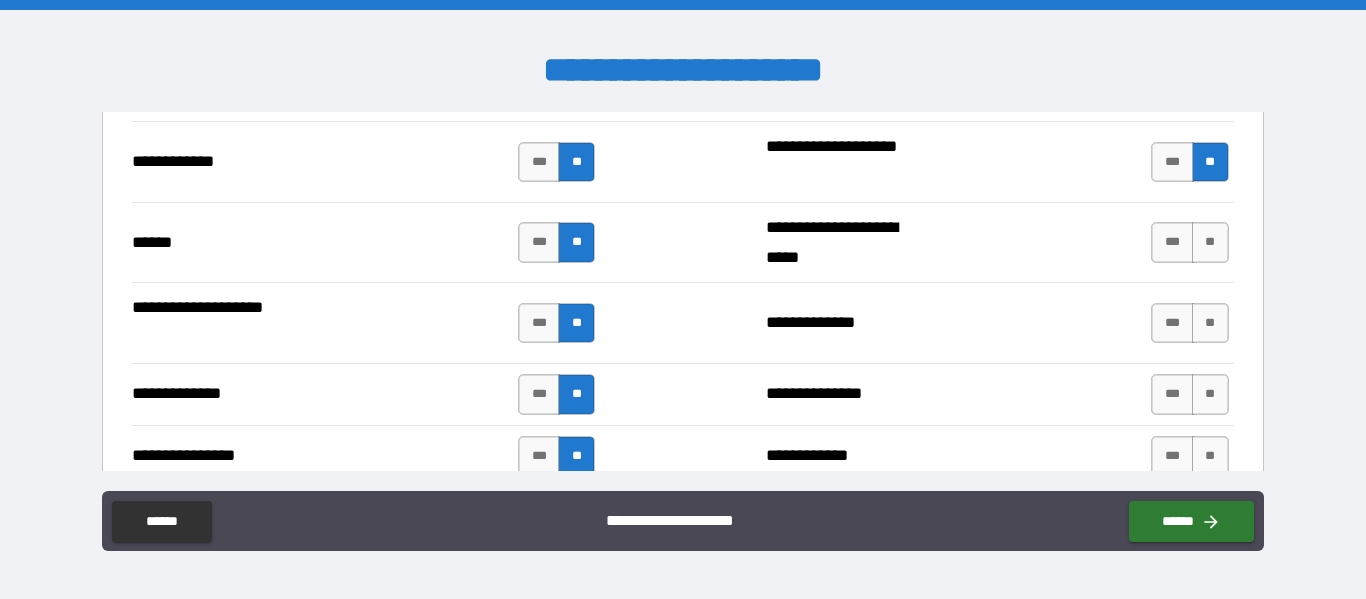 scroll, scrollTop: 3100, scrollLeft: 0, axis: vertical 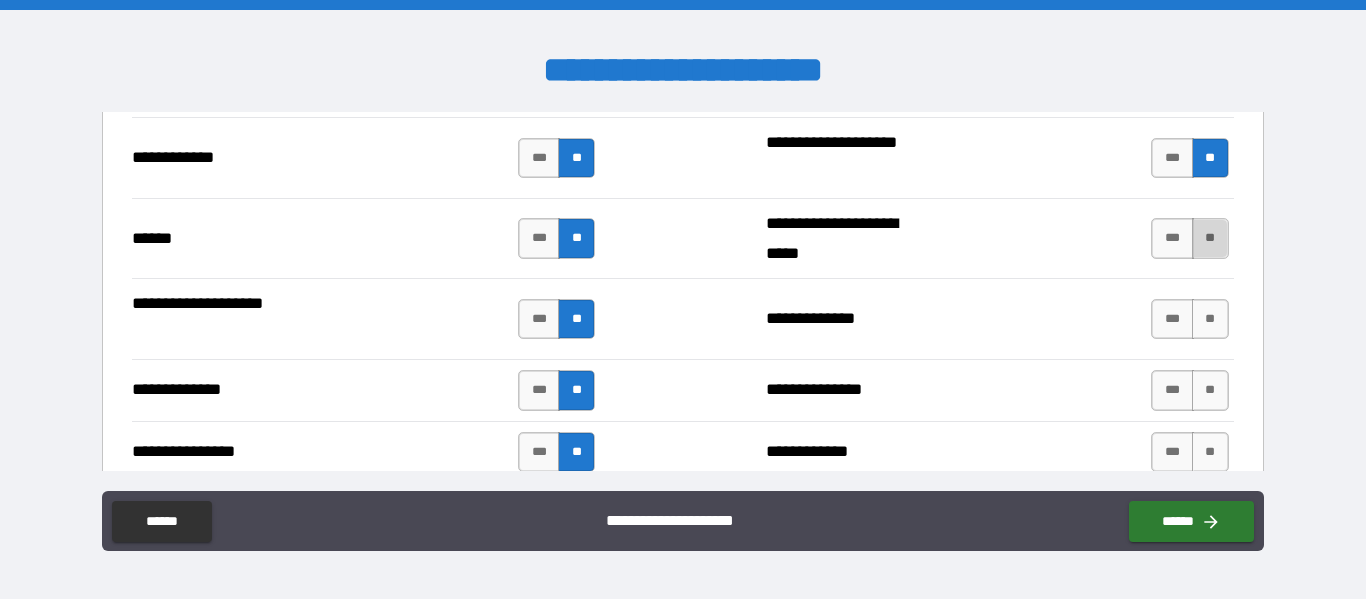 click on "**" at bounding box center [1210, 238] 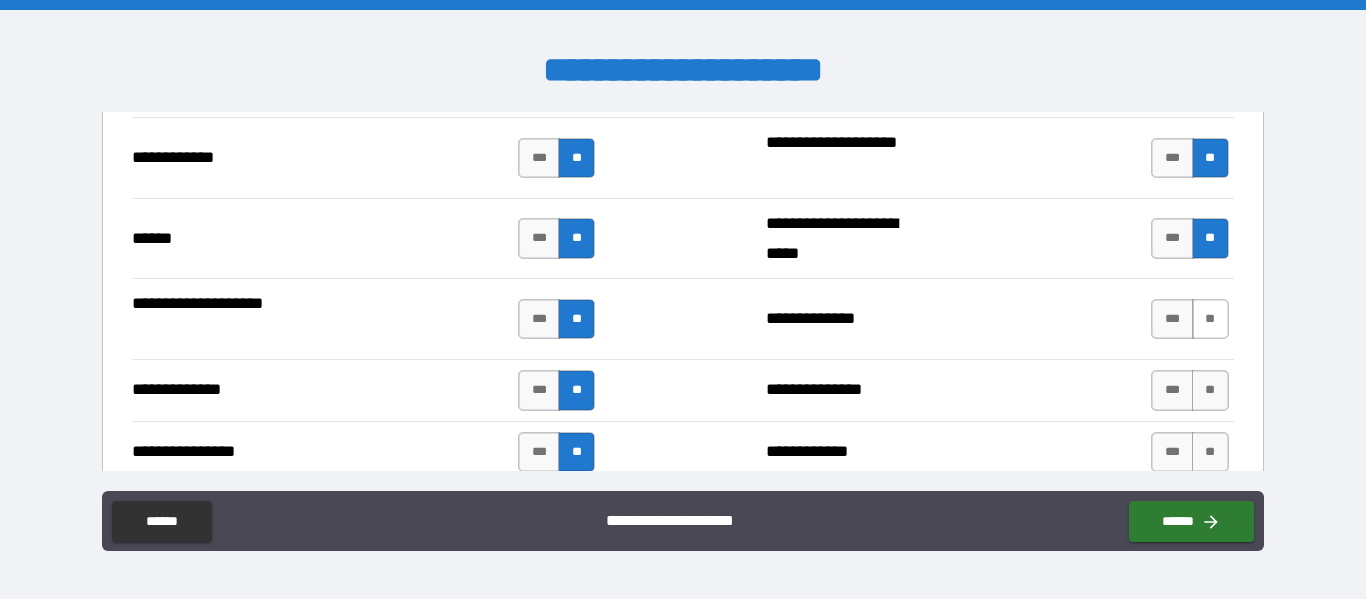 click on "**" at bounding box center [1210, 319] 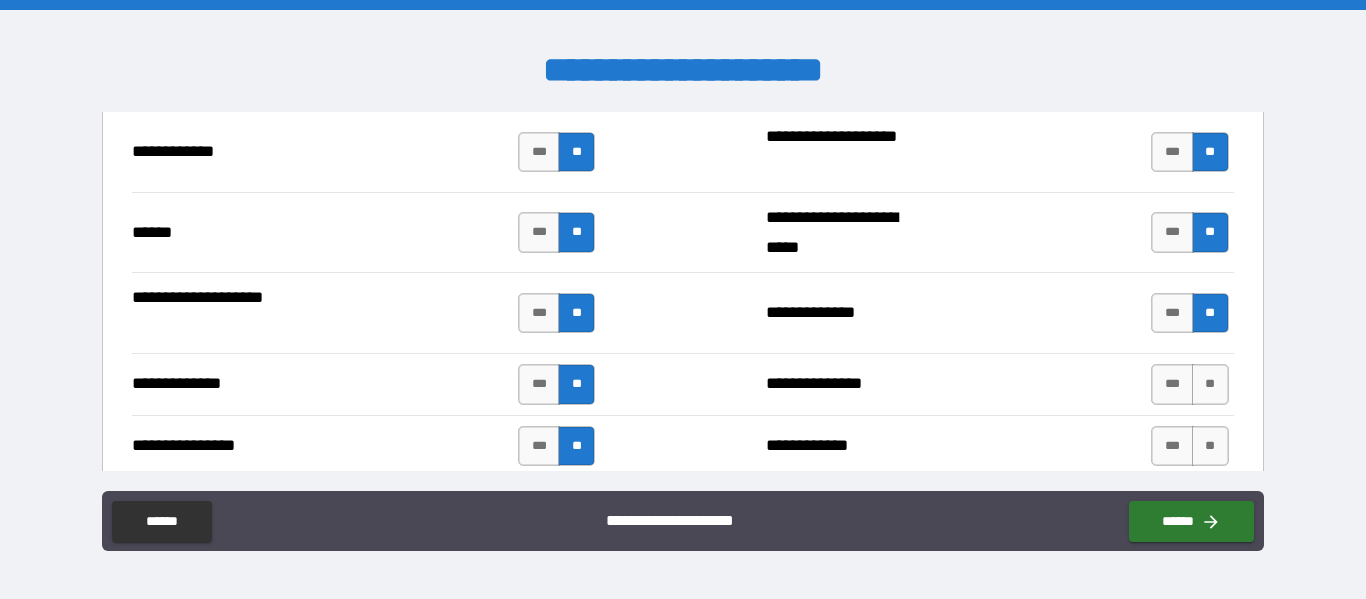 scroll, scrollTop: 3200, scrollLeft: 0, axis: vertical 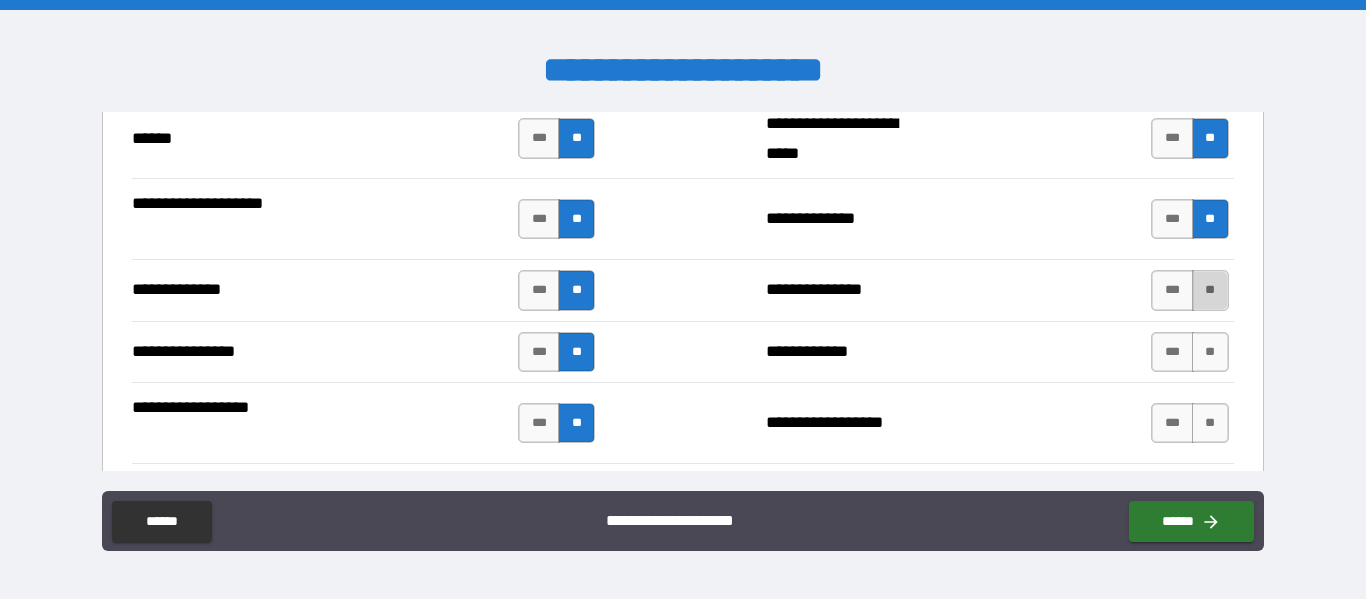 click on "**" at bounding box center (1210, 290) 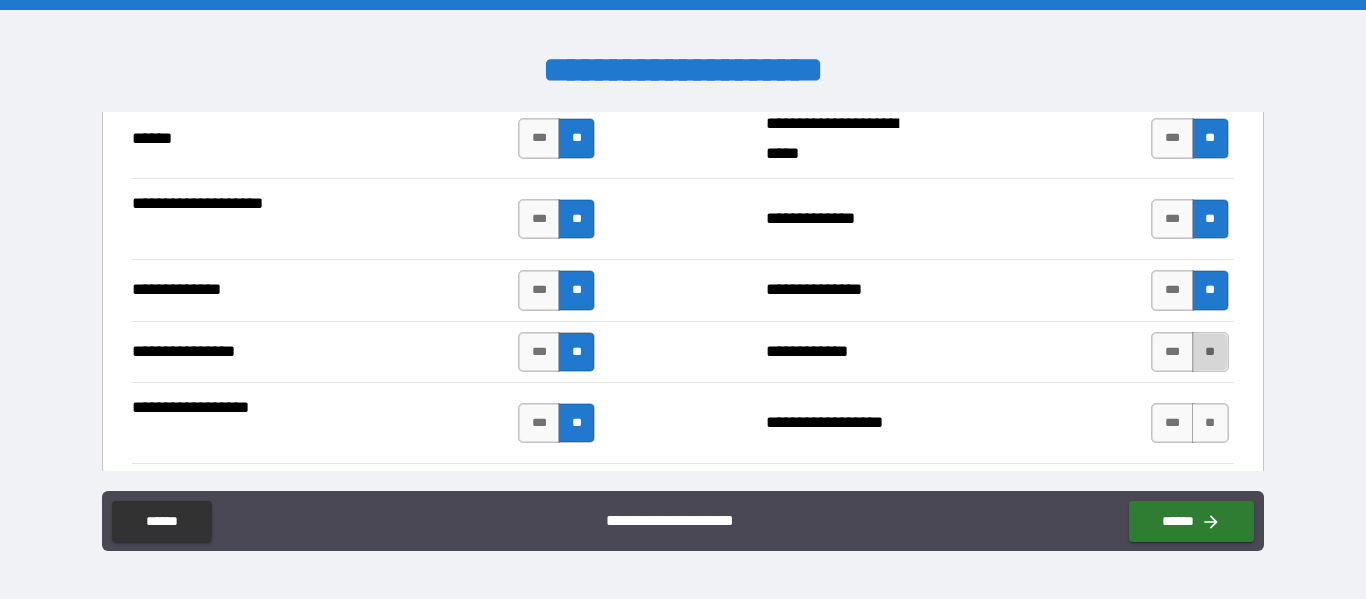 click on "**" at bounding box center (1210, 352) 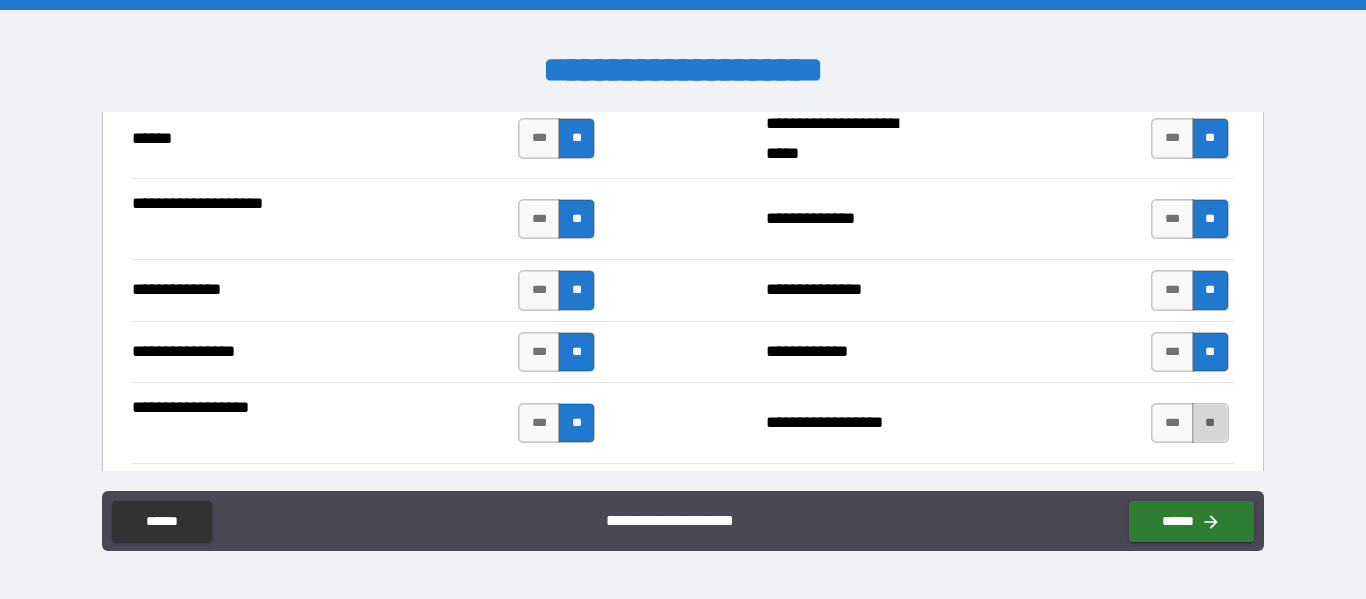 click on "**" at bounding box center [1210, 423] 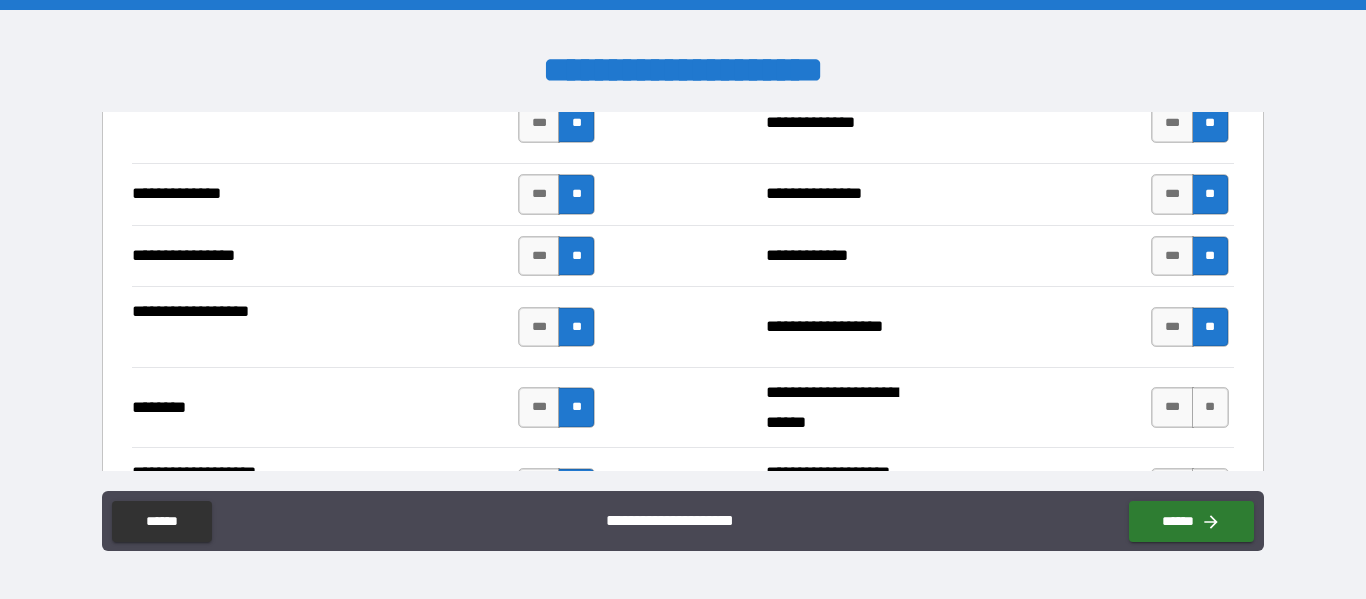 scroll, scrollTop: 3400, scrollLeft: 0, axis: vertical 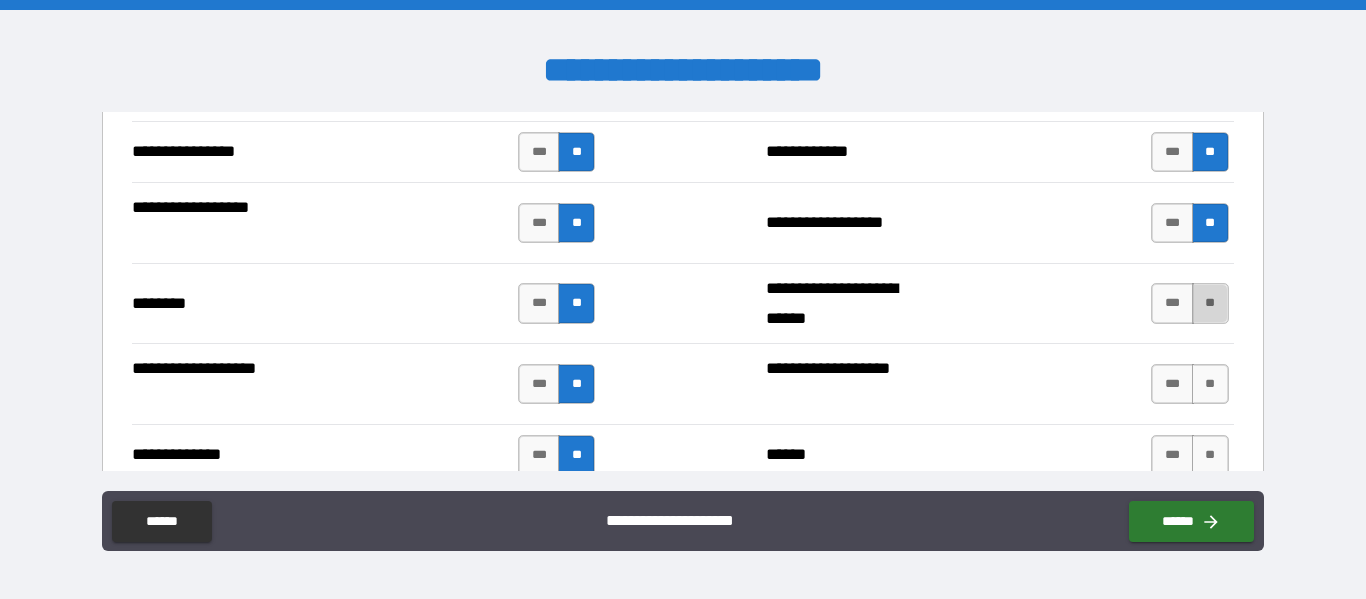 drag, startPoint x: 1207, startPoint y: 309, endPoint x: 1207, endPoint y: 373, distance: 64 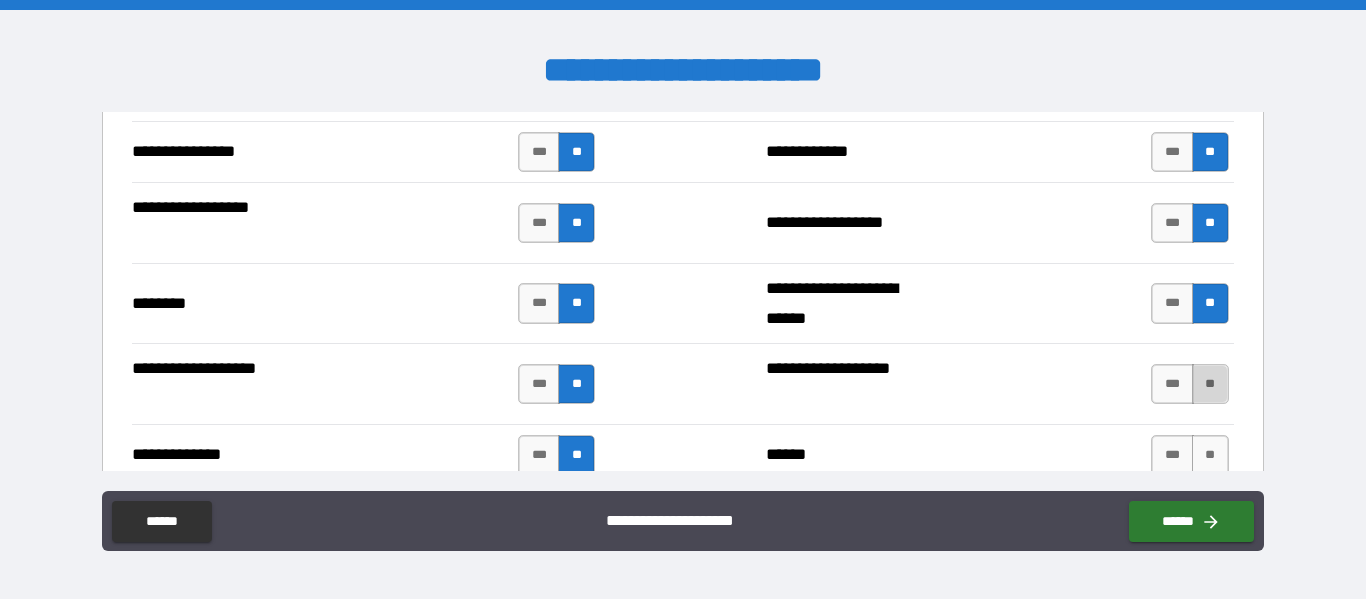 click on "**" at bounding box center (1210, 384) 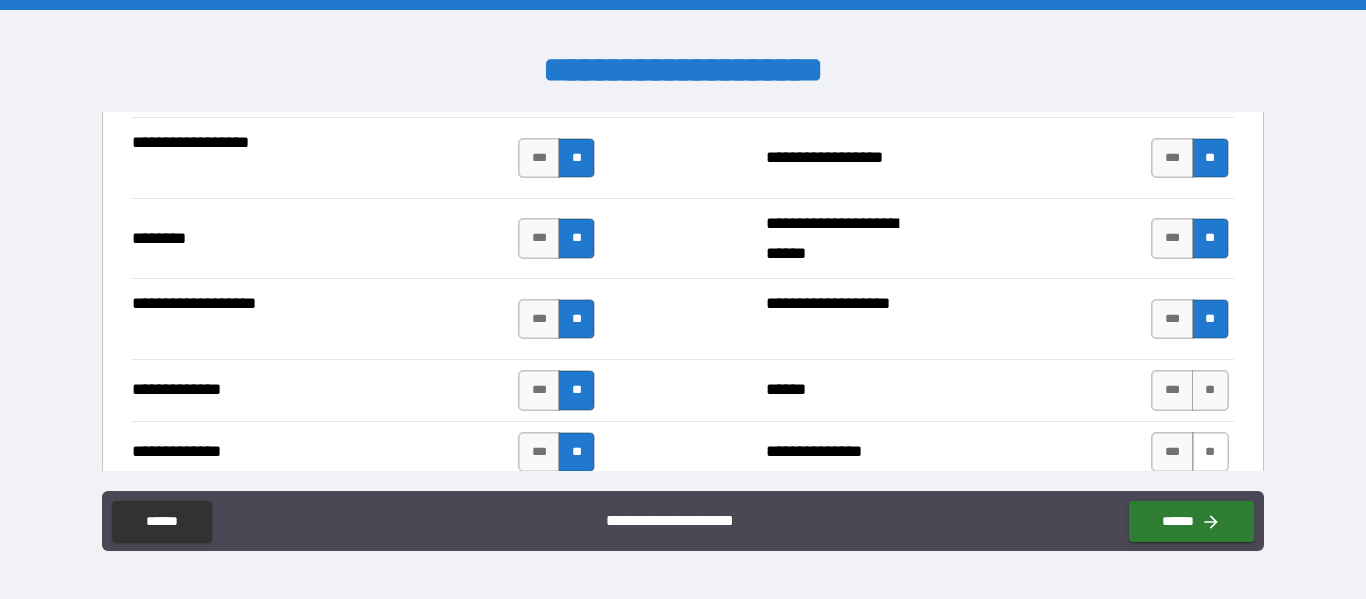 scroll, scrollTop: 3500, scrollLeft: 0, axis: vertical 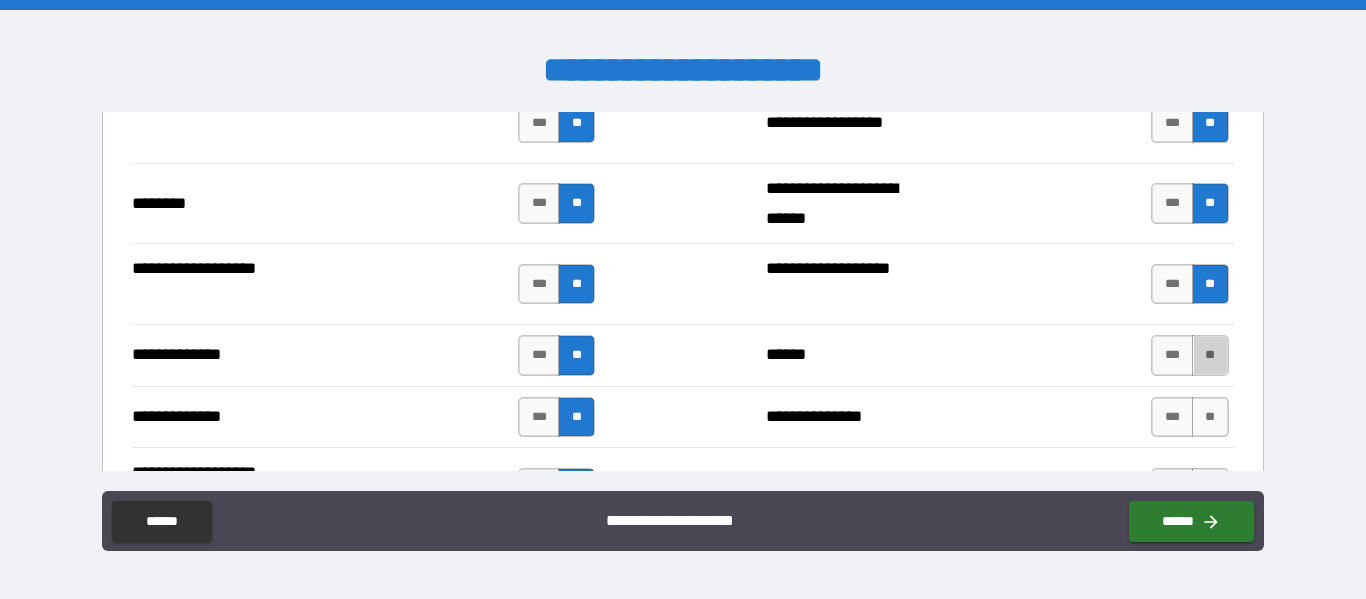 drag, startPoint x: 1210, startPoint y: 354, endPoint x: 1199, endPoint y: 439, distance: 85.70881 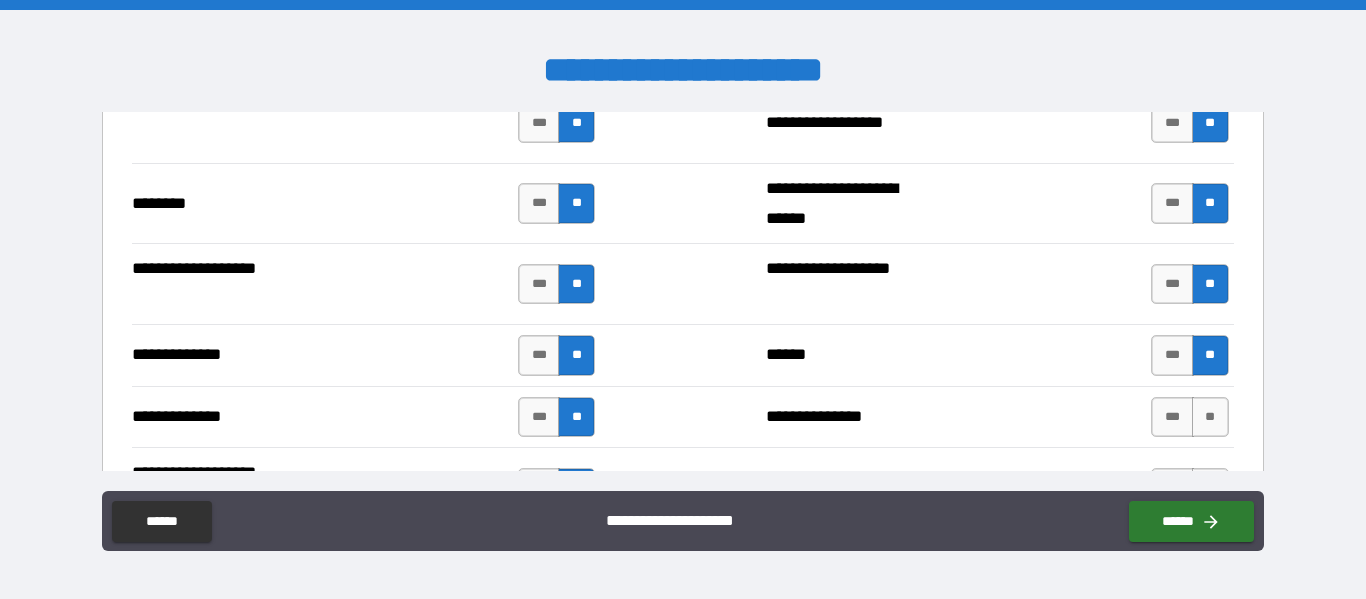 click on "**********" at bounding box center (682, 417) 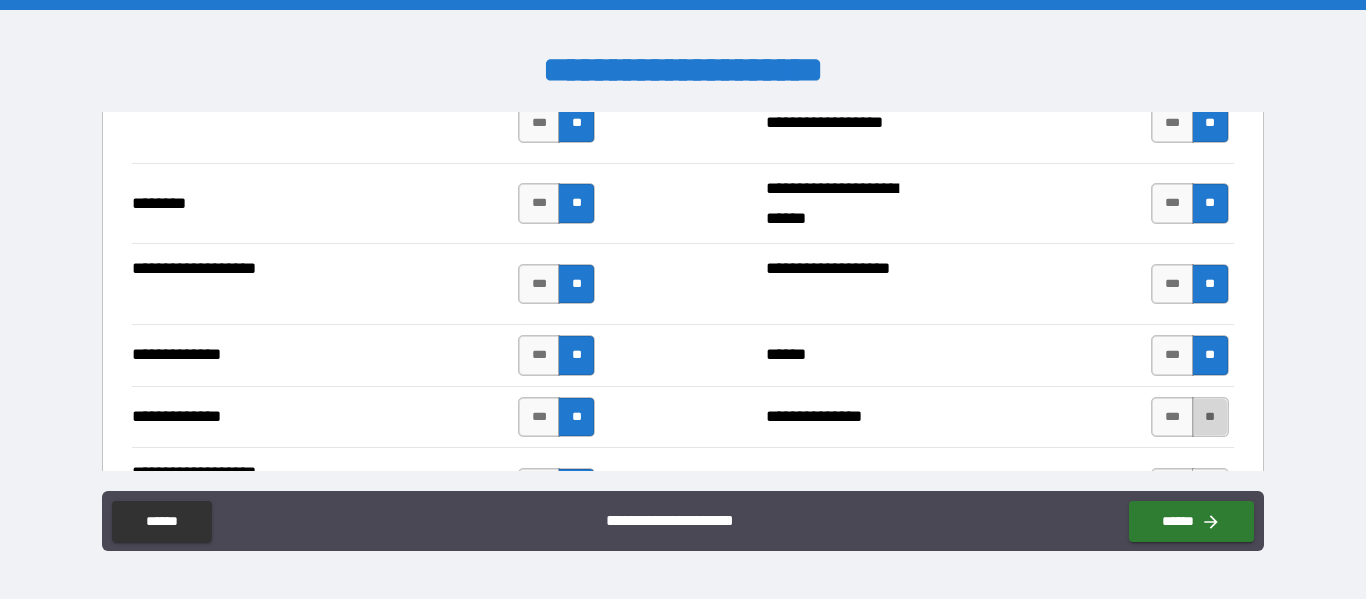click on "**" at bounding box center [1210, 417] 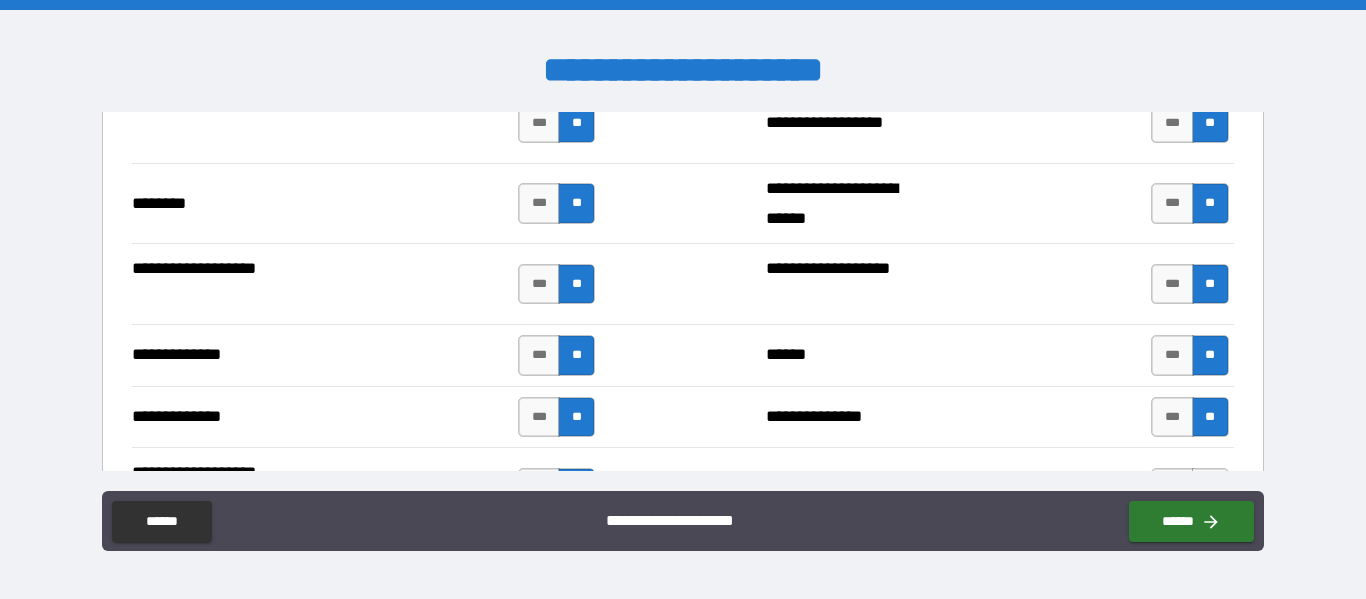 scroll, scrollTop: 3600, scrollLeft: 0, axis: vertical 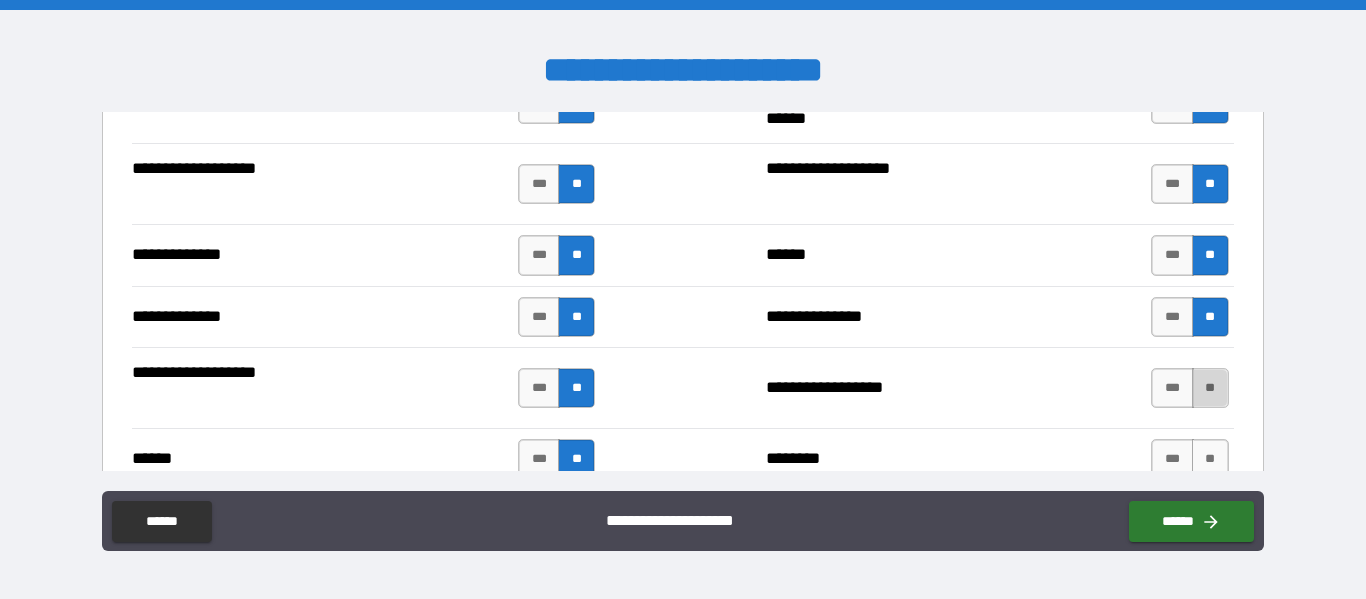 click on "**" at bounding box center (1210, 388) 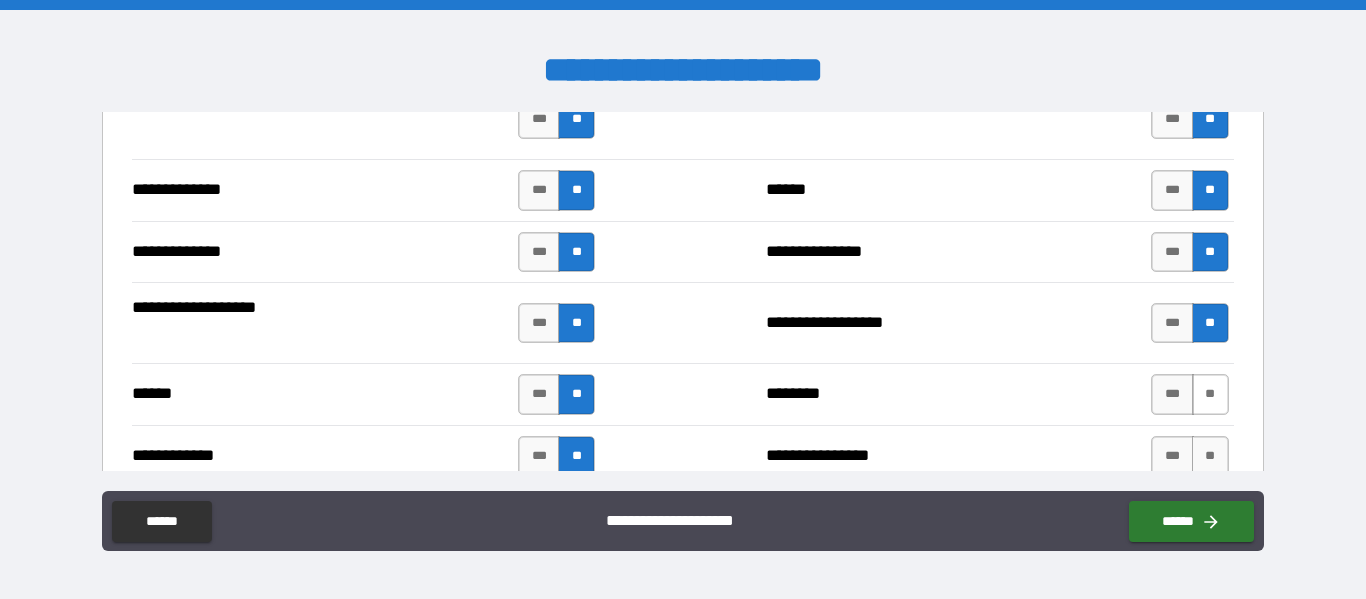 scroll, scrollTop: 3700, scrollLeft: 0, axis: vertical 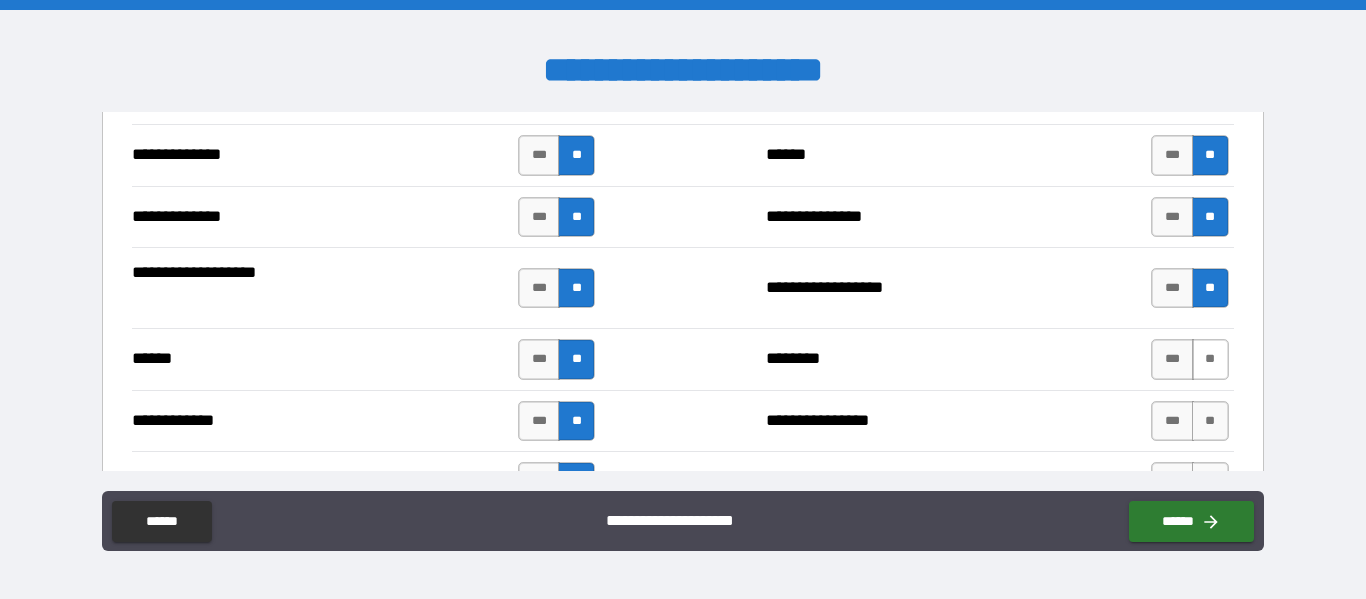 click on "**" at bounding box center [1210, 359] 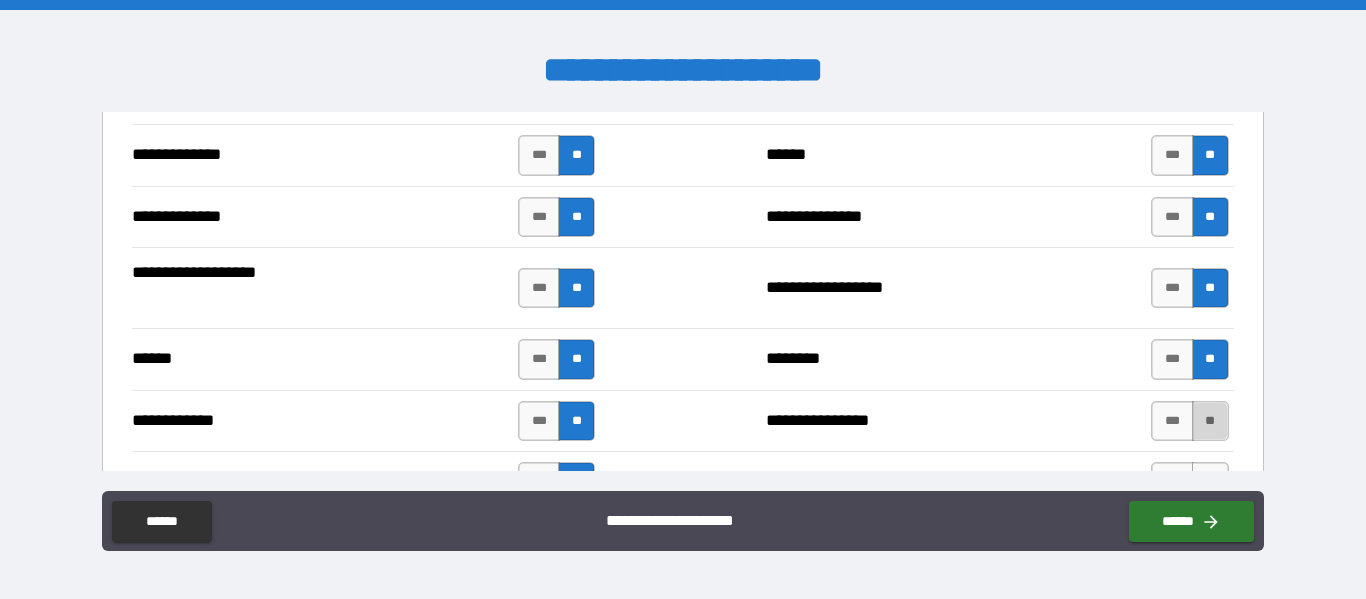 click on "**" at bounding box center [1210, 421] 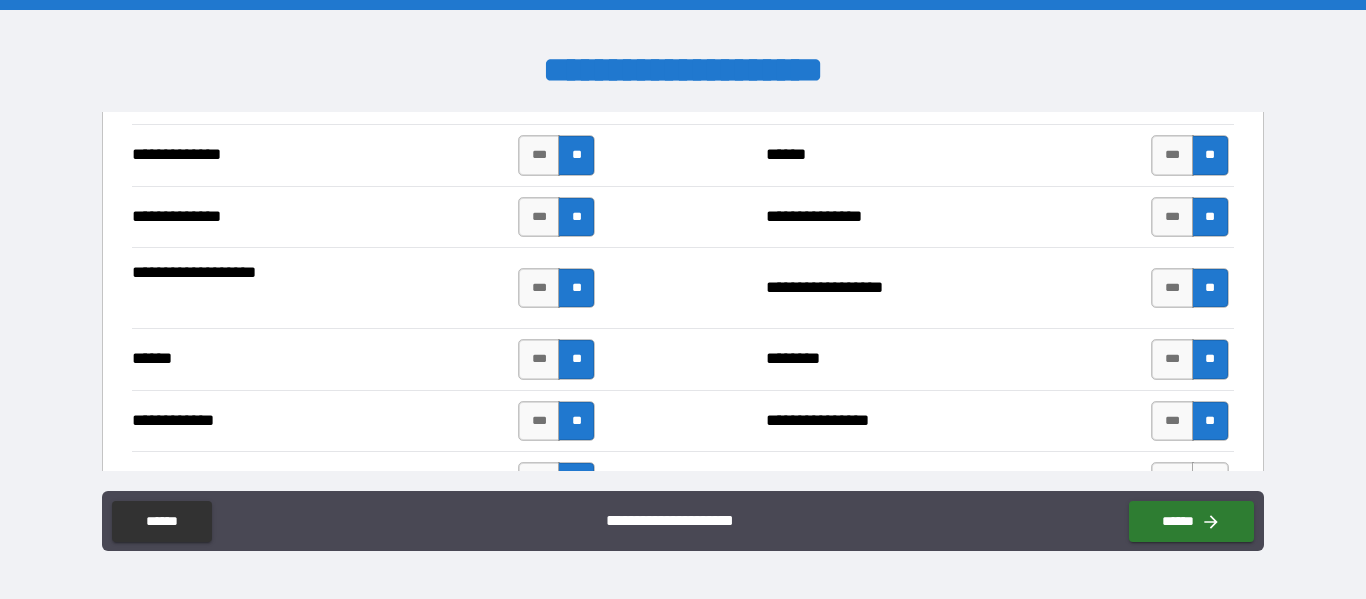 scroll, scrollTop: 3800, scrollLeft: 0, axis: vertical 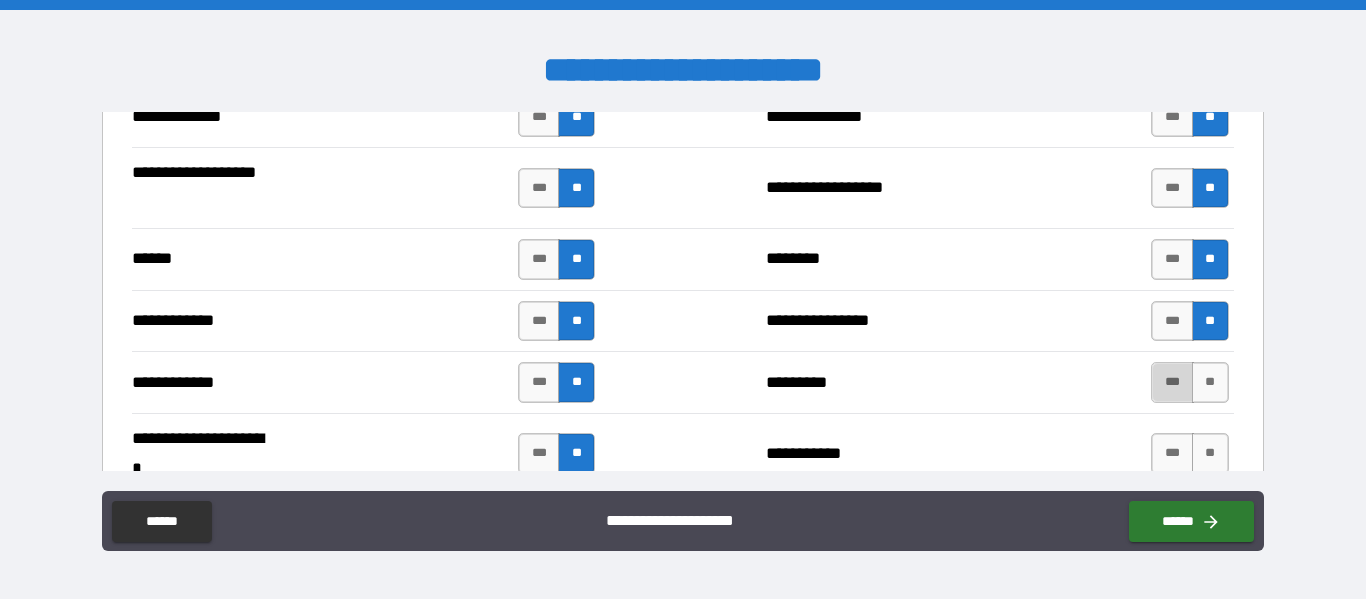 click on "***" at bounding box center (1172, 382) 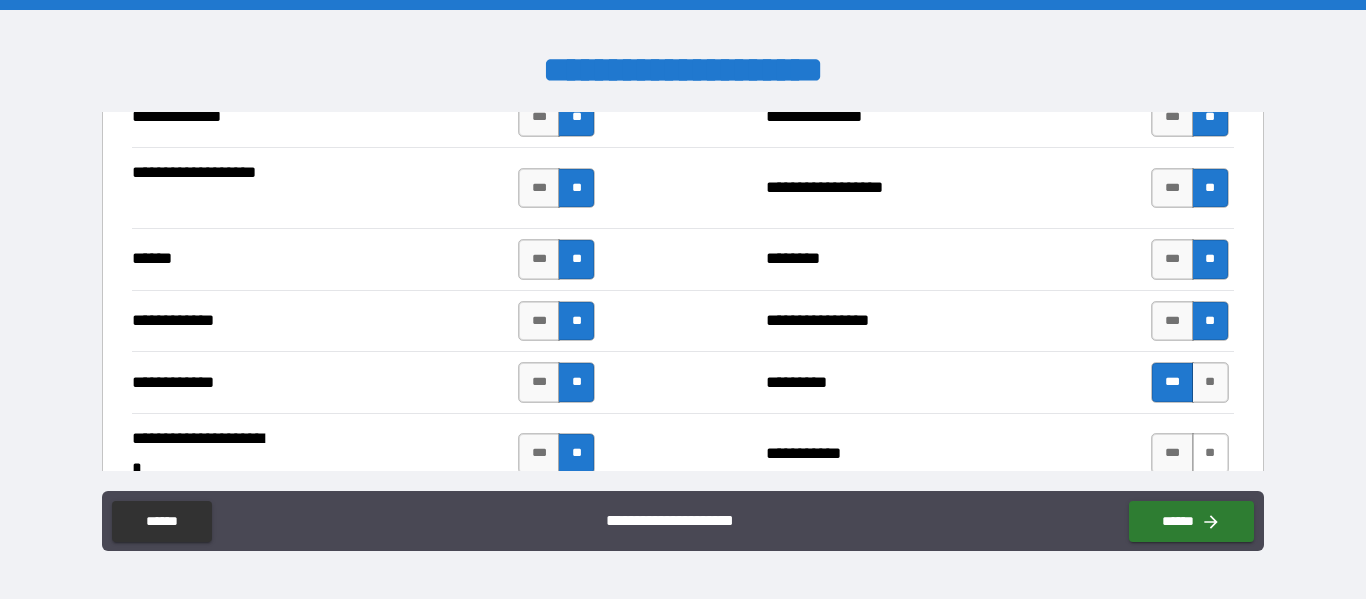 click on "**" at bounding box center [1210, 453] 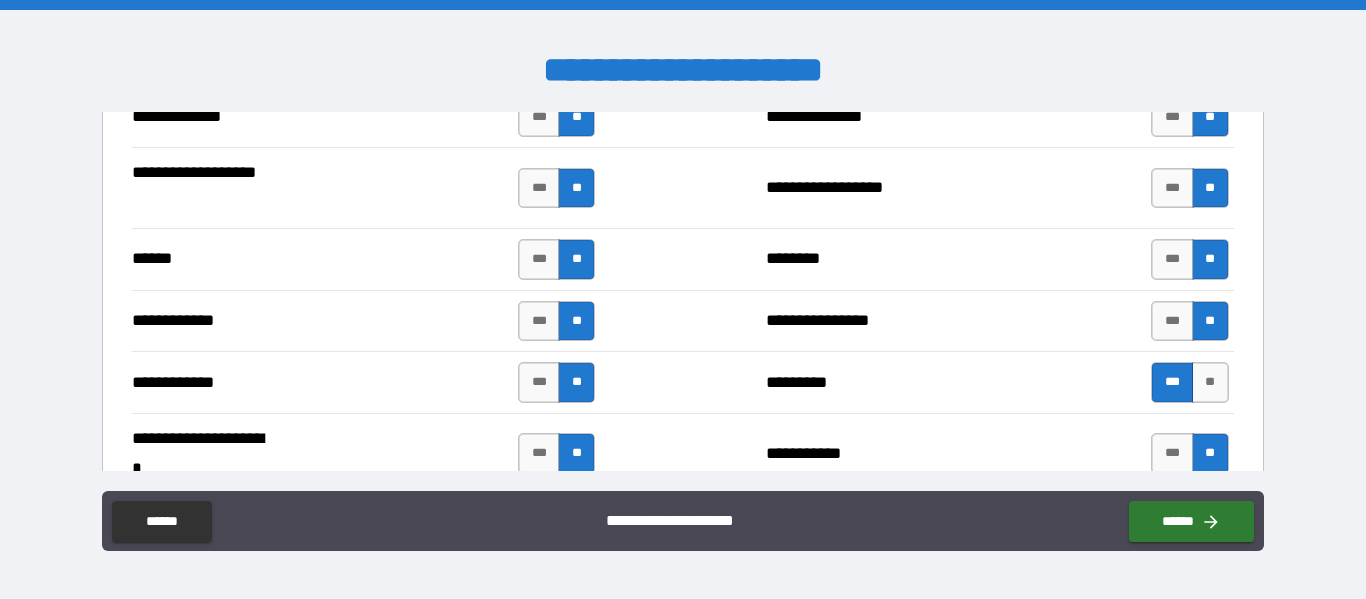 scroll, scrollTop: 3900, scrollLeft: 0, axis: vertical 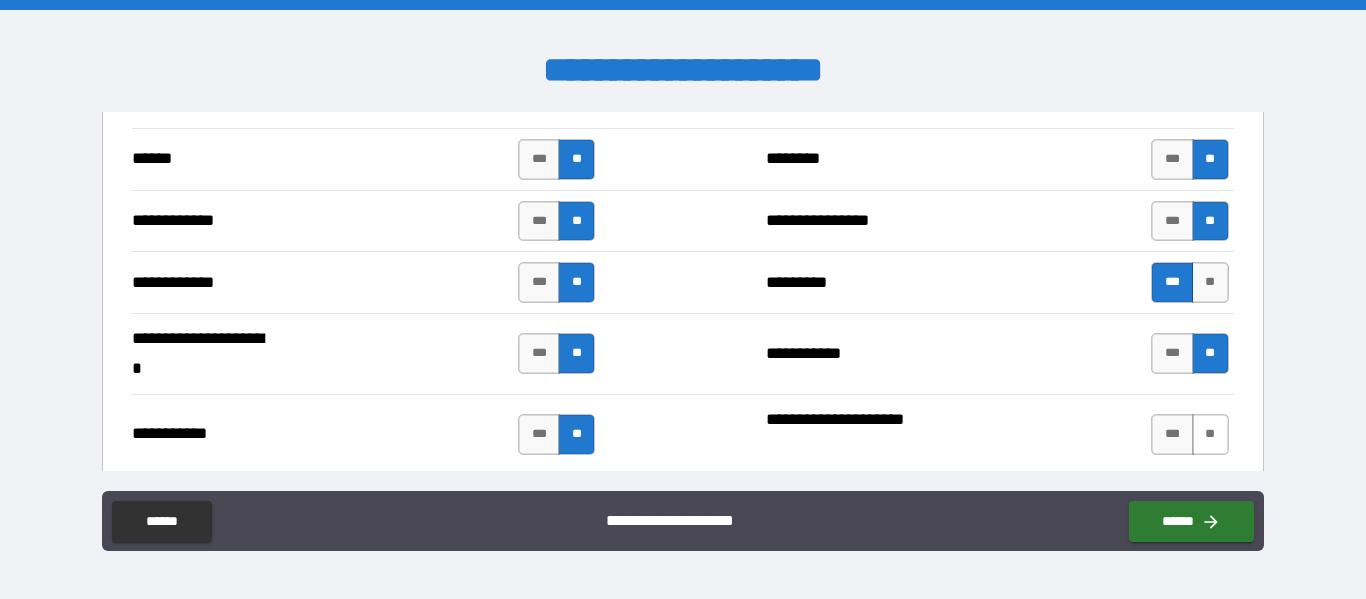 click on "**" at bounding box center (1210, 434) 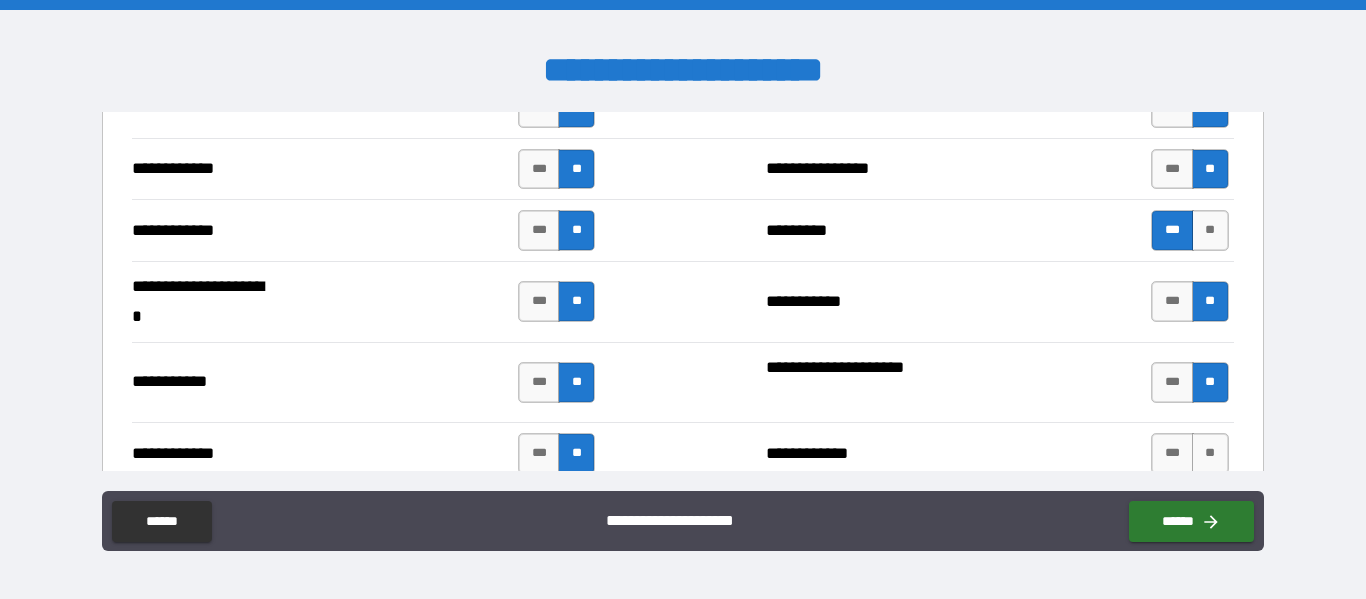scroll, scrollTop: 4000, scrollLeft: 0, axis: vertical 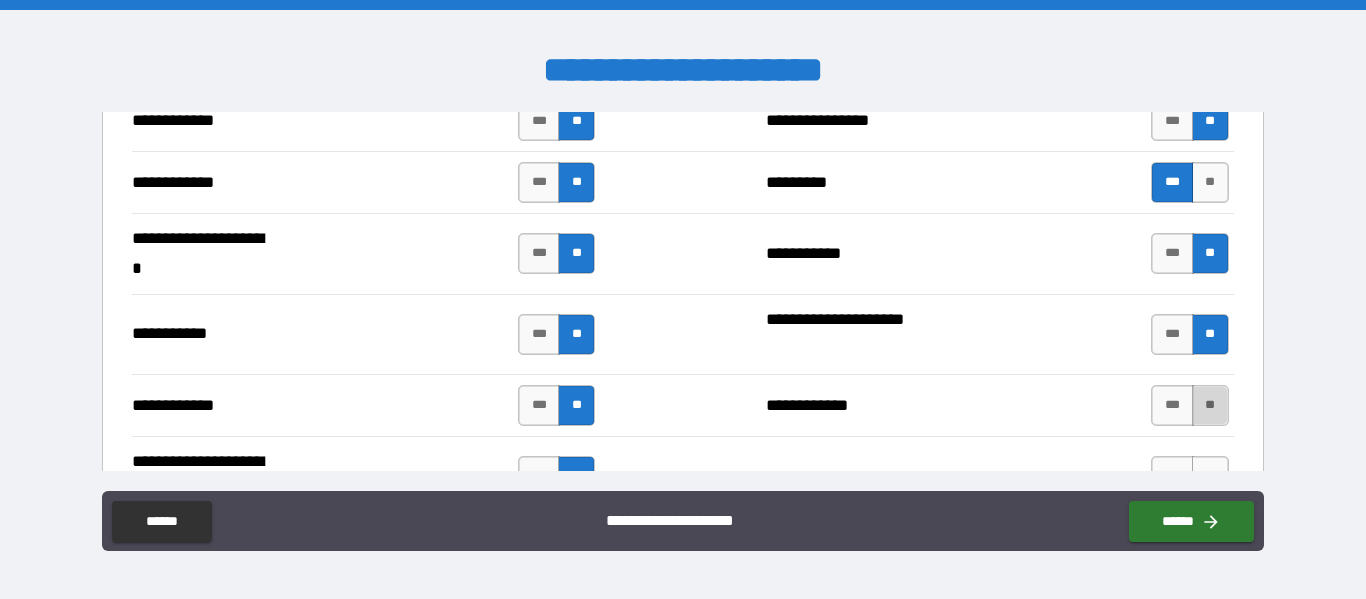 click on "**" at bounding box center (1210, 405) 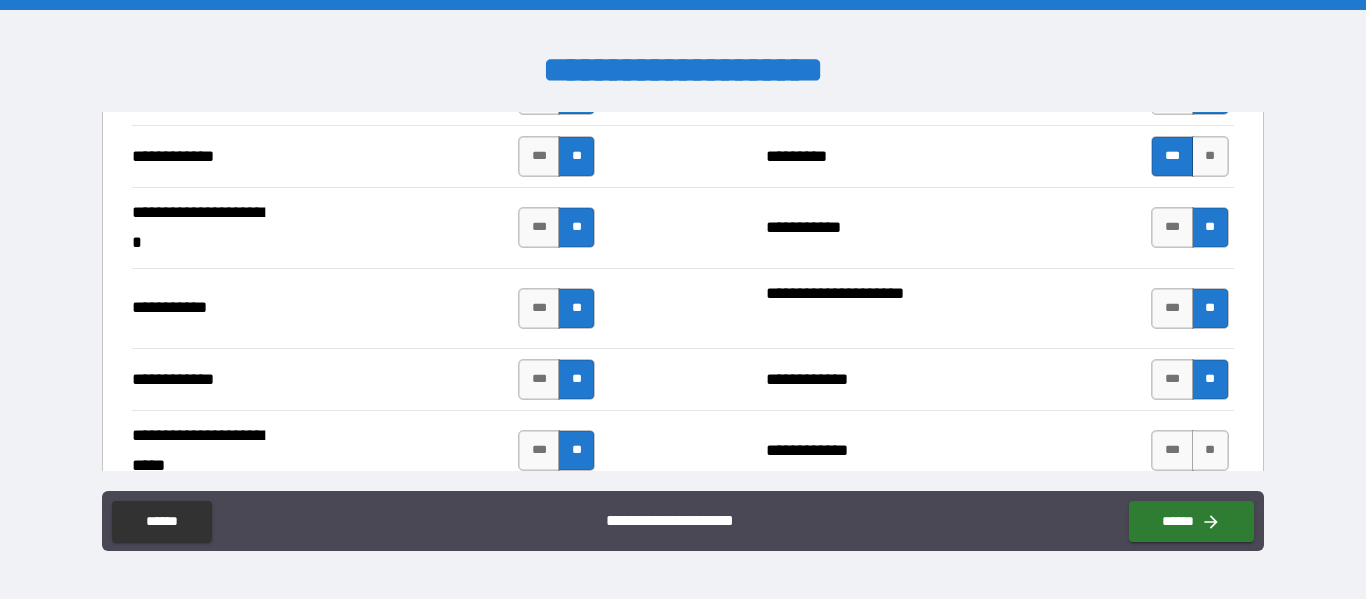scroll, scrollTop: 4100, scrollLeft: 0, axis: vertical 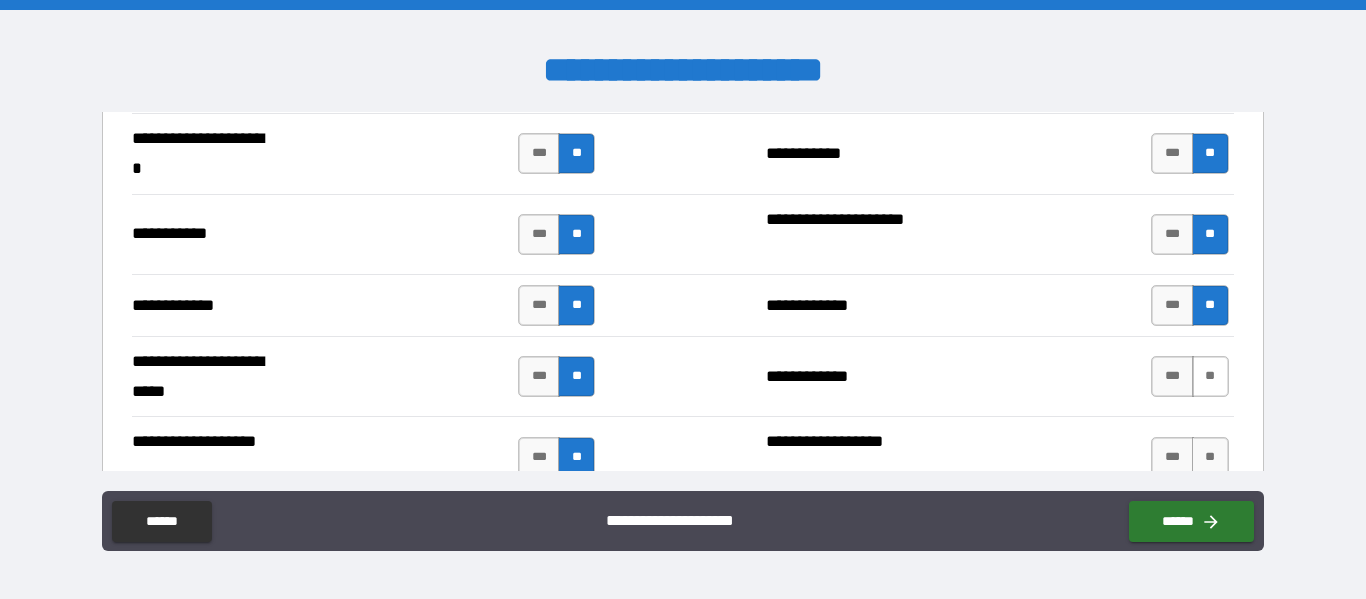click on "**" at bounding box center [1210, 376] 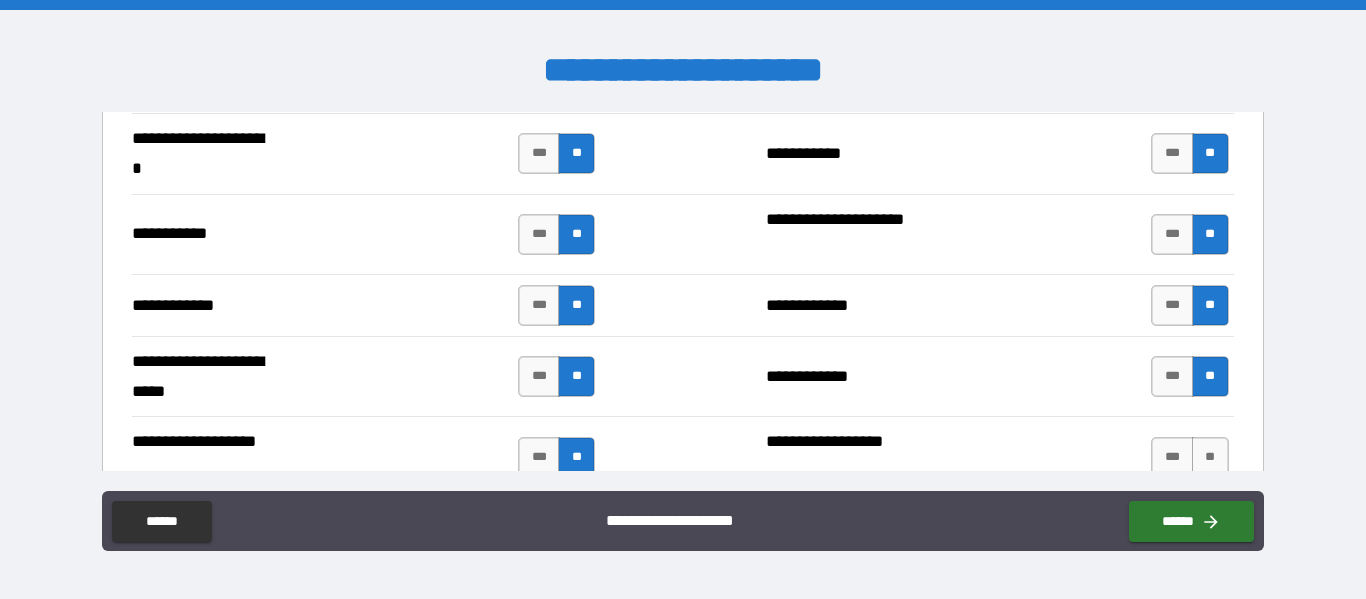 scroll, scrollTop: 4200, scrollLeft: 0, axis: vertical 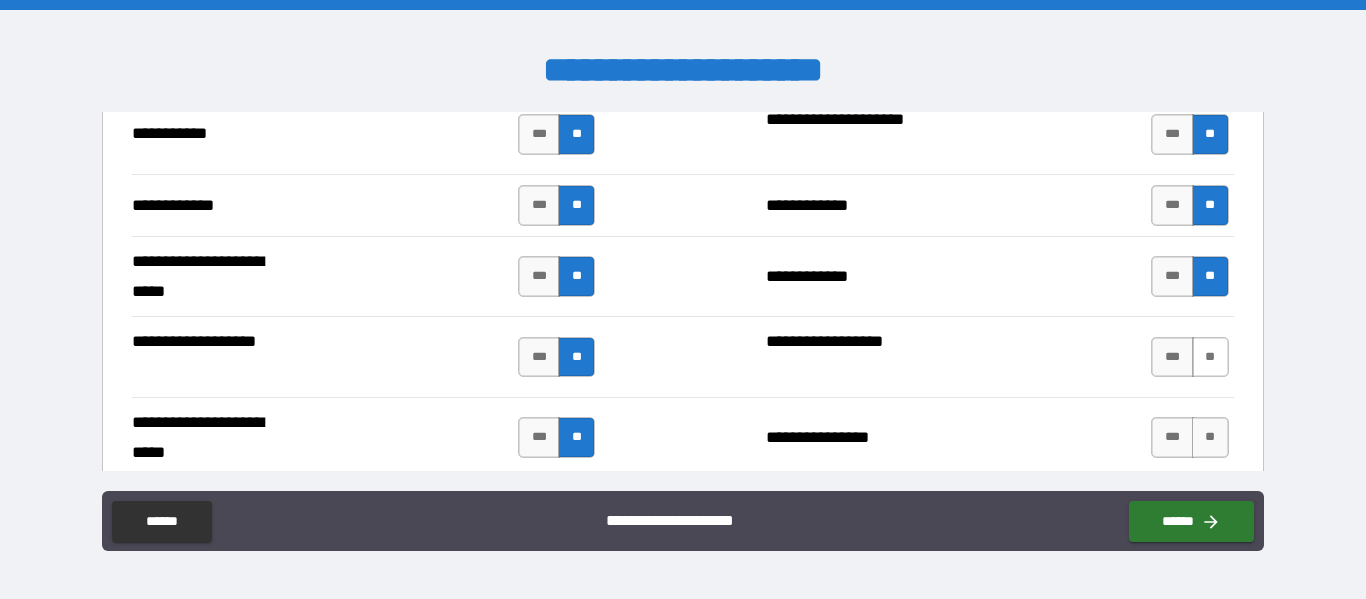 click on "**" at bounding box center [1210, 357] 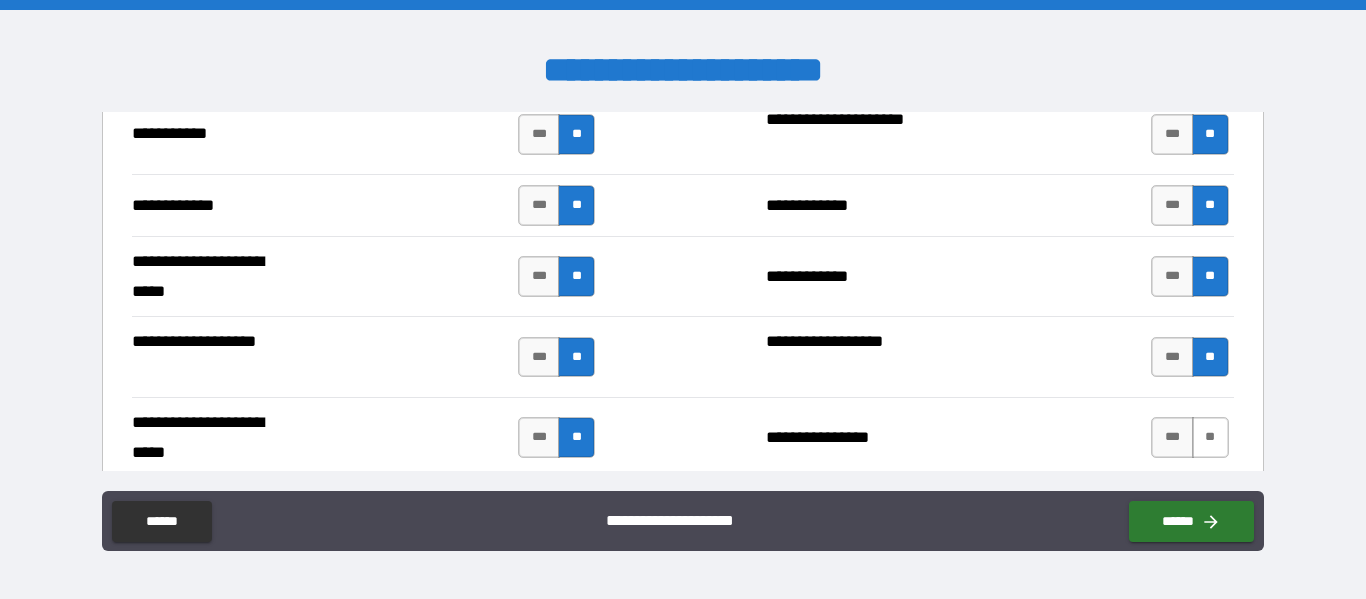 click on "**" at bounding box center [1210, 437] 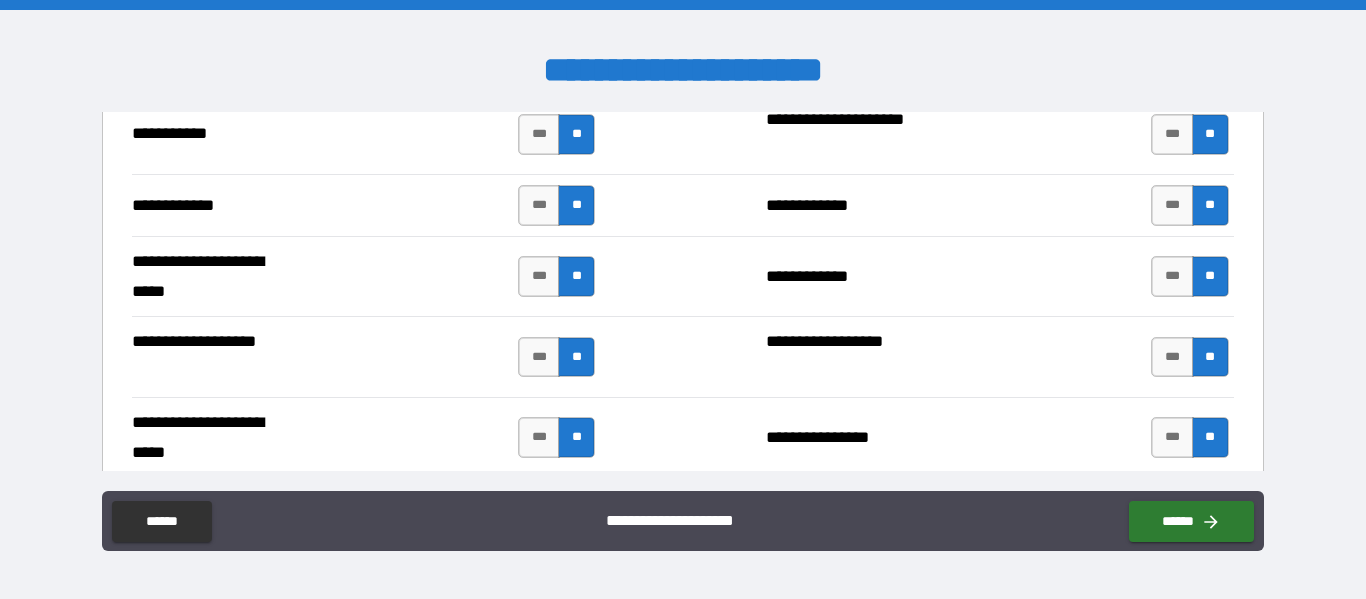 scroll, scrollTop: 4300, scrollLeft: 0, axis: vertical 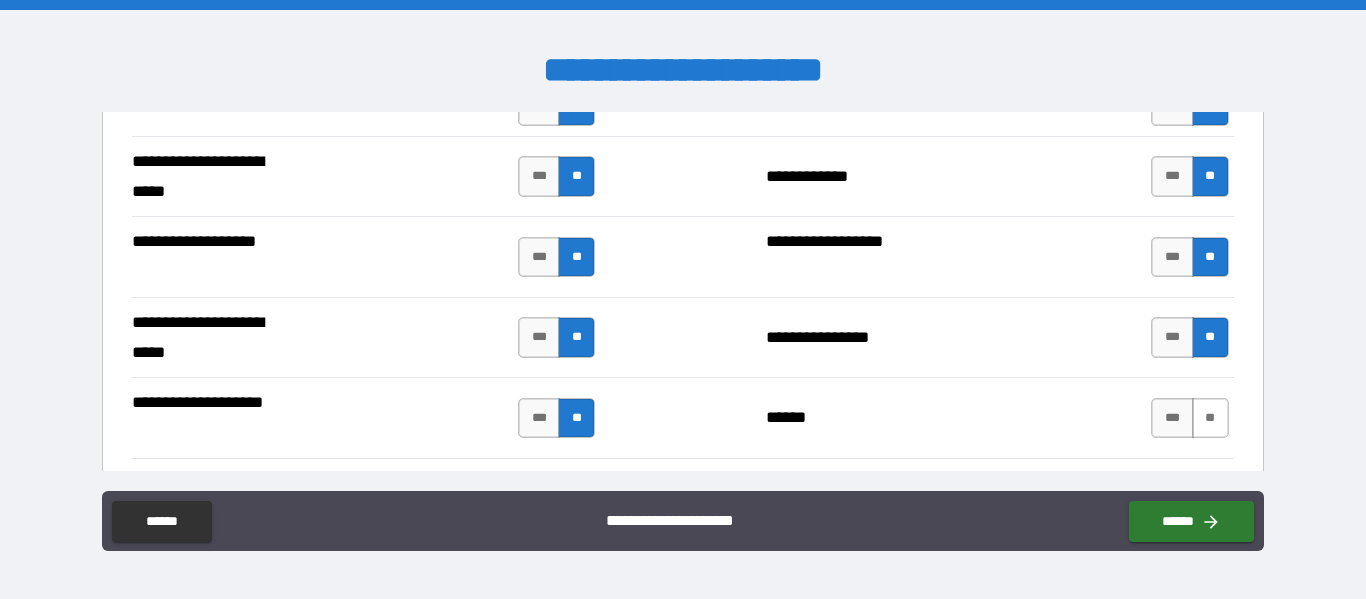 click on "**" at bounding box center [1210, 418] 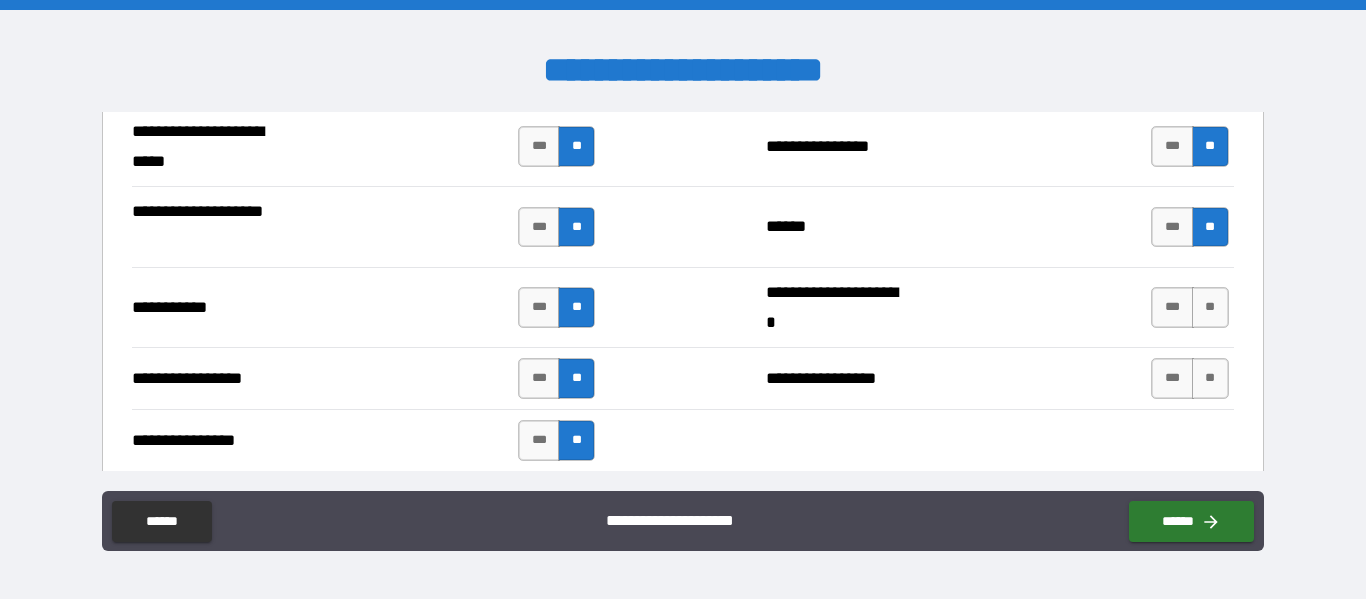 scroll, scrollTop: 4500, scrollLeft: 0, axis: vertical 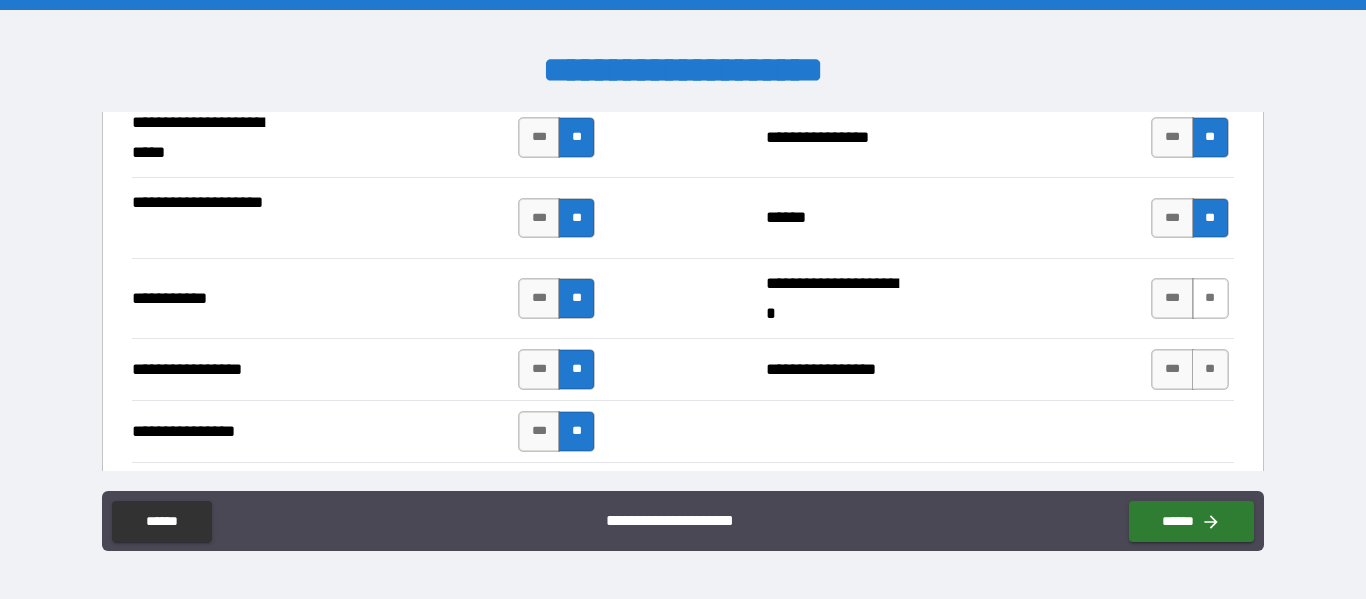 click on "**" at bounding box center [1210, 298] 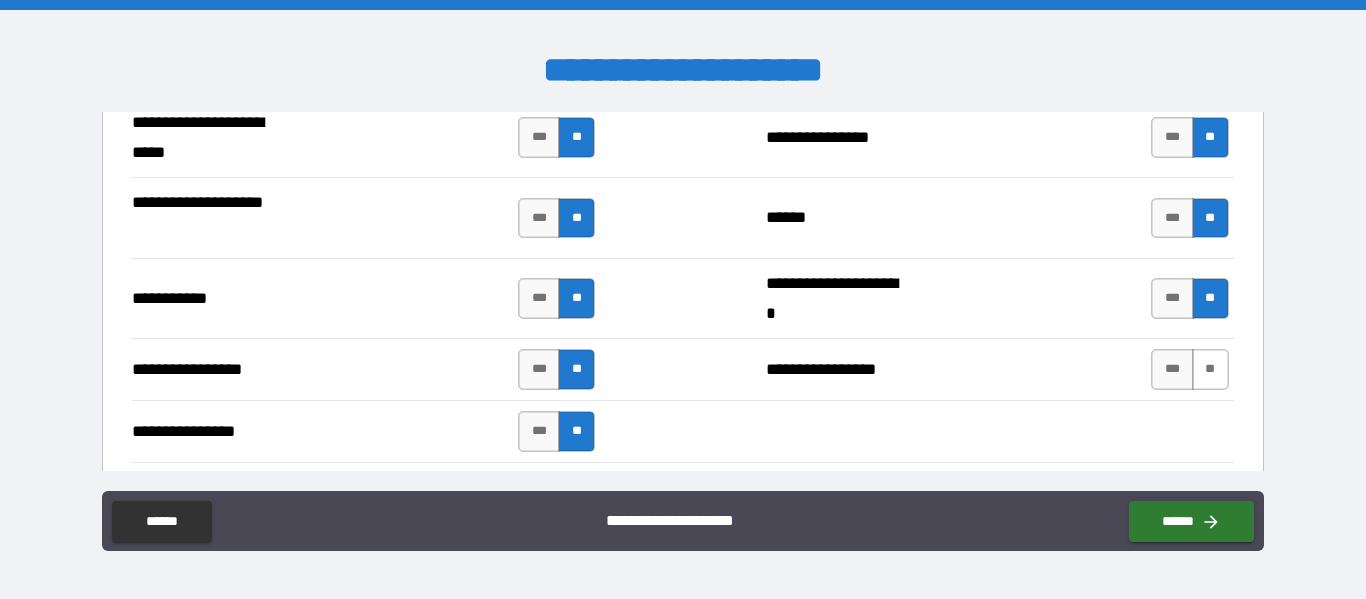 click on "**" at bounding box center (1210, 369) 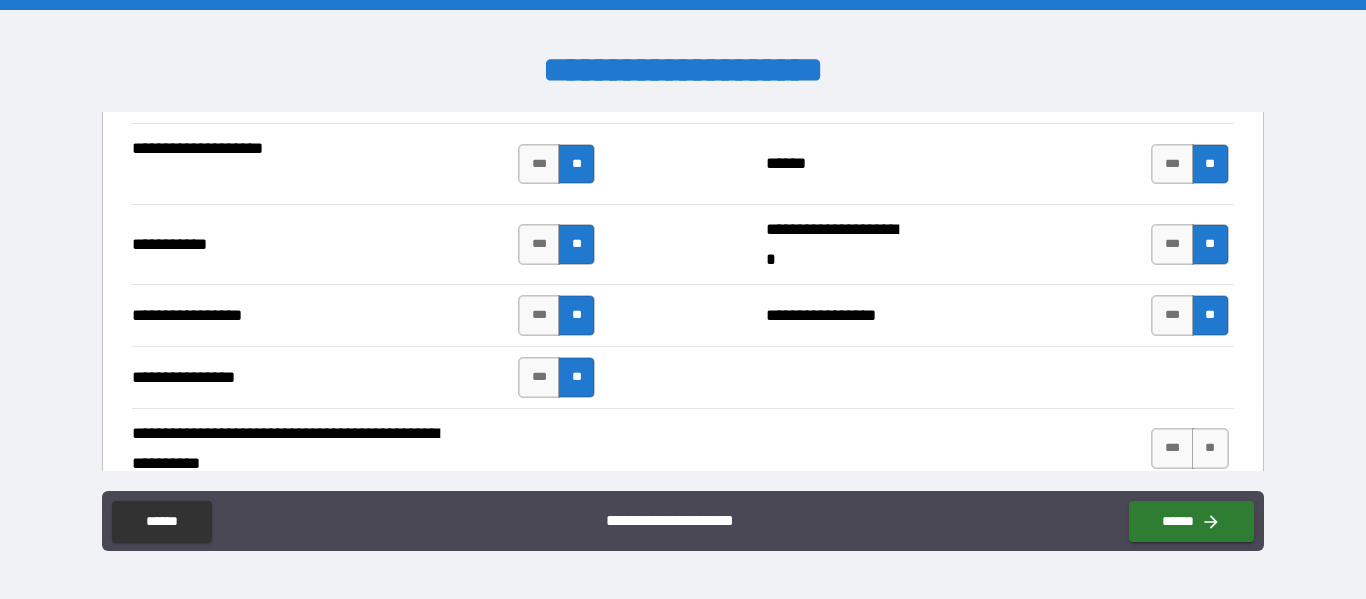 scroll, scrollTop: 4600, scrollLeft: 0, axis: vertical 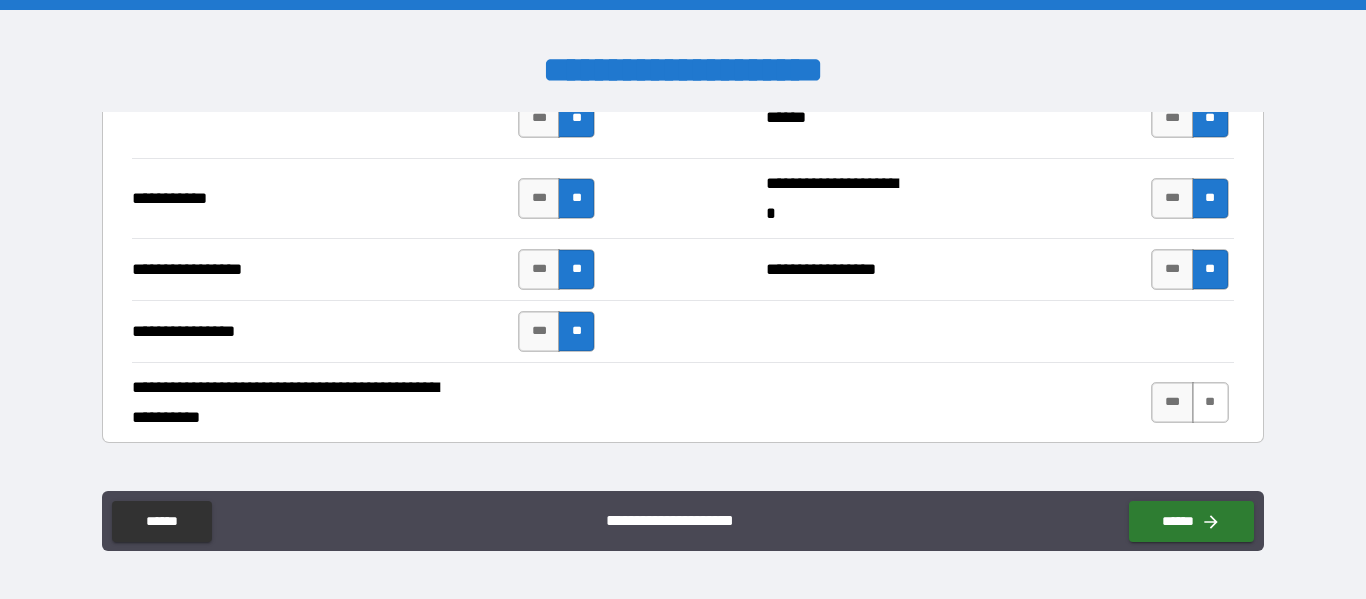 click on "**" at bounding box center (1210, 402) 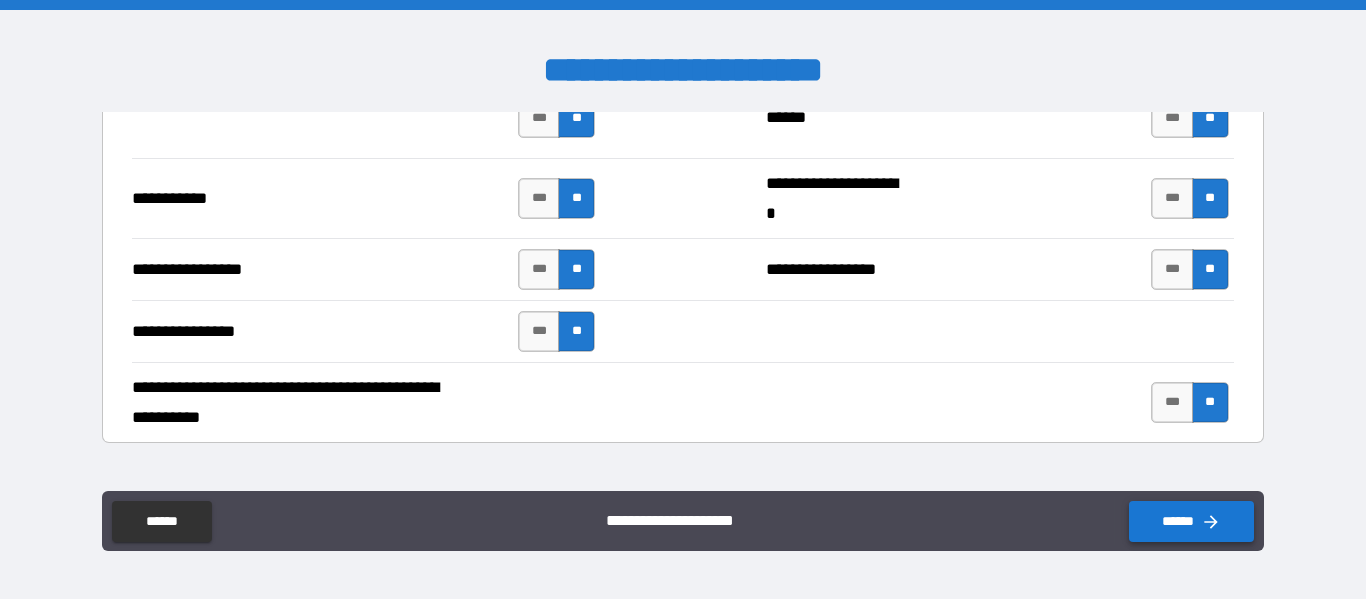 click on "******" at bounding box center [1191, 521] 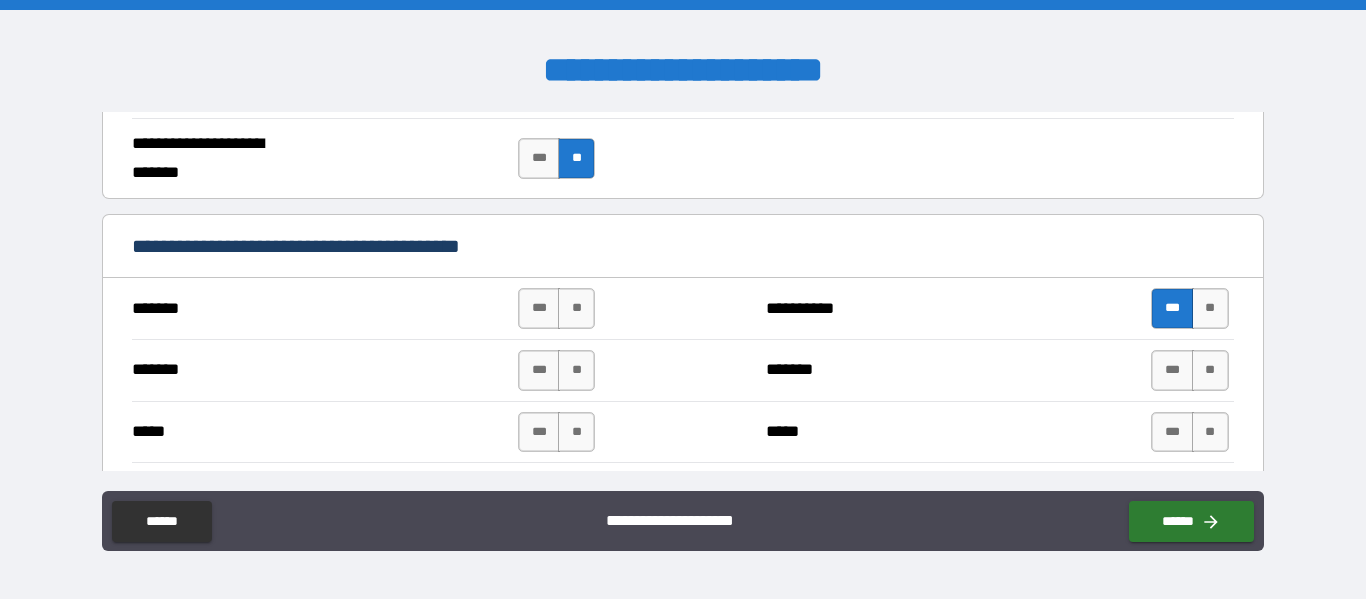 scroll, scrollTop: 1433, scrollLeft: 0, axis: vertical 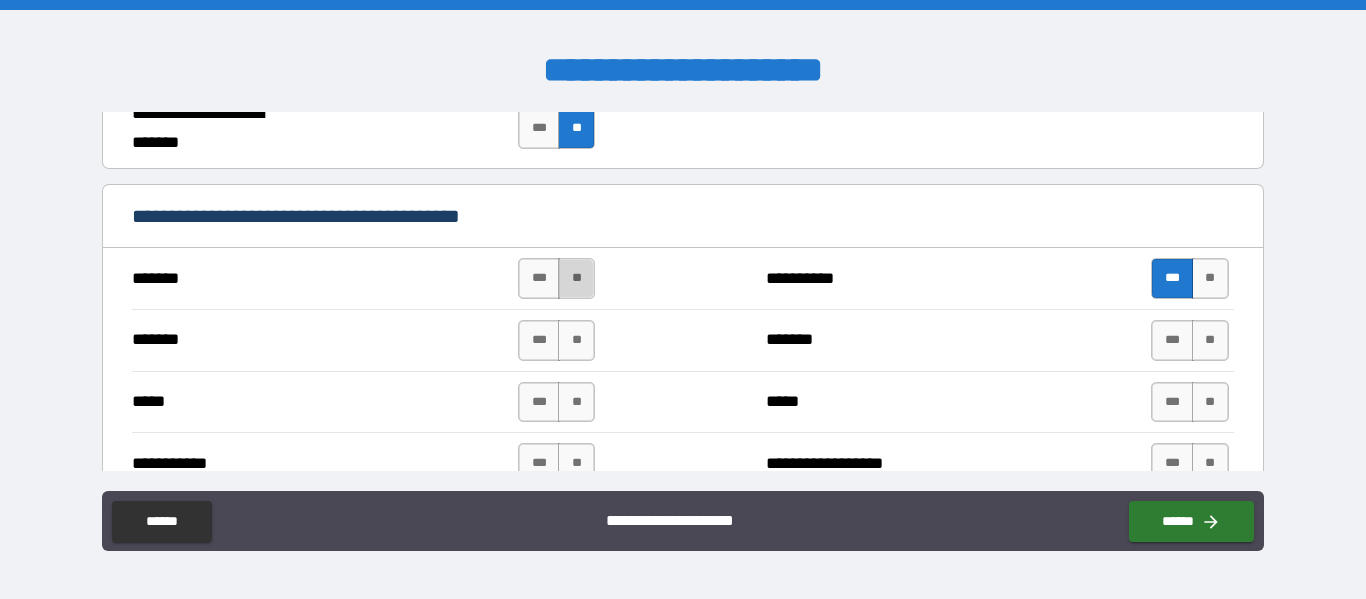 drag, startPoint x: 584, startPoint y: 272, endPoint x: 586, endPoint y: 330, distance: 58.034473 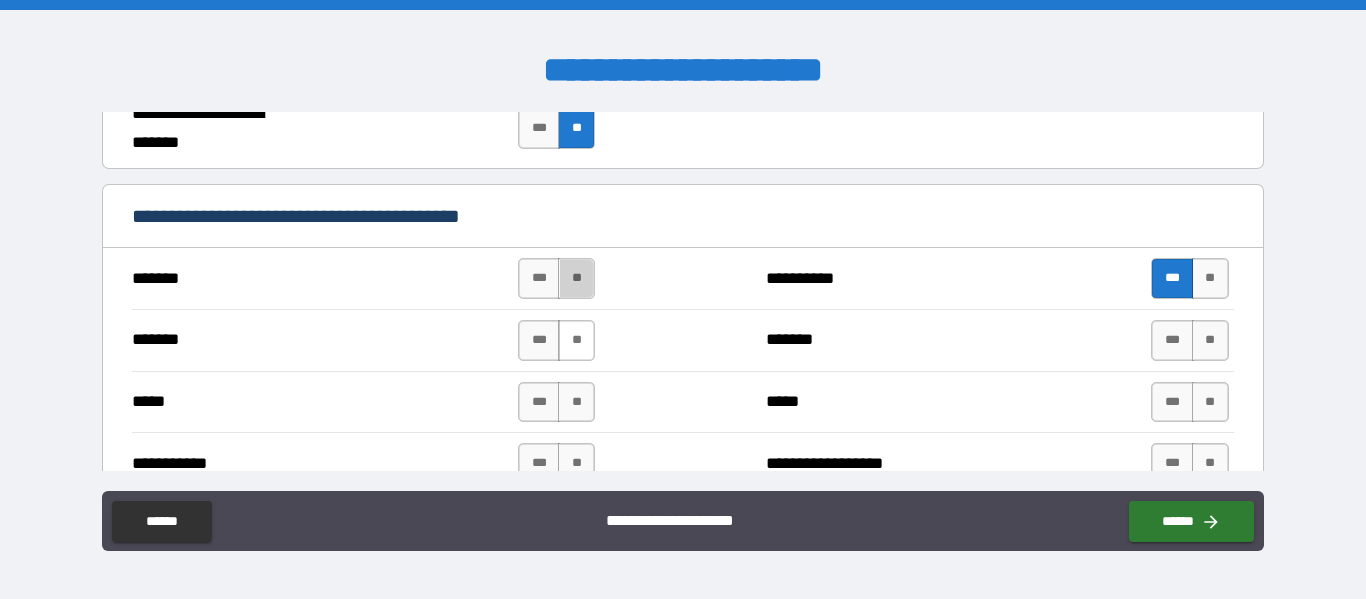 click on "**" at bounding box center [576, 278] 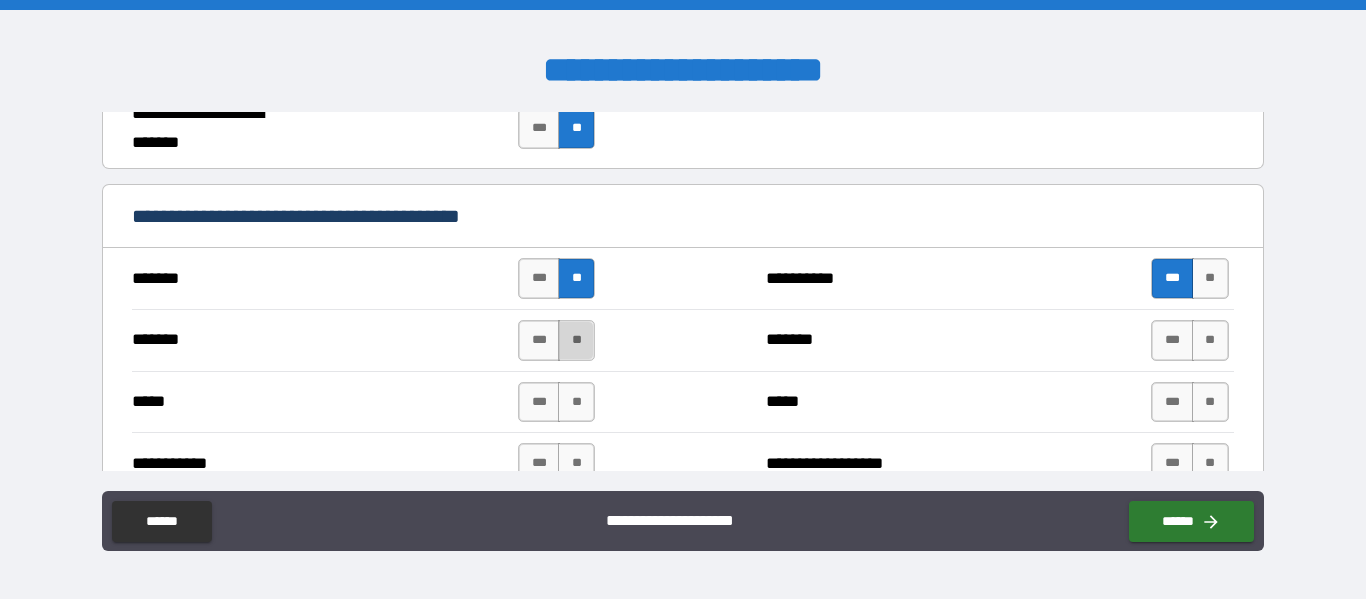 drag, startPoint x: 583, startPoint y: 336, endPoint x: 567, endPoint y: 427, distance: 92.39589 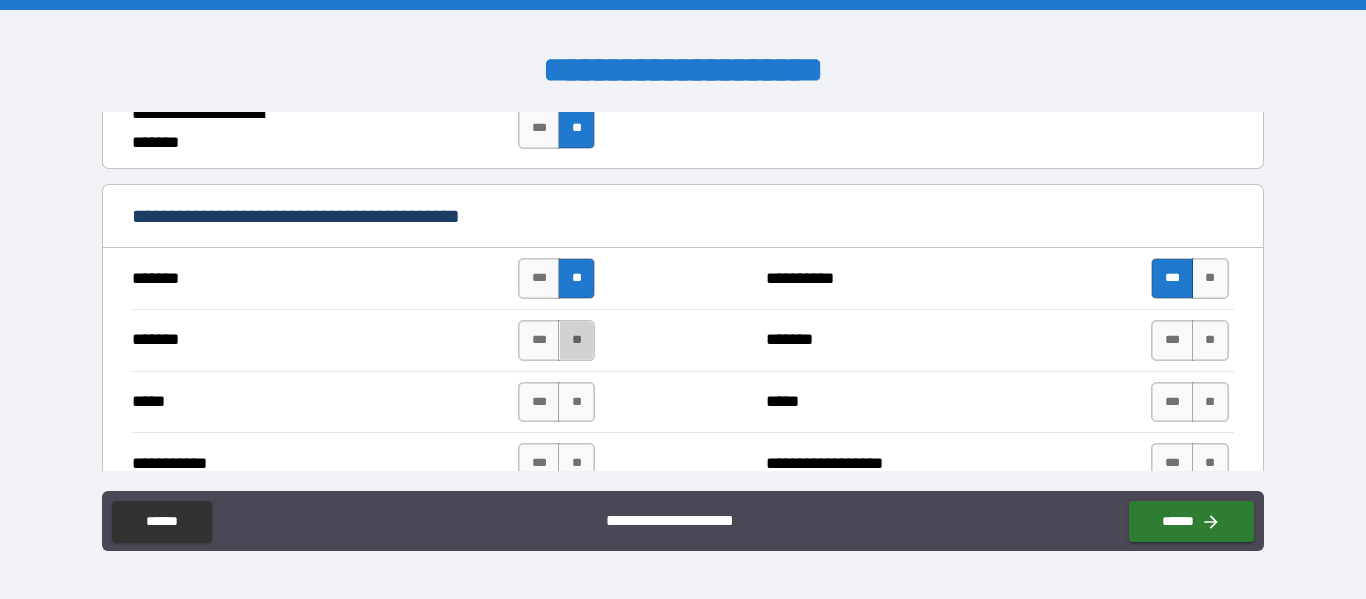 click on "**" at bounding box center (576, 340) 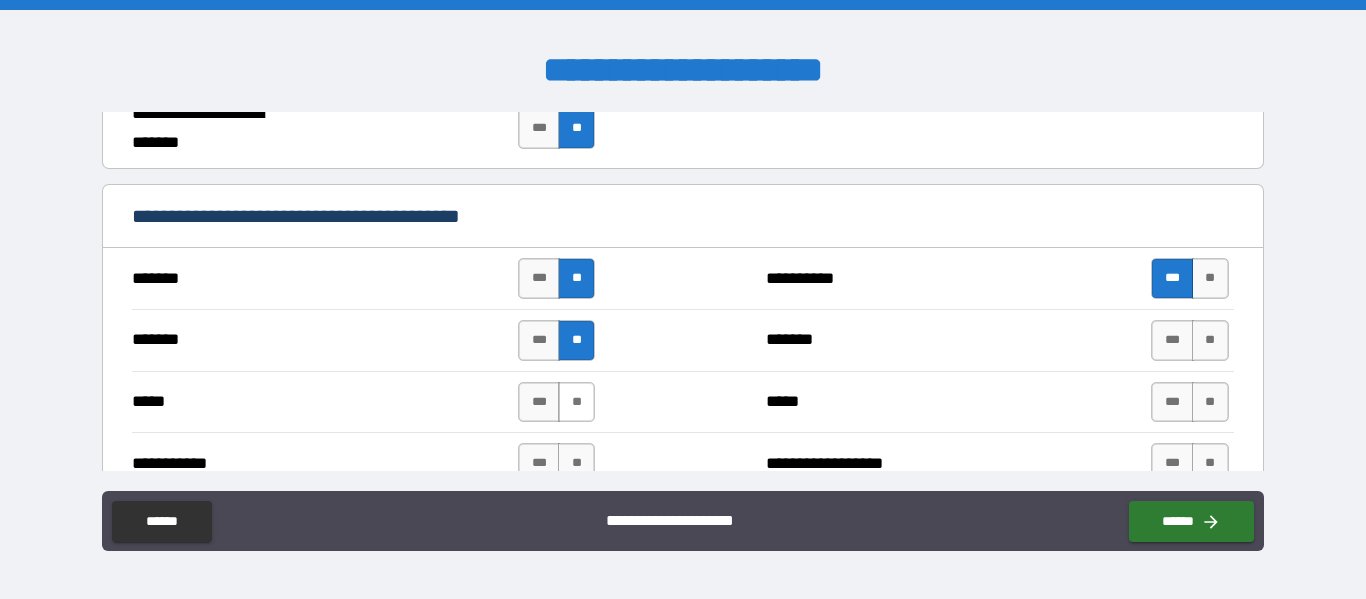 click on "**" at bounding box center (576, 402) 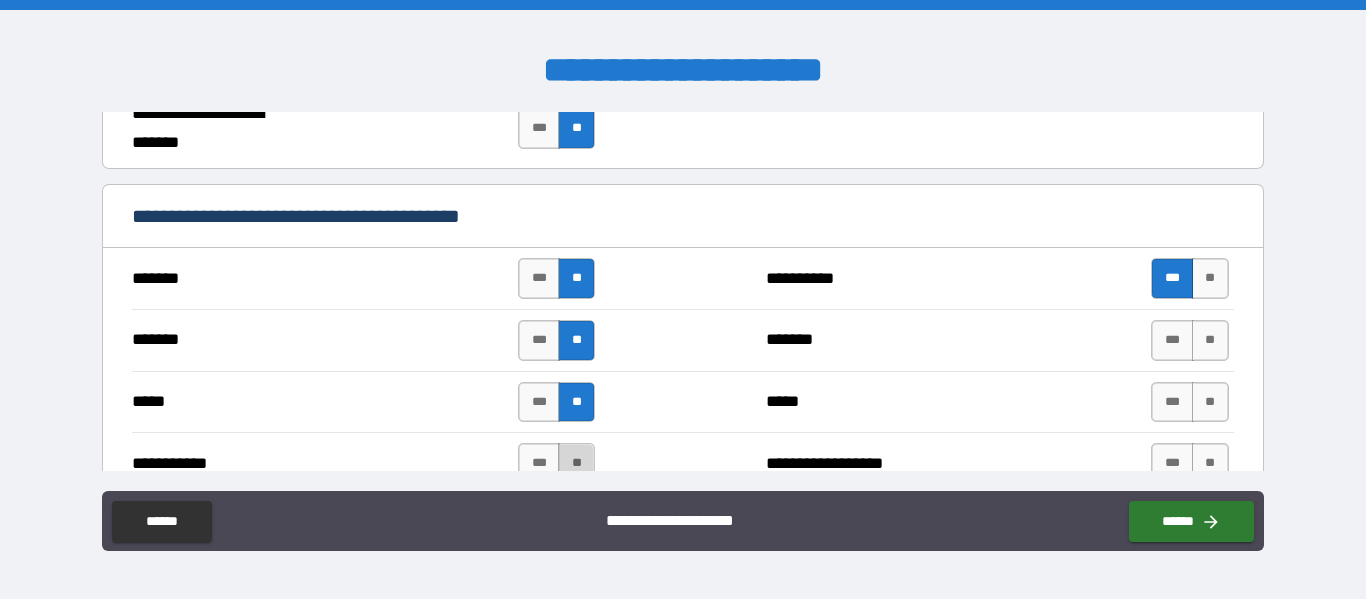 click on "**" at bounding box center (576, 463) 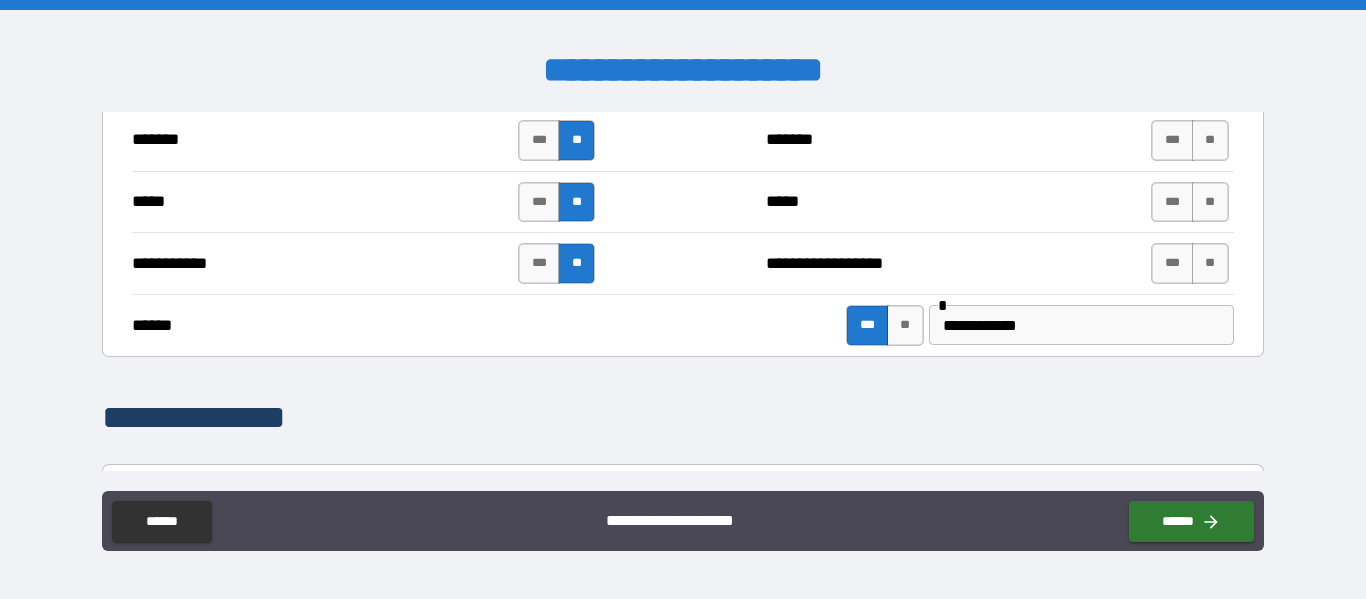scroll, scrollTop: 1533, scrollLeft: 0, axis: vertical 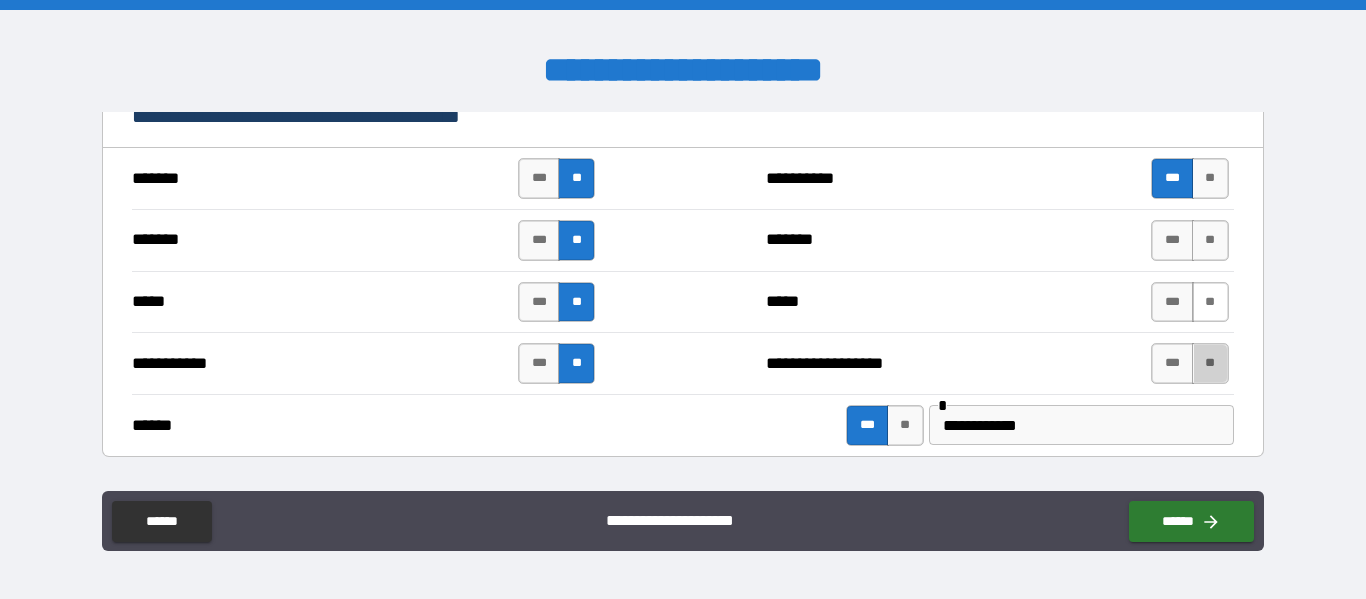 drag, startPoint x: 1201, startPoint y: 361, endPoint x: 1201, endPoint y: 316, distance: 45 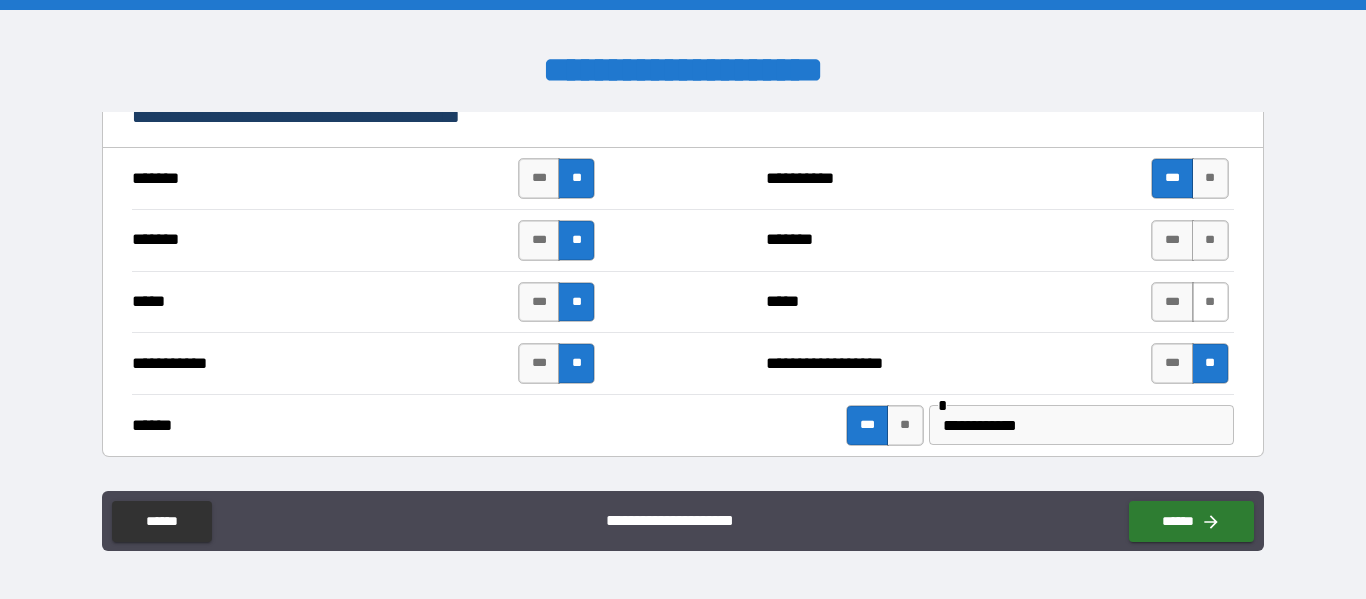 click on "**" at bounding box center (1210, 302) 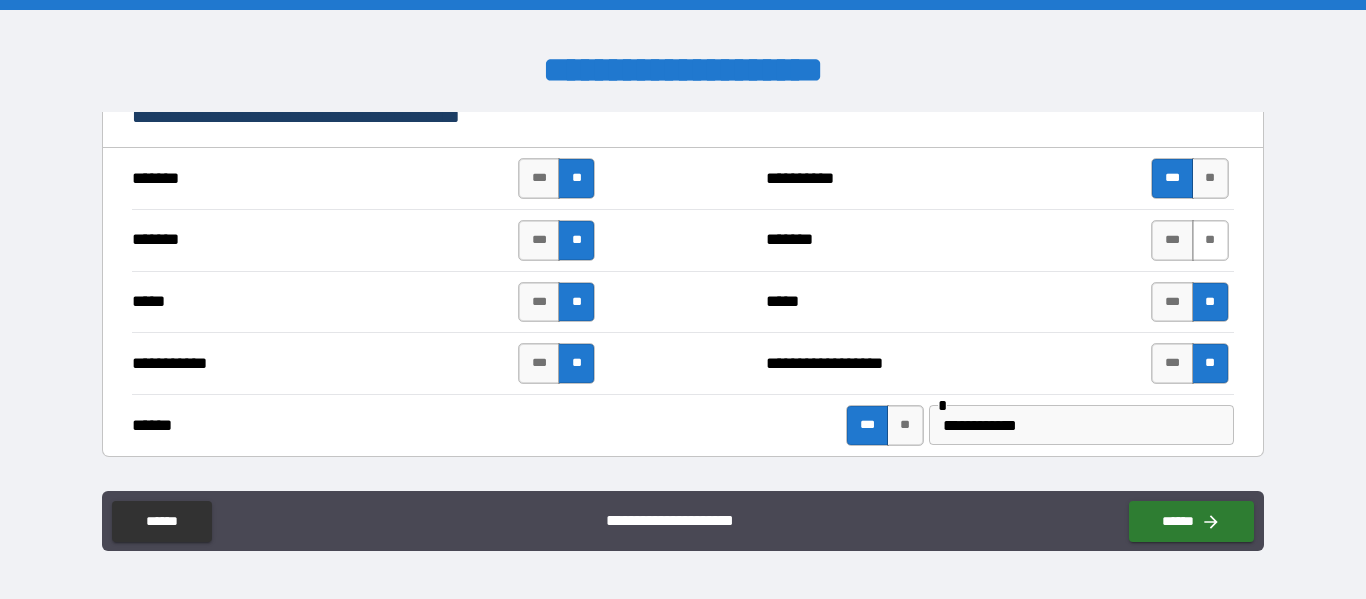click on "**" at bounding box center [1210, 240] 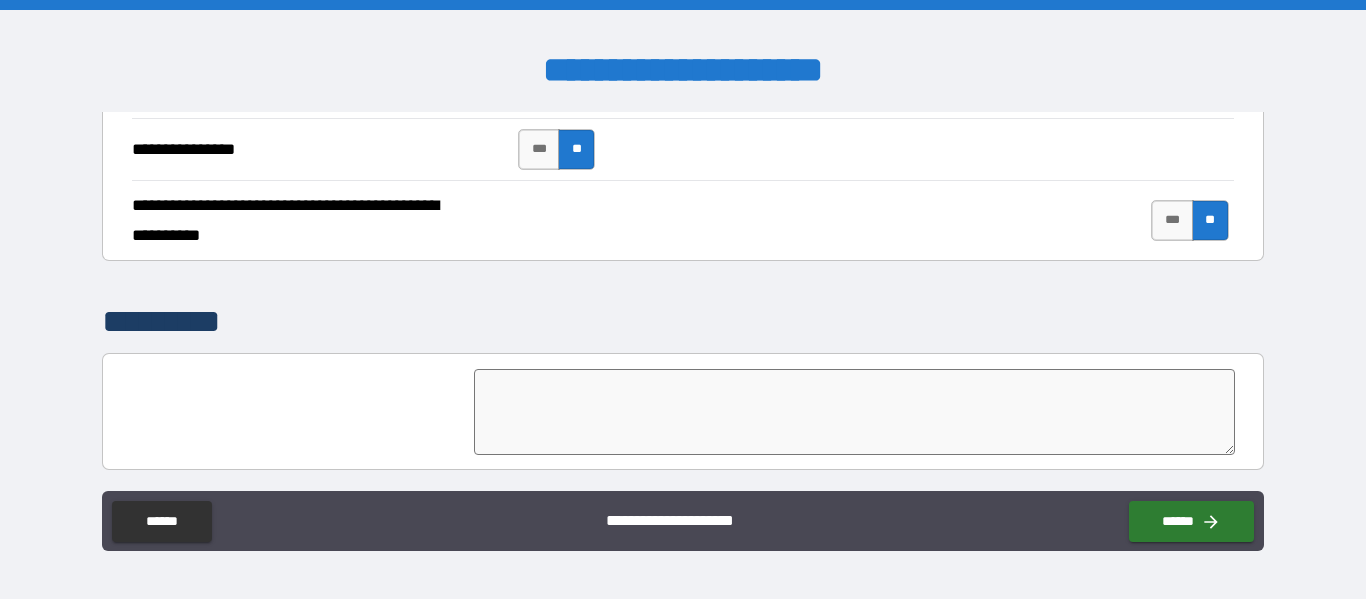 scroll, scrollTop: 5033, scrollLeft: 0, axis: vertical 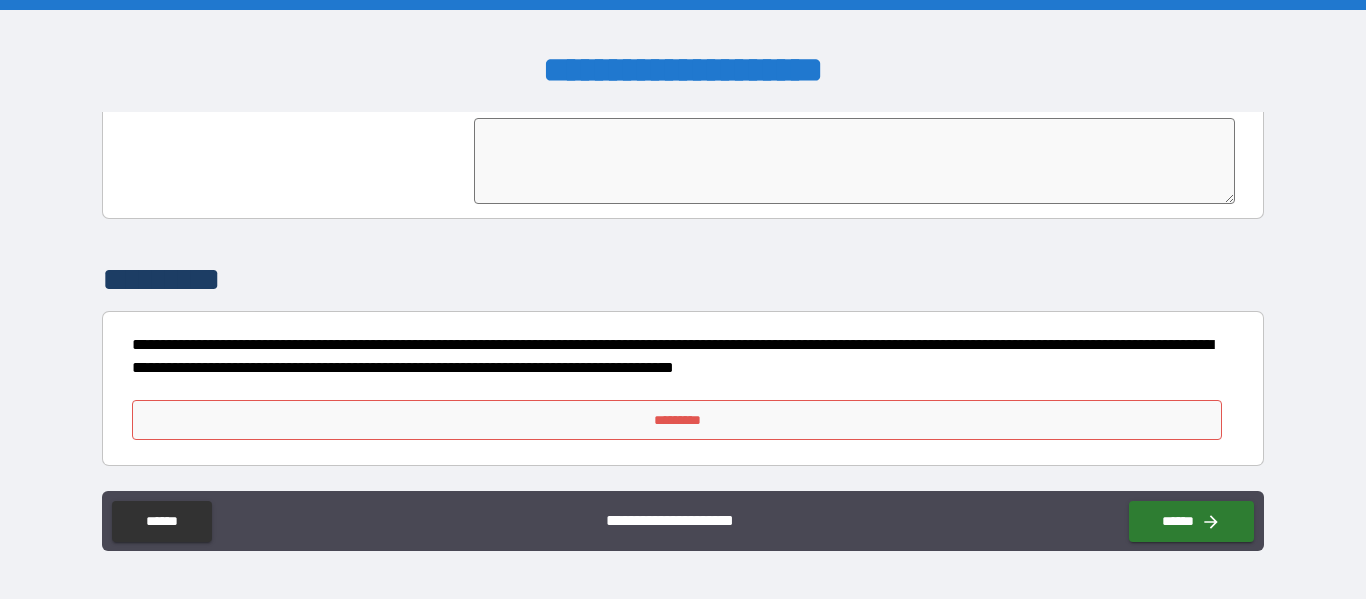 click on "*********" at bounding box center [677, 420] 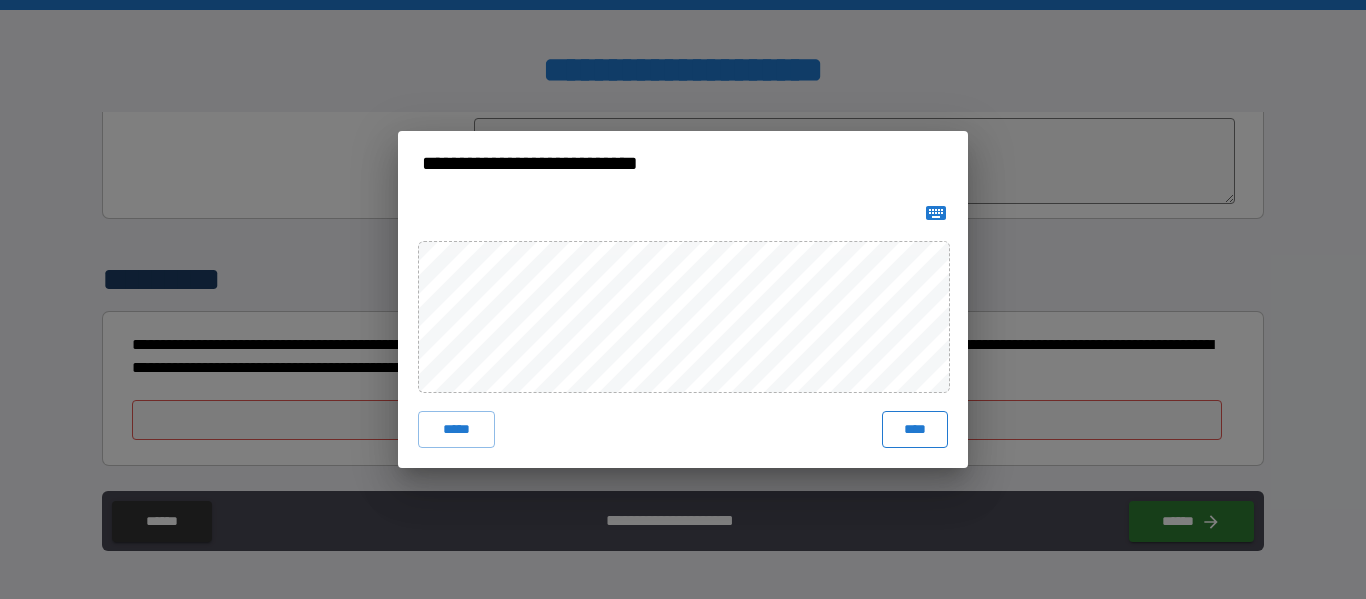 click on "****" at bounding box center (915, 429) 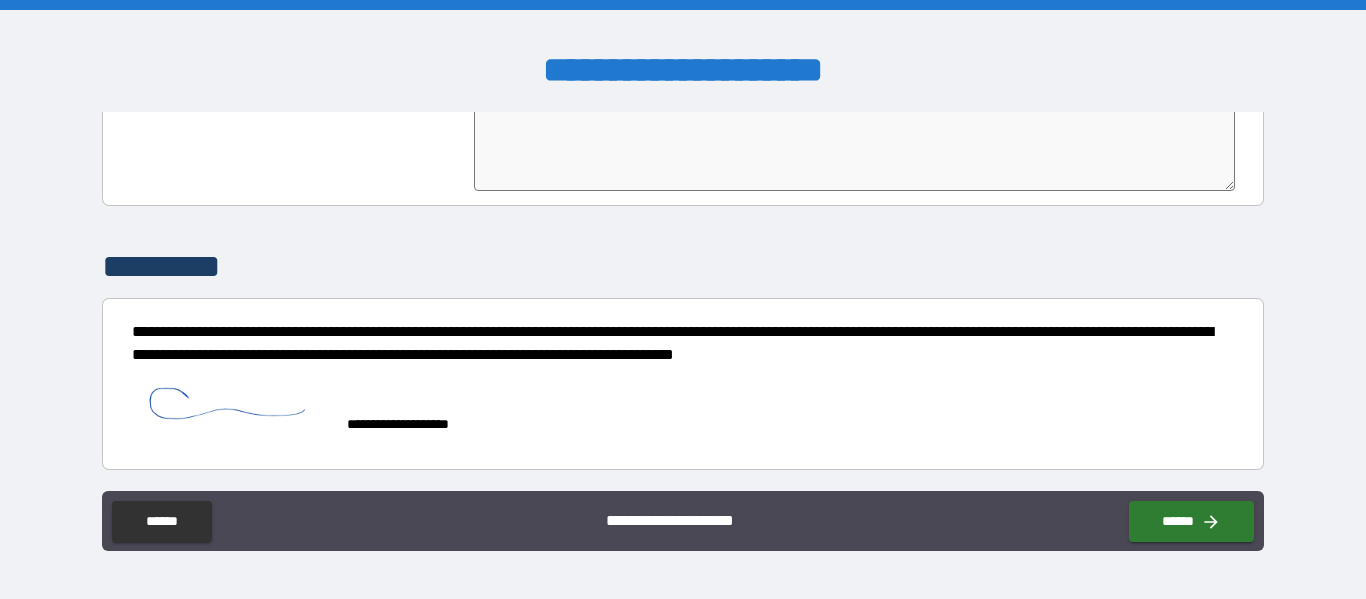 scroll, scrollTop: 5050, scrollLeft: 0, axis: vertical 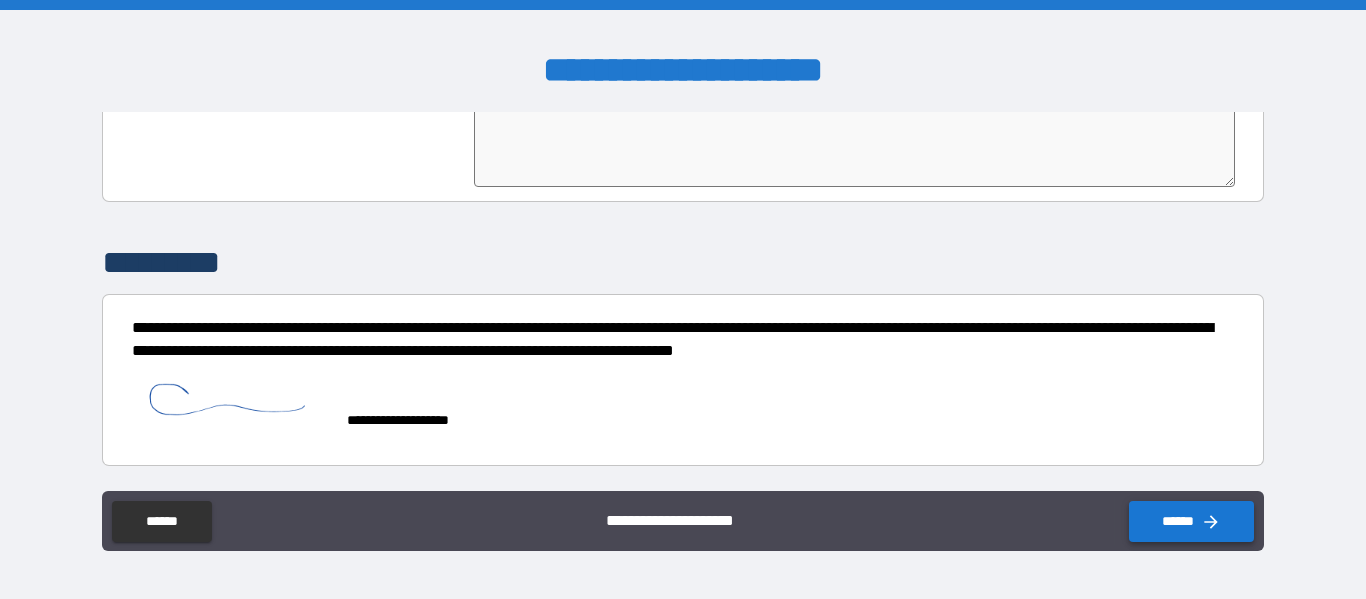 click 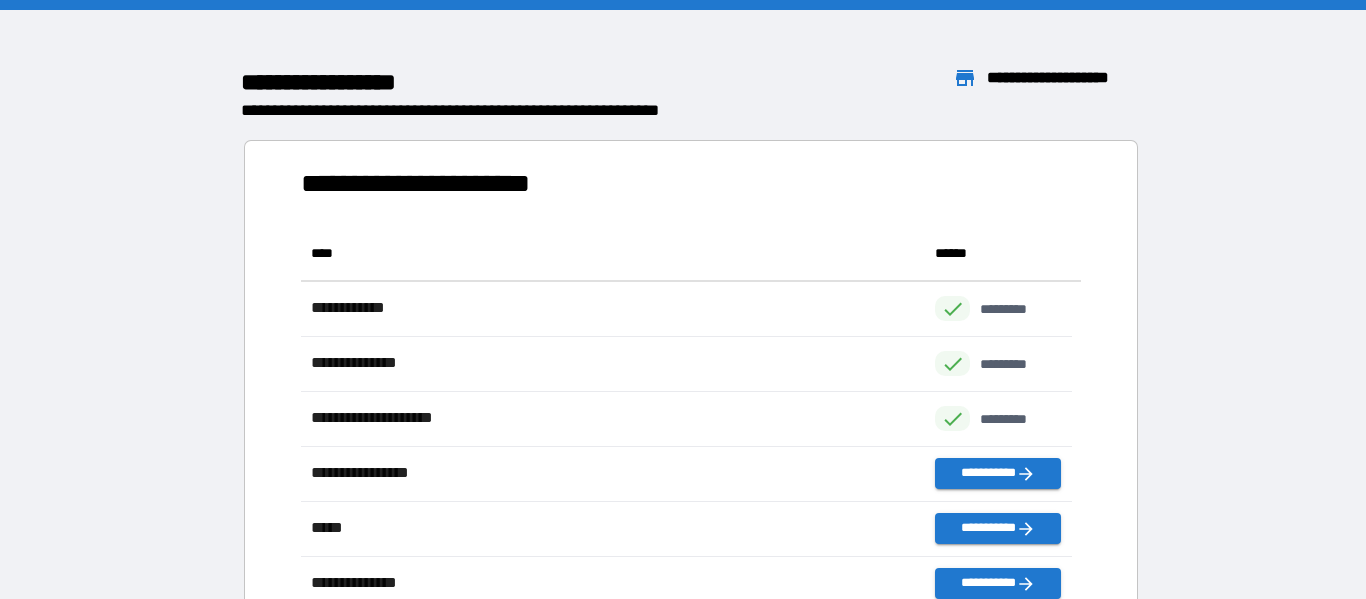 scroll, scrollTop: 16, scrollLeft: 16, axis: both 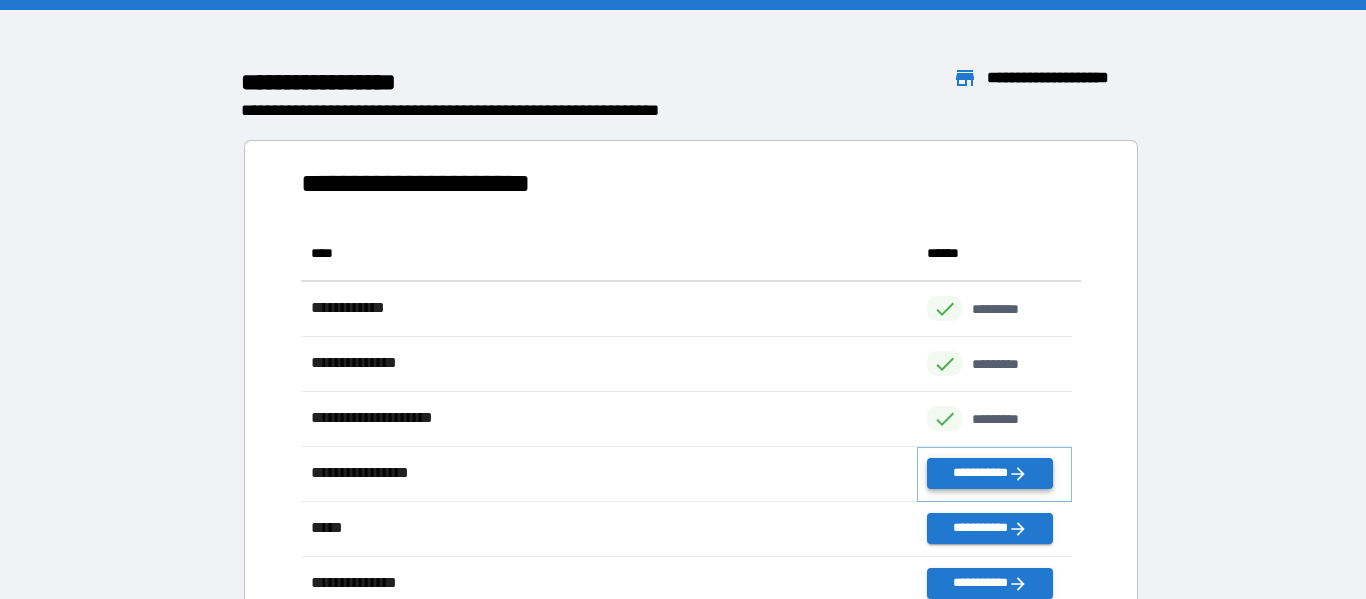 click on "**********" at bounding box center (989, 473) 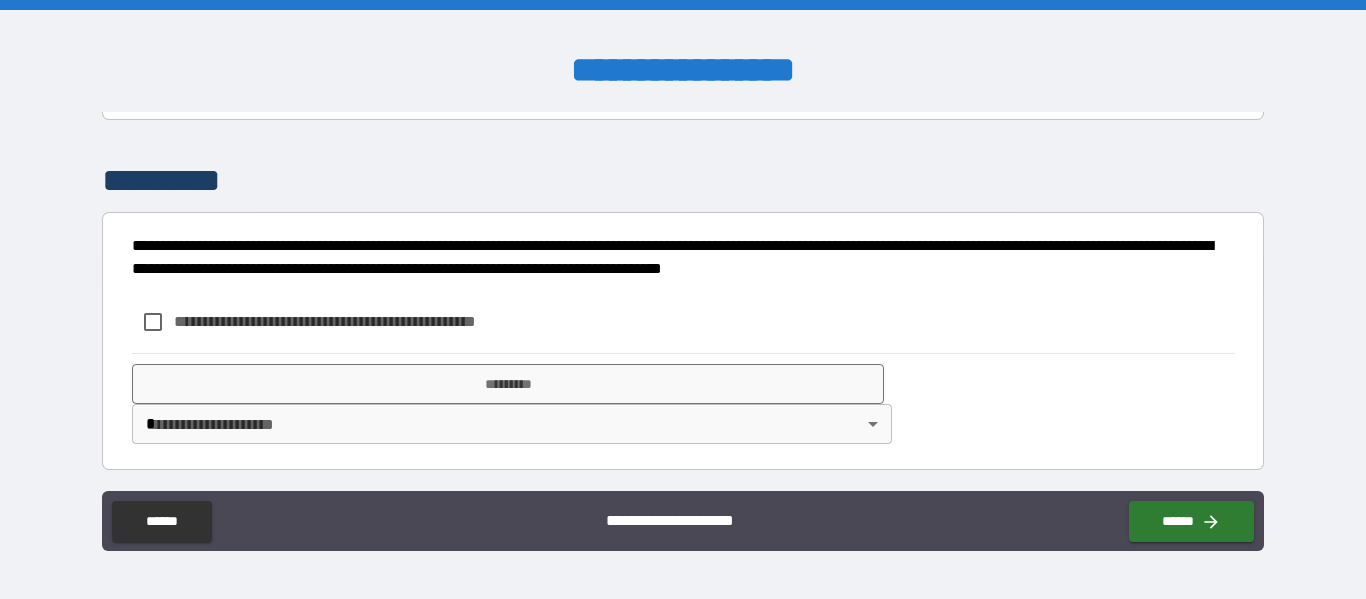 scroll, scrollTop: 987, scrollLeft: 0, axis: vertical 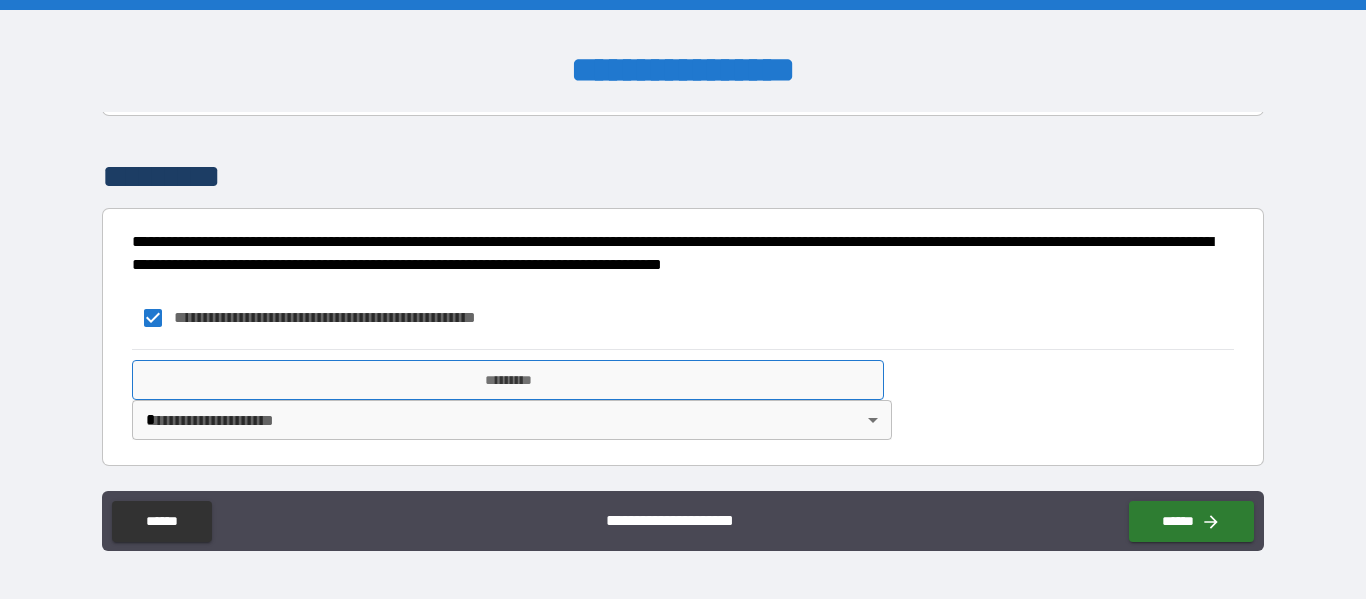 click on "*********" at bounding box center [508, 380] 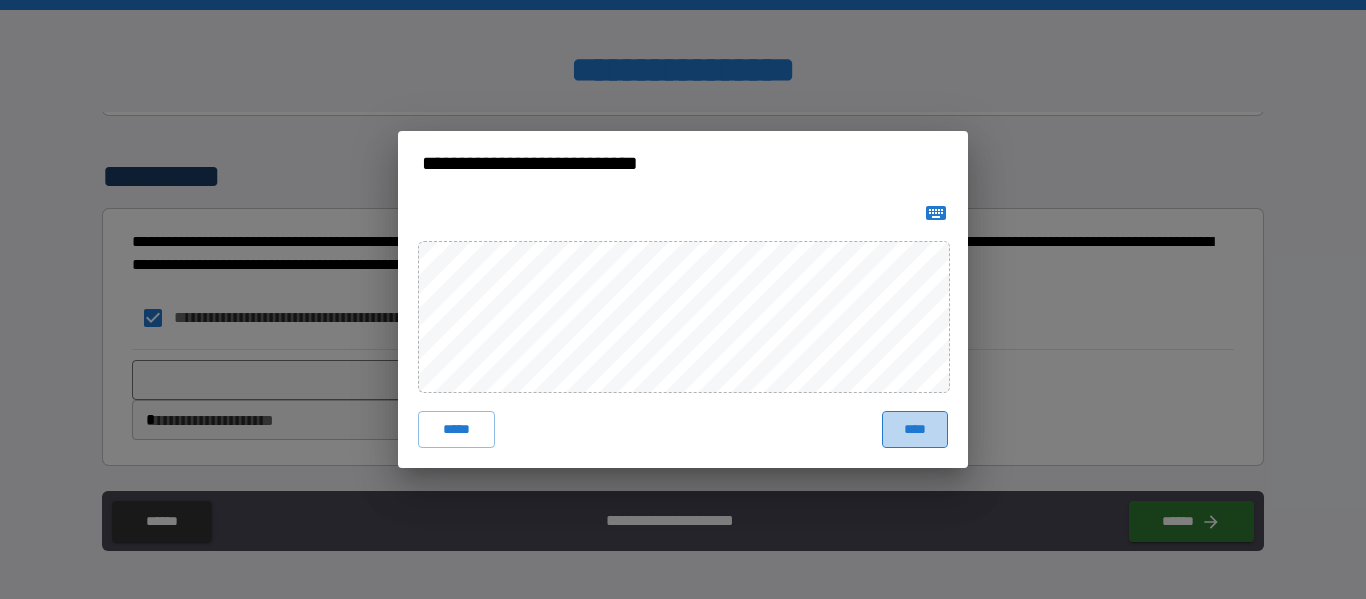 click on "****" at bounding box center [915, 429] 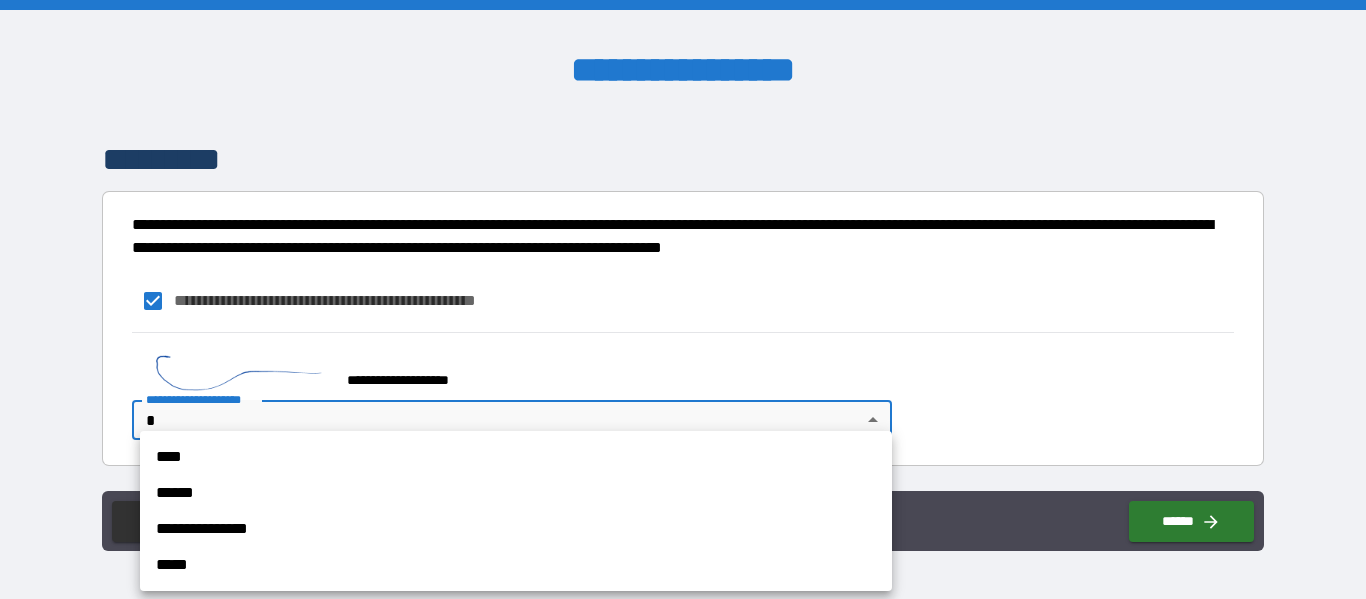 click on "[FIRST] [LAST] [CITY] [STATE] [POSTAL_CODE] [COUNTRY] [STREET_ADDRESS] [APARTMENT] [BUILDING_NAME] [FLOOR] [OFFICE] [COMPANY_NAME] [JOB_TITLE] [EMAIL] [PHONE] [WEBSITE] [SOCIAL_MEDIA] [DATE_OF_BIRTH] [AGE] [GENDER] [MARITAL_STATUS] [NATIONALITY] [PASSPORT_NUMBER] [DRIVER_LICENSE] [CREDIT_CARD] [BANK_ACCOUNT] [SSN]" at bounding box center (683, 299) 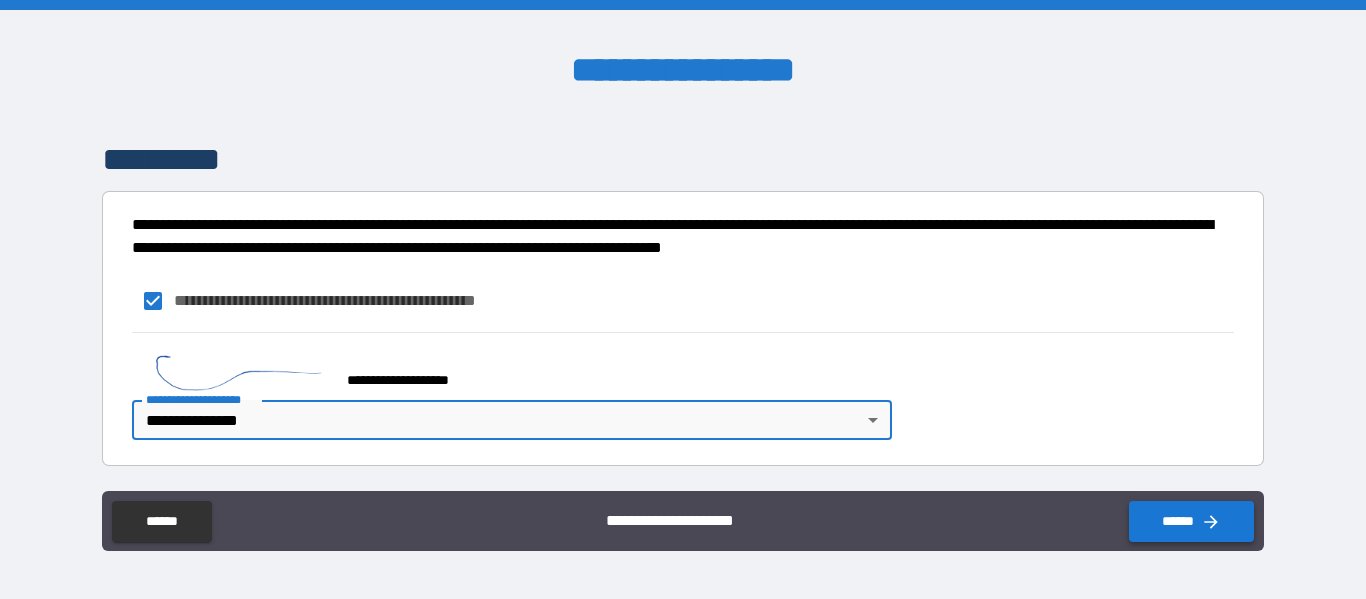 click on "******" at bounding box center (1191, 521) 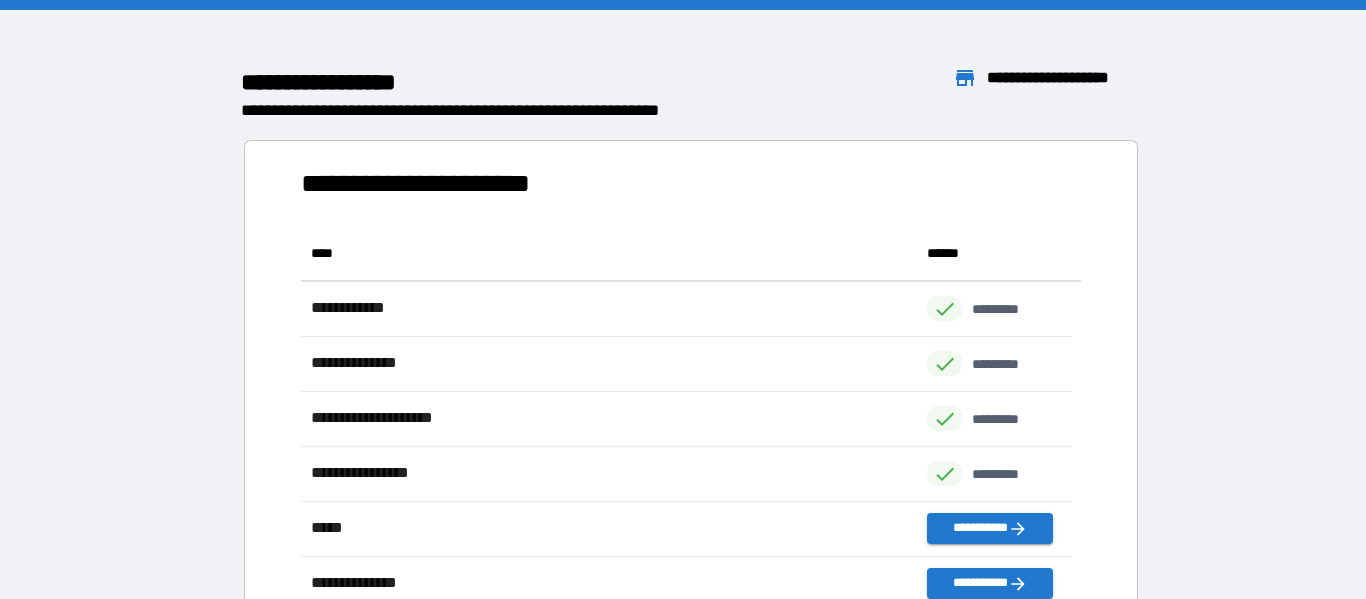 scroll, scrollTop: 16, scrollLeft: 16, axis: both 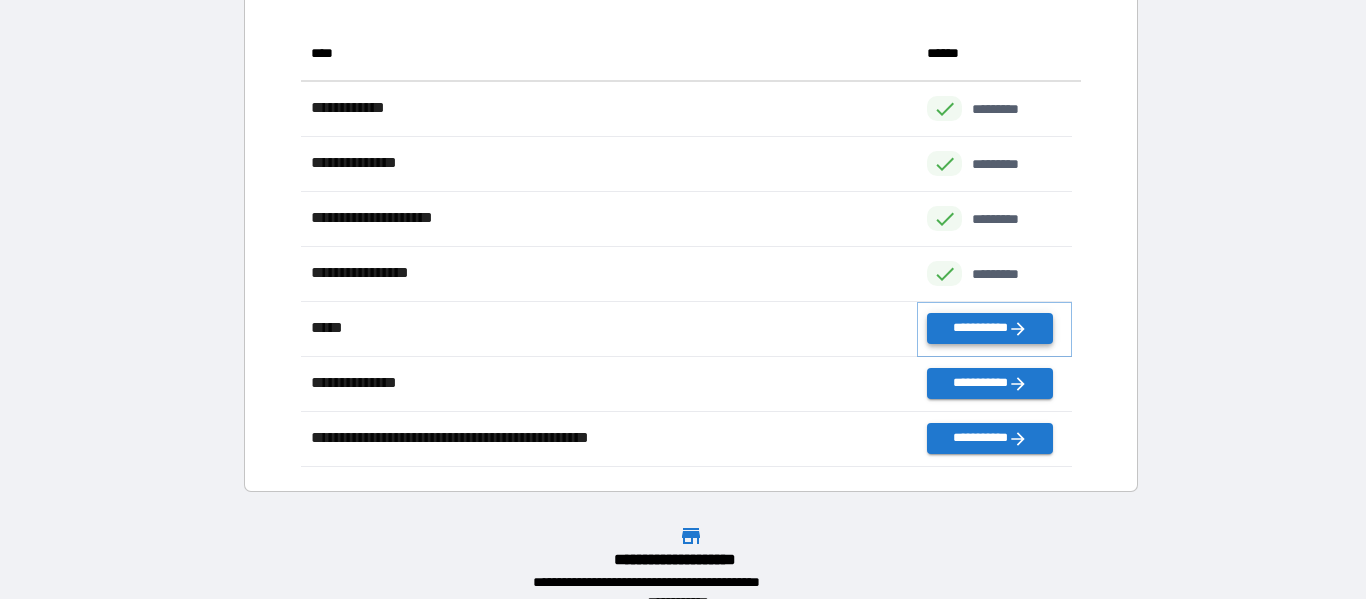 click on "**********" at bounding box center (989, 328) 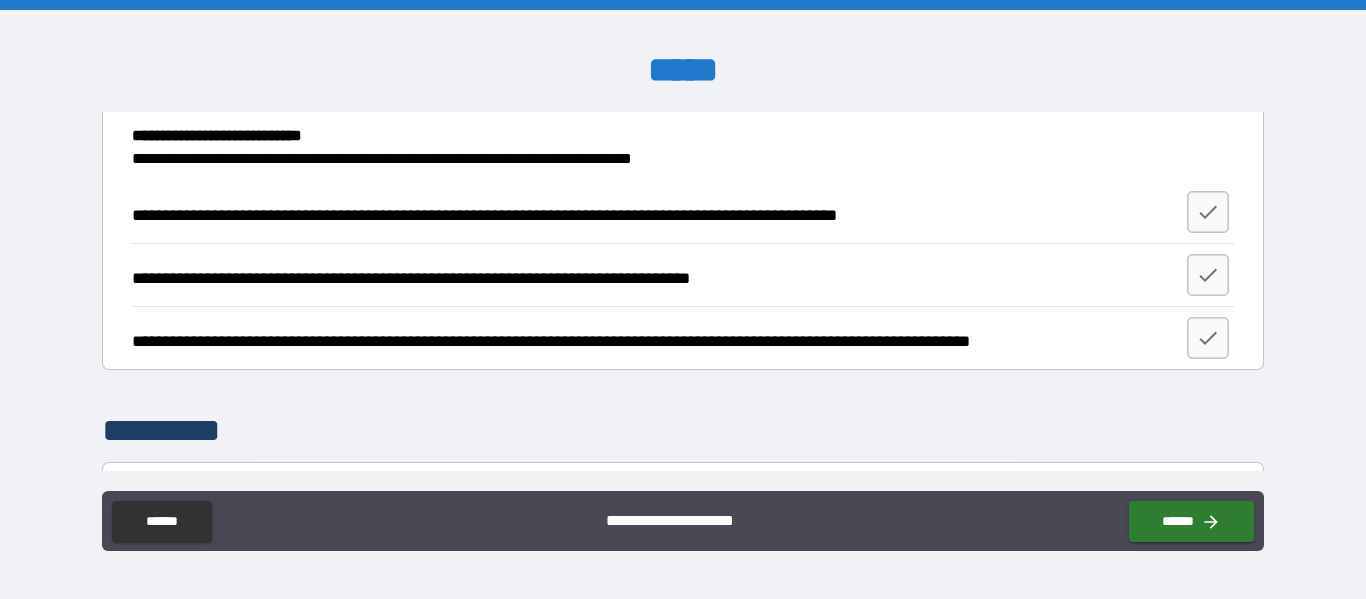 scroll, scrollTop: 2500, scrollLeft: 0, axis: vertical 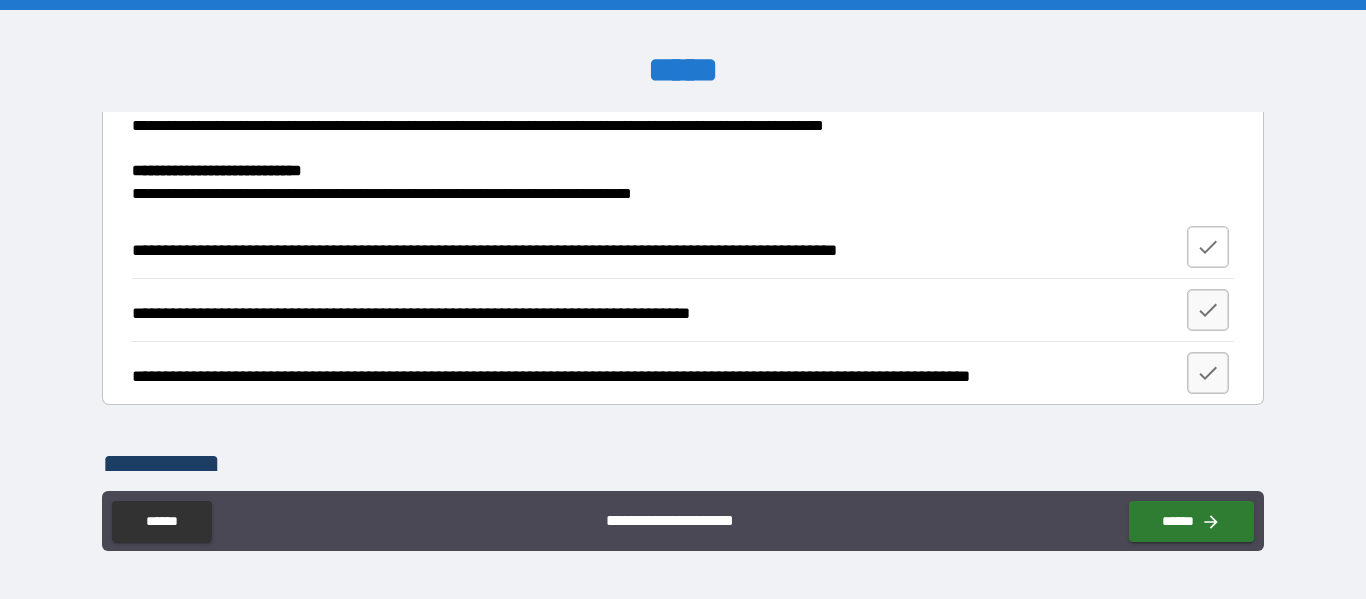 click 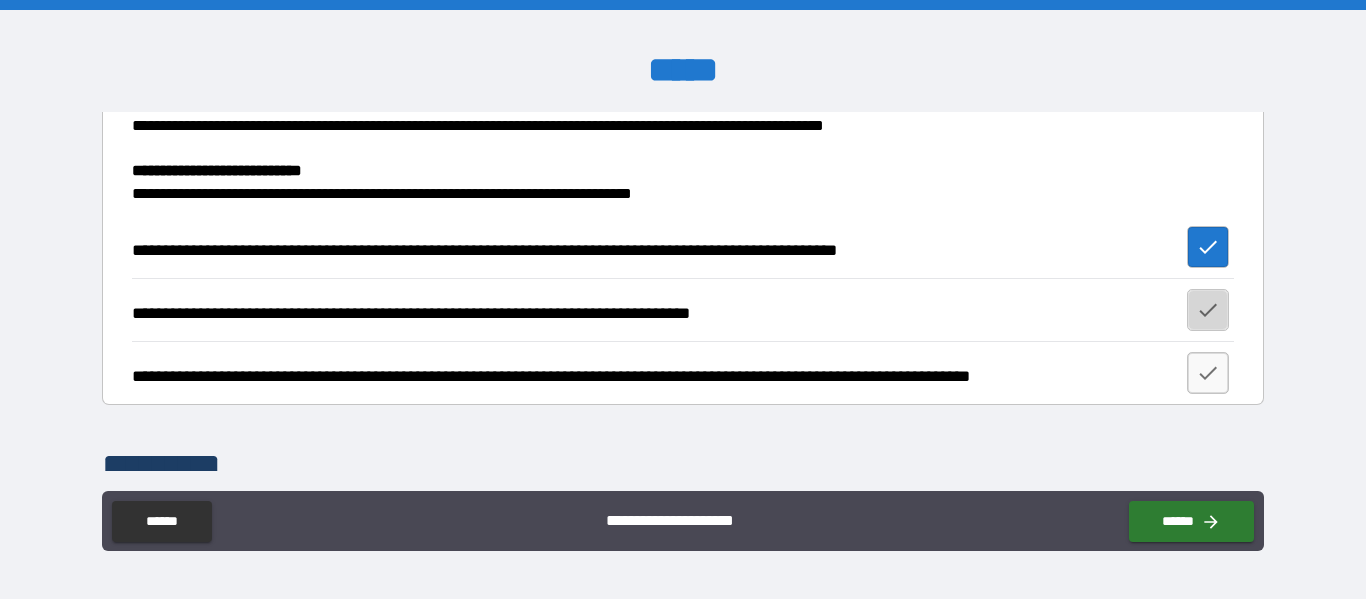 click at bounding box center (1208, 310) 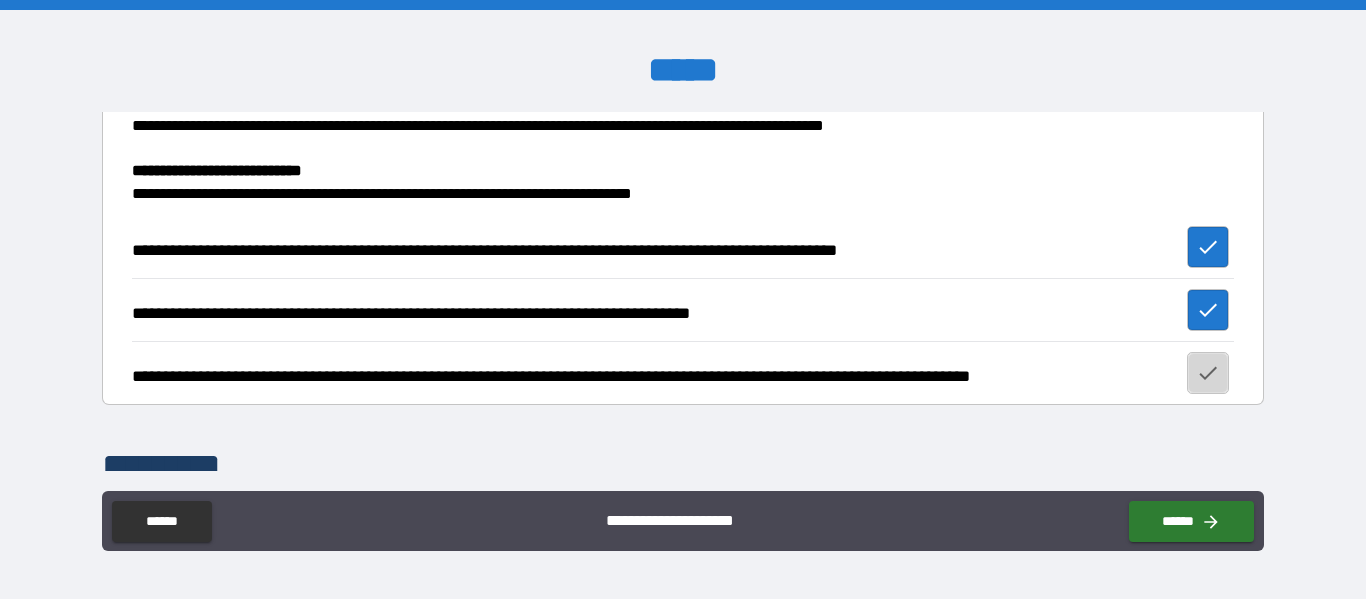 click 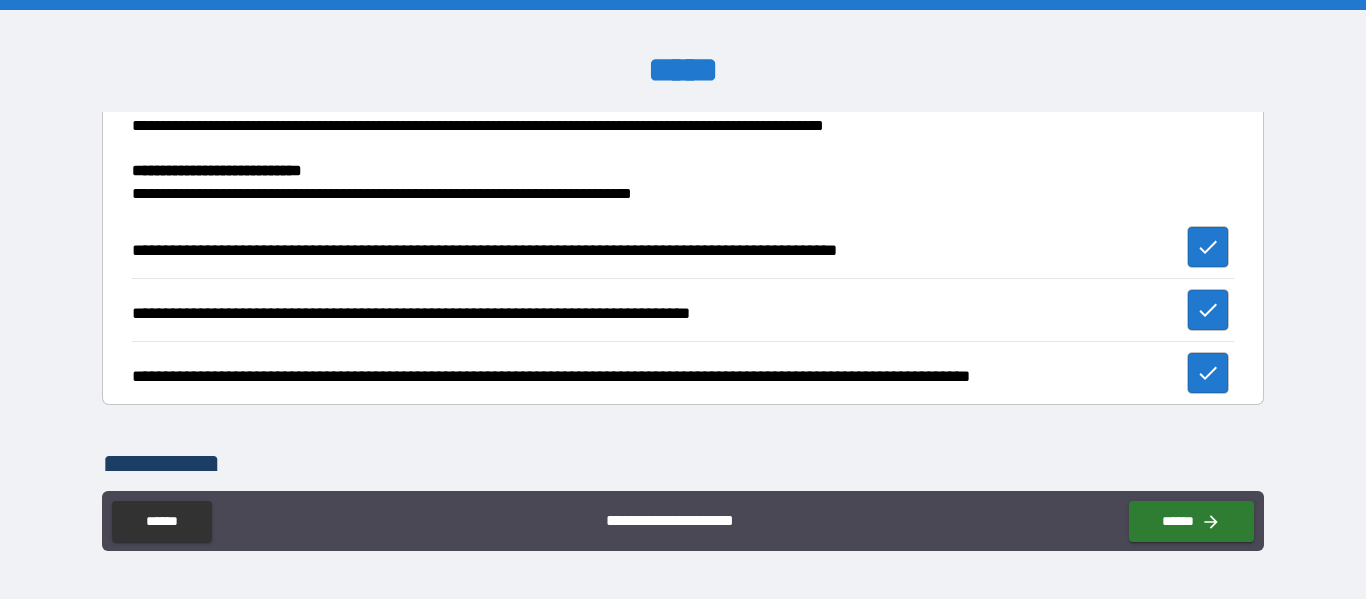 scroll, scrollTop: 2788, scrollLeft: 0, axis: vertical 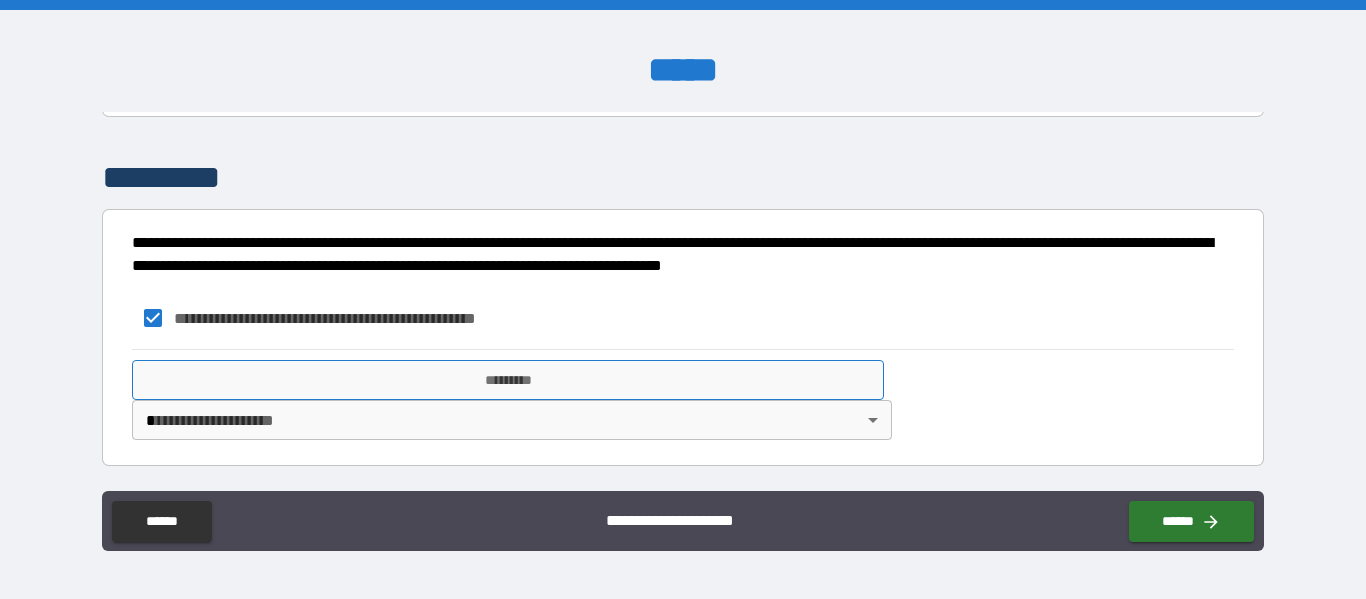 click on "*********" at bounding box center (508, 380) 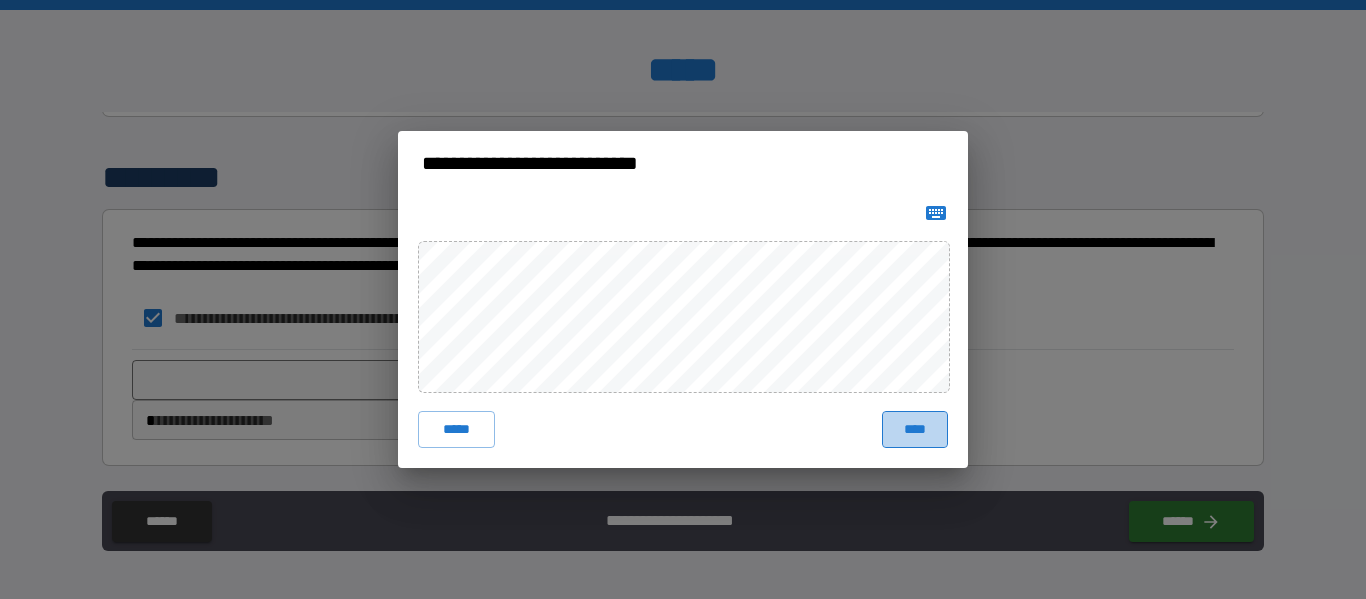 click on "****" at bounding box center [915, 429] 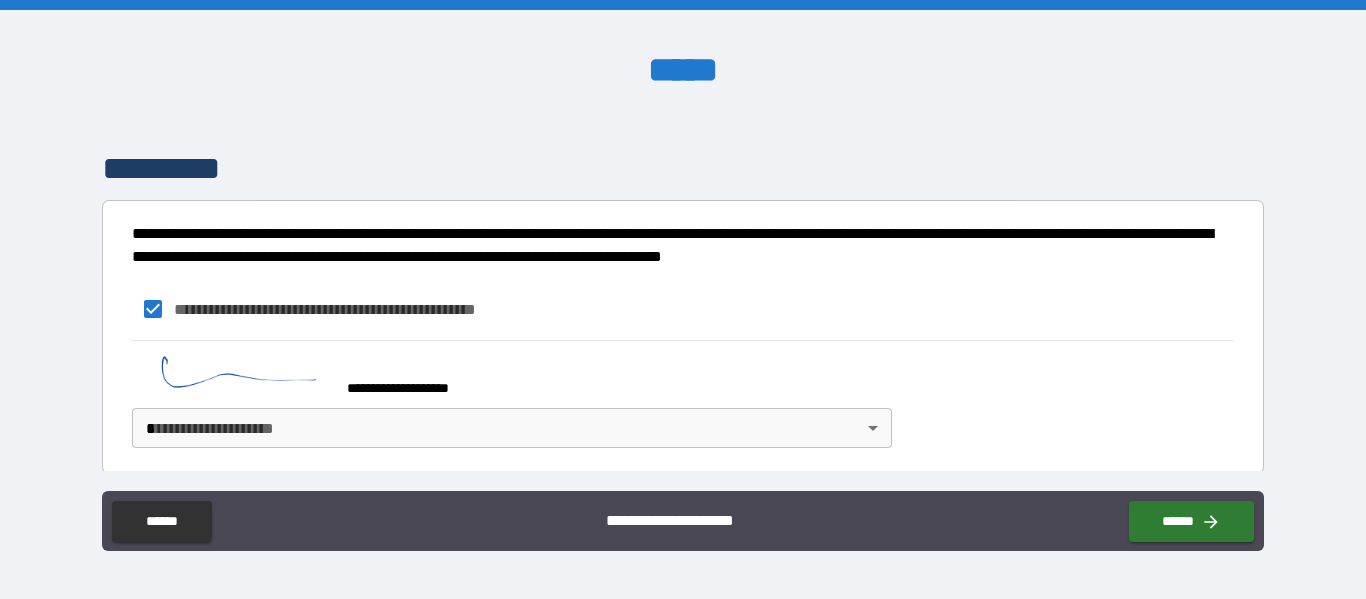 scroll, scrollTop: 2805, scrollLeft: 0, axis: vertical 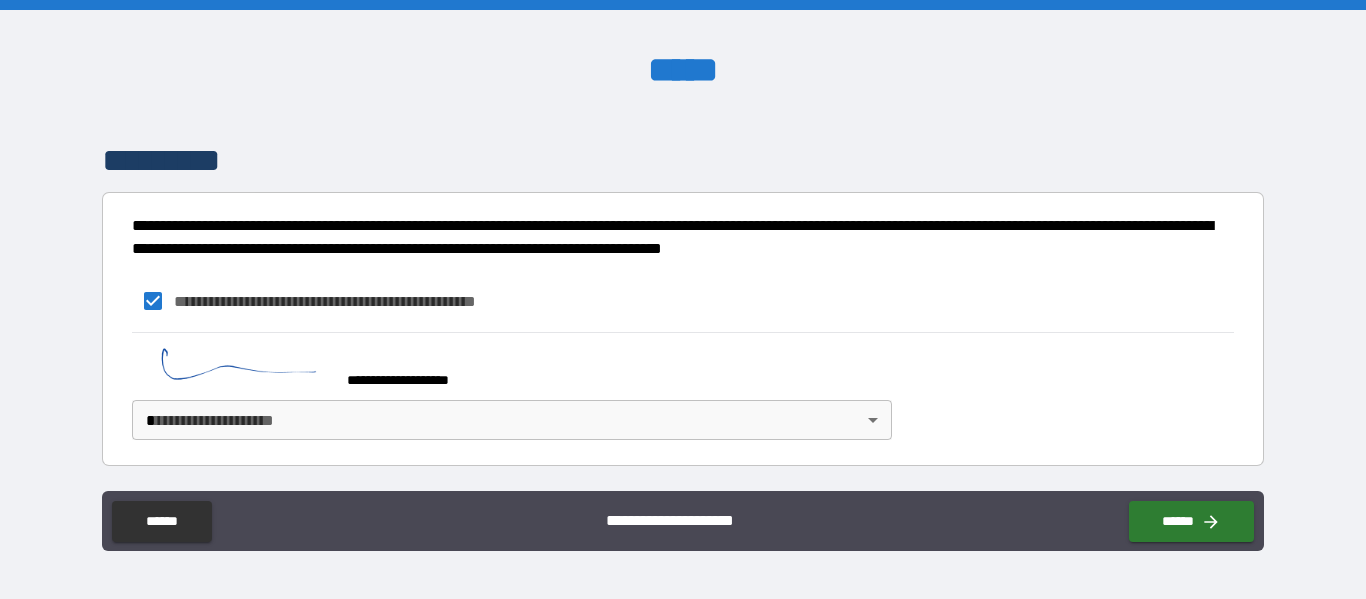 click on "[FIRST] [LAST] [CITY] [STATE] [POSTAL_CODE] [COUNTRY] [STREET_ADDRESS] [APARTMENT] [BUILDING_NAME] [FLOOR] [OFFICE] [COMPANY_NAME] [JOB_TITLE] [EMAIL] [PHONE] [WEBSITE] [SOCIAL_MEDIA] [DATE_OF_BIRTH] [AGE] [GENDER] [MARITAL_STATUS] [NATIONALITY] [PASSPORT_NUMBER] [DRIVER_LICENSE] [CREDIT_CARD] [BANK_ACCOUNT] [SSN]" at bounding box center (683, 299) 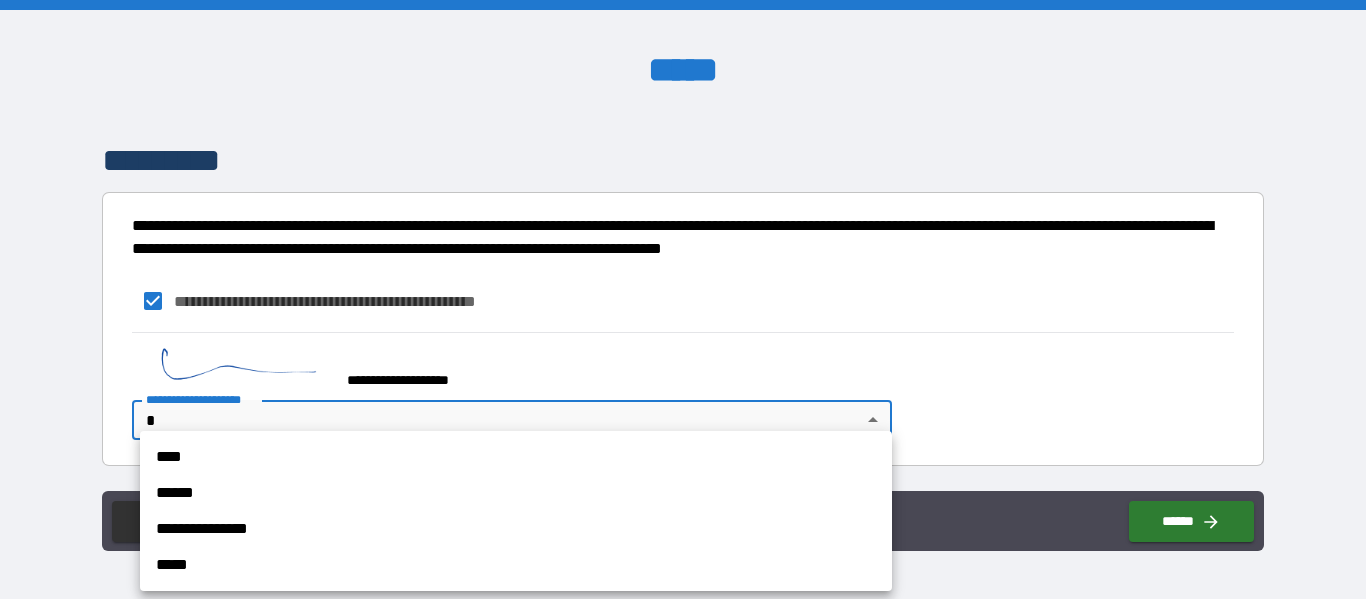 click on "**********" at bounding box center (516, 529) 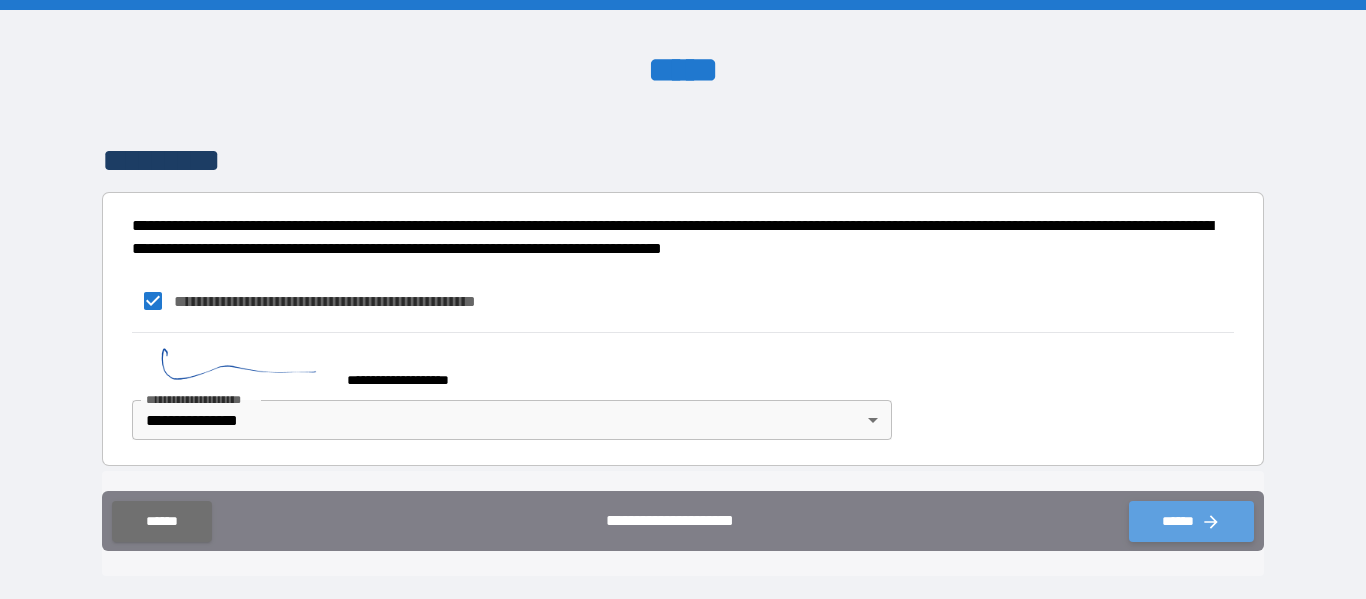click 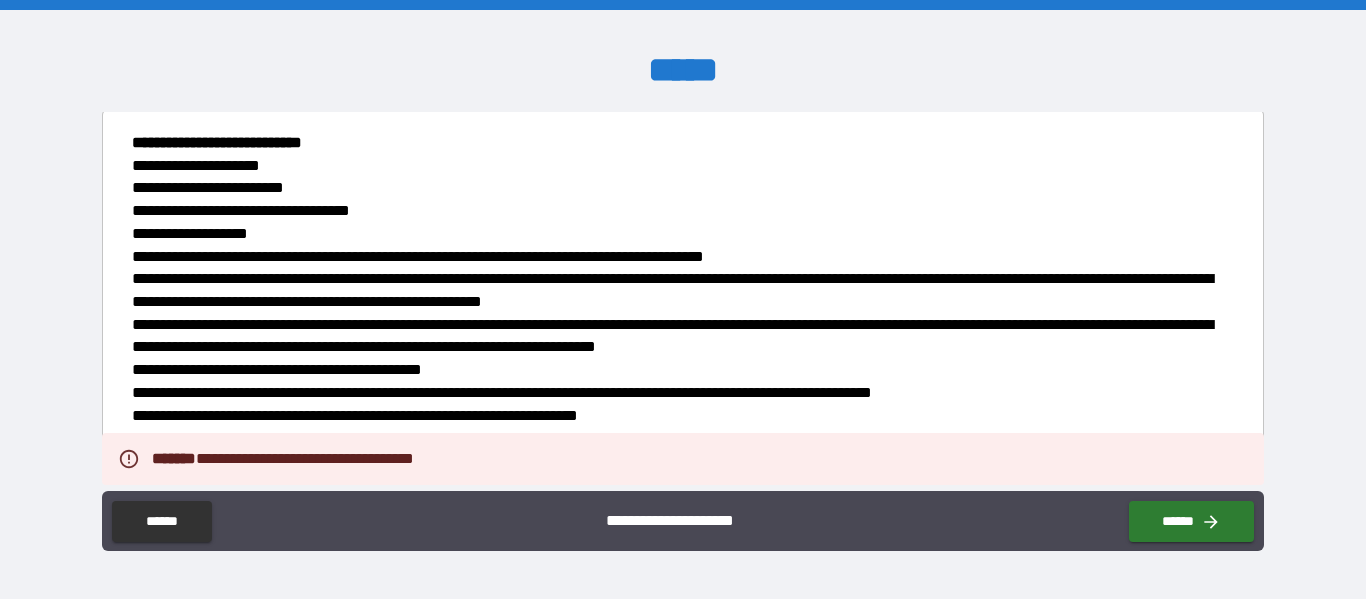 scroll, scrollTop: 0, scrollLeft: 0, axis: both 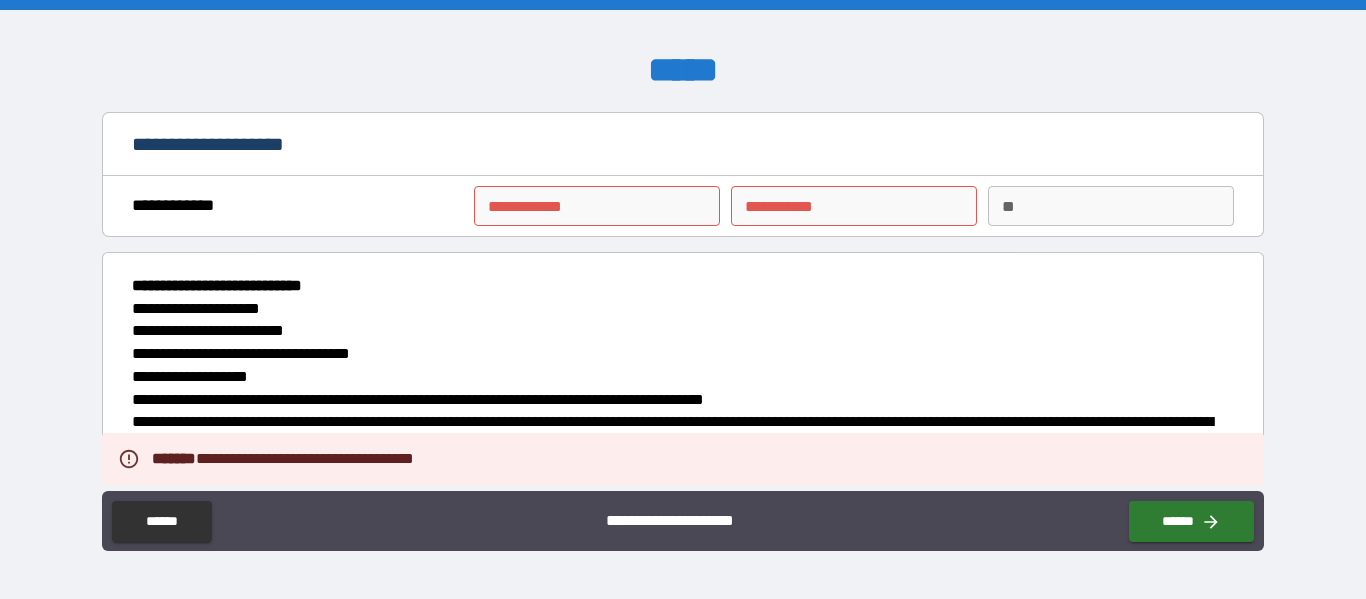click on "**********" at bounding box center (597, 206) 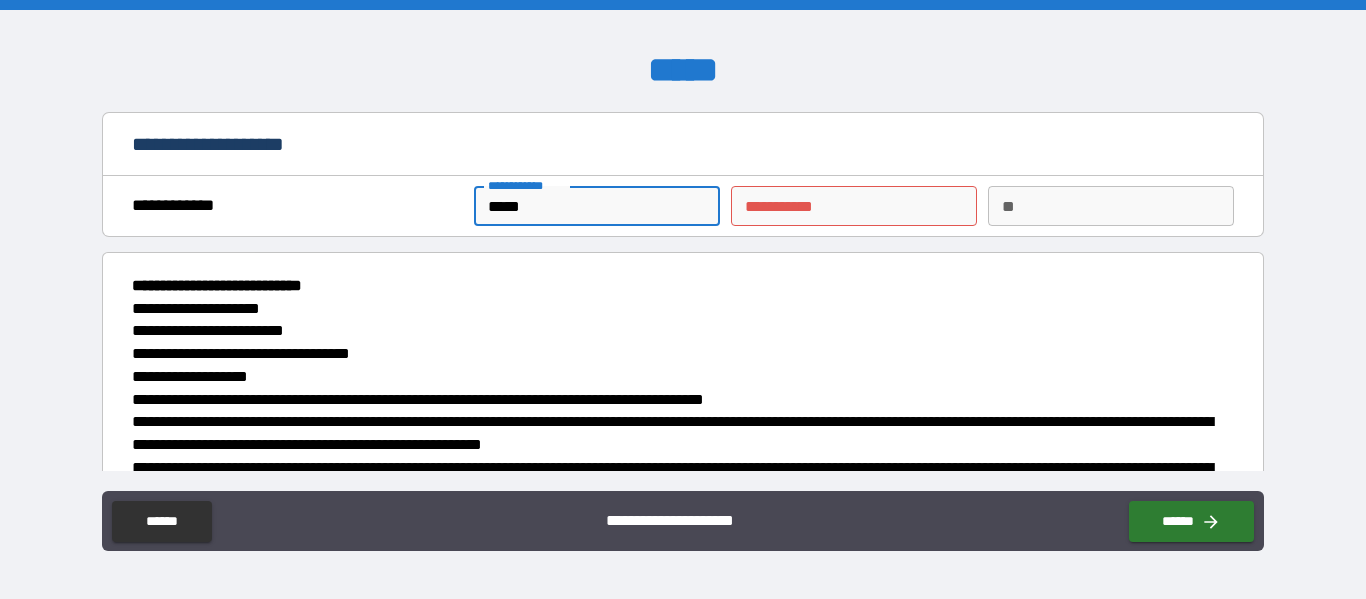 type on "*****" 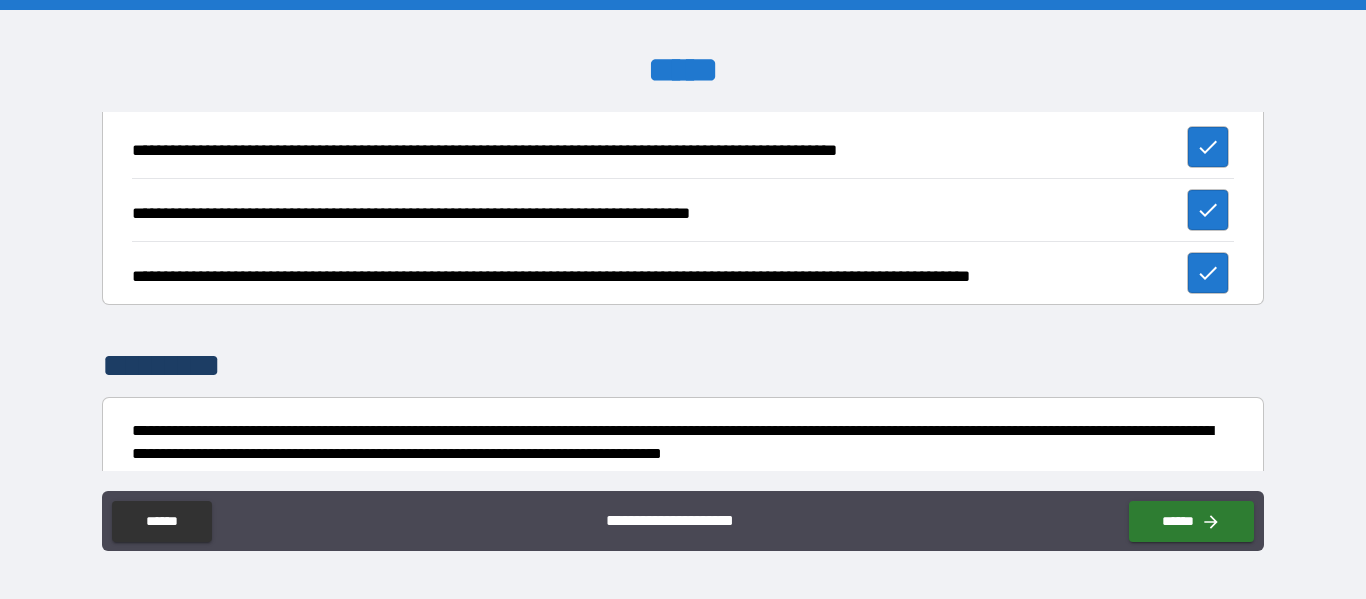 scroll, scrollTop: 2805, scrollLeft: 0, axis: vertical 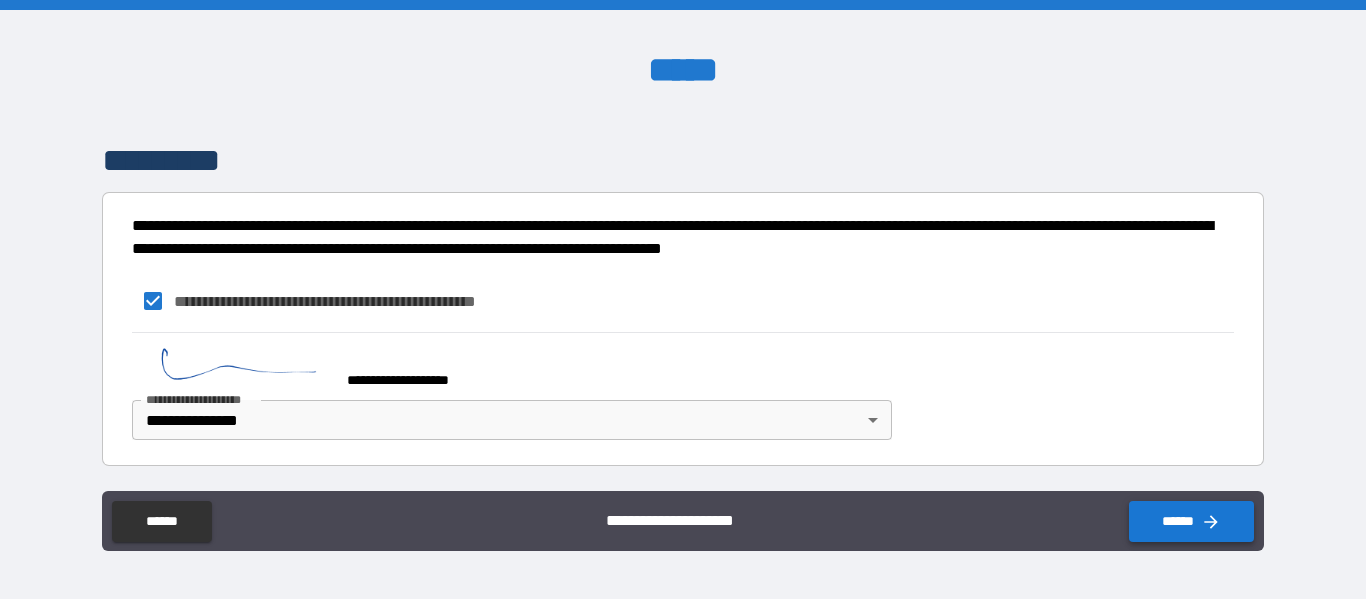 type on "**********" 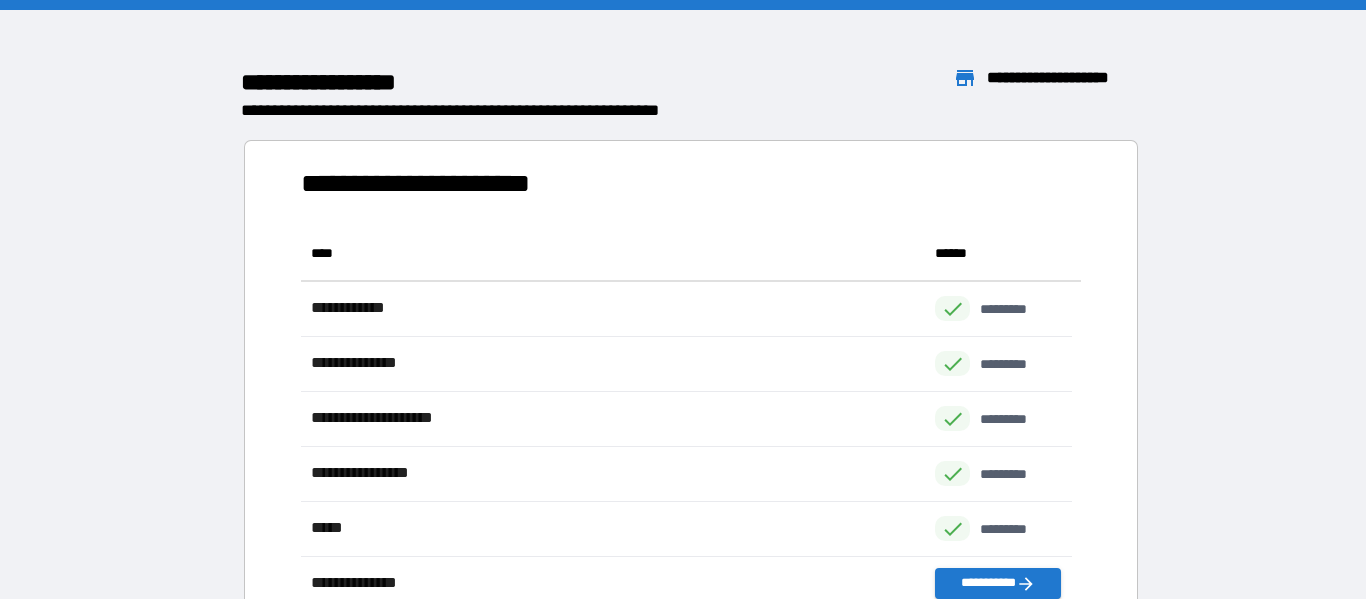 scroll, scrollTop: 426, scrollLeft: 755, axis: both 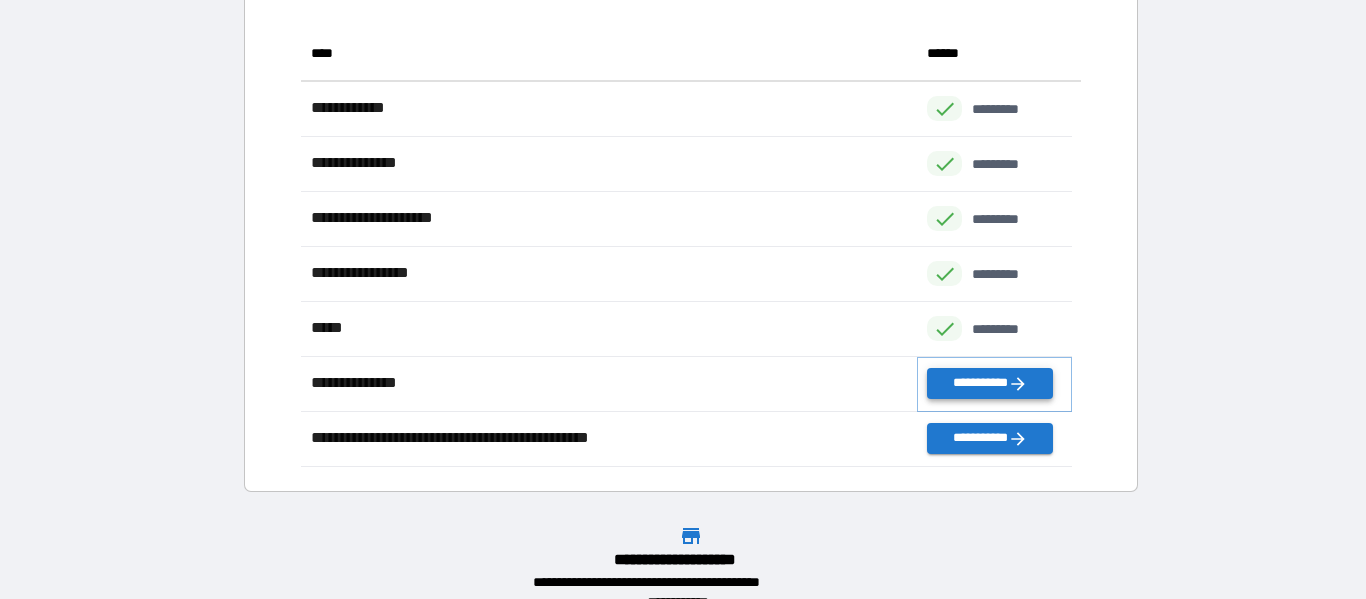 click on "**********" at bounding box center [989, 383] 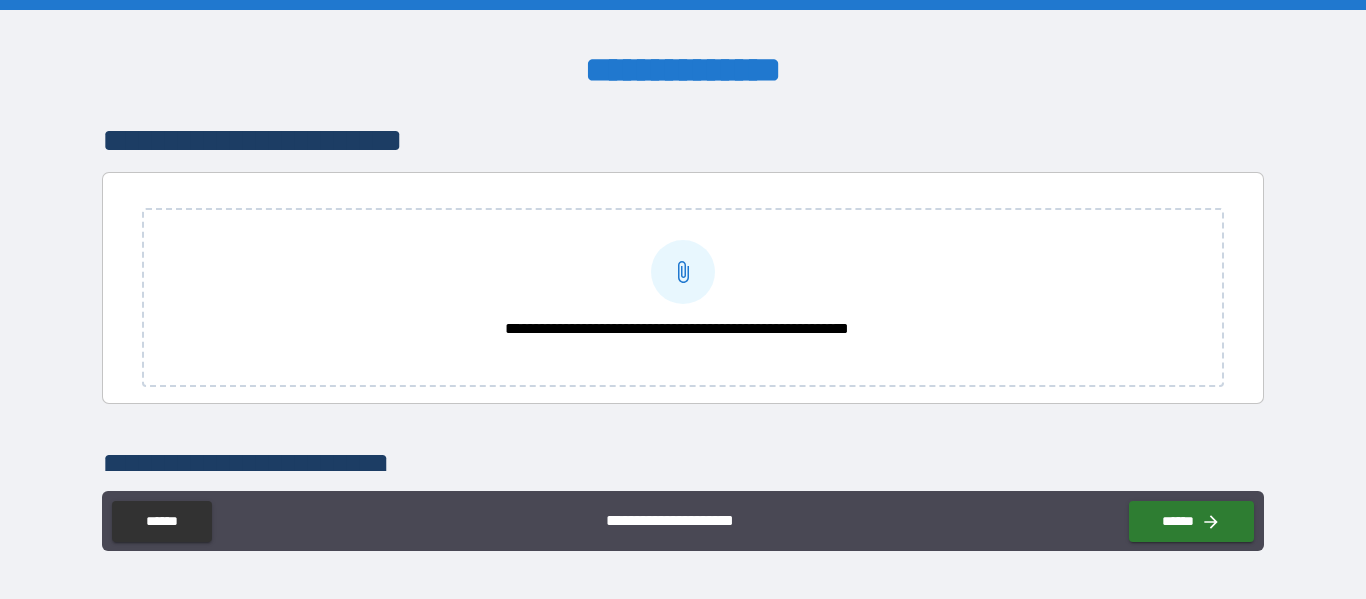 scroll, scrollTop: 0, scrollLeft: 0, axis: both 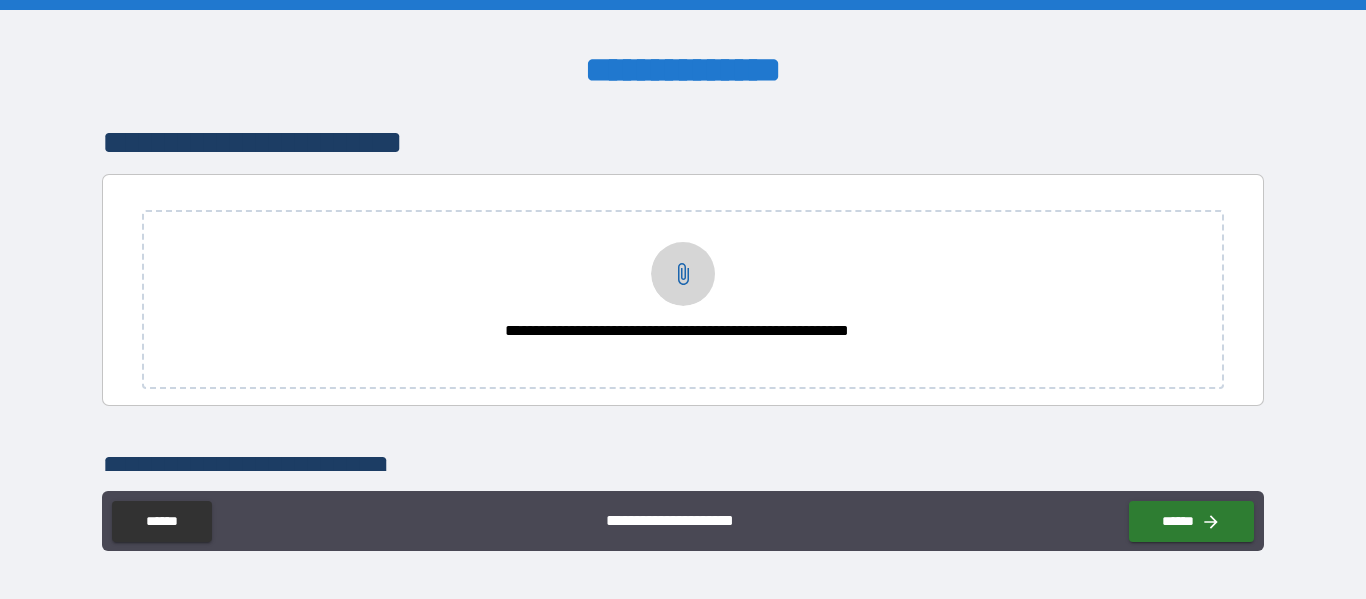 click 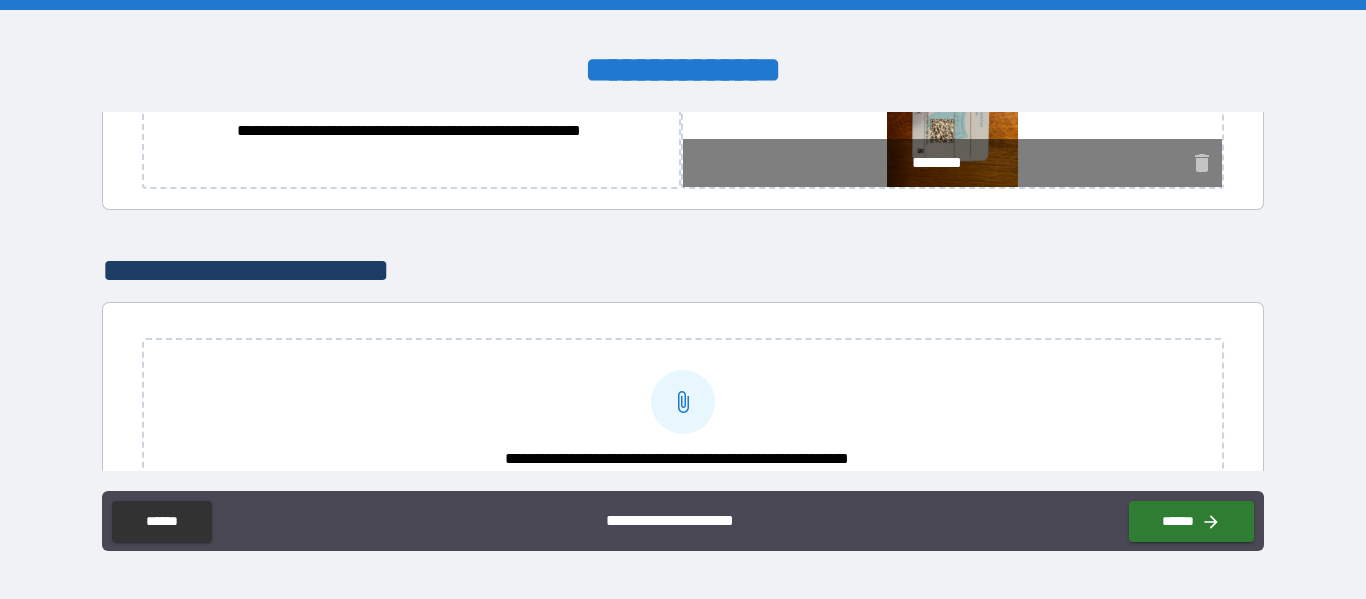 scroll, scrollTop: 283, scrollLeft: 0, axis: vertical 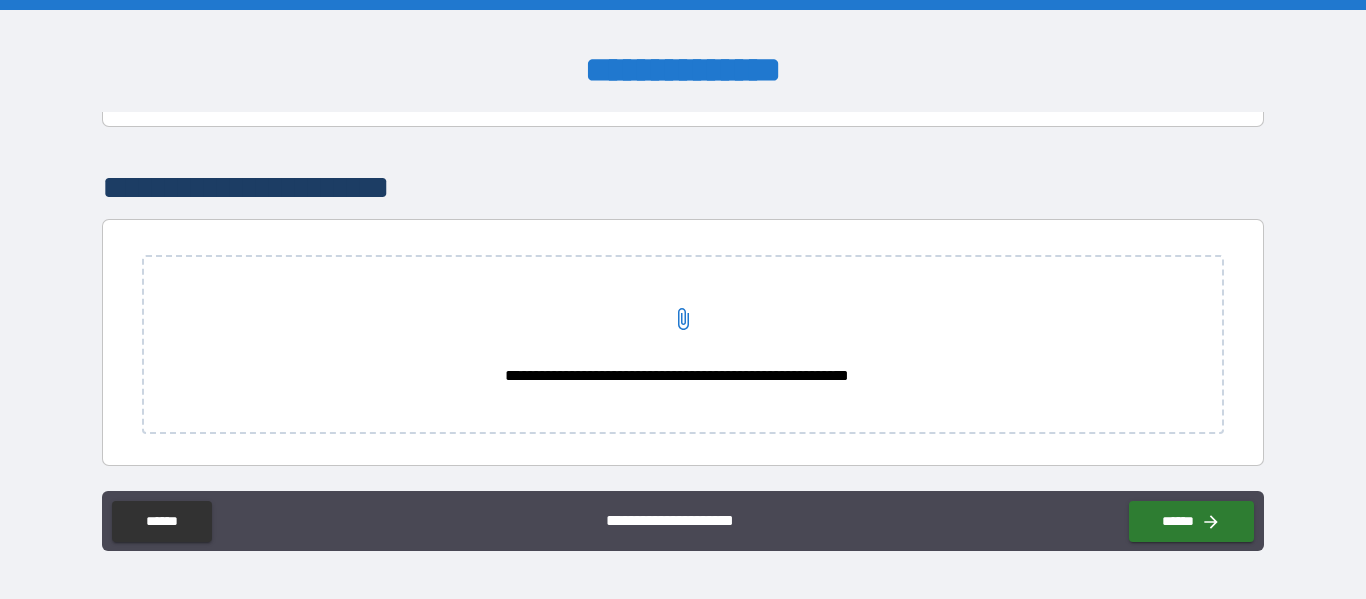 click 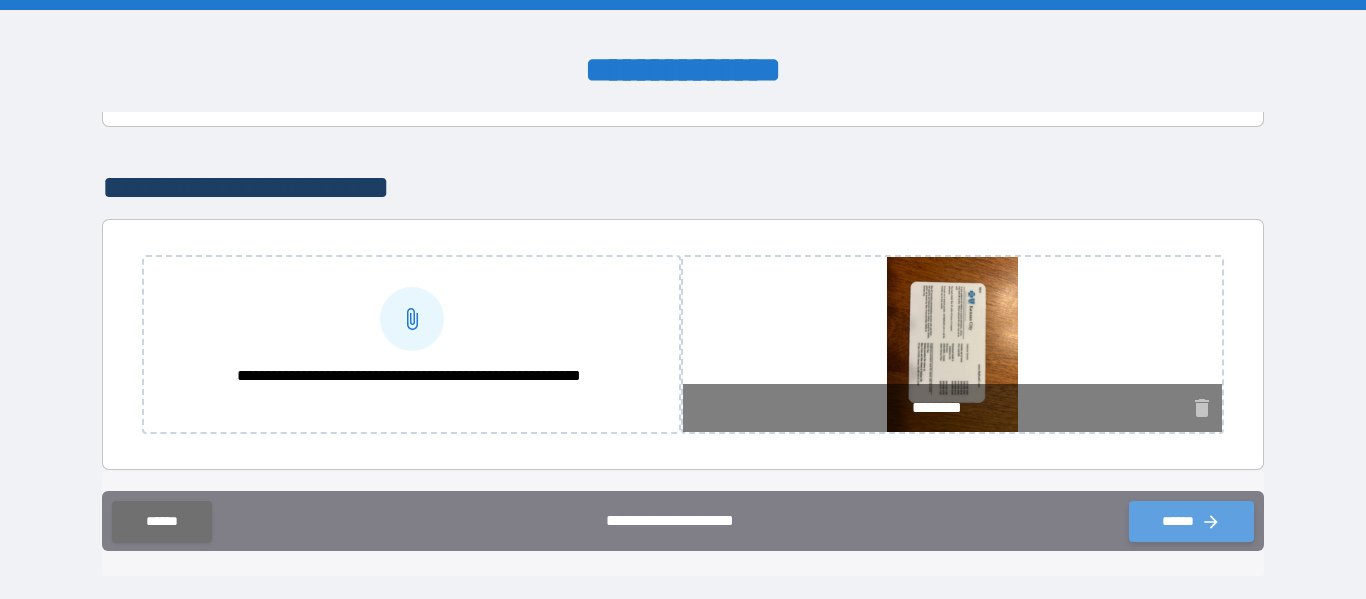 click on "******" at bounding box center [1191, 521] 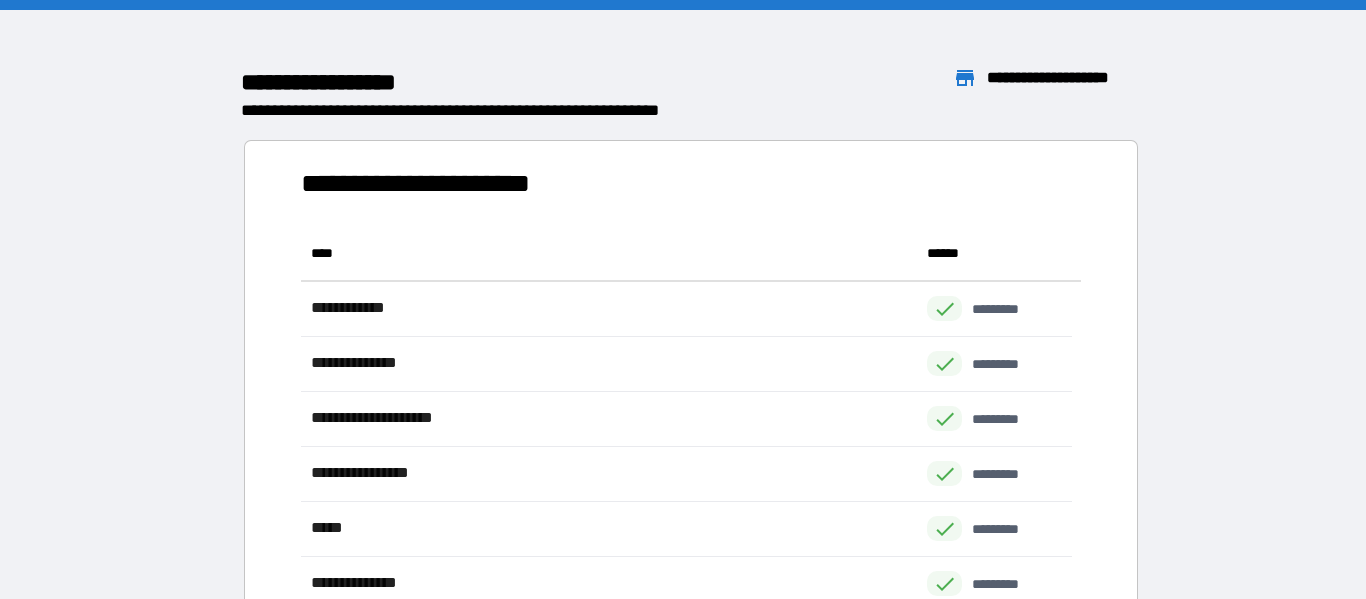 scroll, scrollTop: 16, scrollLeft: 16, axis: both 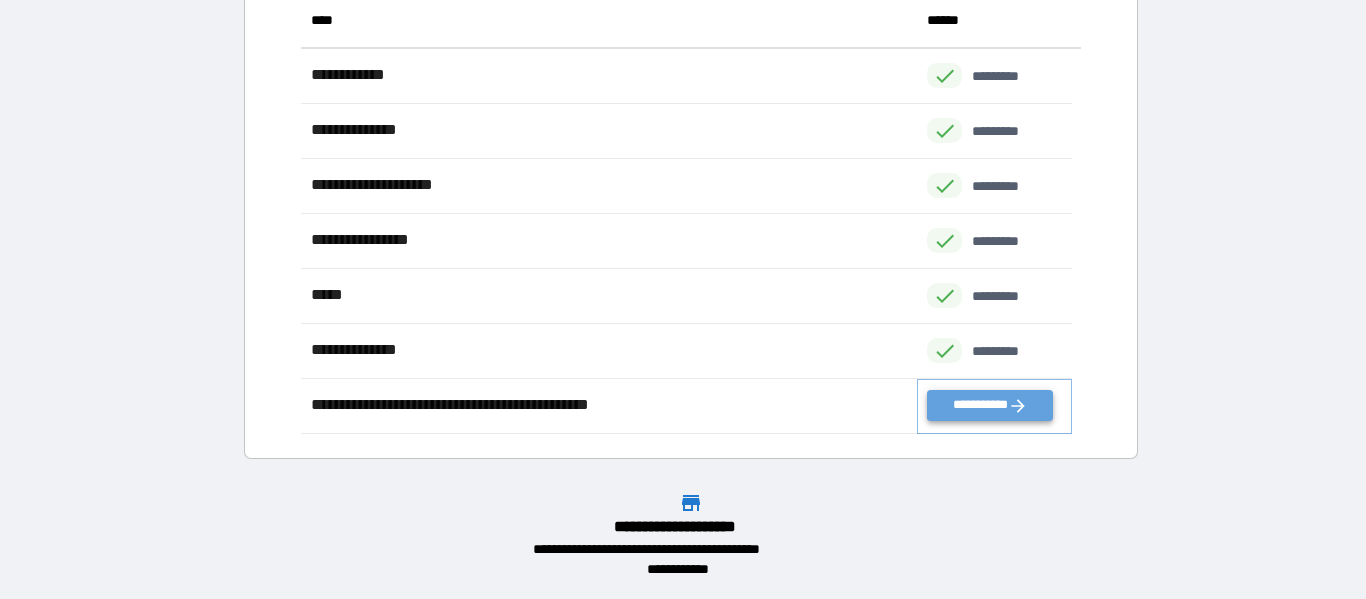 click on "**********" at bounding box center [989, 405] 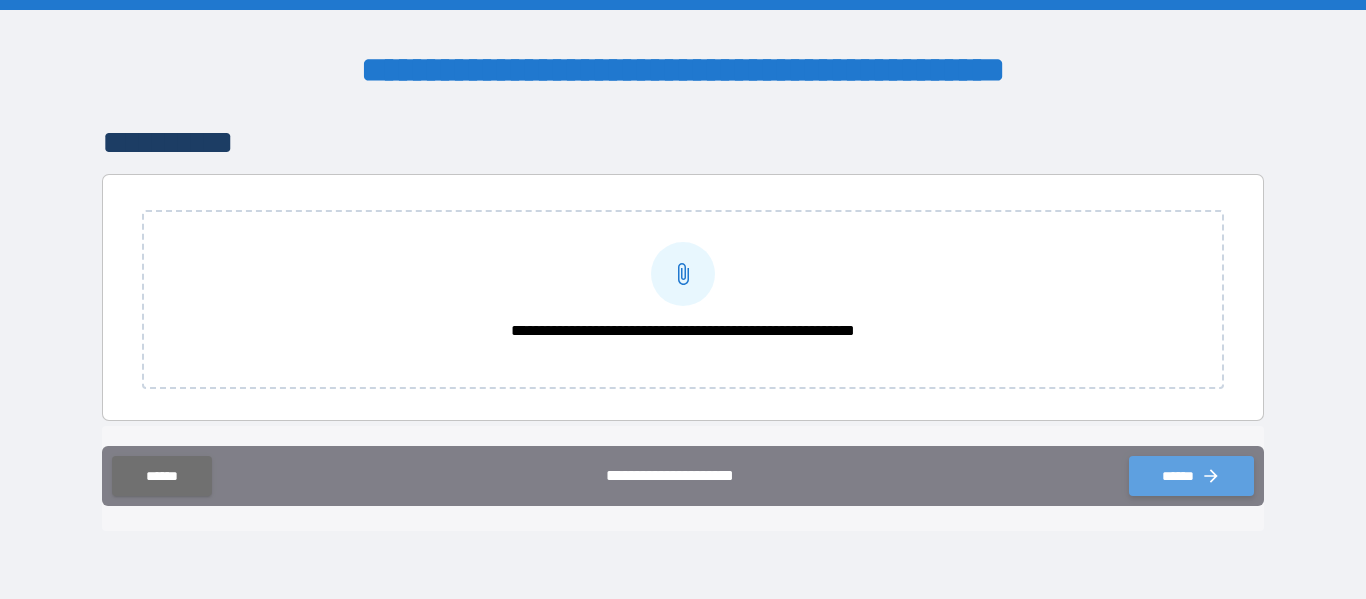 click on "******" at bounding box center [1191, 476] 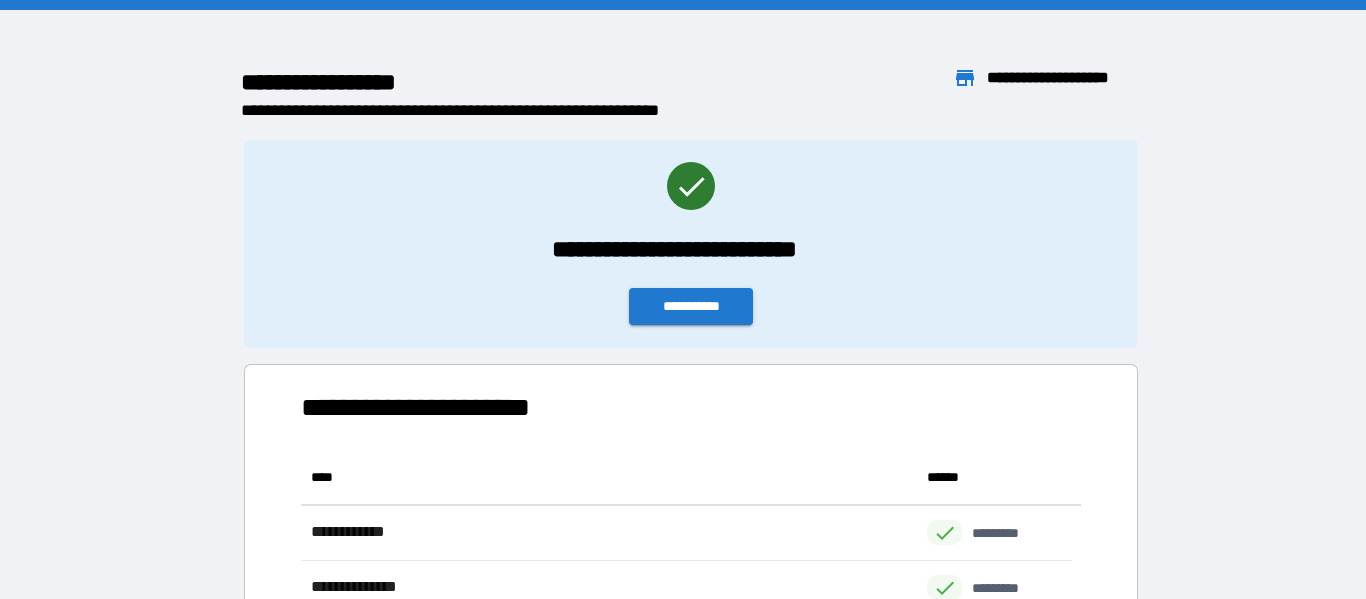 scroll, scrollTop: 16, scrollLeft: 16, axis: both 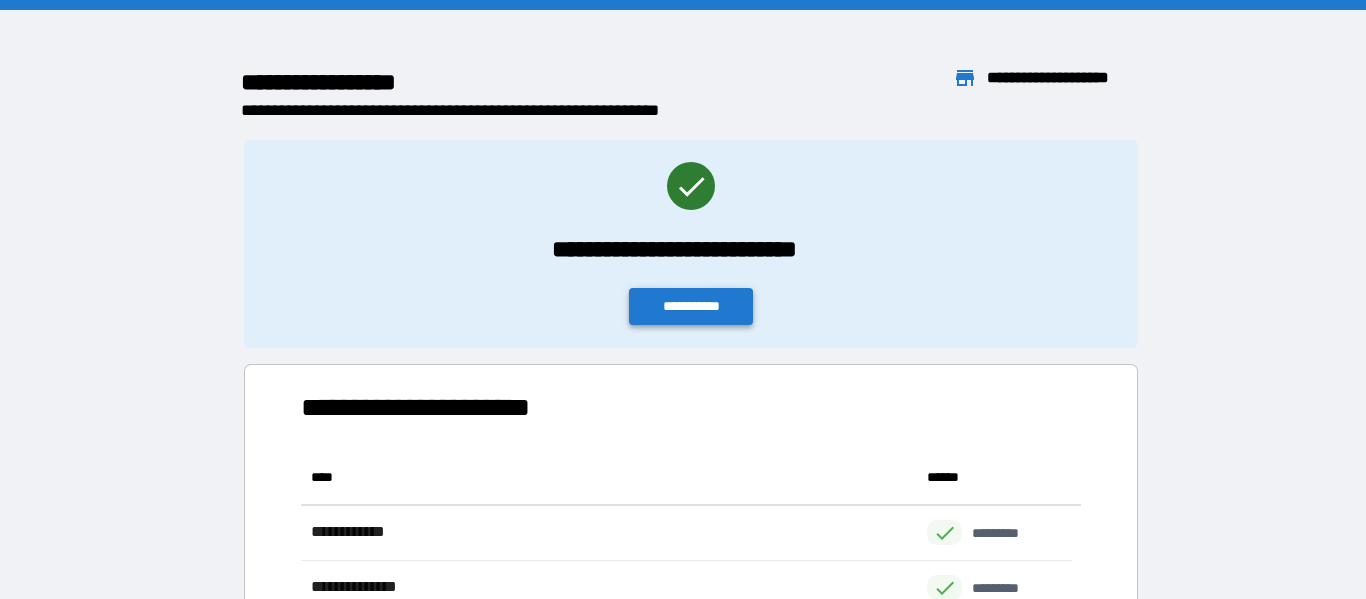 click on "**********" at bounding box center (691, 306) 